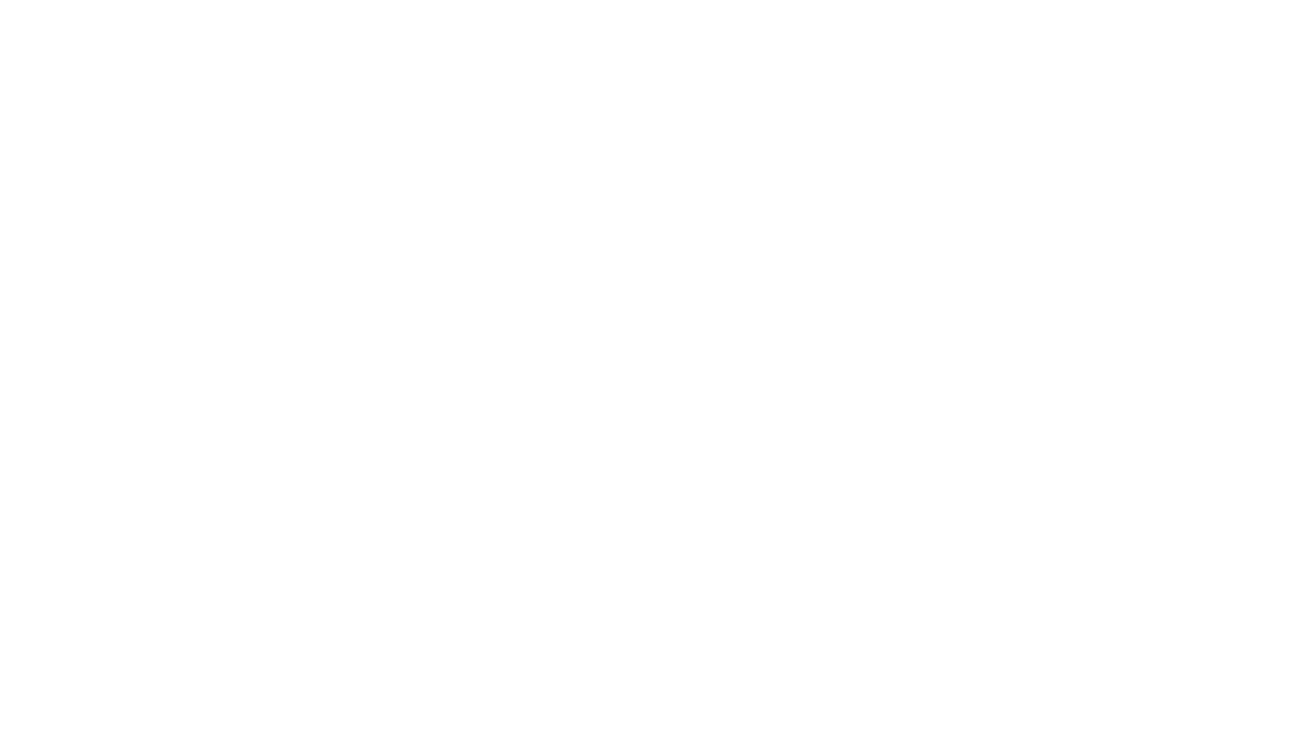 scroll, scrollTop: 0, scrollLeft: 0, axis: both 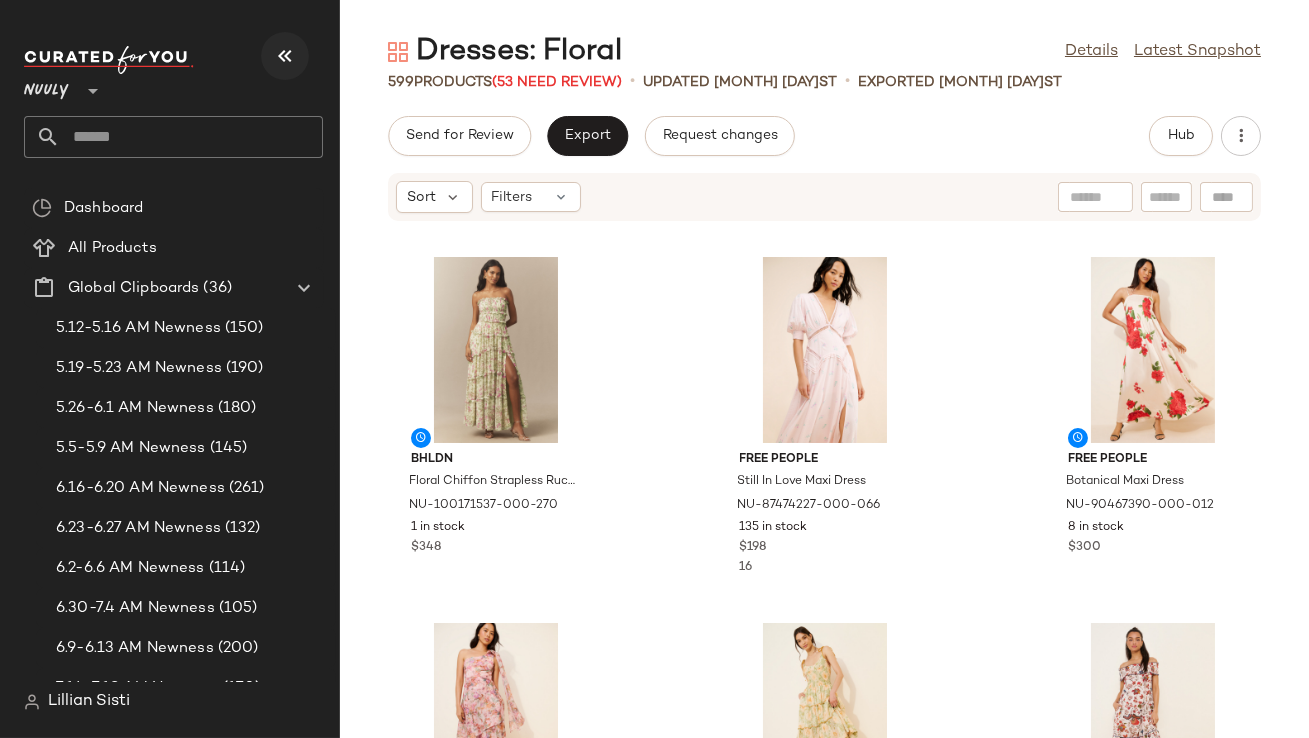 click at bounding box center (285, 56) 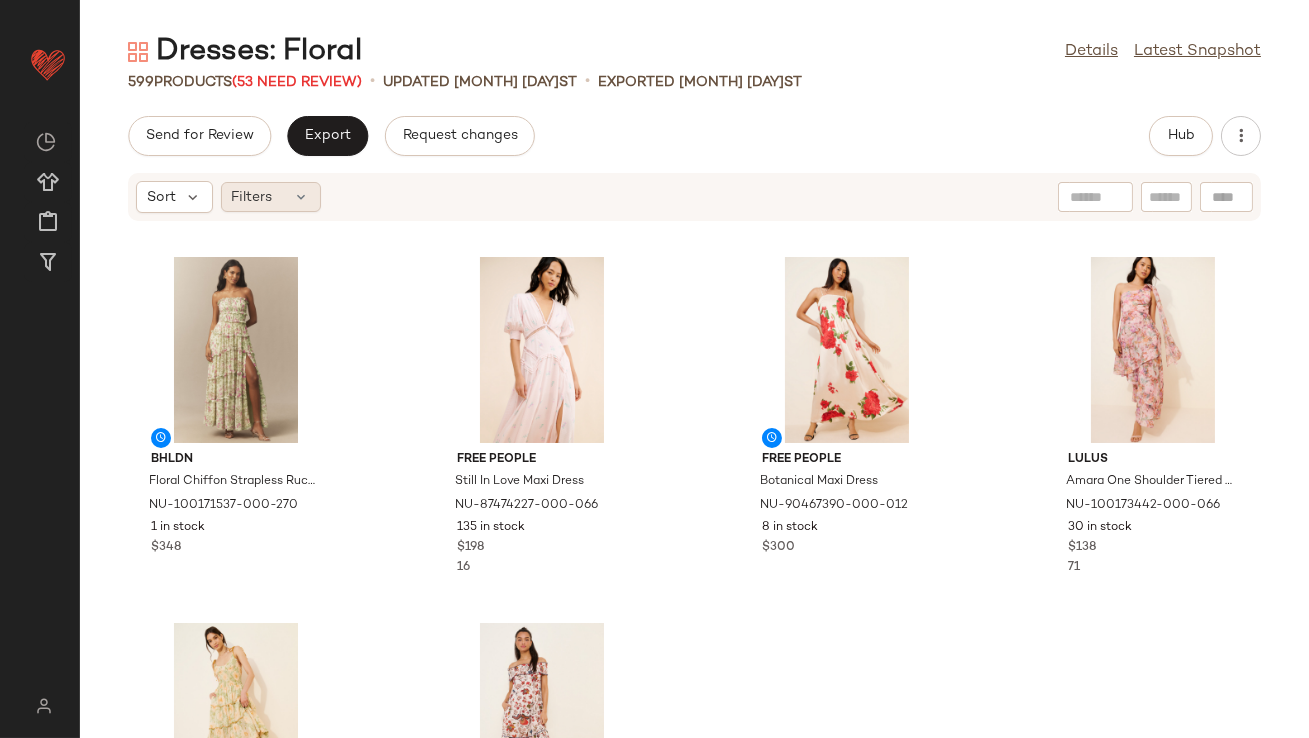 click at bounding box center (302, 197) 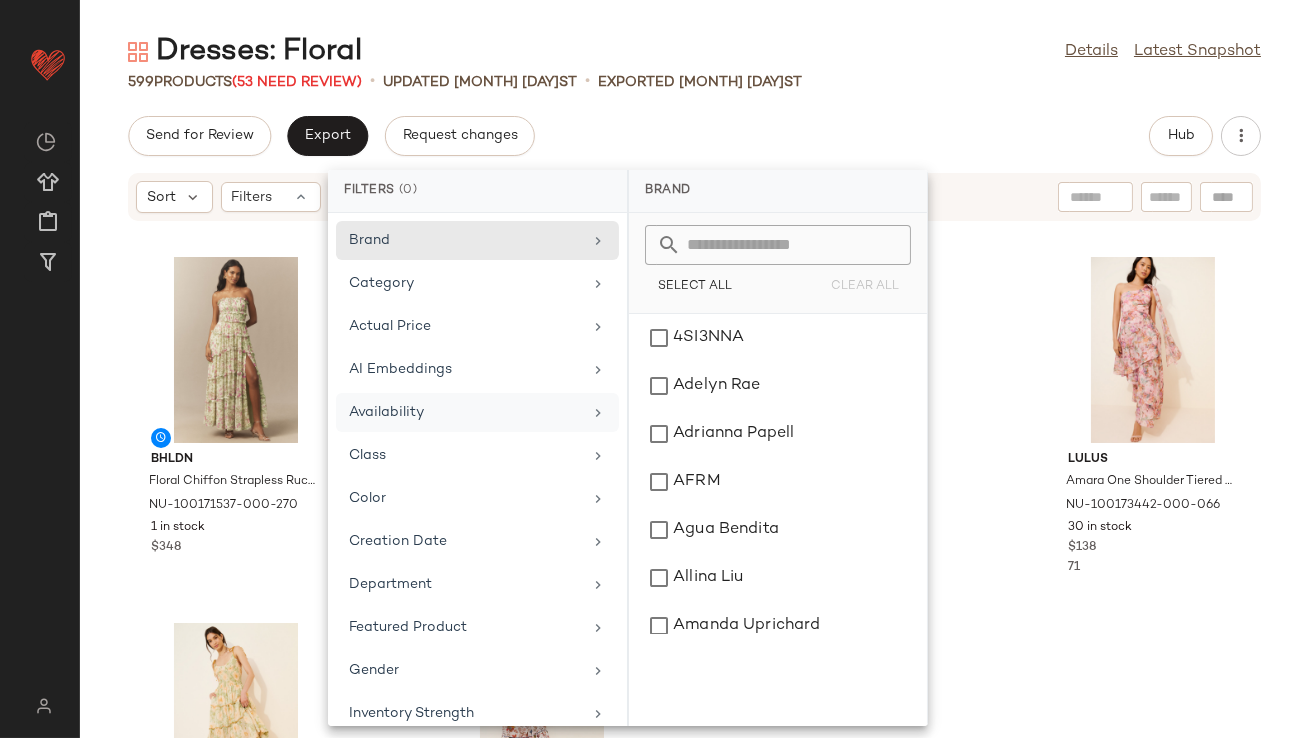 click on "Availability" 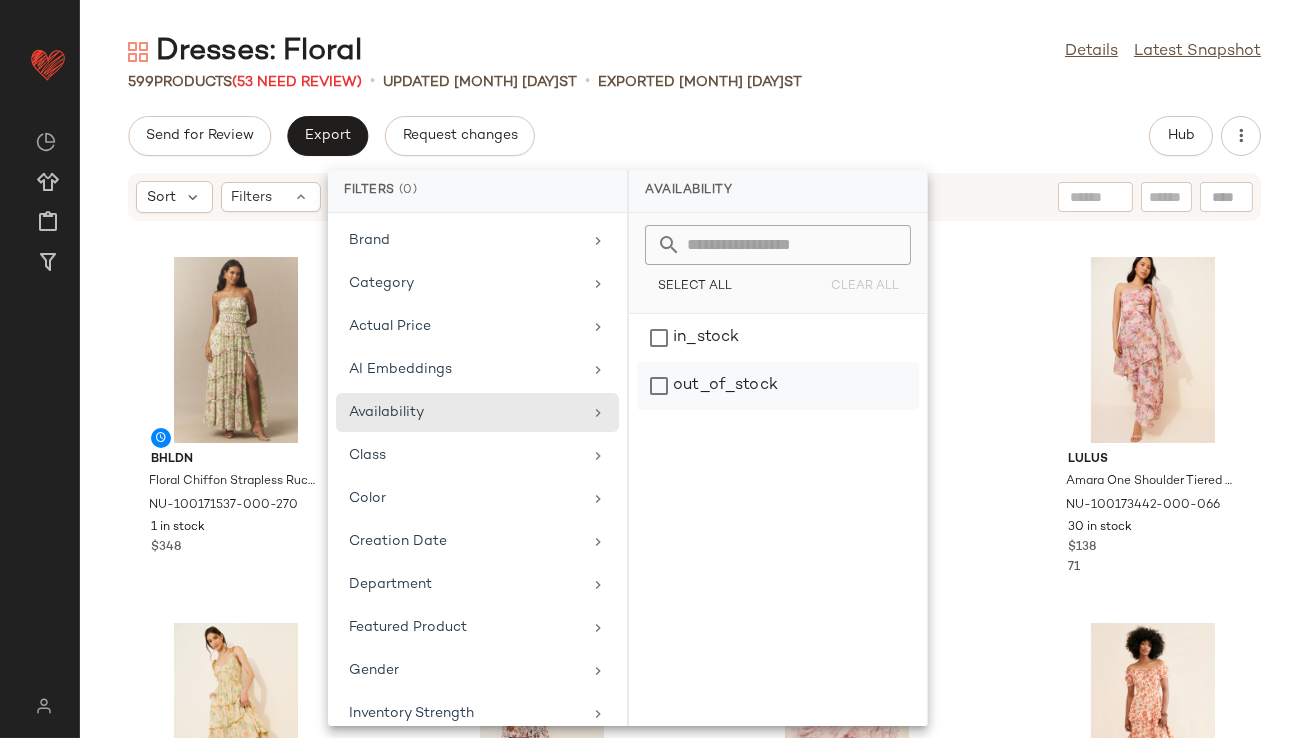 click on "out_of_stock" 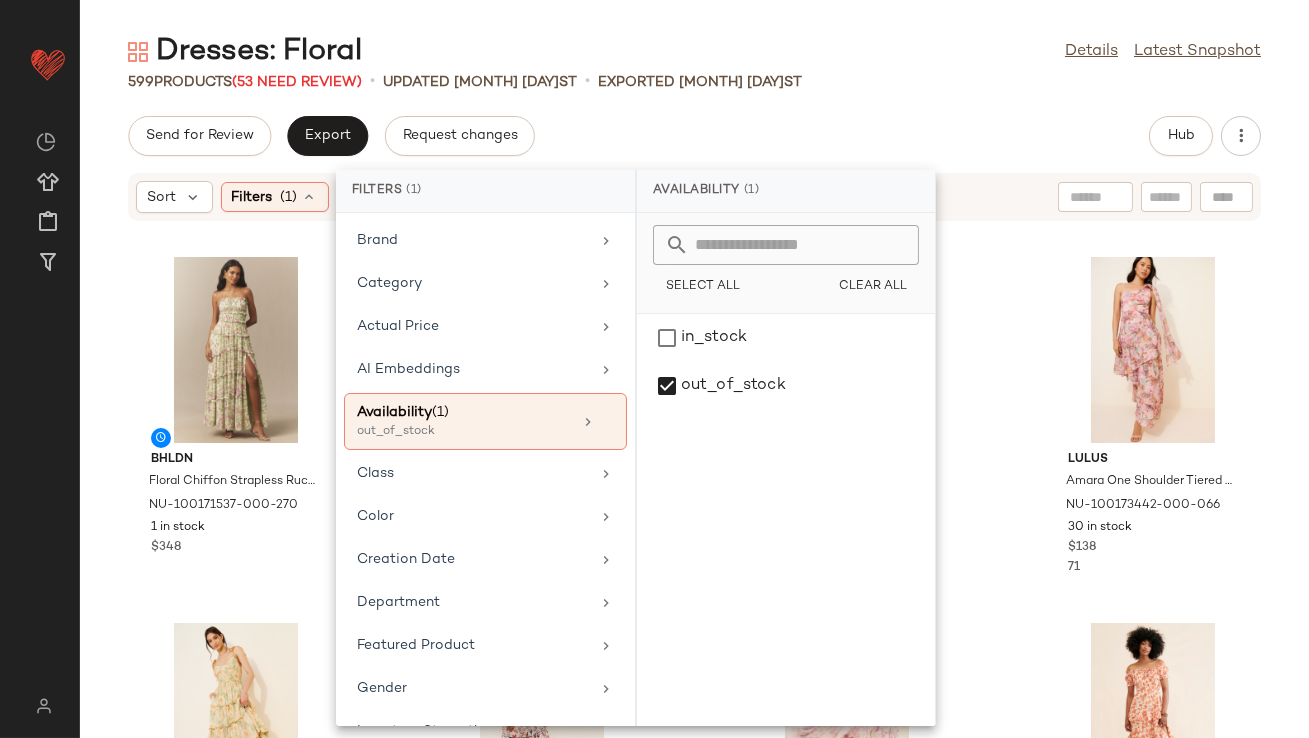 click on "599   Products   (53 Need Review)   •   updated Jul 31st  •  Exported Jul 31st" 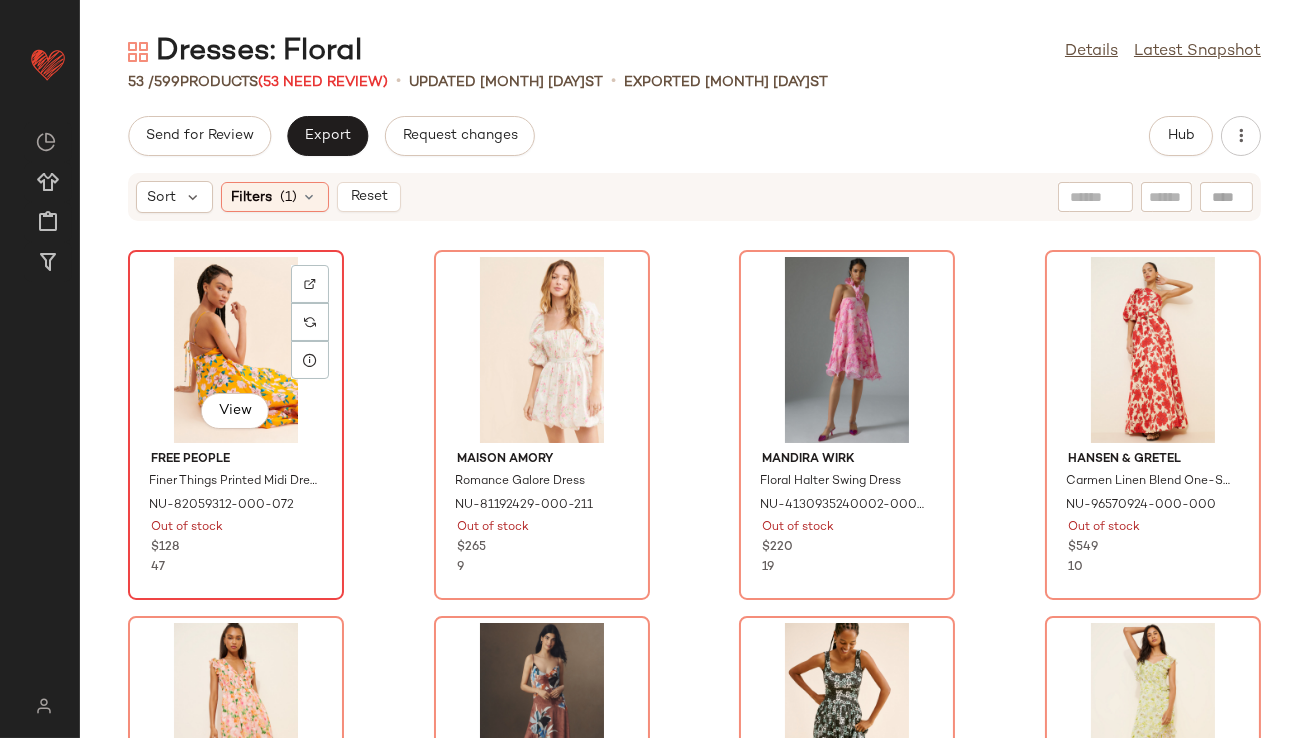 click on "View" 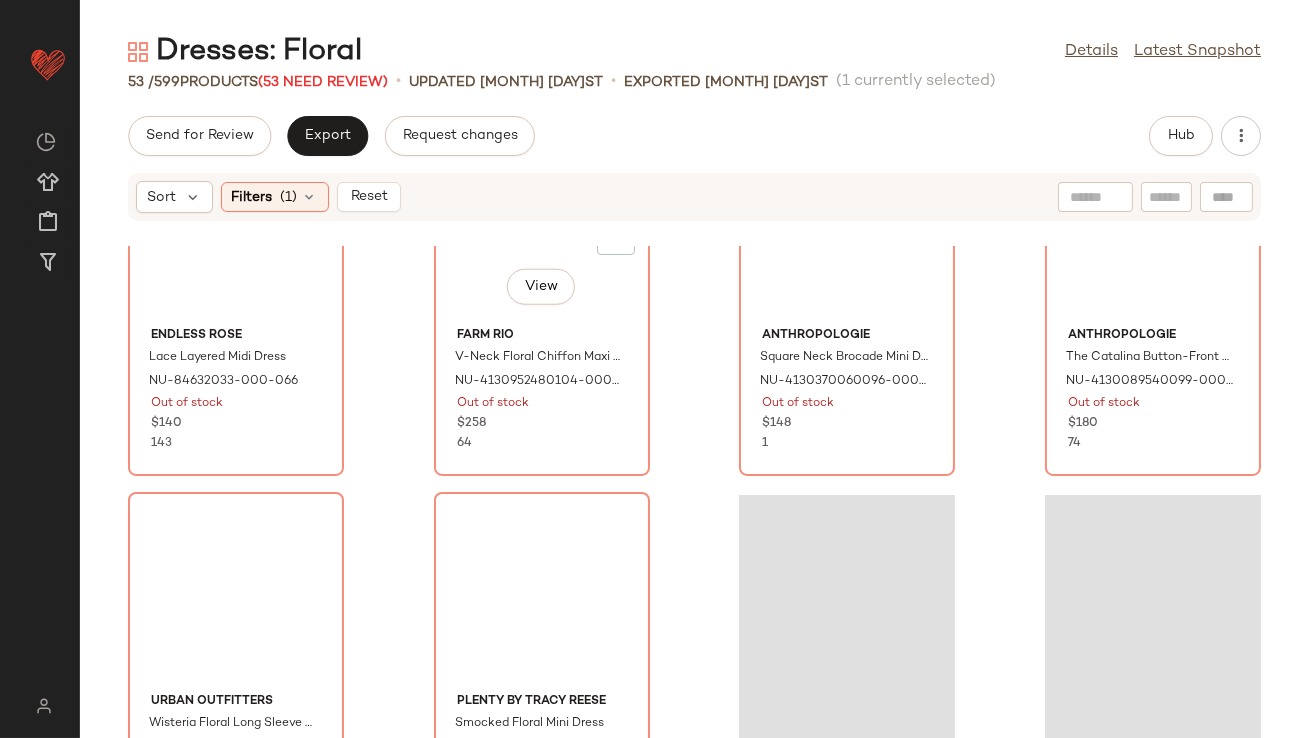 scroll, scrollTop: 4635, scrollLeft: 0, axis: vertical 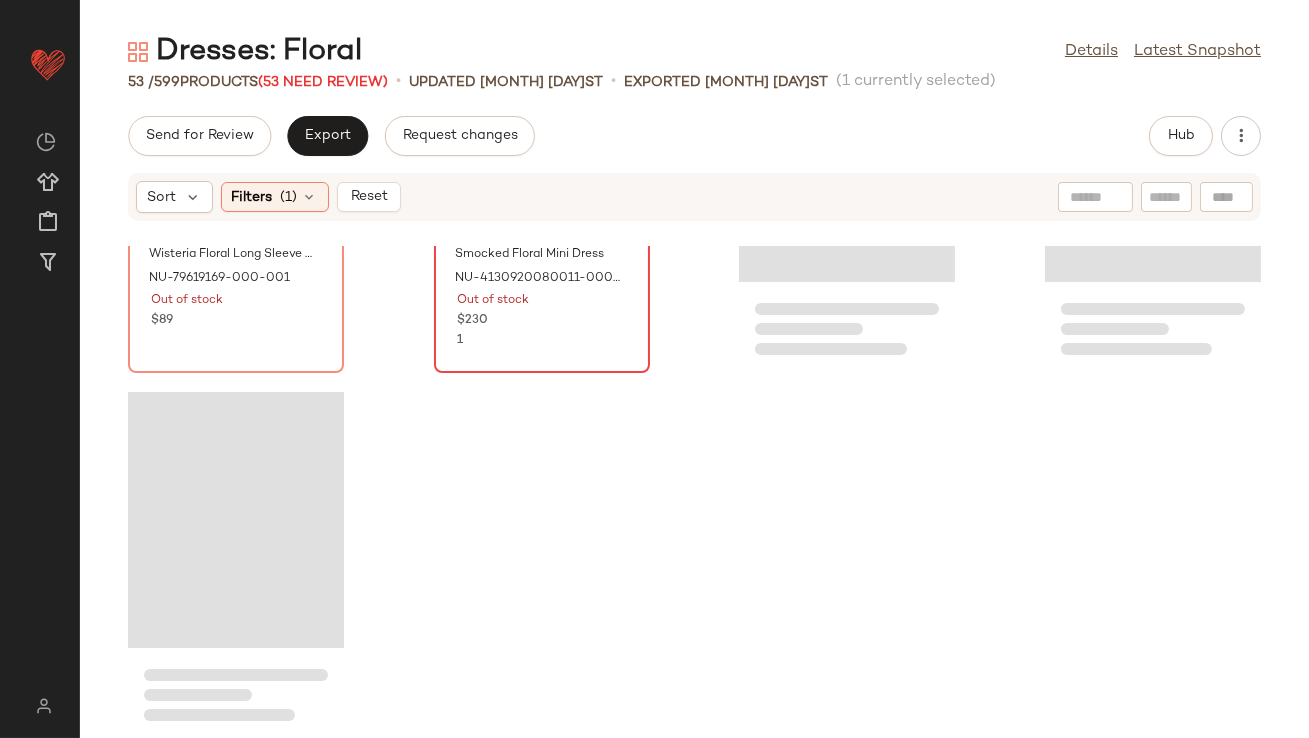 click on "$230" at bounding box center [542, 321] 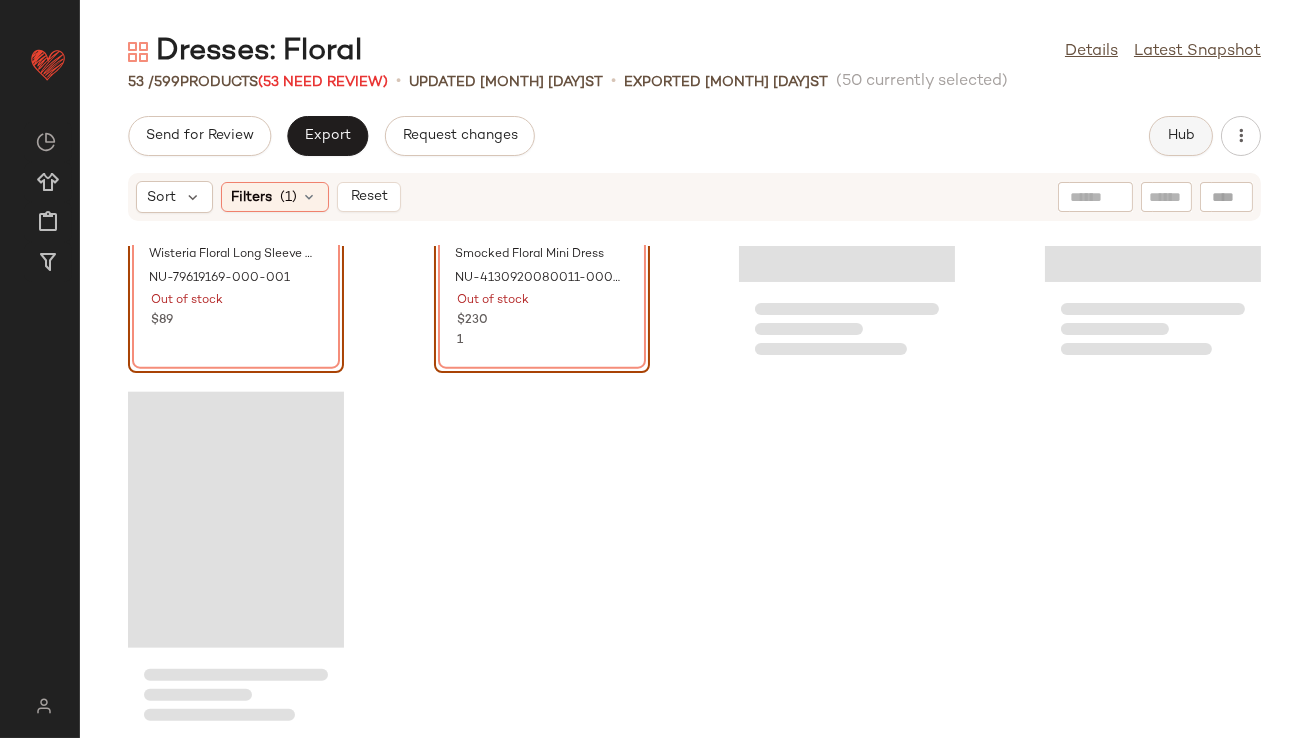 click on "Hub" at bounding box center (1181, 136) 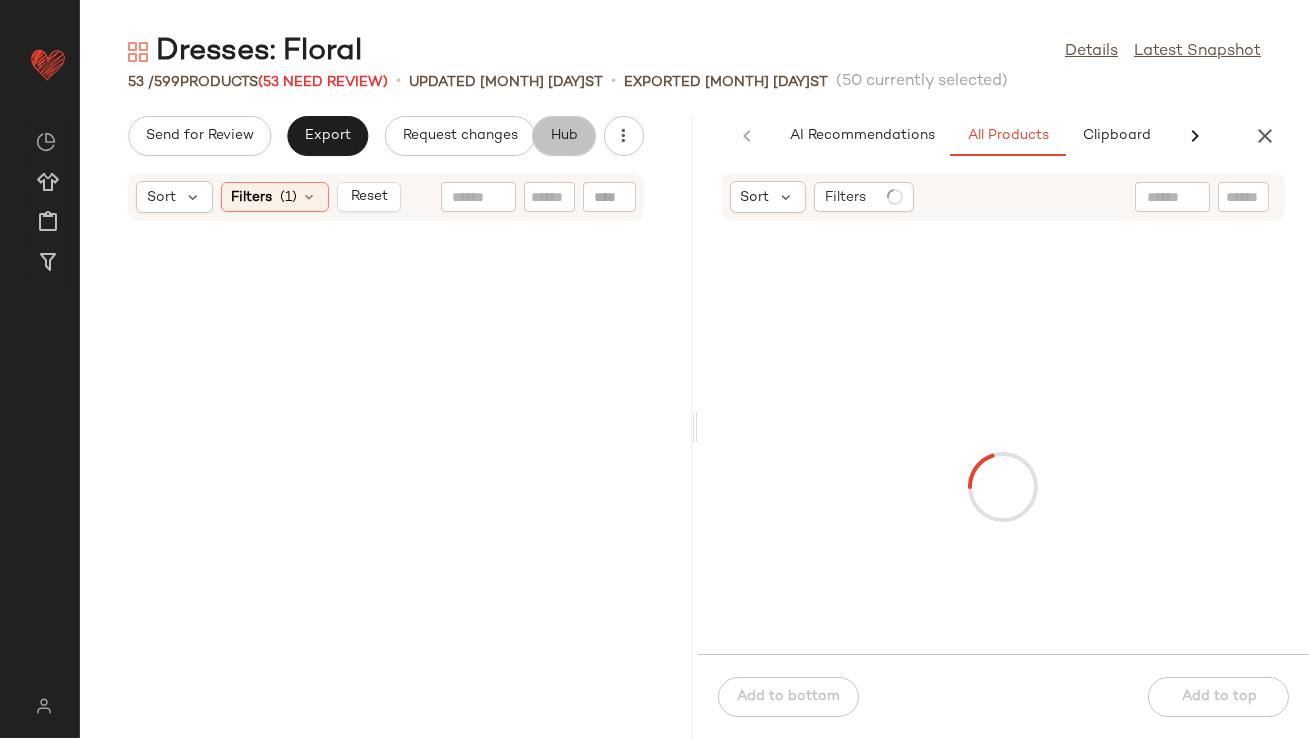 scroll, scrollTop: 0, scrollLeft: 84, axis: horizontal 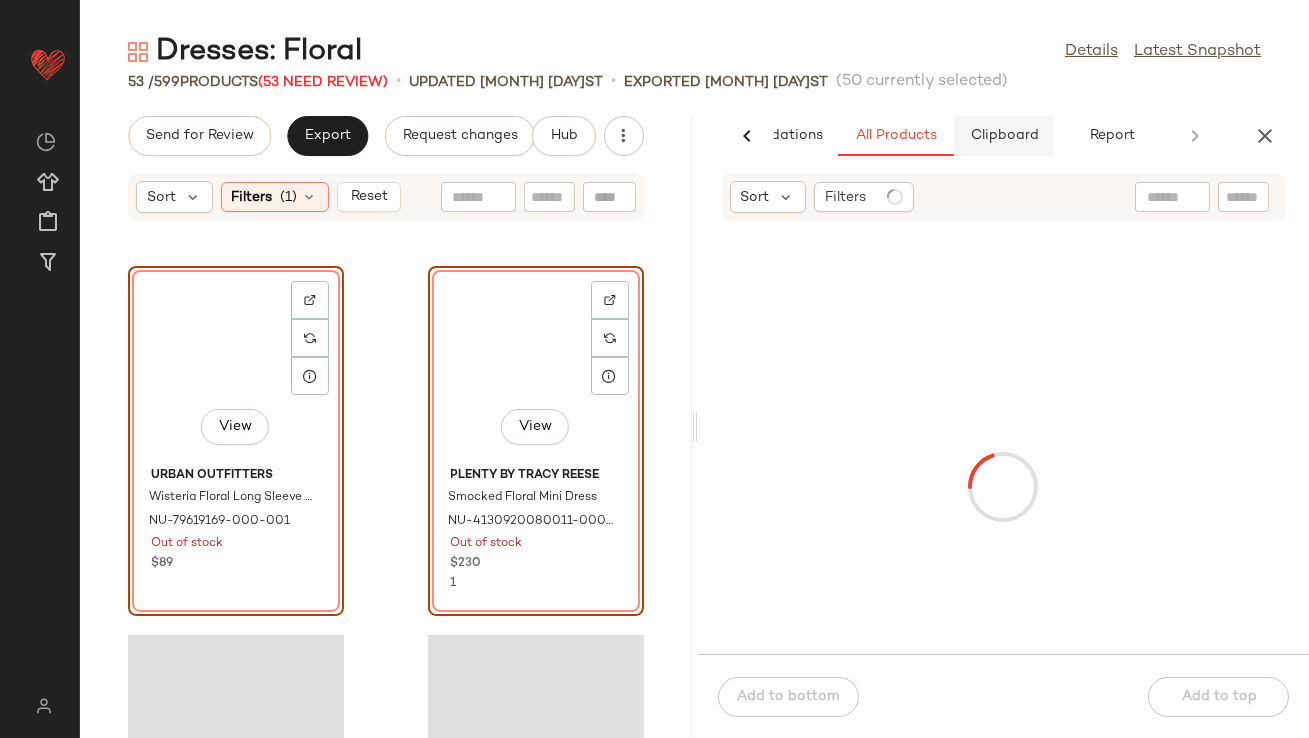 click on "Clipboard" at bounding box center [1004, 136] 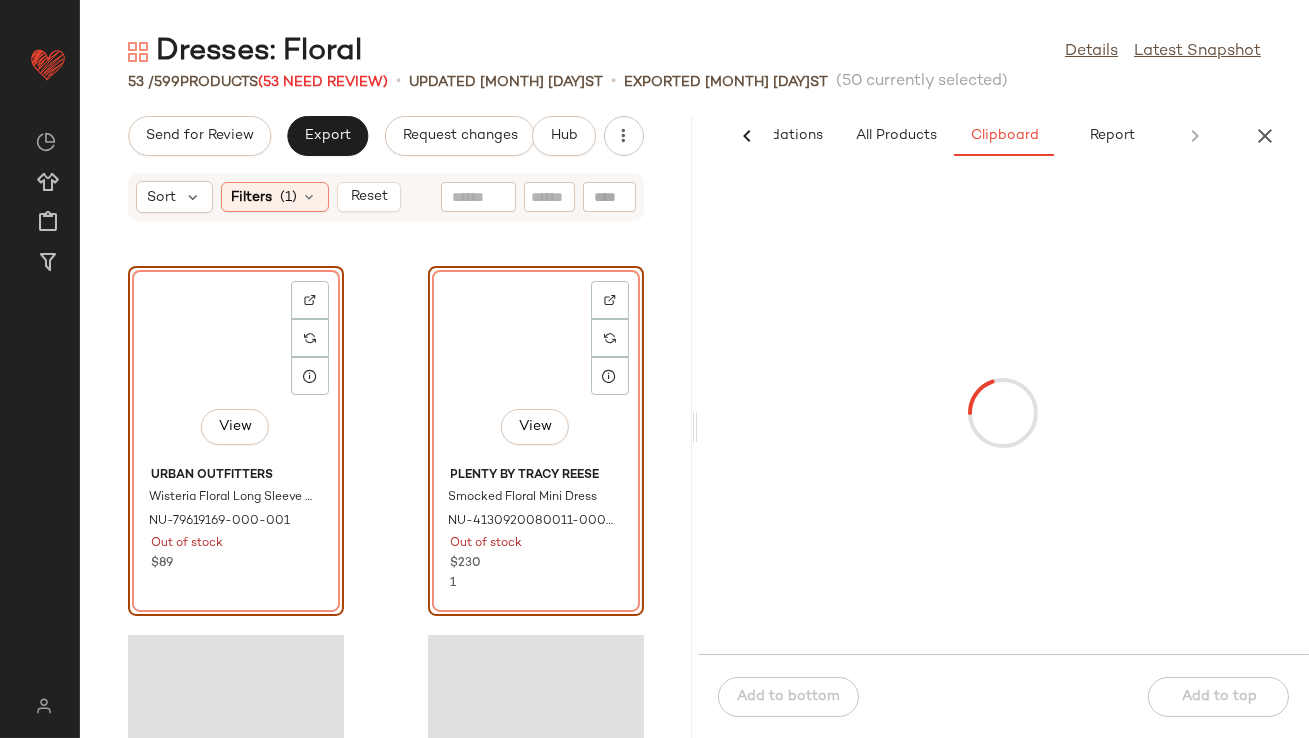 scroll, scrollTop: 8780, scrollLeft: 0, axis: vertical 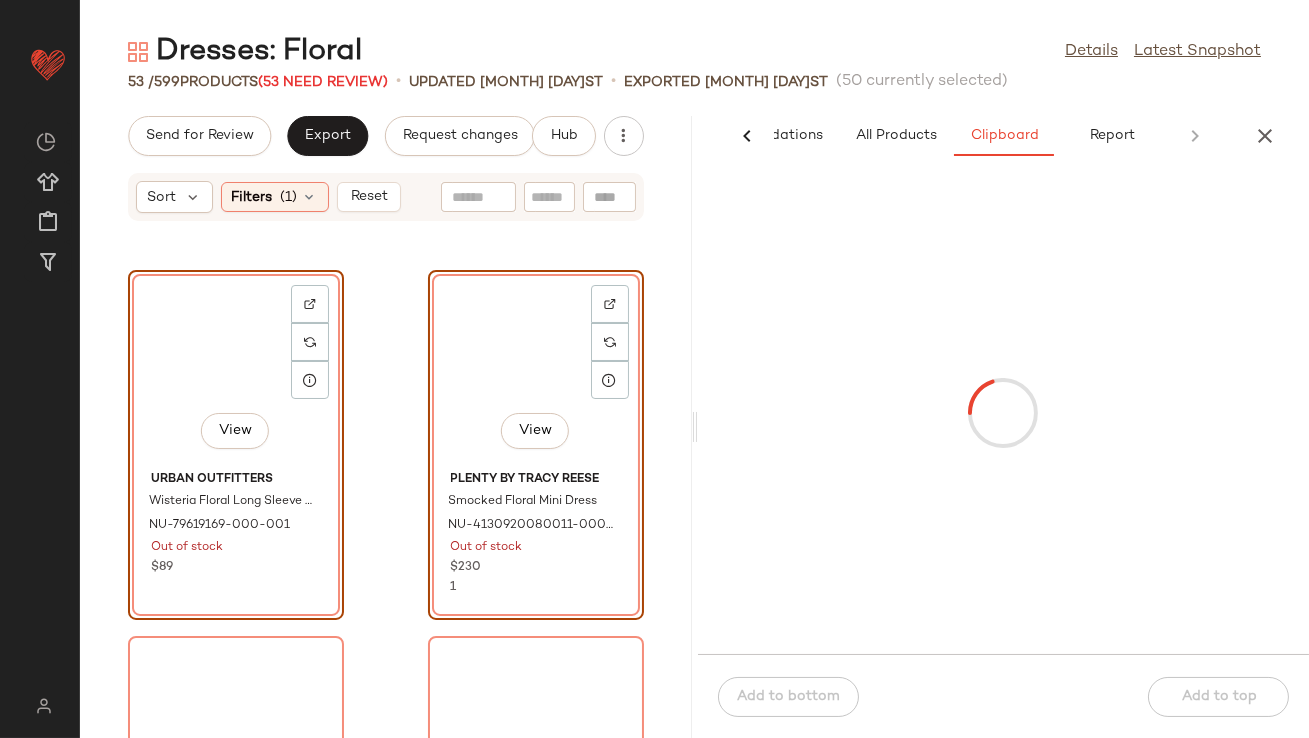 click on "Dresses: Floral  Details   Latest Snapshot" 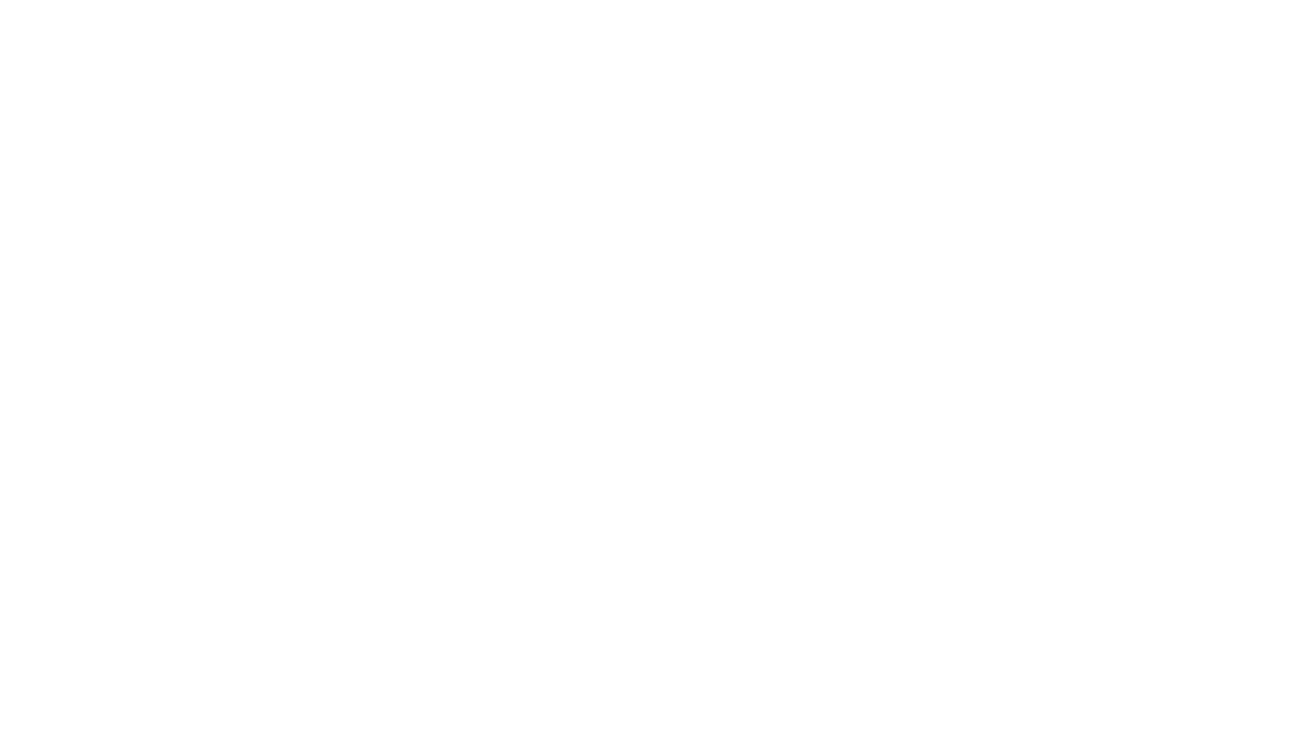 scroll, scrollTop: 0, scrollLeft: 0, axis: both 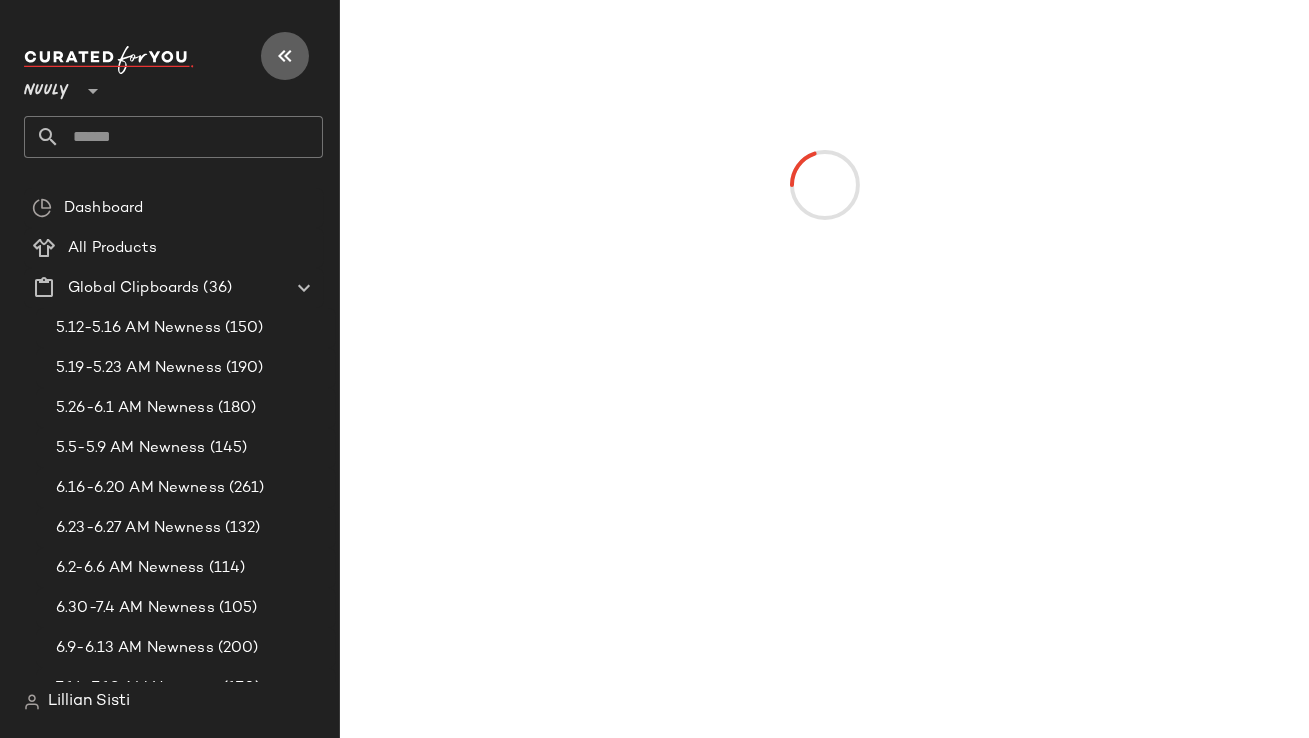 click at bounding box center (285, 56) 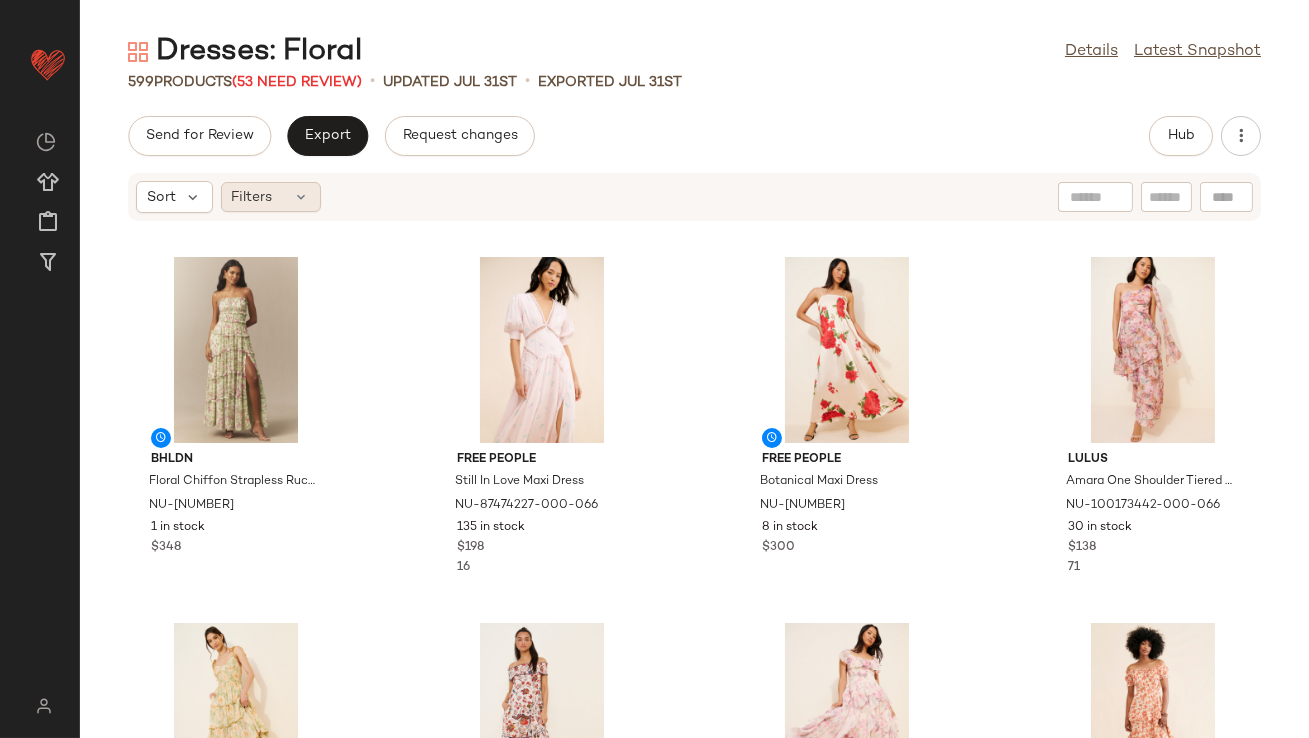 click on "Filters" 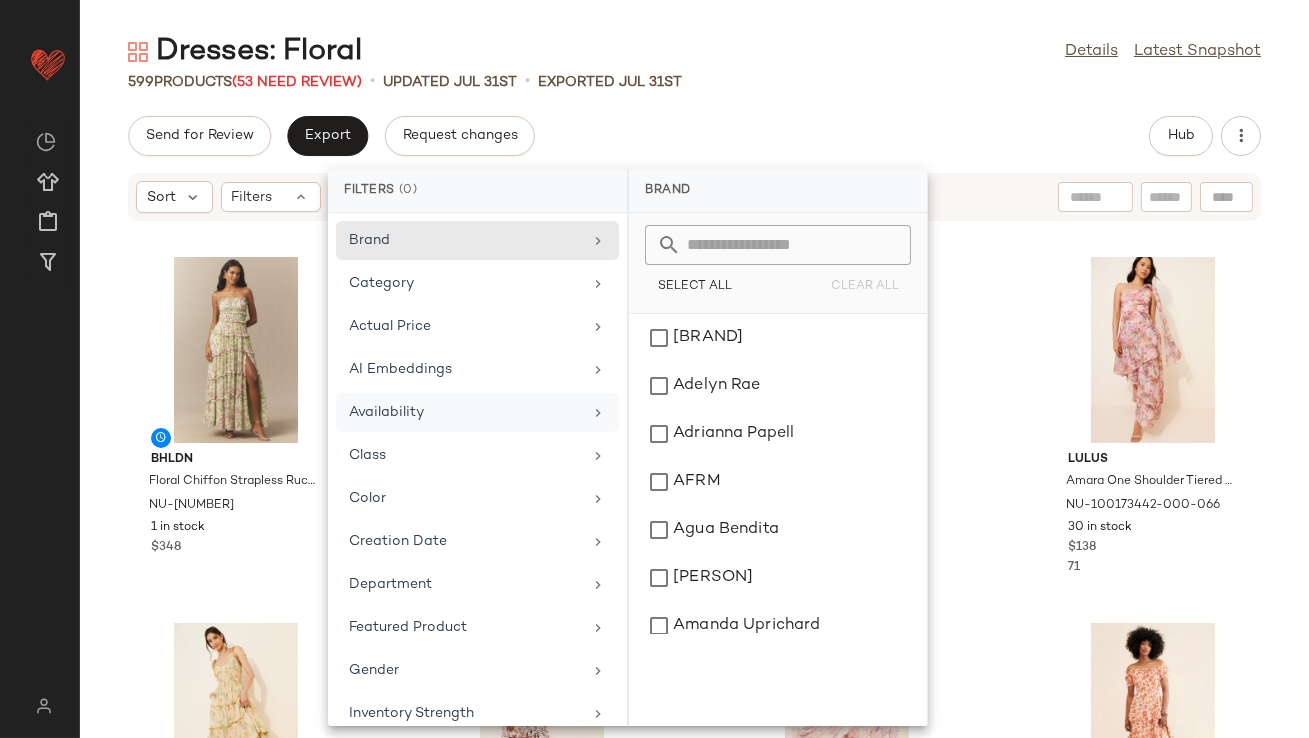 click on "Availability" at bounding box center [465, 412] 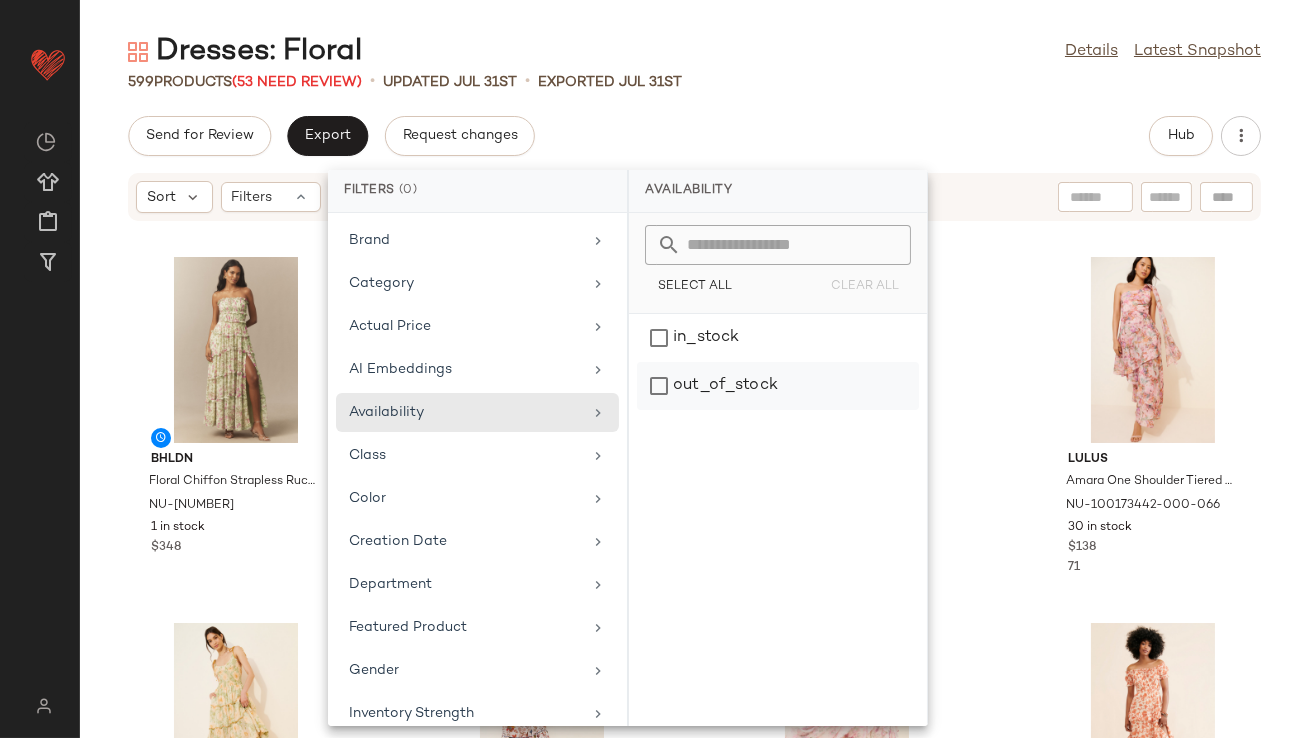 click on "out_of_stock" 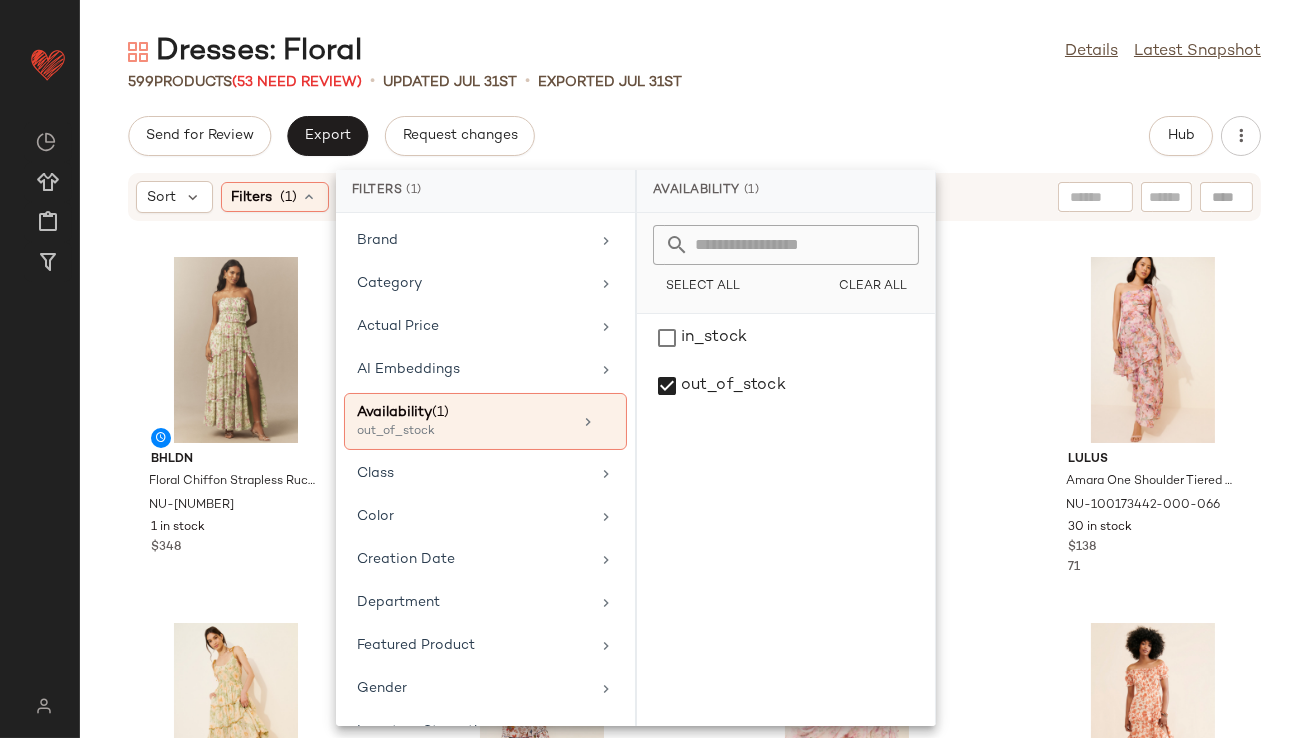 click on "Dresses: Floral  Details   Latest Snapshot  599   Products   (53 Need Review)   •   updated Jul 31st  •  Exported Jul 31st  Send for Review   Export   Request changes   Hub  Sort  Filters  (1)   Reset  BHLDN Floral Chiffon Strapless Ruched Tiered A-Line Midi Dress NU-100171537-000-270 1 in stock $348 Free People Still In Love Maxi Dress NU-87474227-000-066 135 in stock $198 16 Free People Botanical Maxi Dress NU-90467390-000-012 8 in stock $300 Lulus Amara One Shoulder Tiered Maxi Dress NU-100173442-000-066 30 in stock $138 71 Free People Adriel Midi Dress NU-98591613-000-011 105 in stock $168 26 Payal Jain Off-The-Shoulder Midi Dress NU-98935968-000-000 137 in stock $218 18 BHLDN Chiffon Maxi Dress NU-100977487-000-266 4 in stock $298 ASTR The Label Viona Maxi Dress NU-81976920-000-060 60 in stock $148 15 ASTR The Label Midsummer Eyelet Maxi Dress NU-78780277-000-266 98 in stock $188 69 MINKPINK Aida Frill Maxi Dress NU-98364078-000-000 1 in stock $139 30 Anthropologie The Peregrine Midi Dress $158 51" at bounding box center [694, 385] 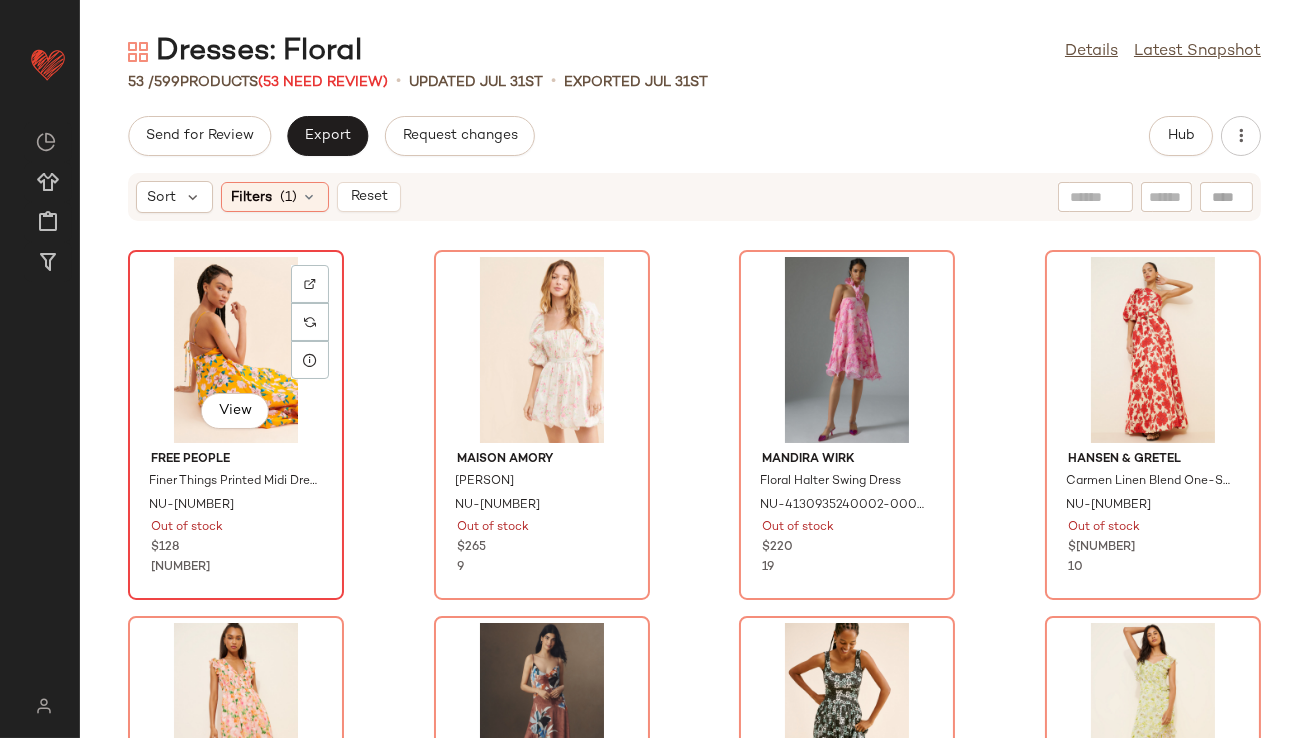 click on "View" 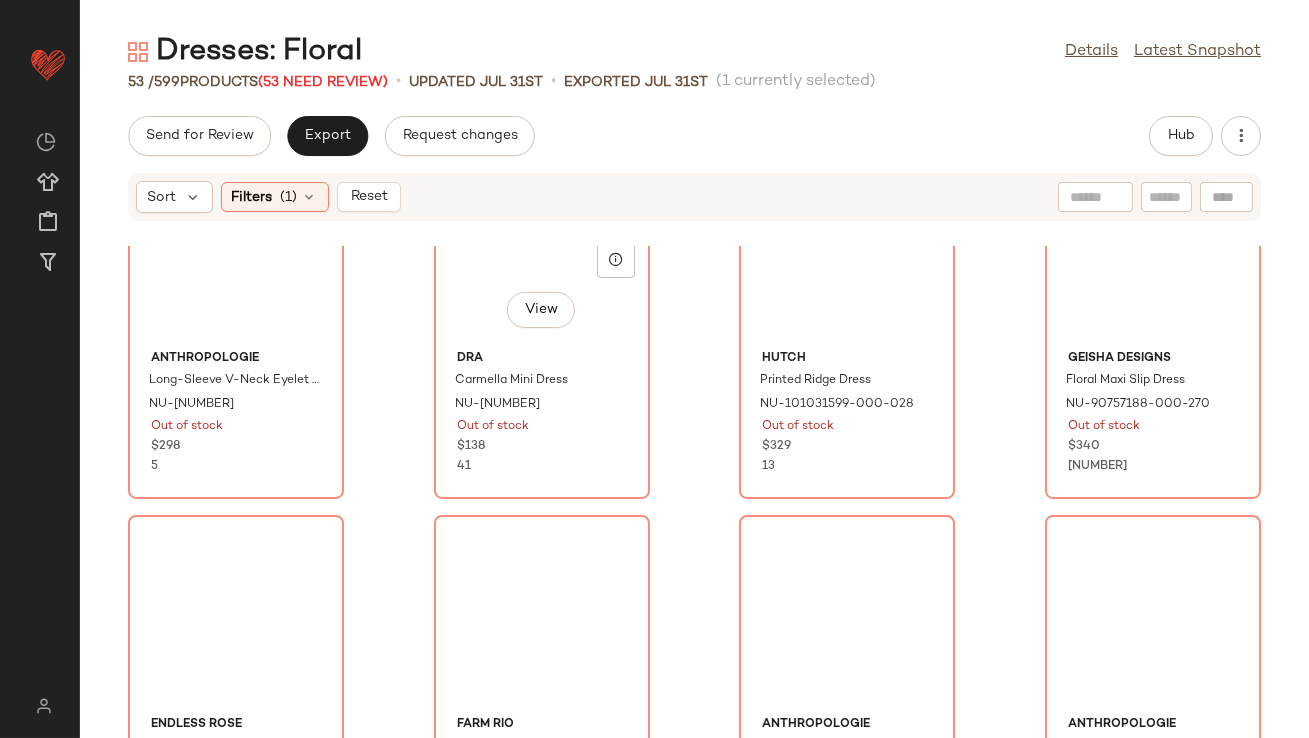 scroll, scrollTop: 4635, scrollLeft: 0, axis: vertical 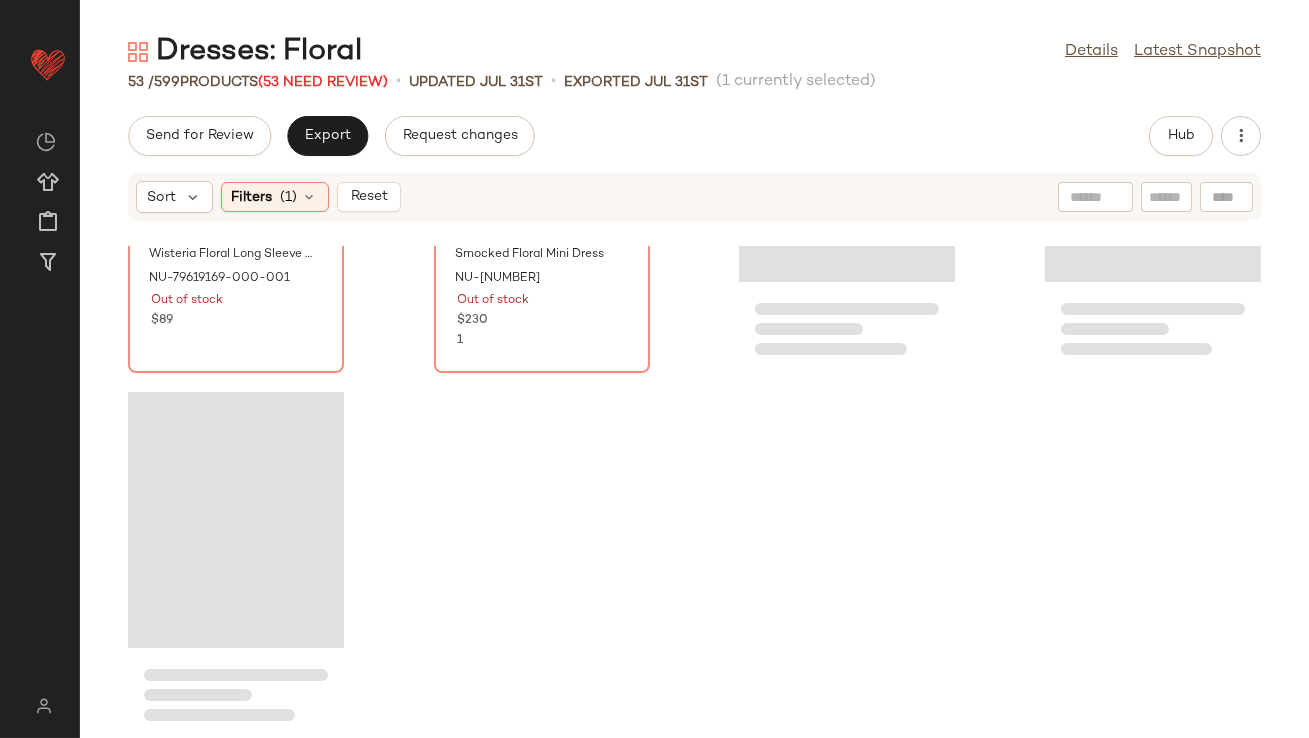 click 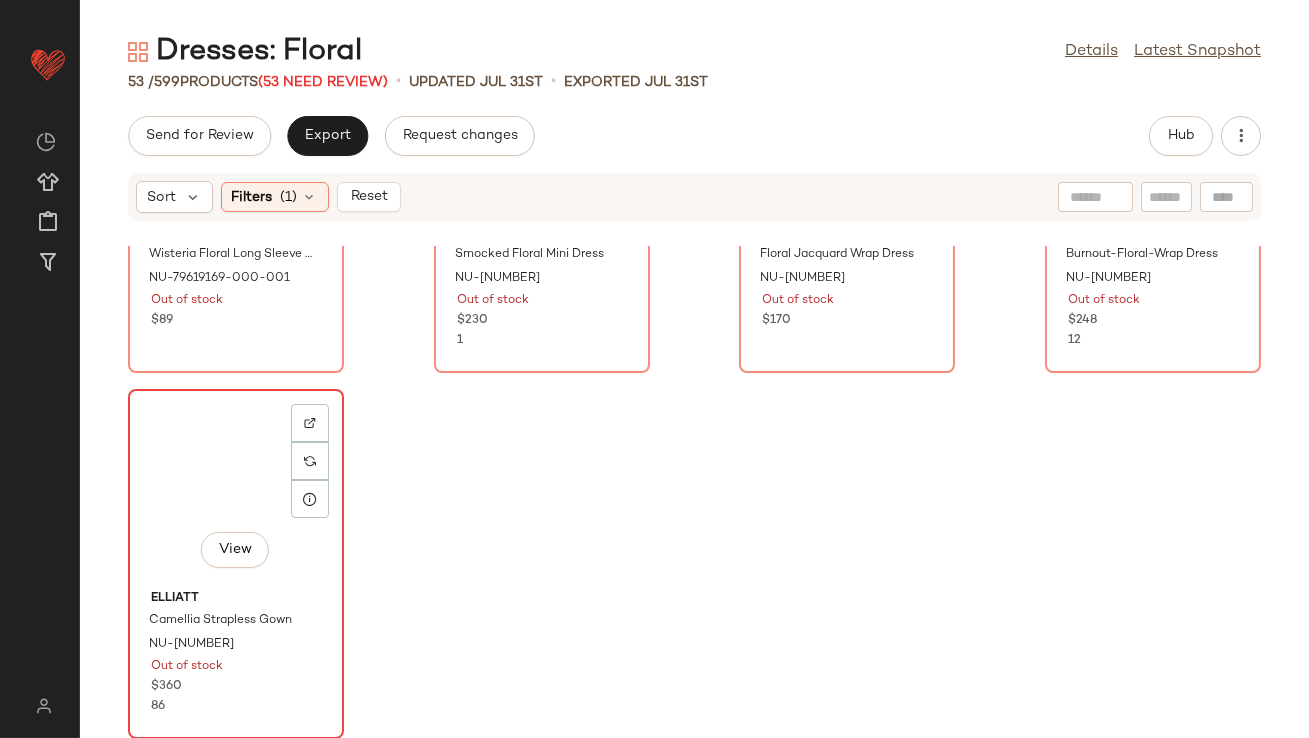 click on "View" 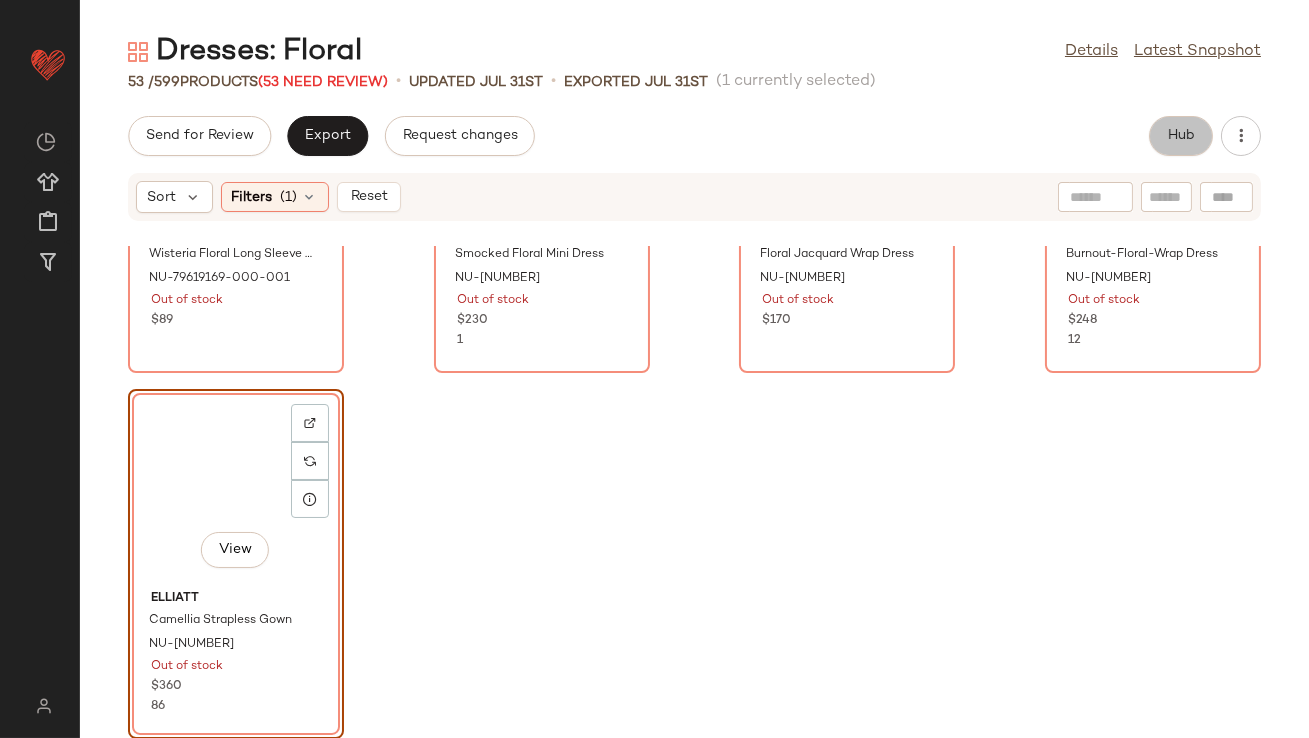 click on "Hub" 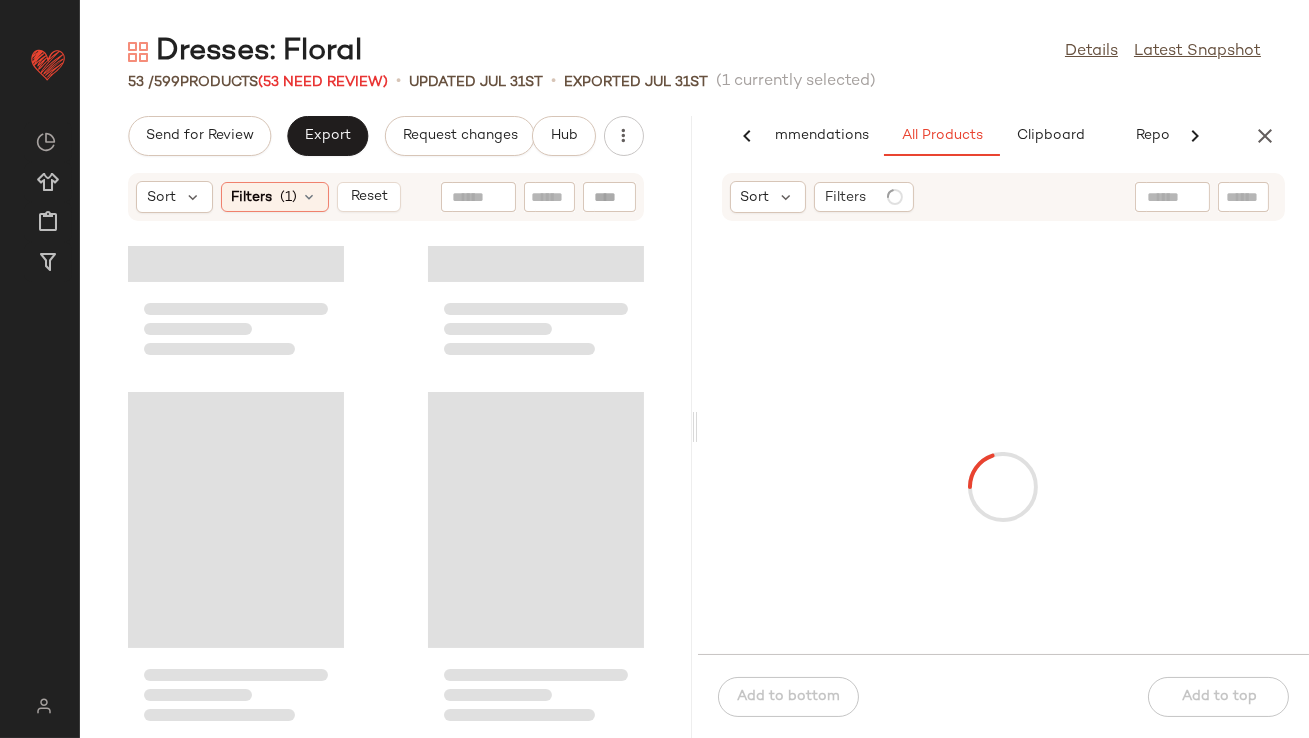 scroll, scrollTop: 0, scrollLeft: 112, axis: horizontal 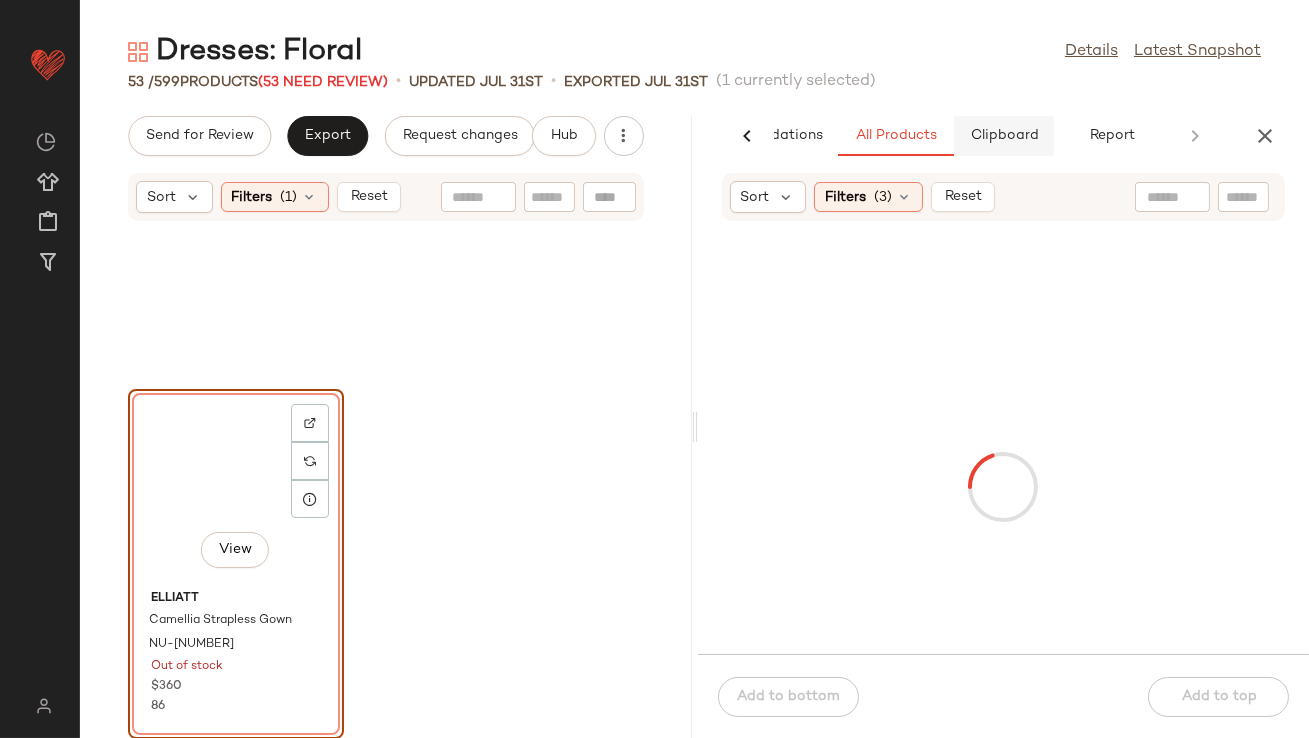 click on "Clipboard" 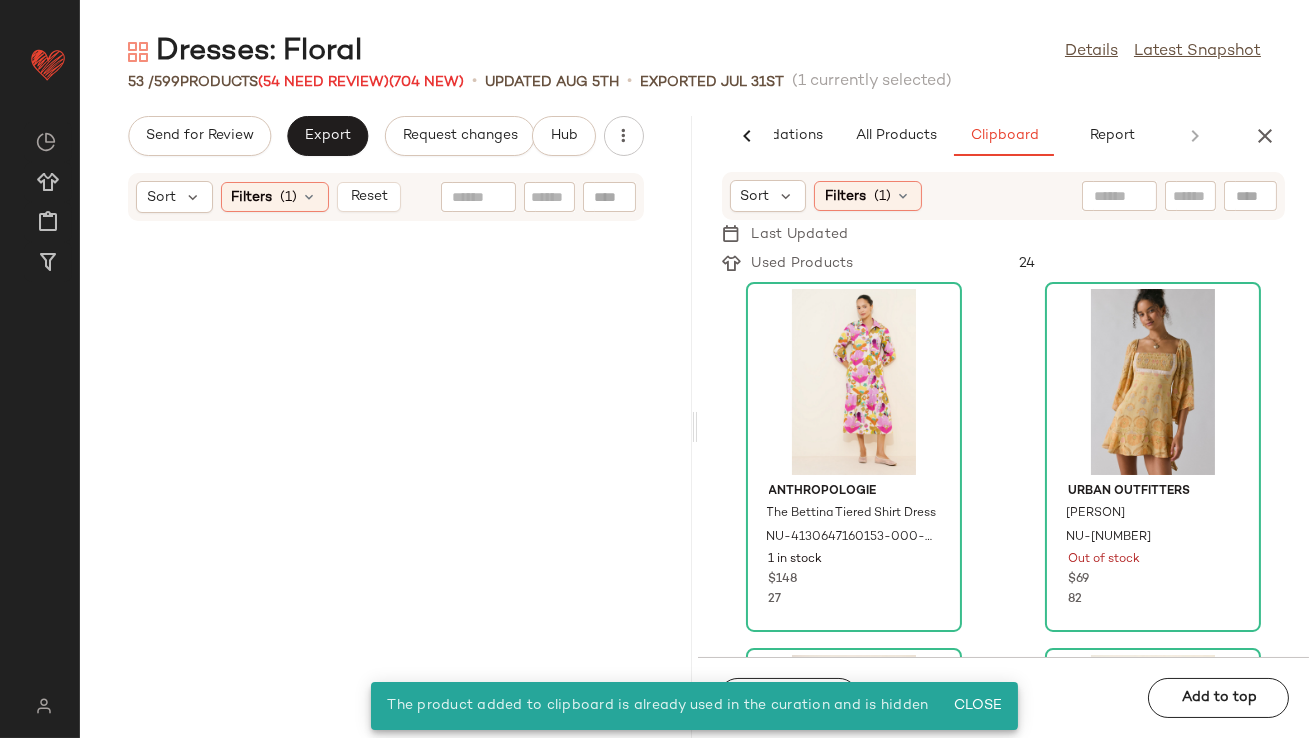 scroll, scrollTop: 0, scrollLeft: 0, axis: both 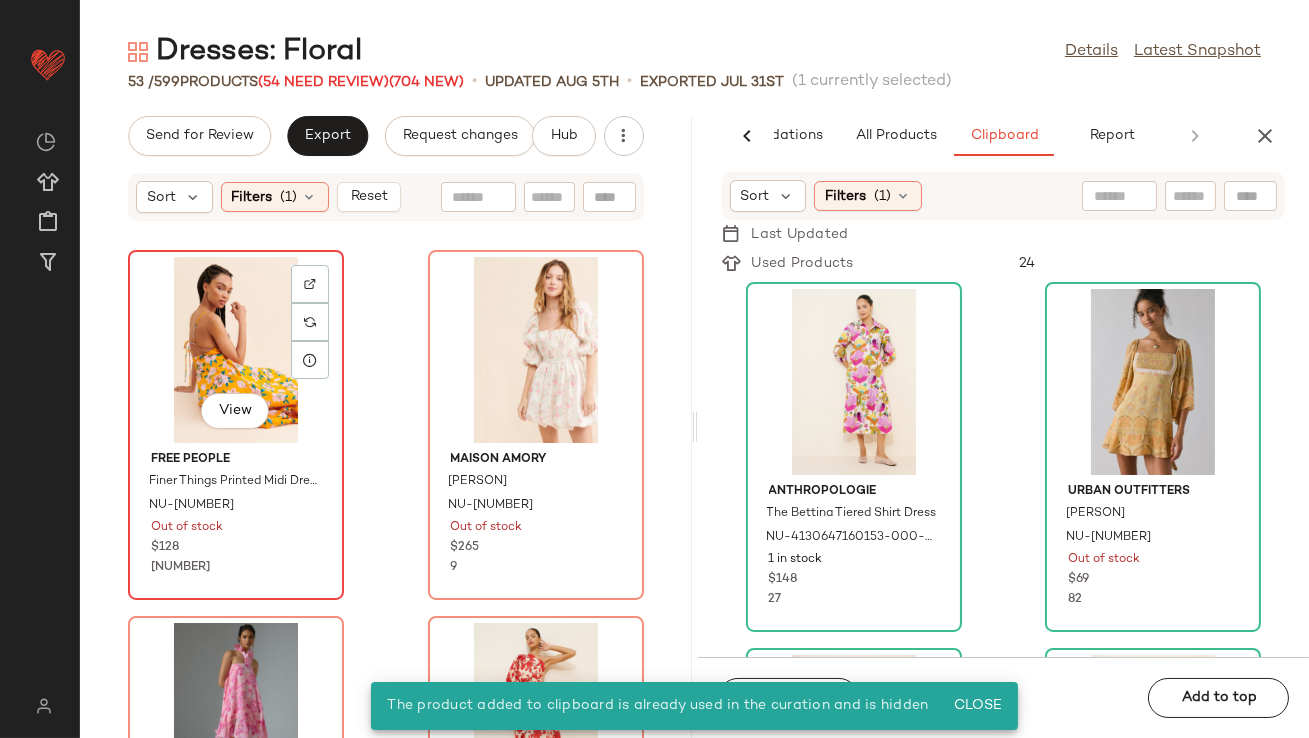 click on "View" 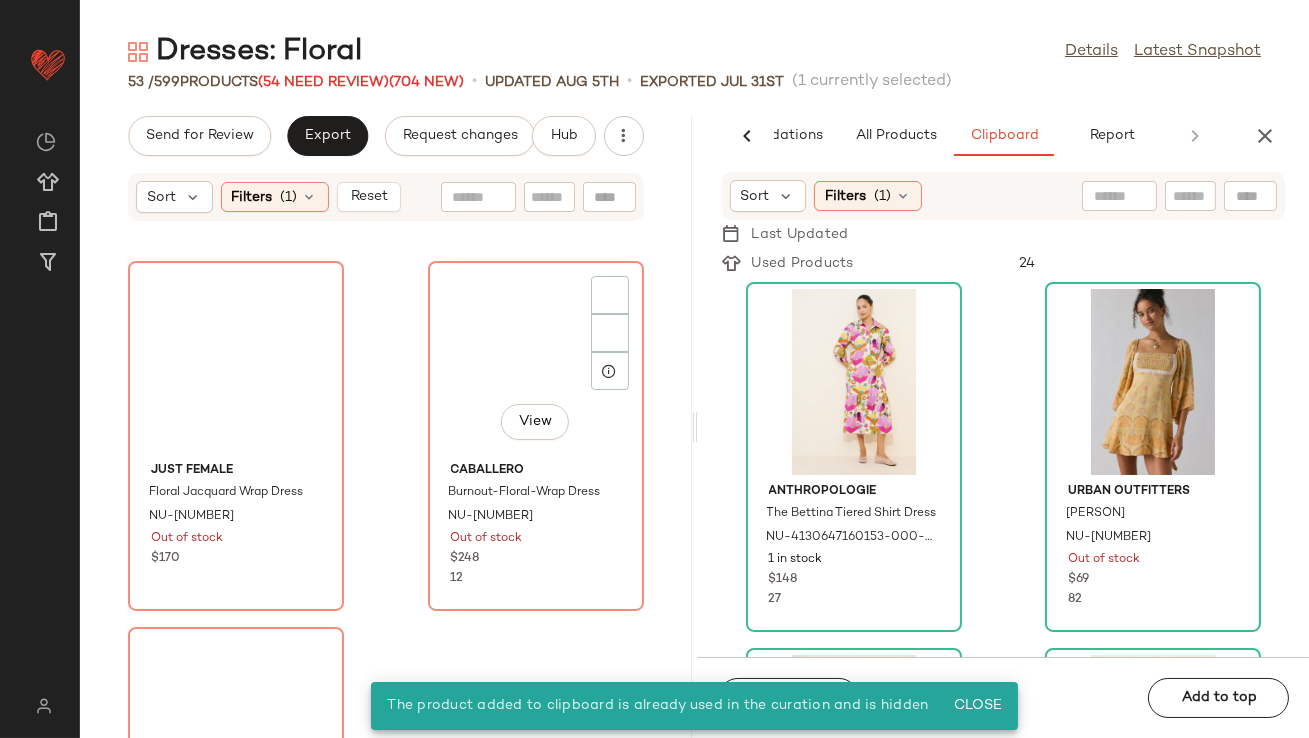 scroll, scrollTop: 9393, scrollLeft: 0, axis: vertical 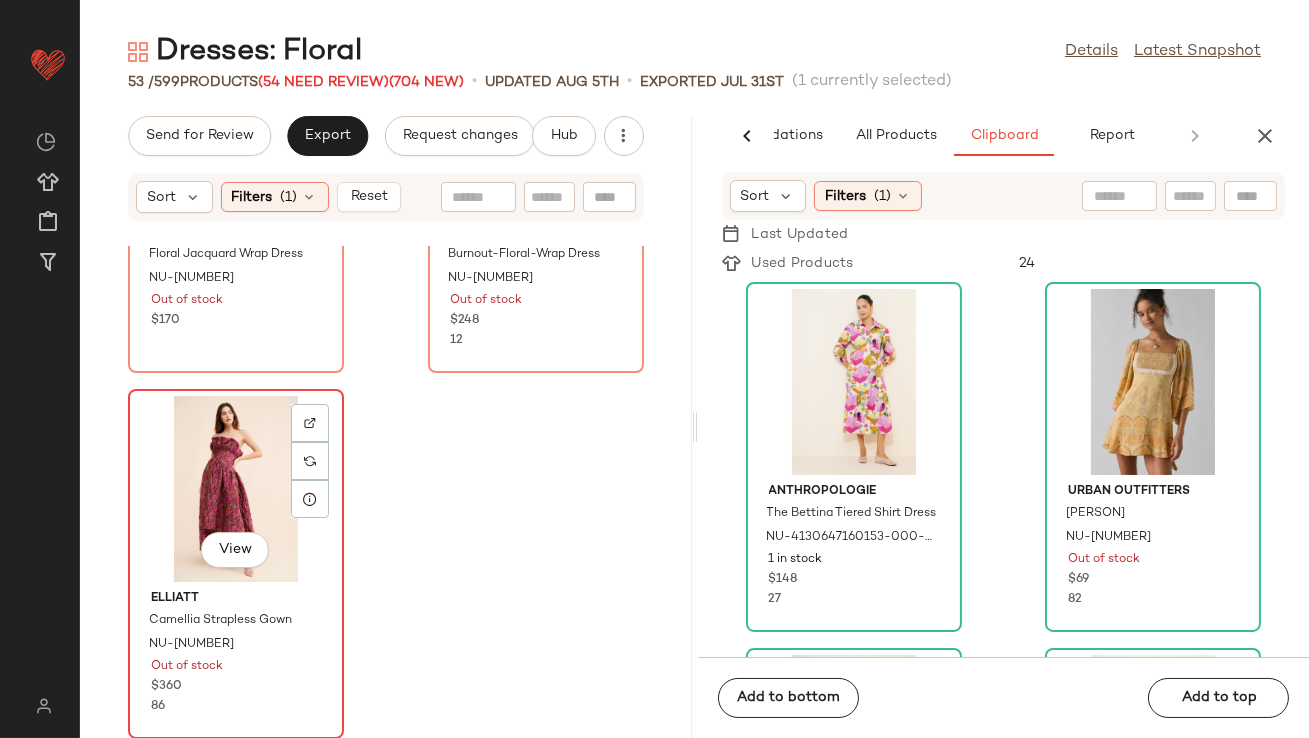 click on "View" 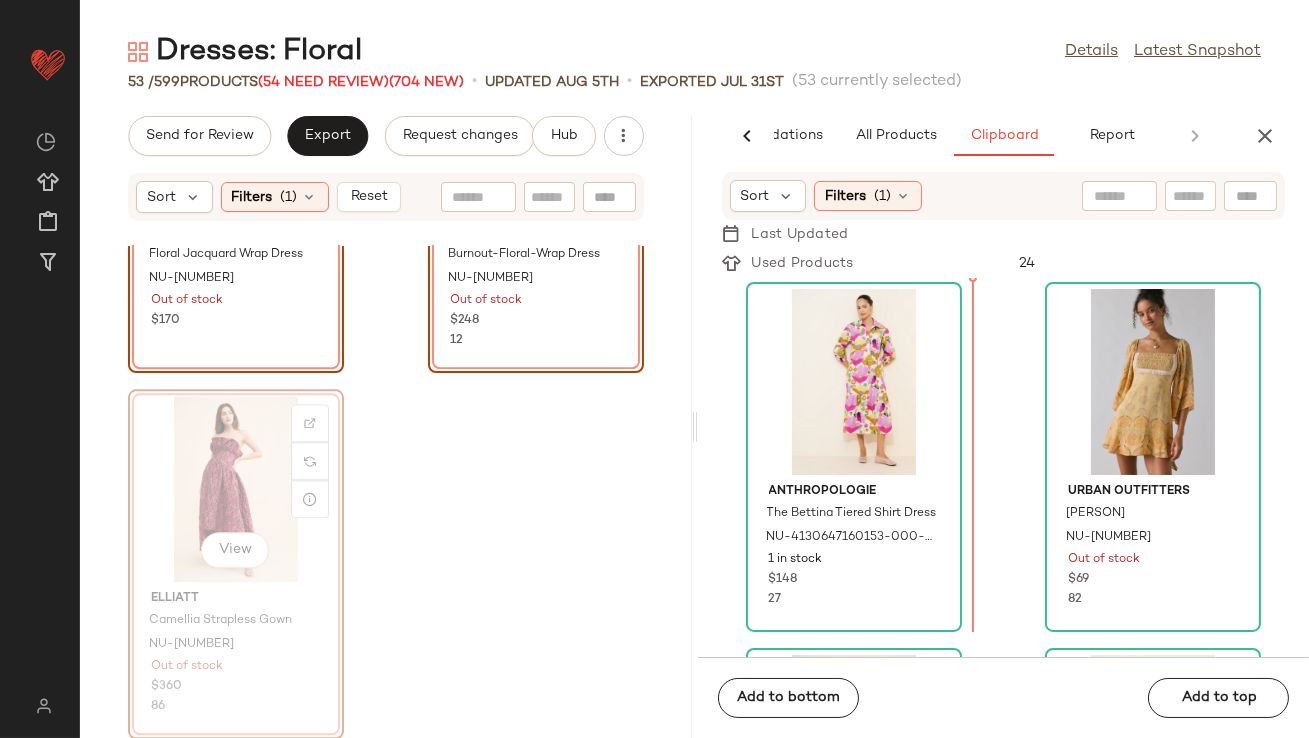 drag, startPoint x: 206, startPoint y: 465, endPoint x: 217, endPoint y: 465, distance: 11 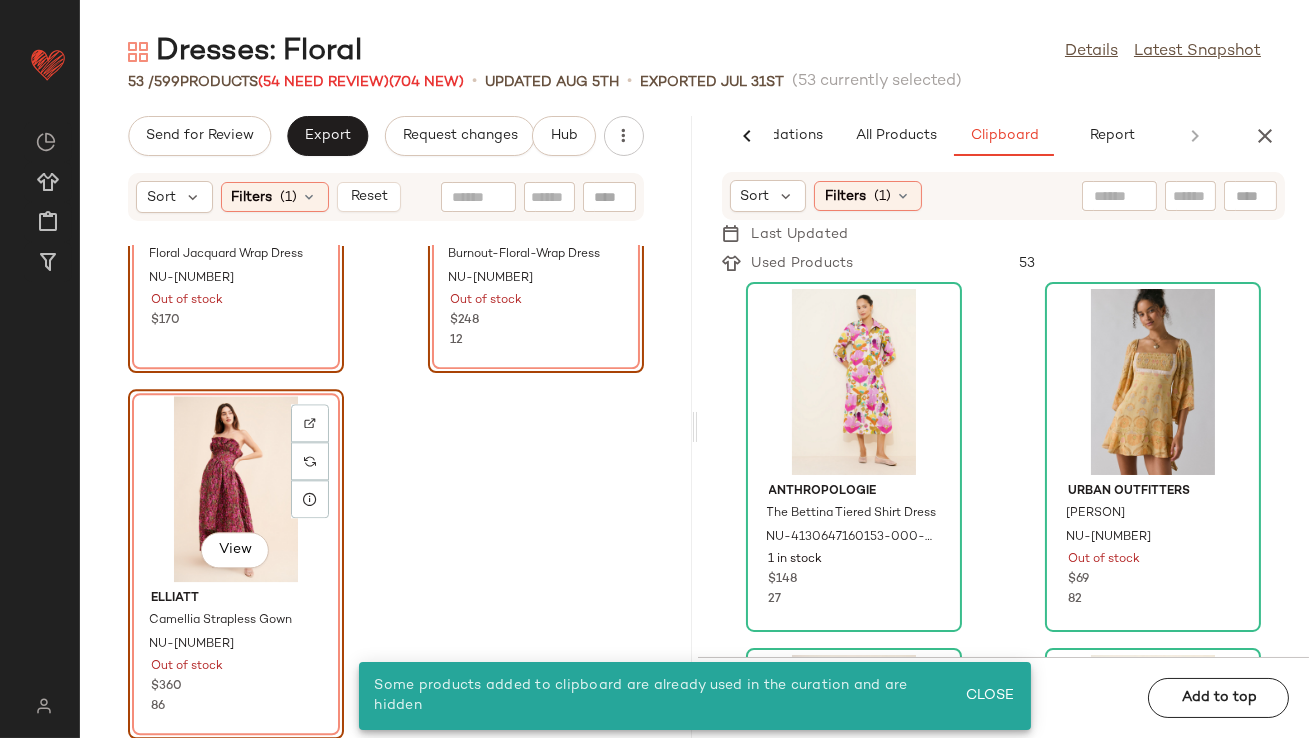 click on "View" 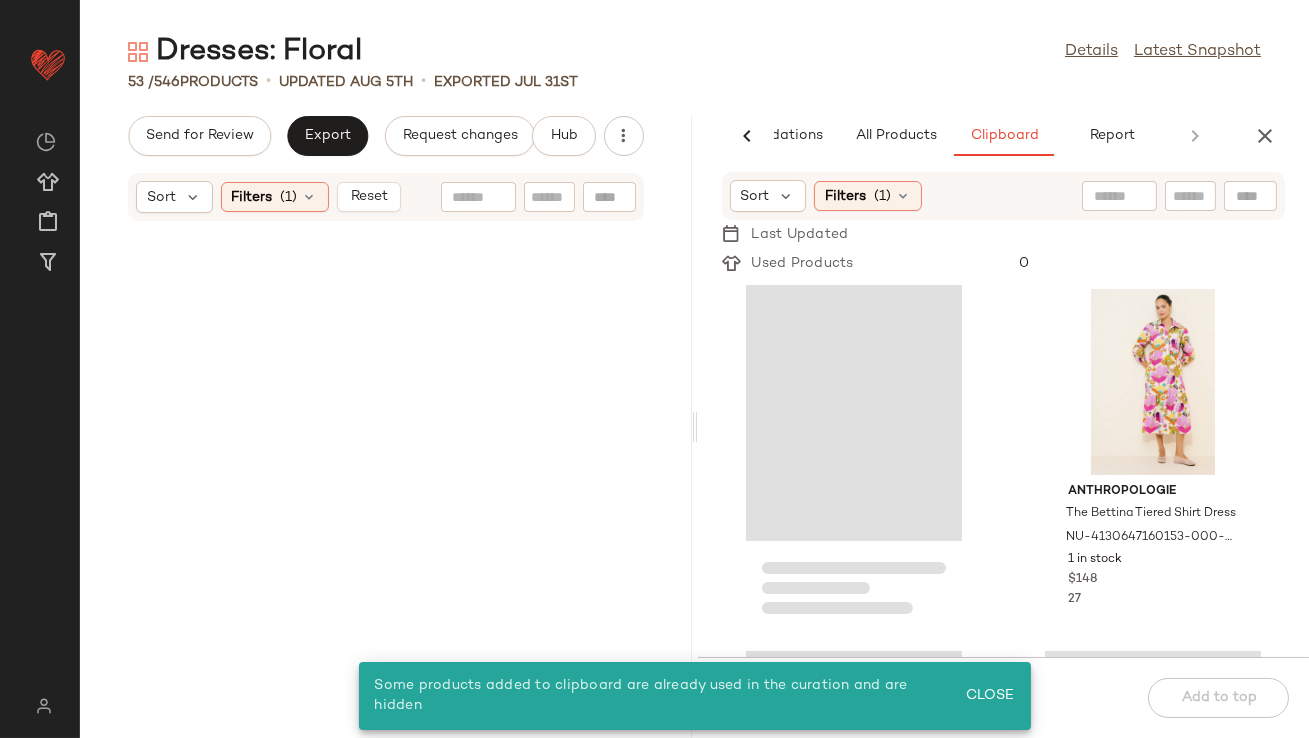 scroll, scrollTop: 0, scrollLeft: 0, axis: both 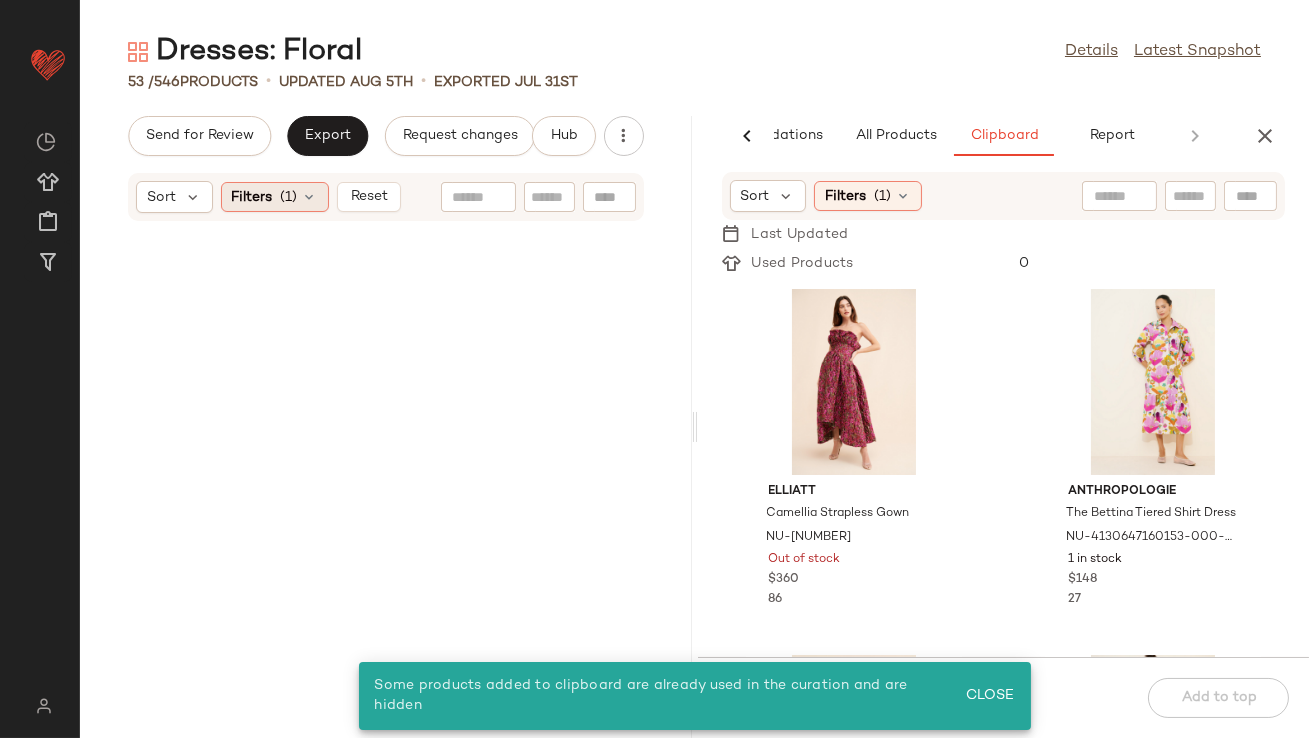 click at bounding box center [310, 197] 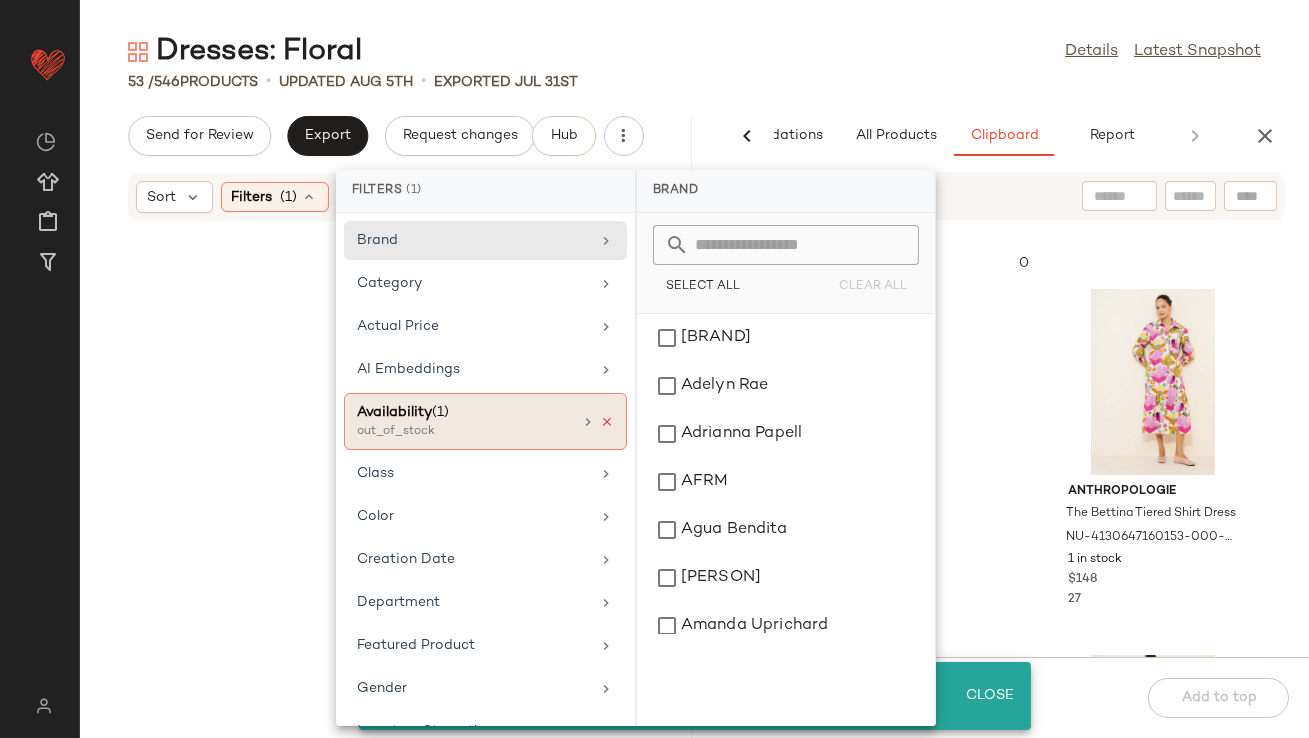 click at bounding box center [607, 422] 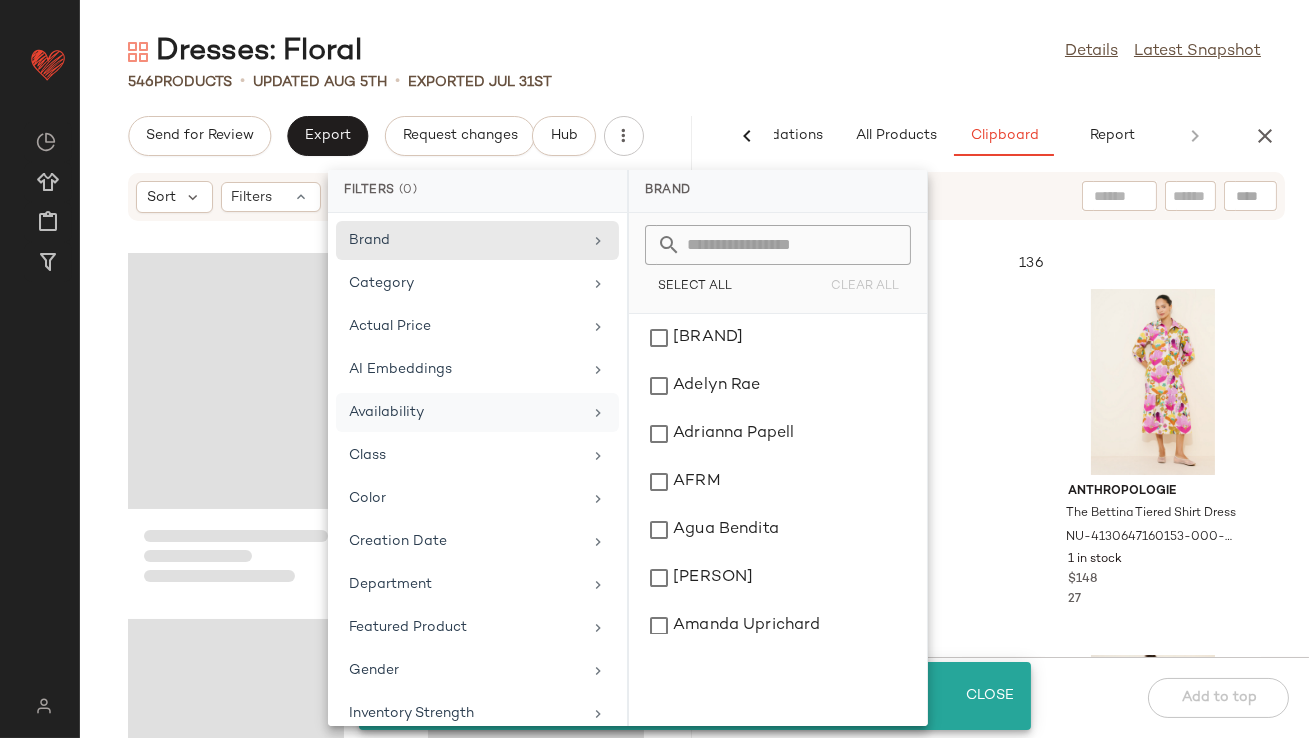 click on "Dresses: Floral  Details   Latest Snapshot  546   Products   •   updated Aug 5th  •  Exported Jul 31st  Send for Review   Export   Request changes   Hub  Sort  Filters  AI Recommendations   All Products   Clipboard   Report  Sort  Filters  (3)   Reset  Sort  Filters  (1)   Last Updated   Used Products  136 Elliatt Camellia Strapless Gown NU-89280556-000-266 Out of stock $360 86 Anthropologie The Bettina Tiered Shirt Dress NU-4130647160153-000-000 1 in stock $148 27 Free People Finer Things Printed Midi Dress NU-82059312-000-072 Out of stock $128 47 Anthropologie Smocked Bodice Buttonfront Midi Dress NU-101431146-000-068 Out of stock $168 28 Anthropologie Sleeveless Floral Slip Dress NU-4130652010128-000-029 Out of stock $178 95 Baum und Pferdgarten Avah Midi Dress NU-98459589-000-030 Out of stock $309 20 Farm Rio Scoop Neck Ruffle Midi Dress NU-97301865-000-000 Out of stock $260 101 Auguste The Label Amberlyn Midi Dress NU-98525363-000-009 Out of stock $229 47  Add to bottom   Add to top" at bounding box center [694, 385] 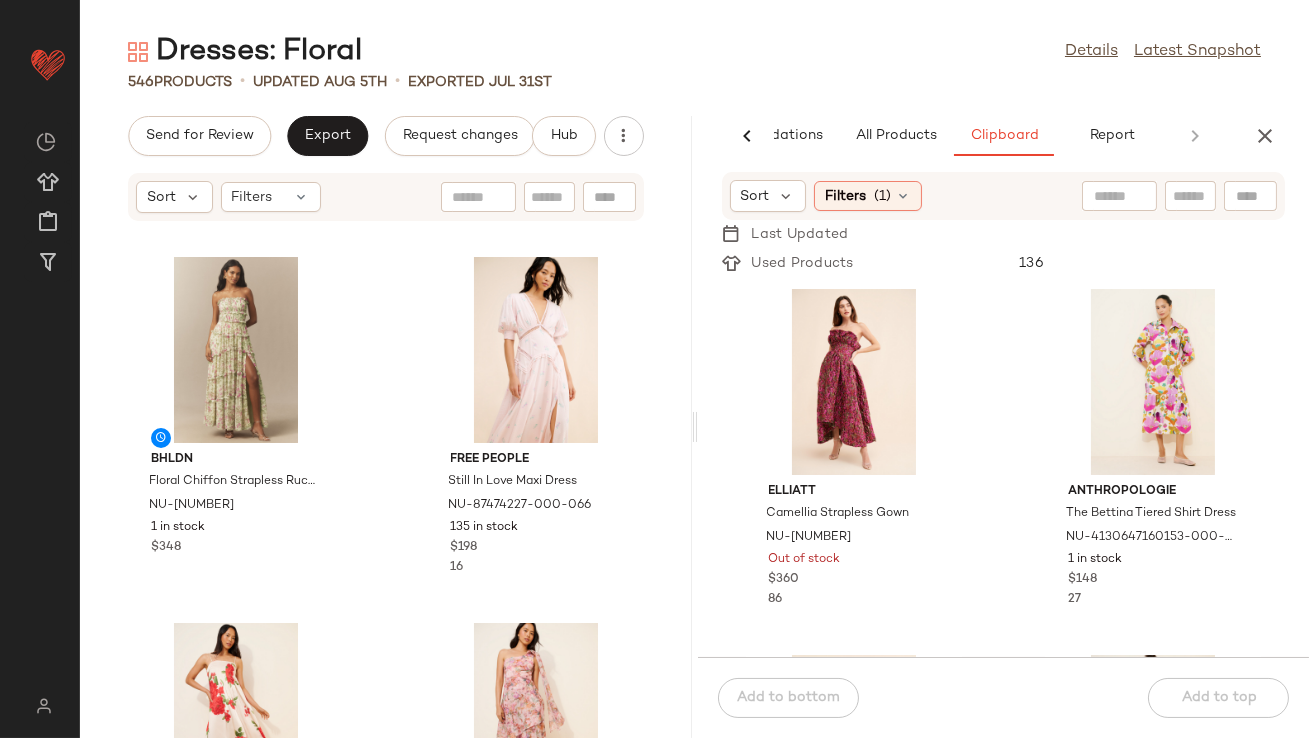 click on "Sort  Filters  (1)" at bounding box center (1004, 196) 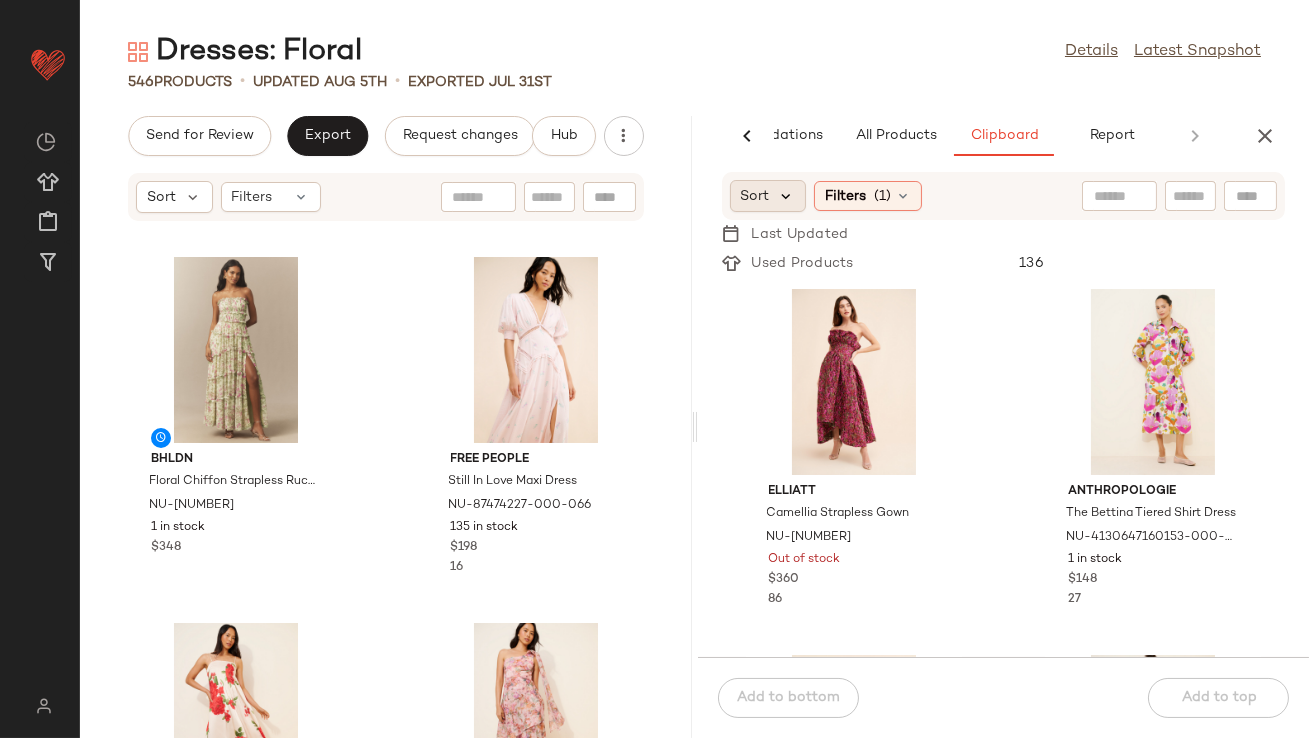 click at bounding box center [787, 196] 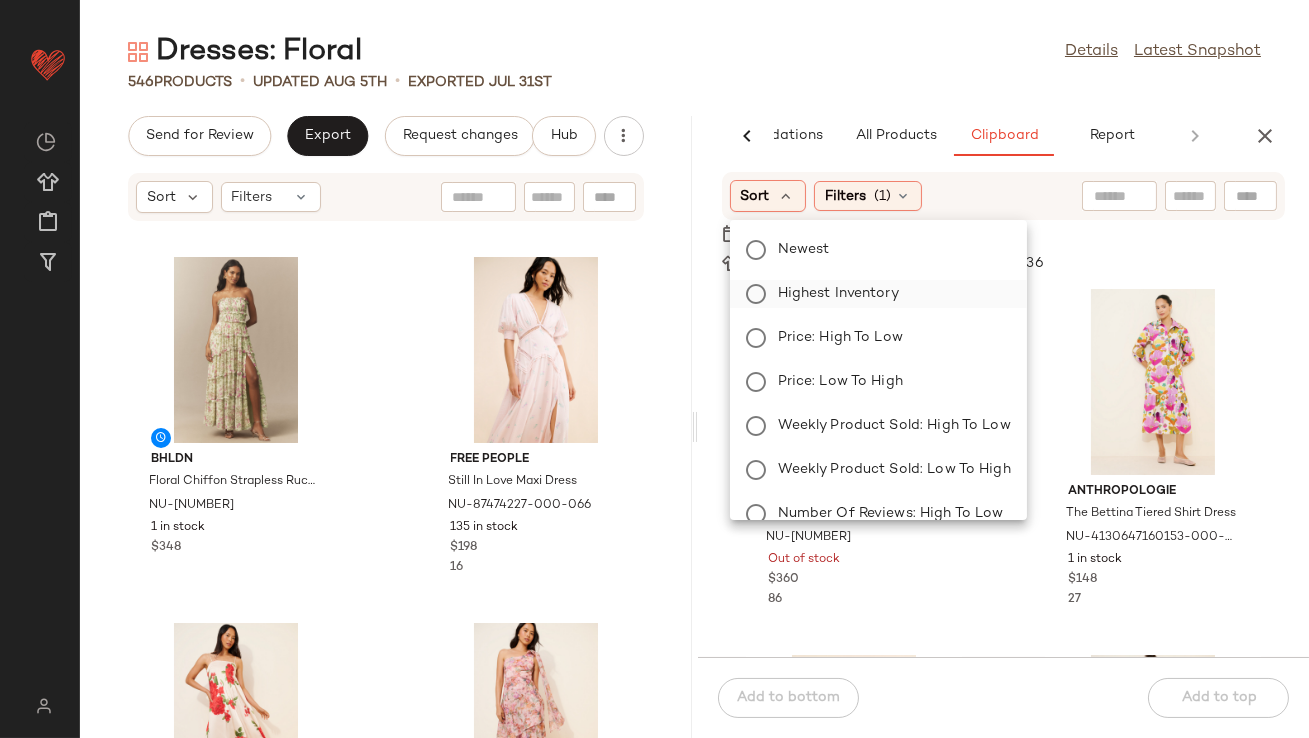 click on "Highest Inventory" 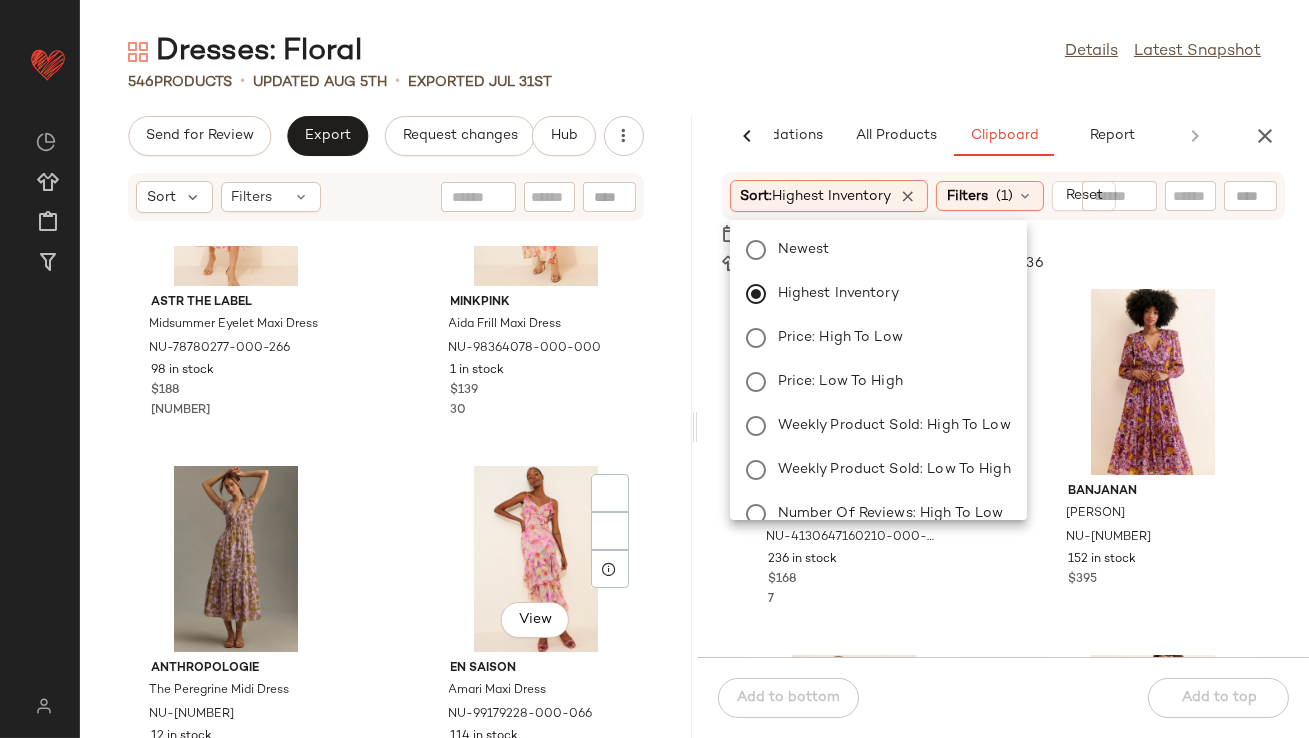 scroll, scrollTop: 1670, scrollLeft: 0, axis: vertical 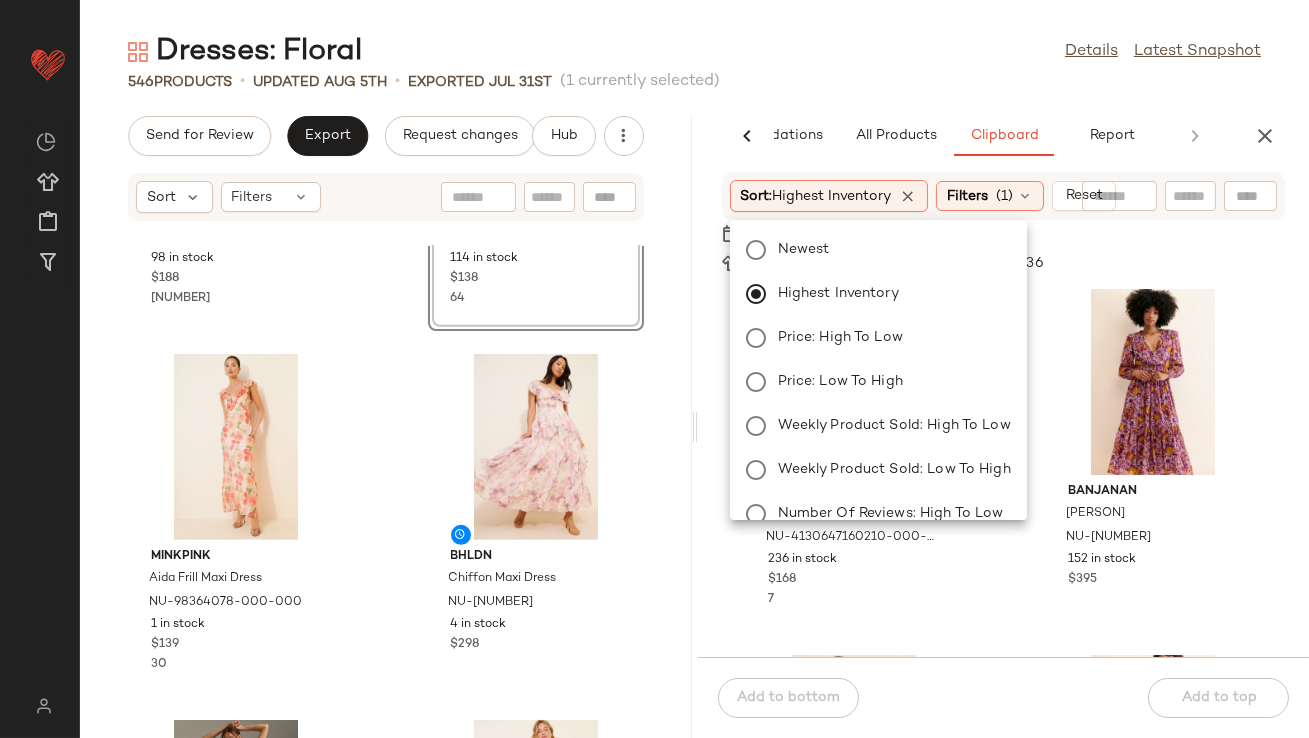 click on "Dresses: Floral  Details   Latest Snapshot" 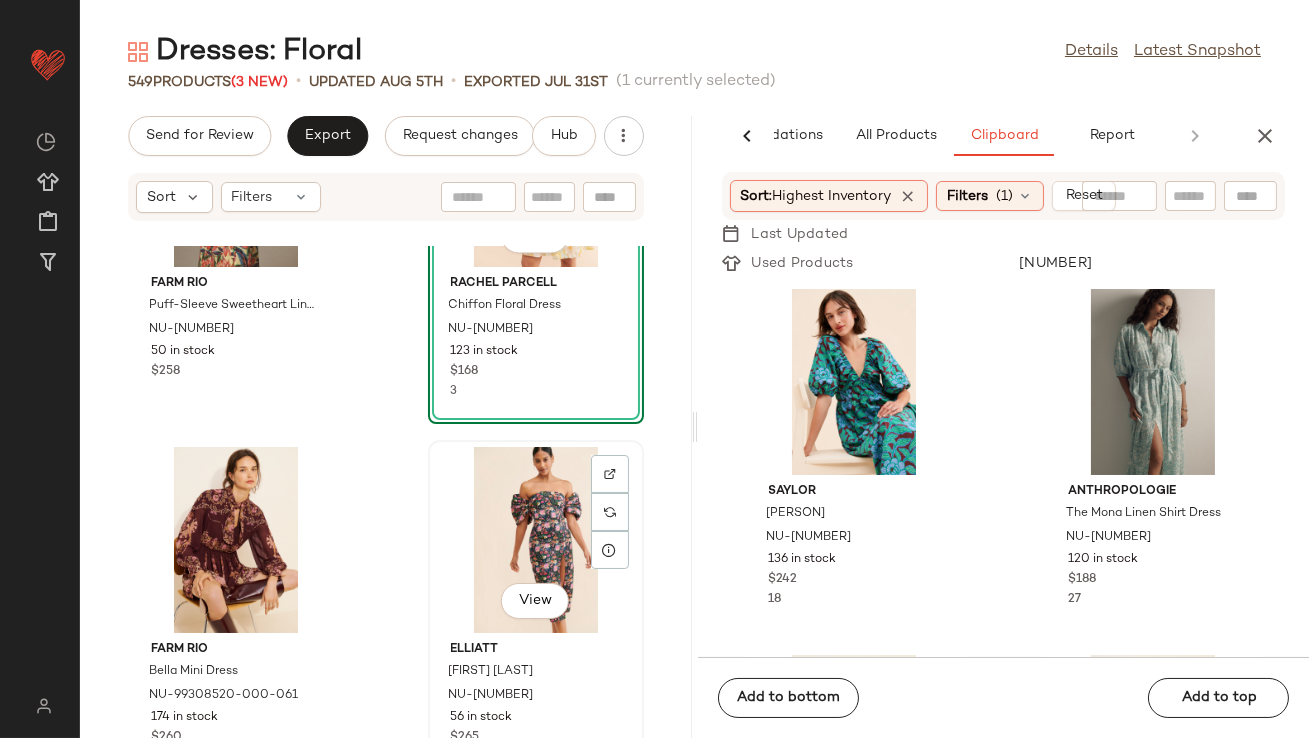 scroll, scrollTop: 8611, scrollLeft: 0, axis: vertical 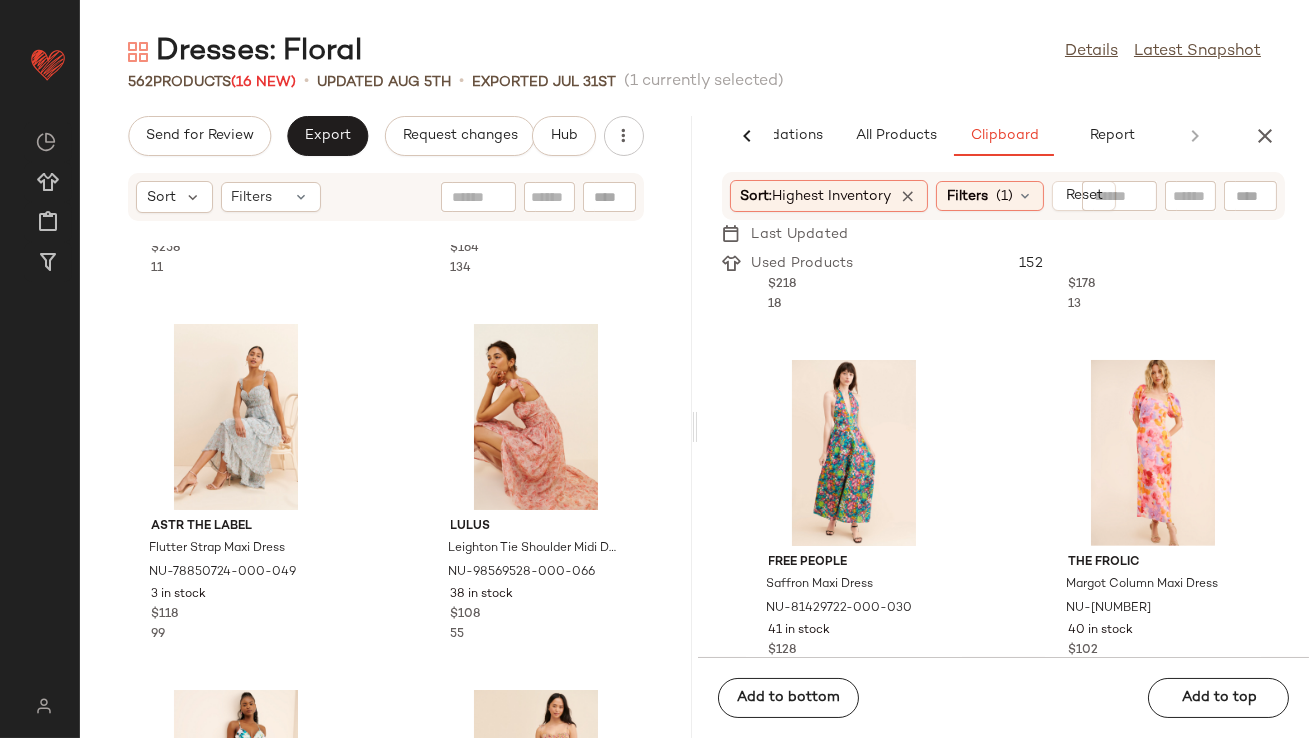 click on "Farm Rio Tiered Floral Mini Dress NU-4130952480147-000-066 45 in stock $218 18 Anthropologie Sleeveless Printed Knee-Length Dress NU-4130089540125-000-089 42 in stock $178 13 Free People Saffron Maxi Dress NU-81429722-000-030 41 in stock $128 4 The Frolic Margot Column Maxi Dress NU-90677063-000-000 40 in stock $102 2 ASTR The Label Gaia Slip Midi Dress NU-94983988-000-009 39 in stock $148 37 Geisha Designs Isabella Floral Dress NU-81982415-000-066 36 in stock $348 32 Anthropologie Sleeveless Square-Neck Ruffle Tiered Midi Dress NU-4130916210332-000-015 34 in stock $178 45 Yumi Kim Spencer Maxi Dress NU-69284875-000-048 32 in stock $258" 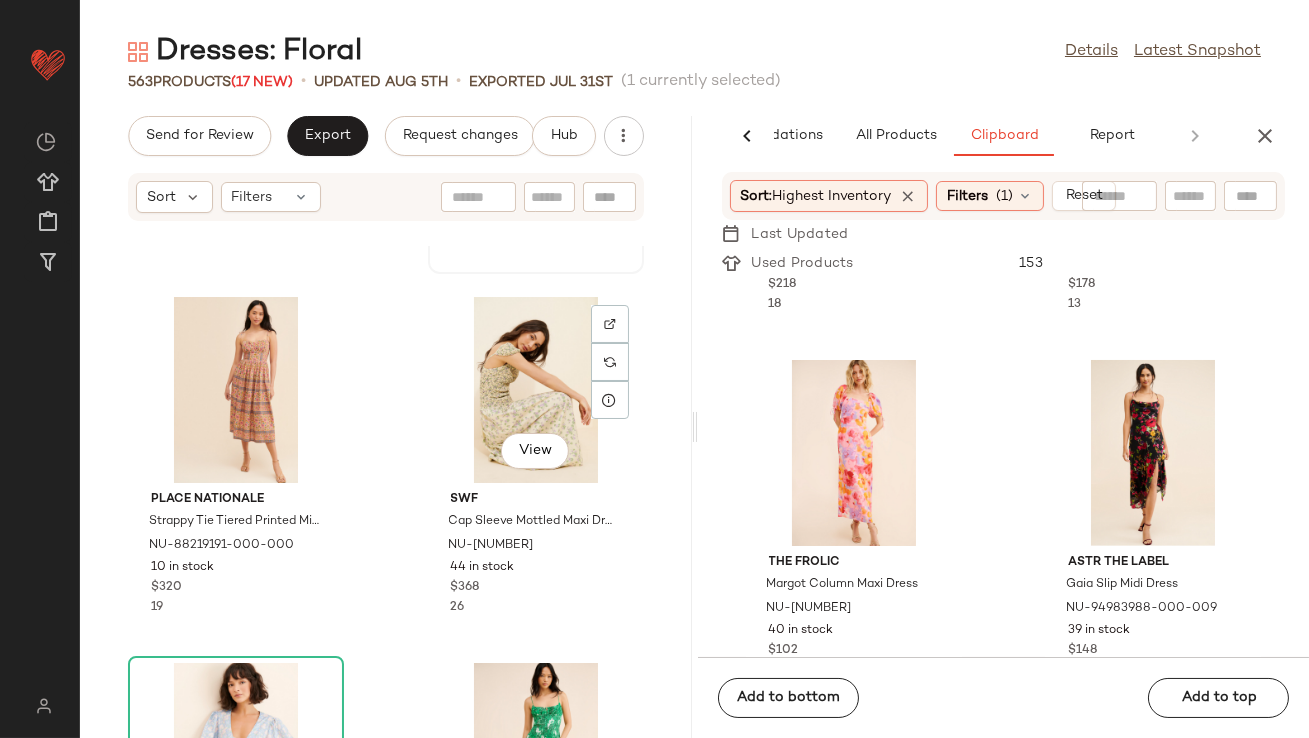 scroll, scrollTop: 15753, scrollLeft: 0, axis: vertical 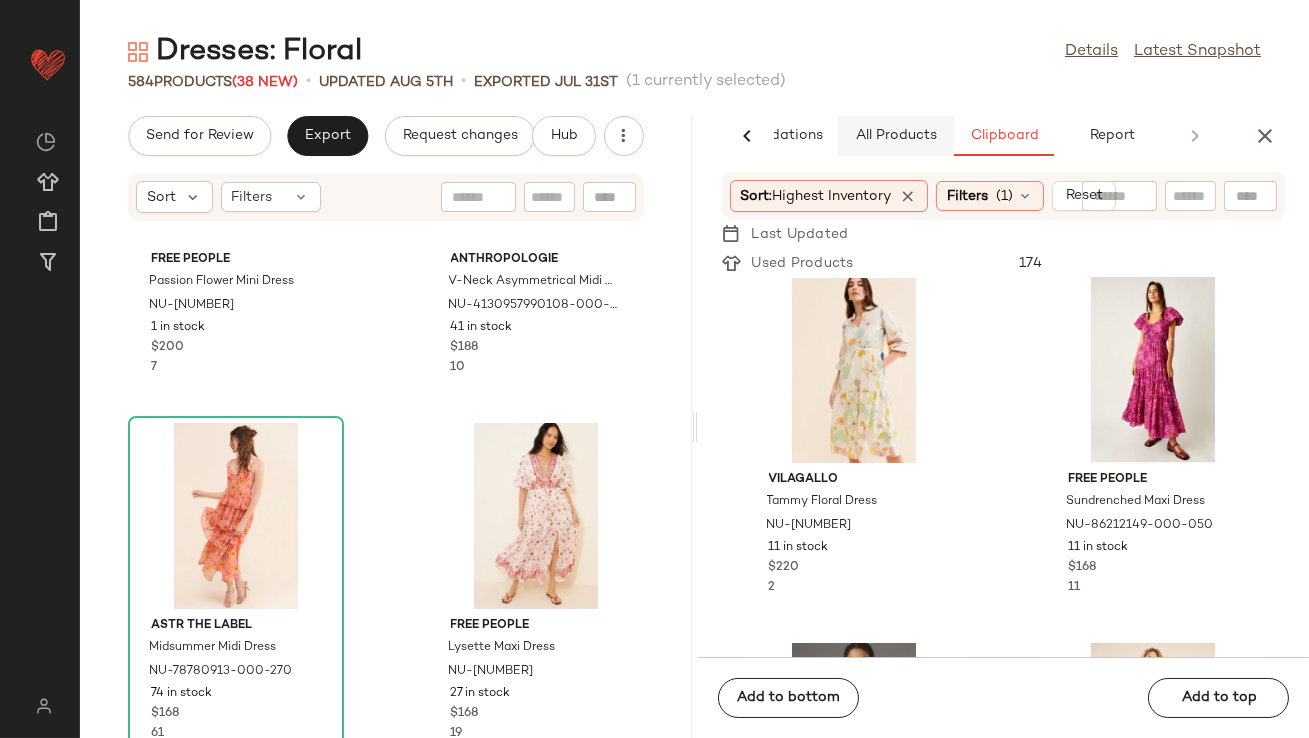 click on "All Products" 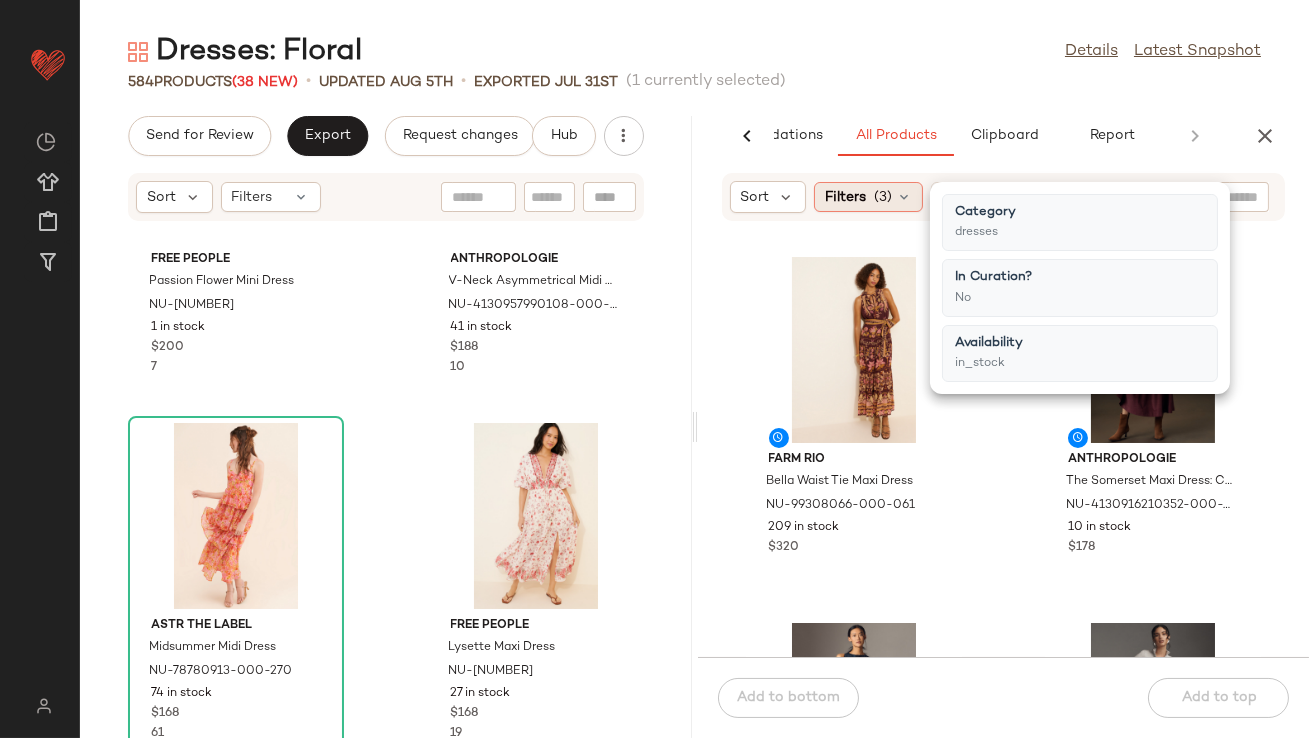 click on "Filters  (3)" 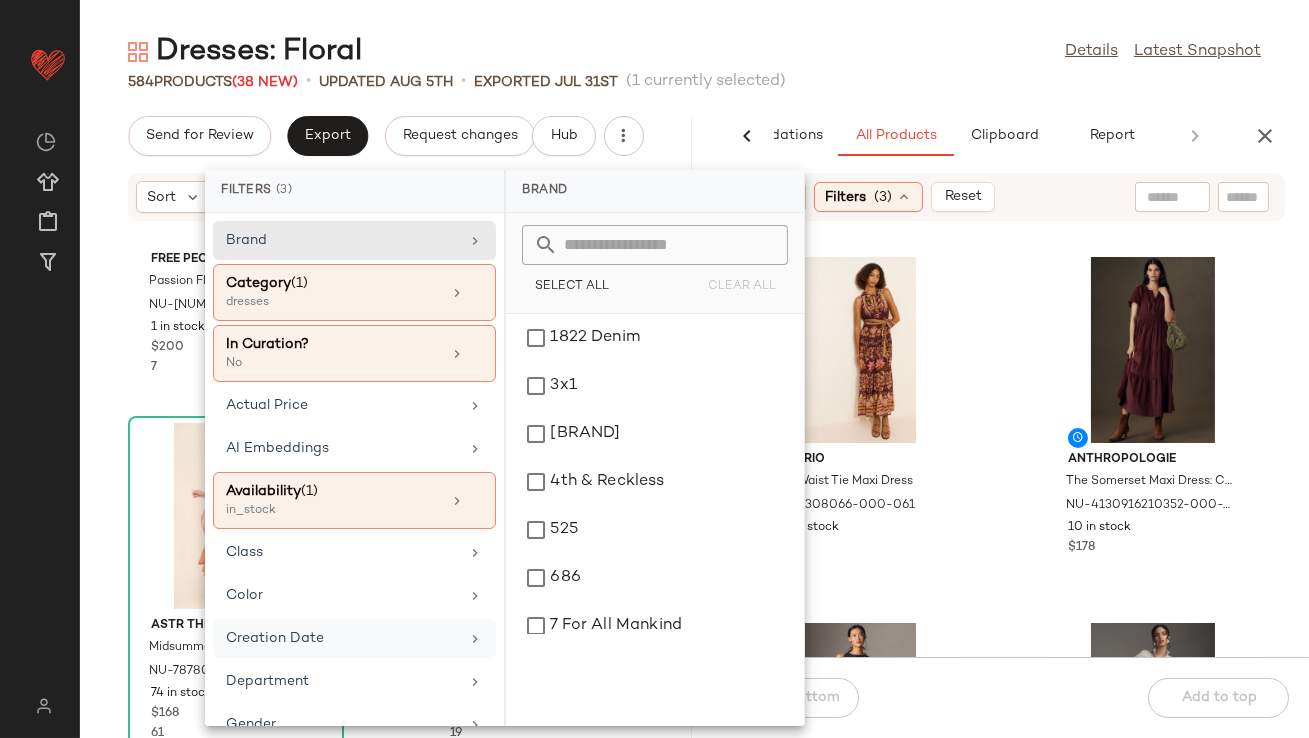 click on "Creation Date" at bounding box center (342, 638) 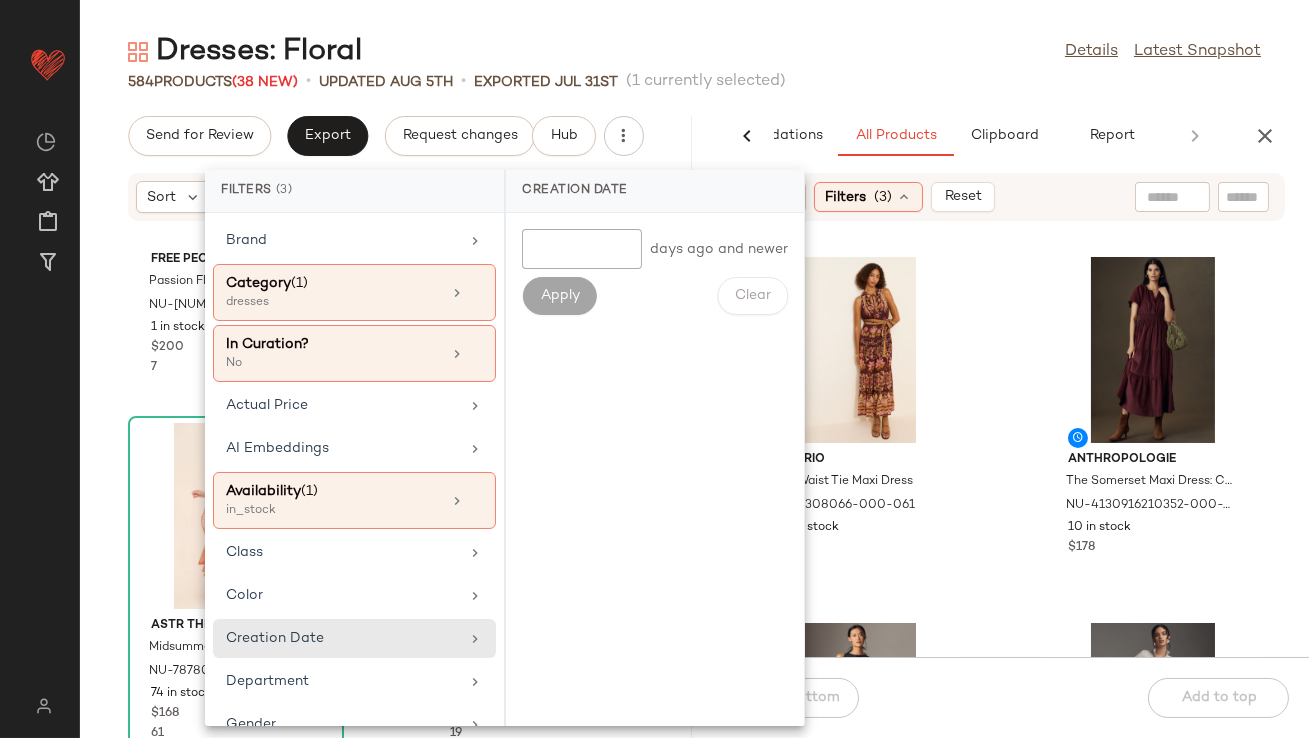 click 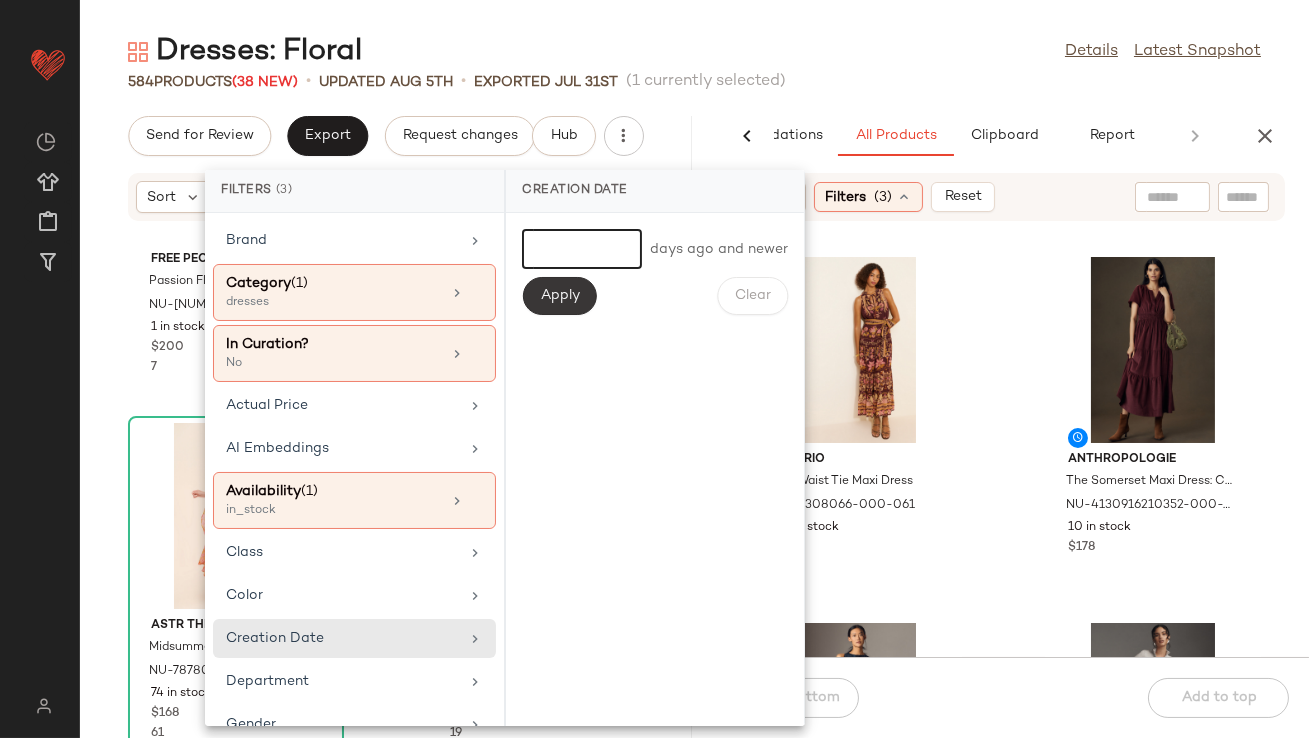 type on "*" 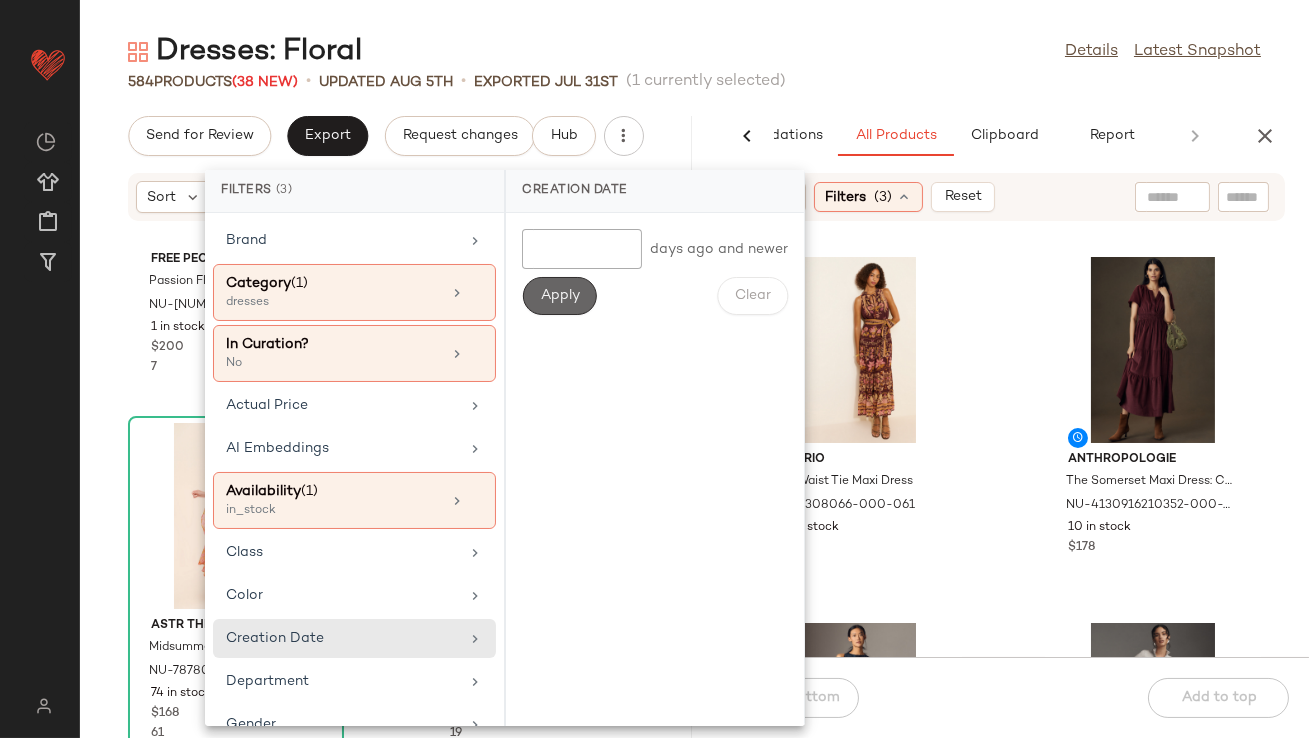 click on "Apply" at bounding box center (559, 296) 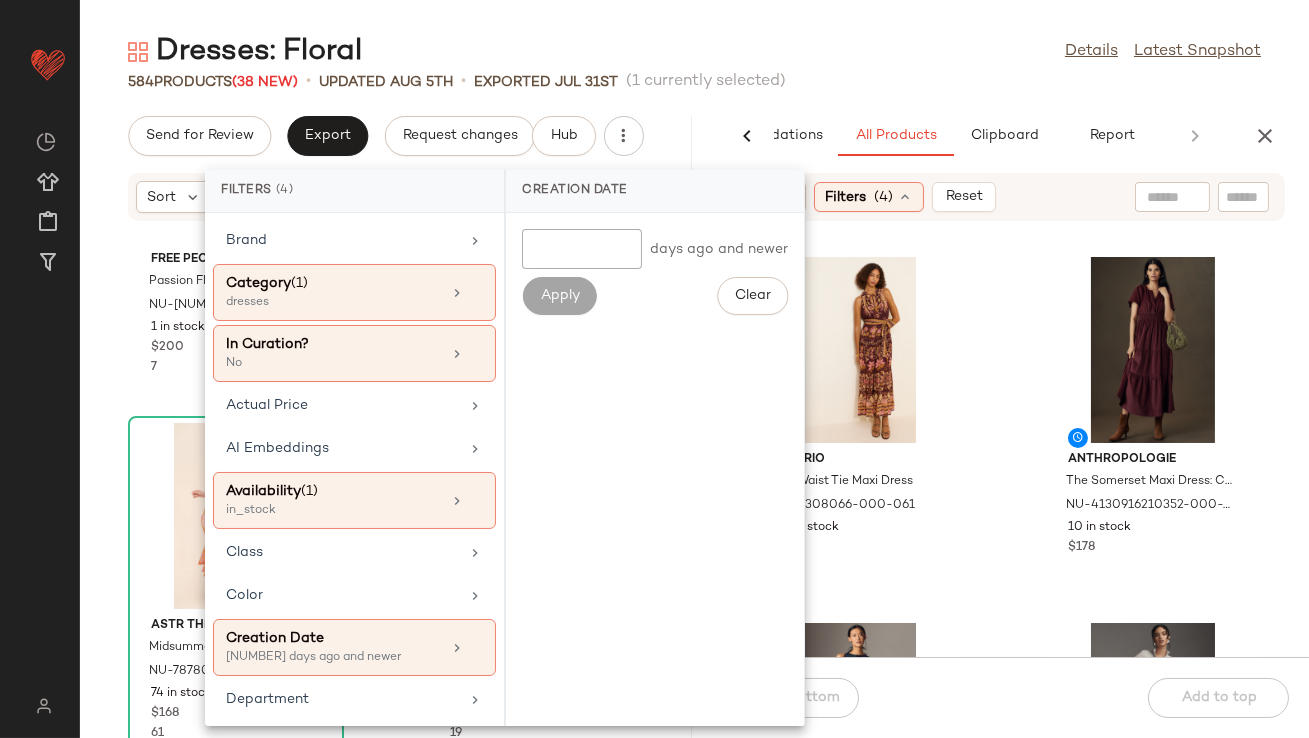 click on "584   Products  (38 New)  •   updated Aug 5th  •  Exported Jul 31st   (1 currently selected)" 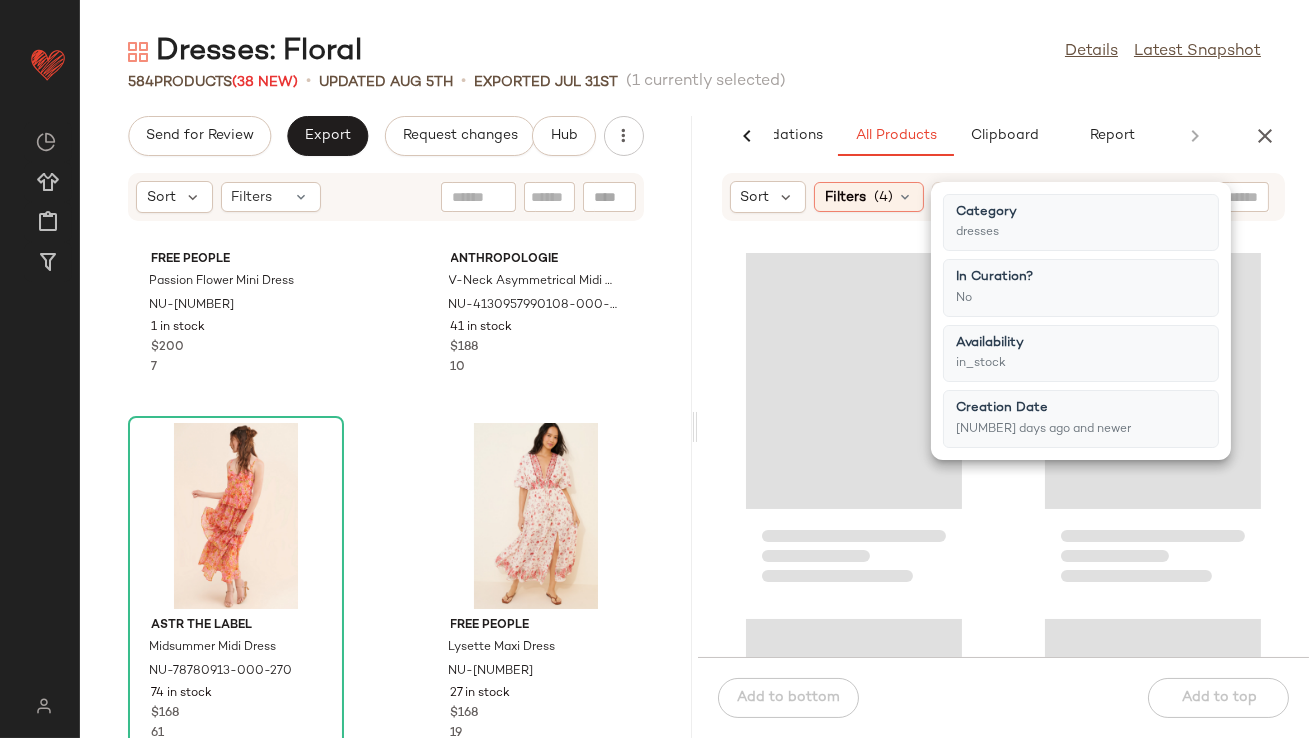 click on "Dresses: Floral  Details   Latest Snapshot" 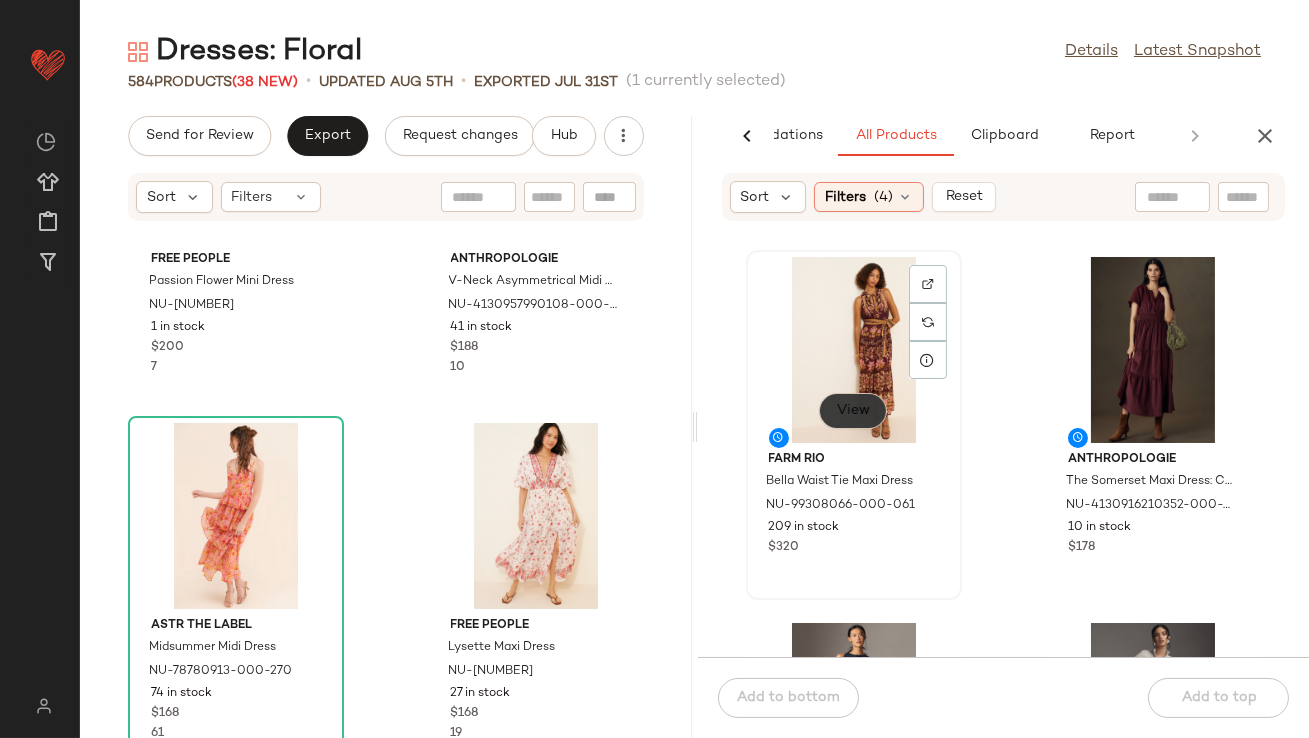 click on "View" 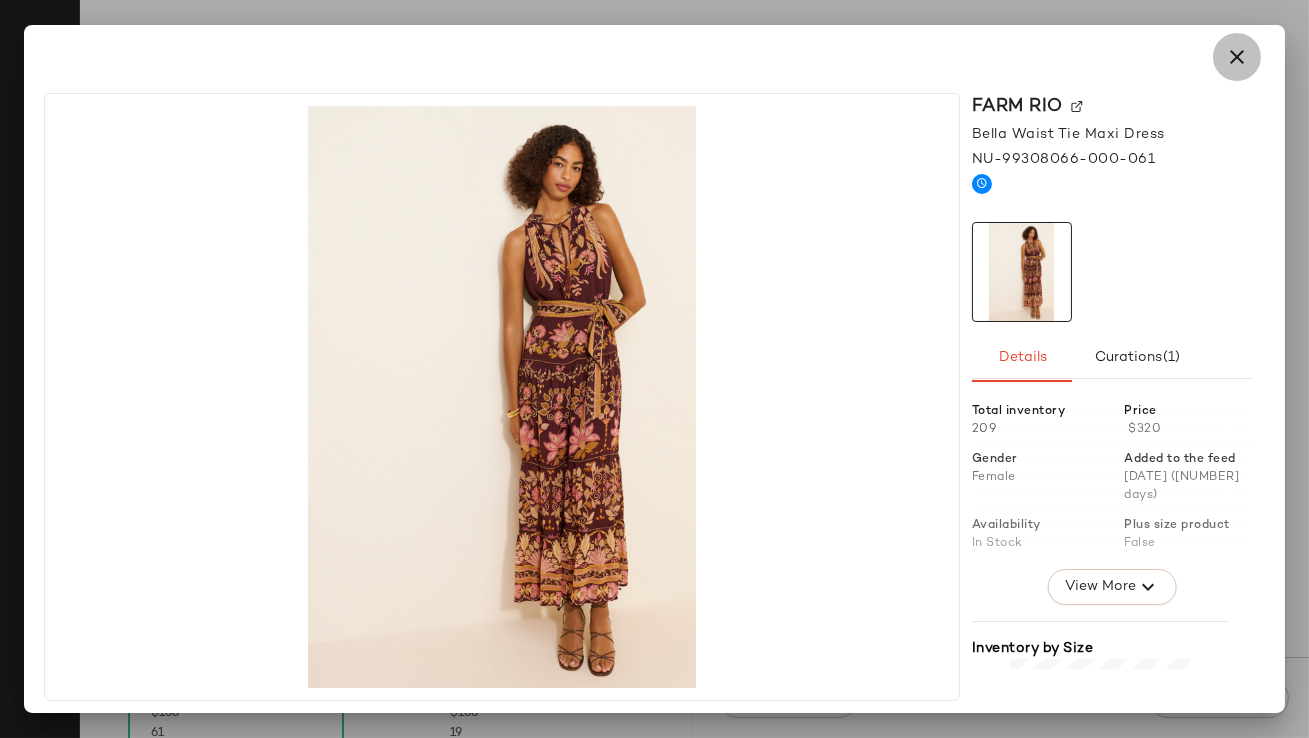 click at bounding box center (1237, 57) 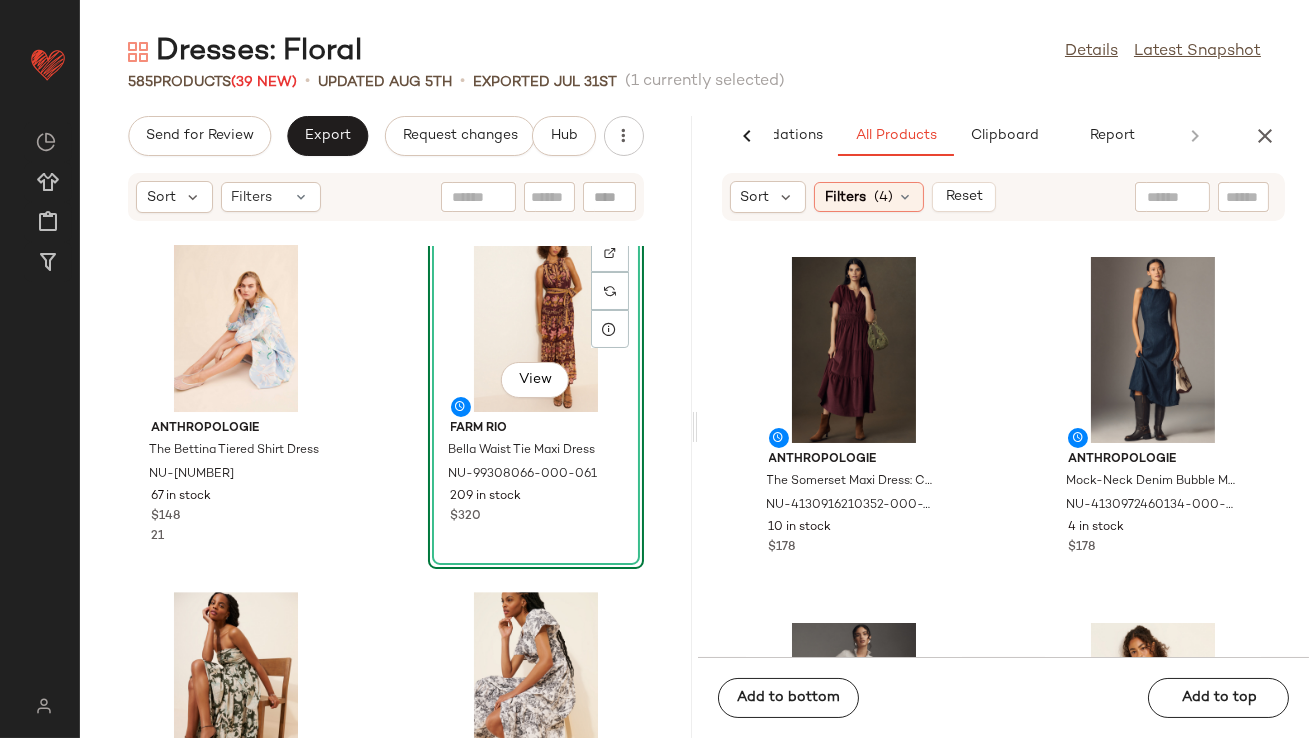 scroll, scrollTop: 11819, scrollLeft: 0, axis: vertical 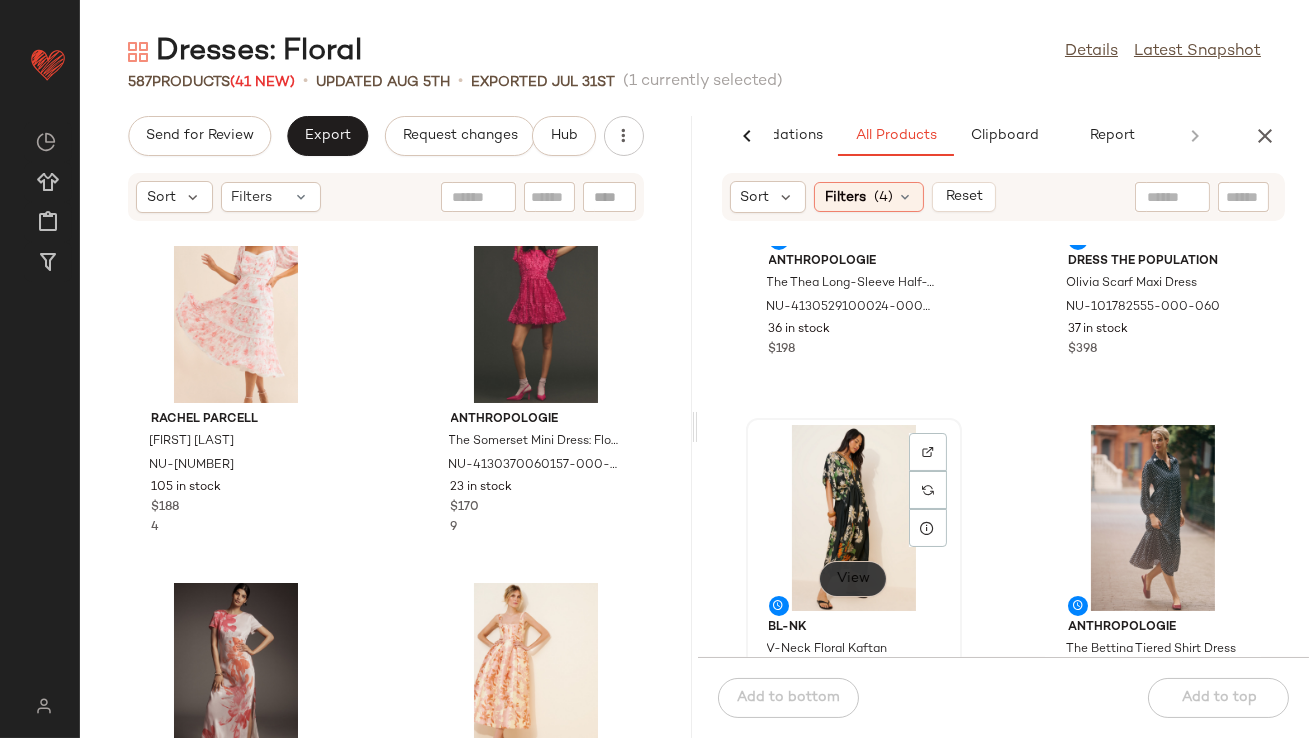 click on "View" at bounding box center [853, 579] 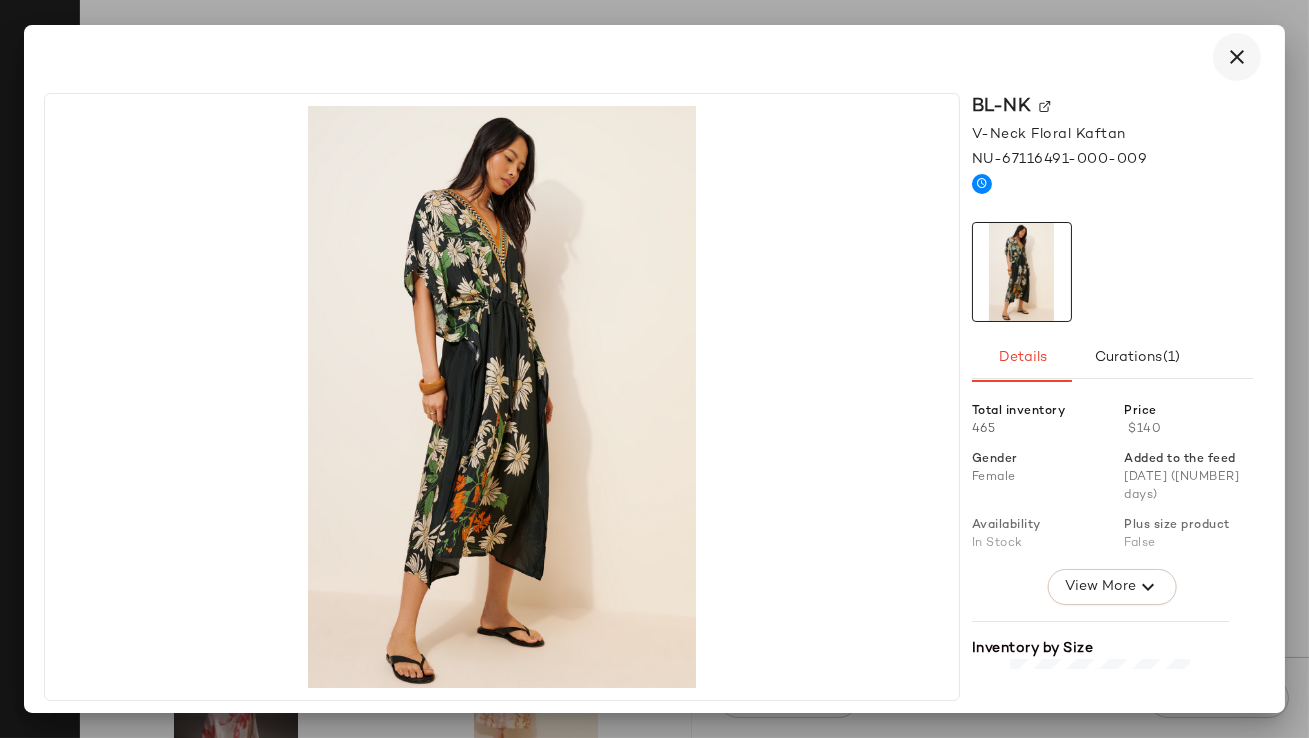 click at bounding box center [1237, 57] 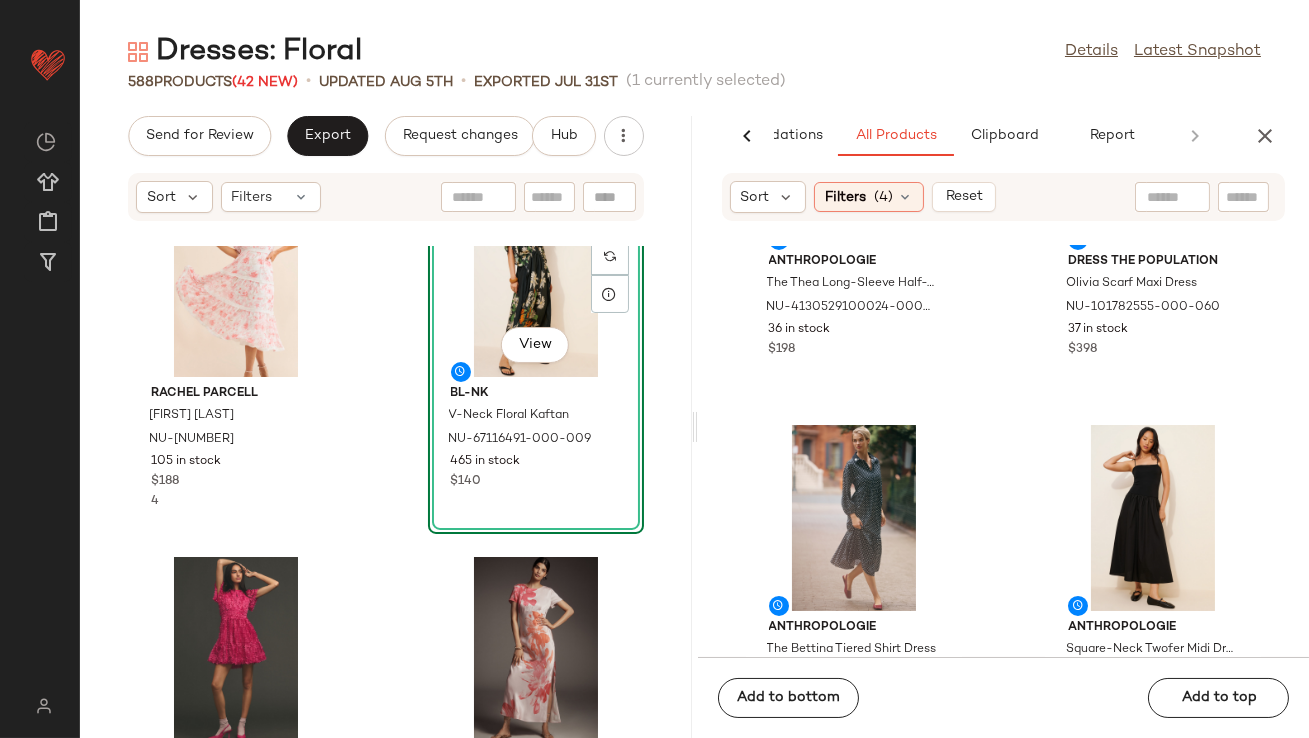 scroll, scrollTop: 13988, scrollLeft: 0, axis: vertical 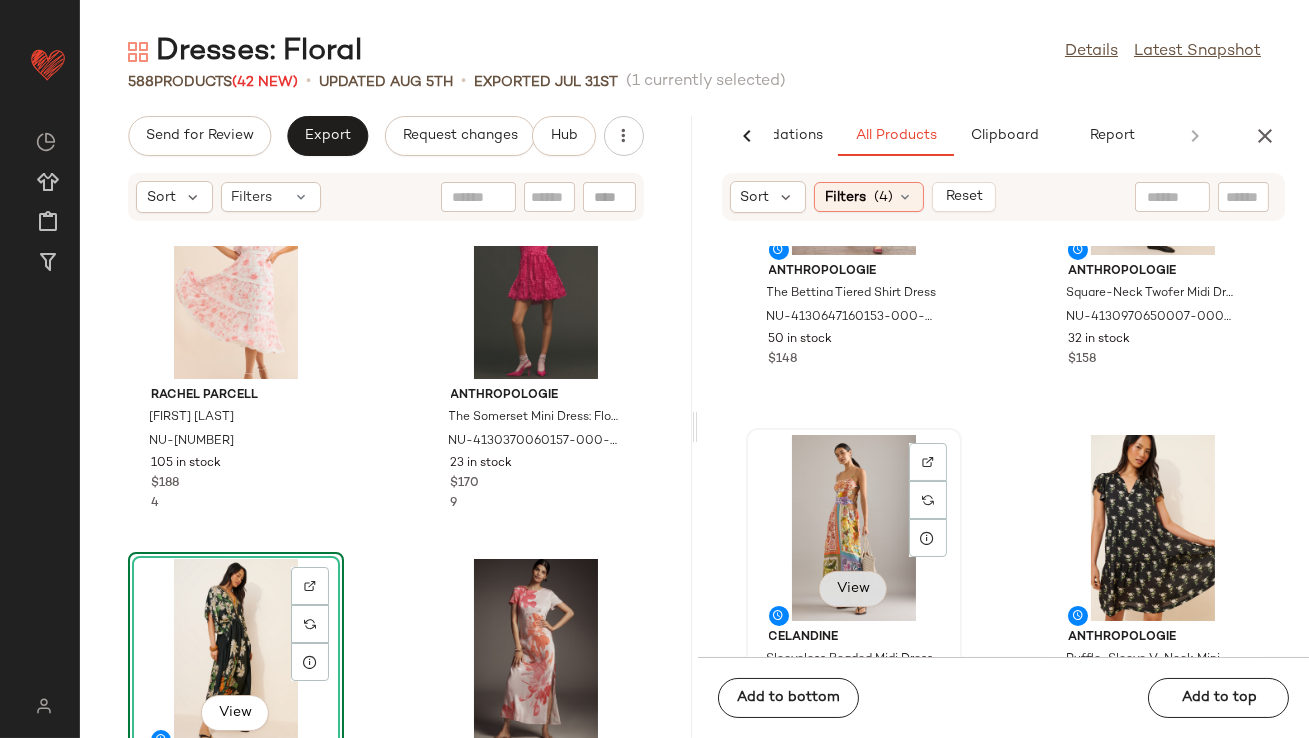 click on "View" 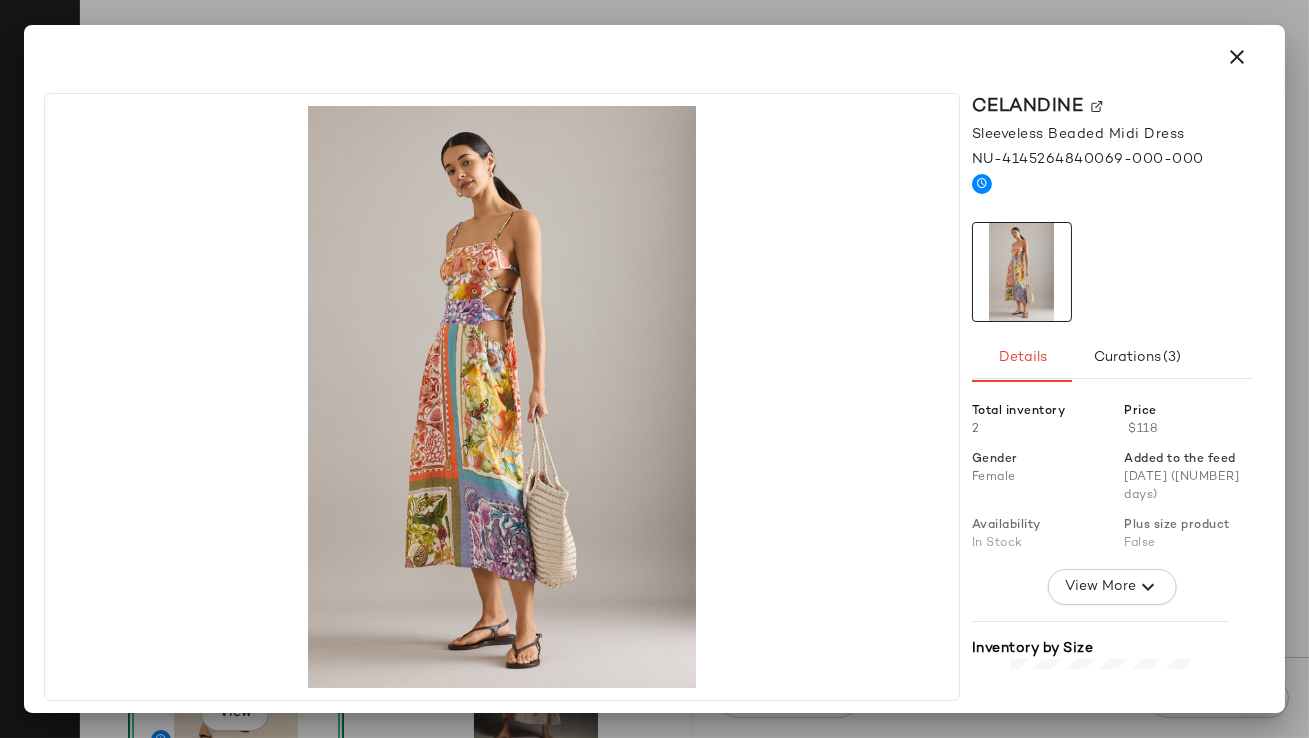 click at bounding box center [1237, 57] 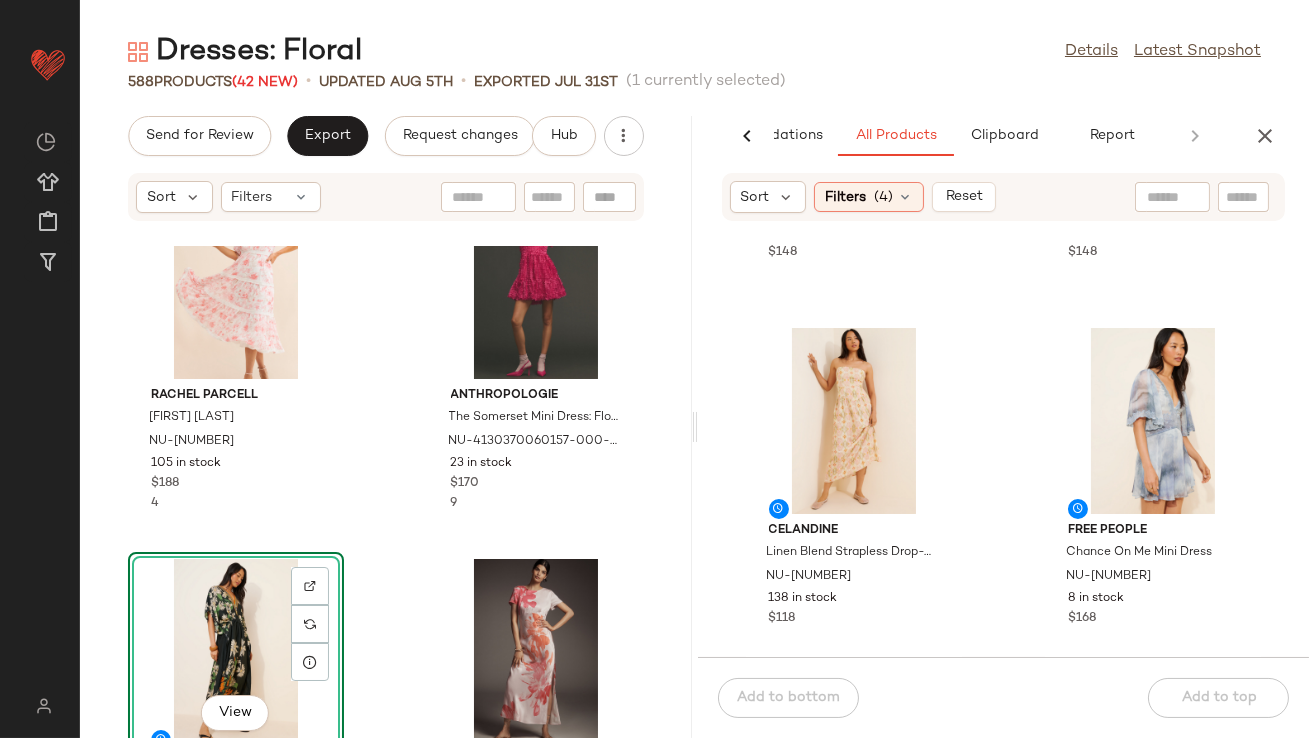 scroll, scrollTop: 3607, scrollLeft: 0, axis: vertical 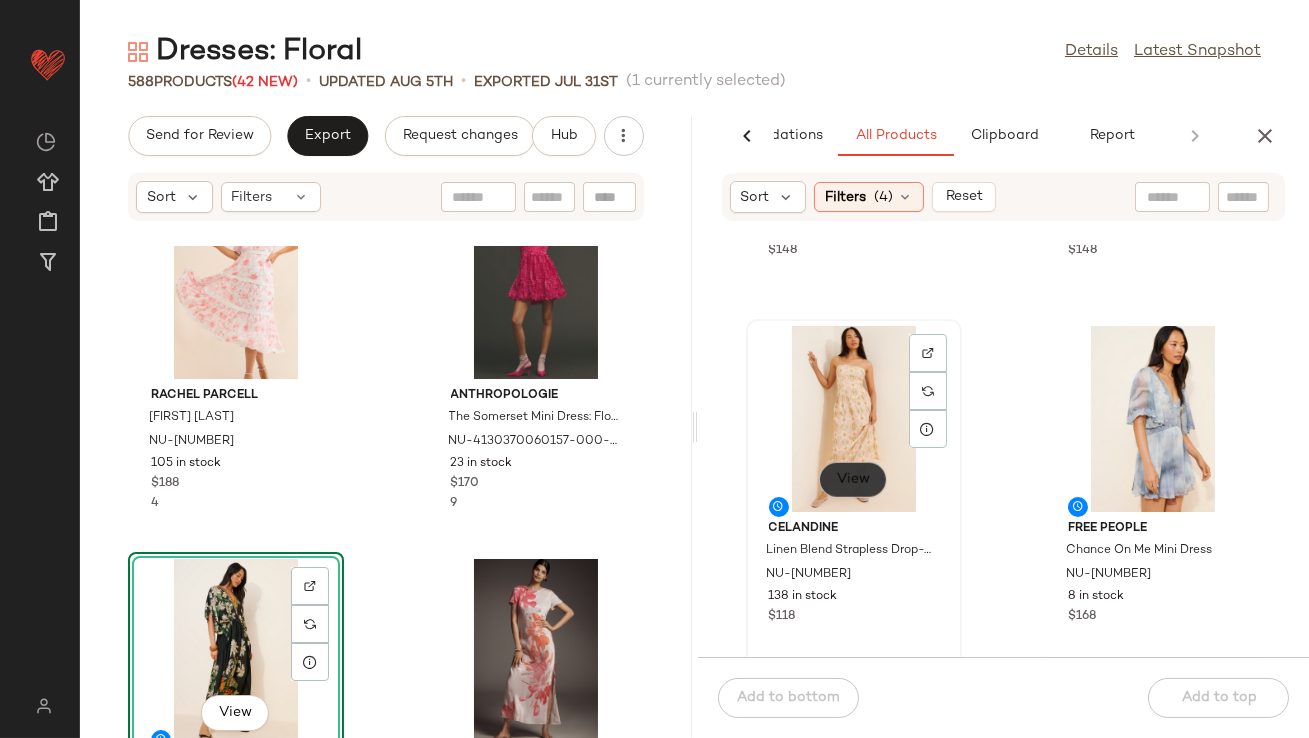 click on "View" at bounding box center [853, 480] 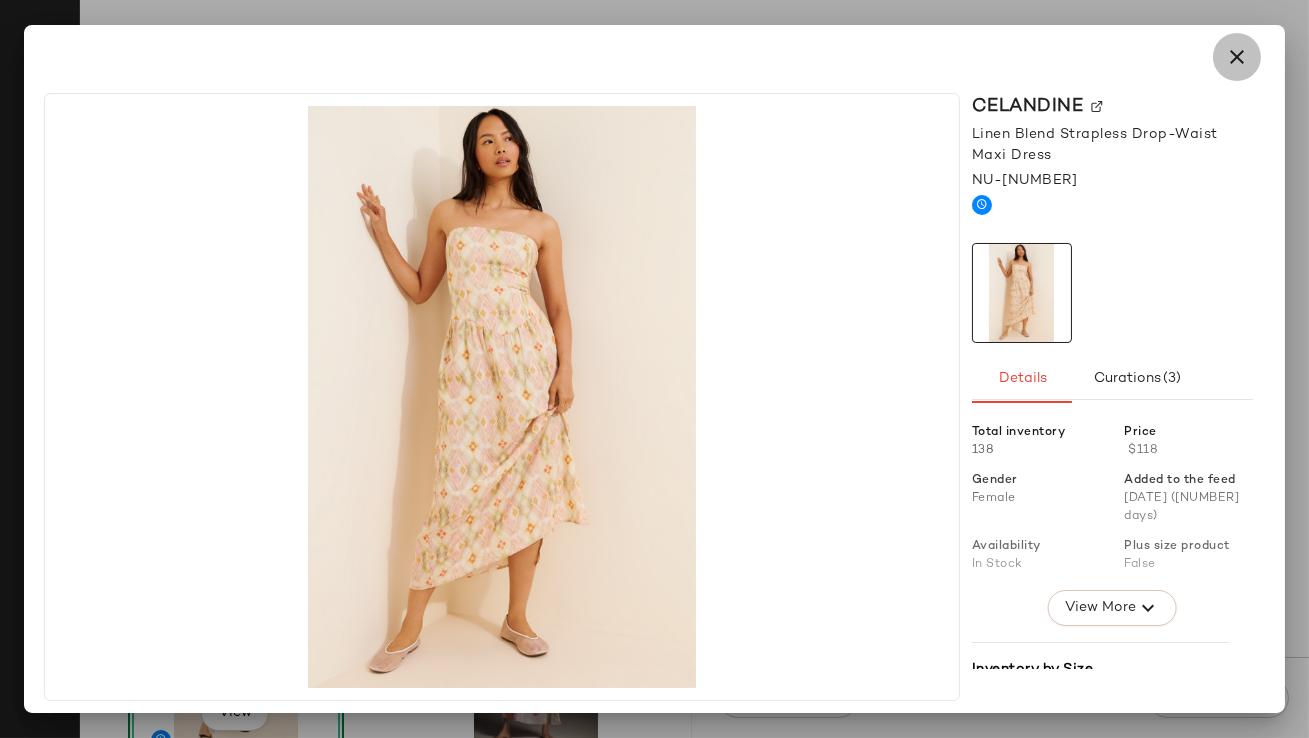 click at bounding box center (1237, 57) 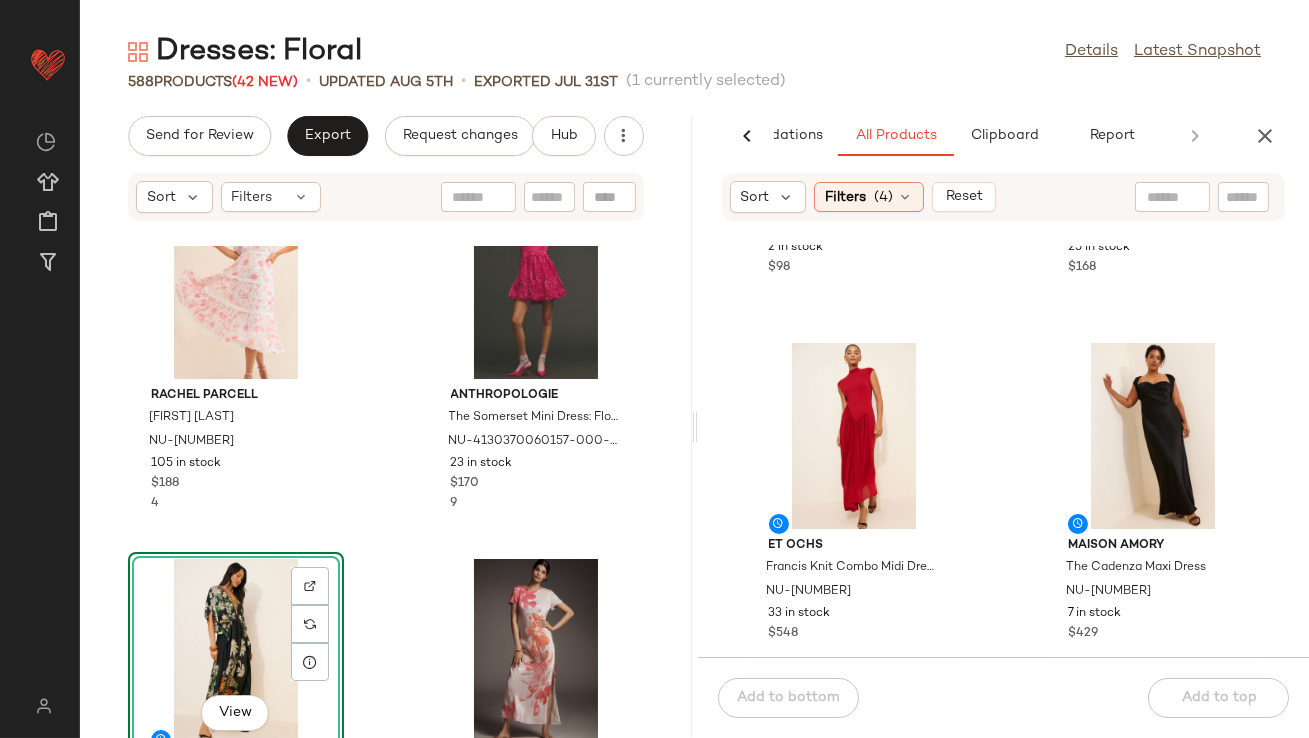 scroll, scrollTop: 6180, scrollLeft: 0, axis: vertical 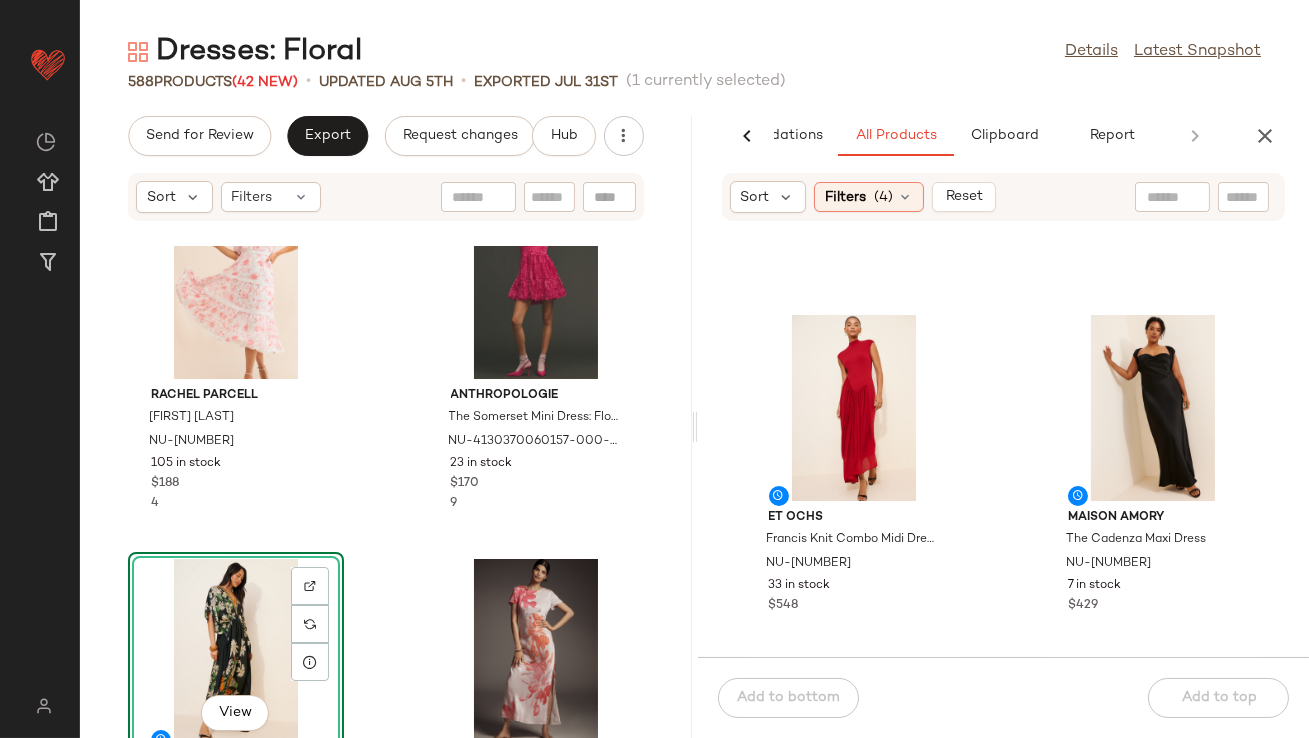 click at bounding box center [1265, 136] 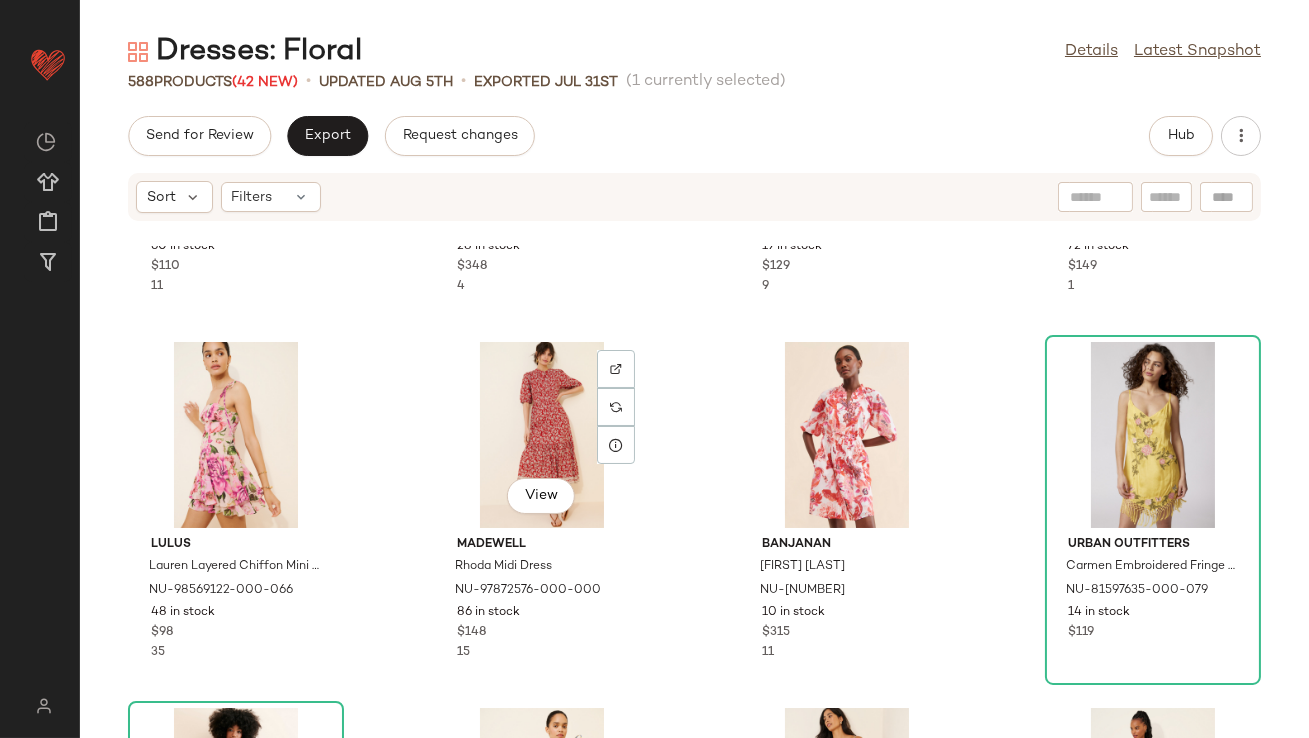 scroll, scrollTop: 2595, scrollLeft: 0, axis: vertical 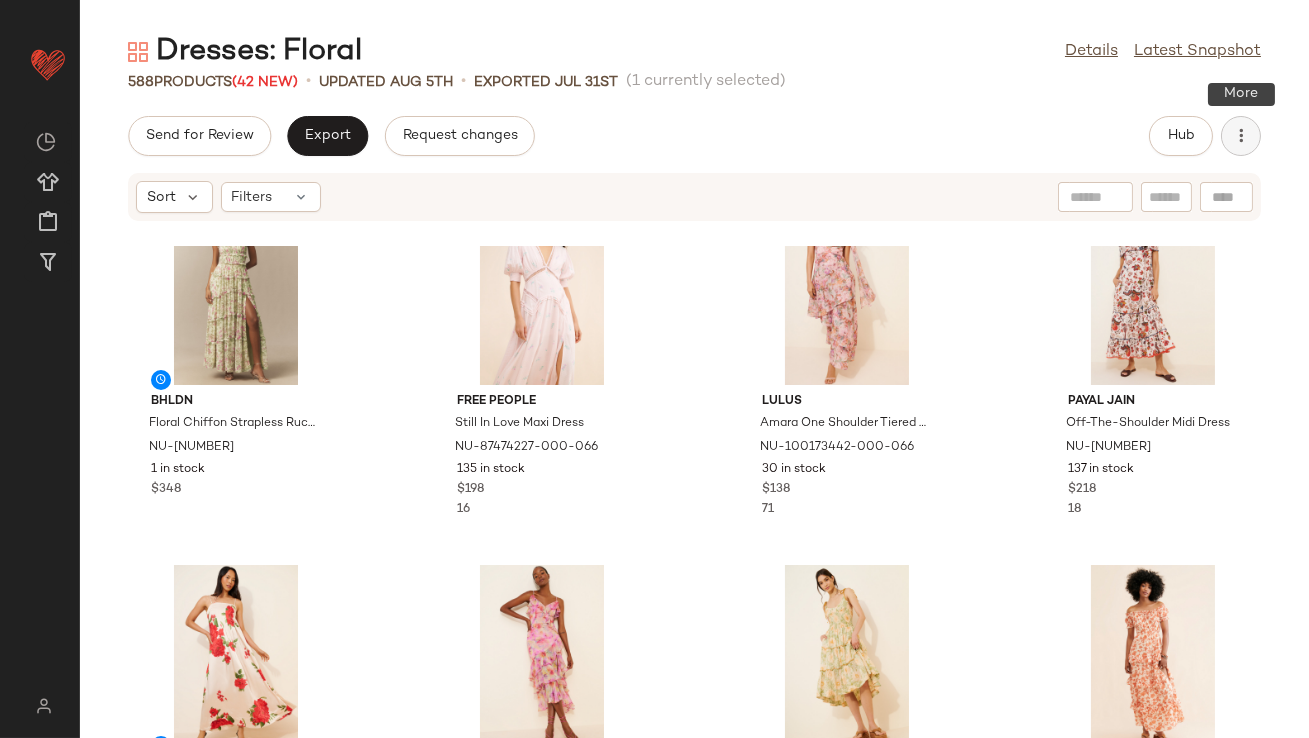 click 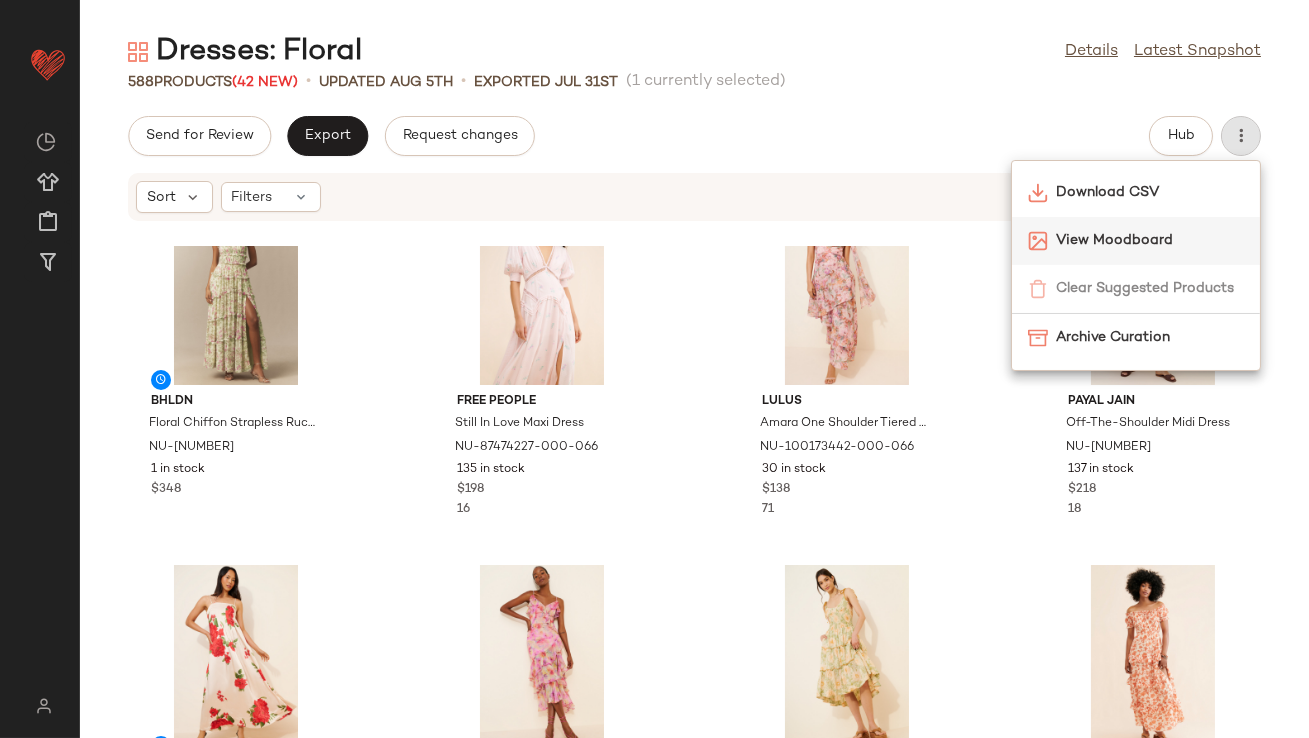 click on "View Moodboard" 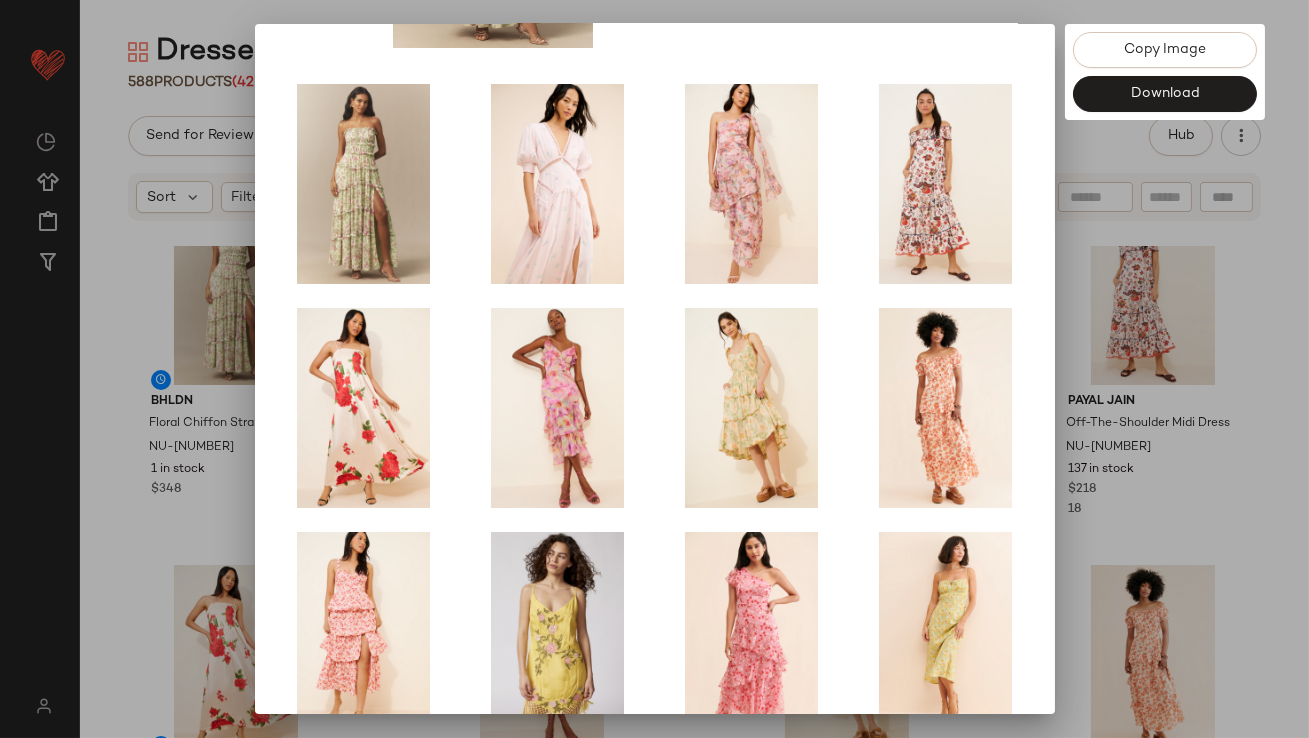 scroll, scrollTop: 341, scrollLeft: 0, axis: vertical 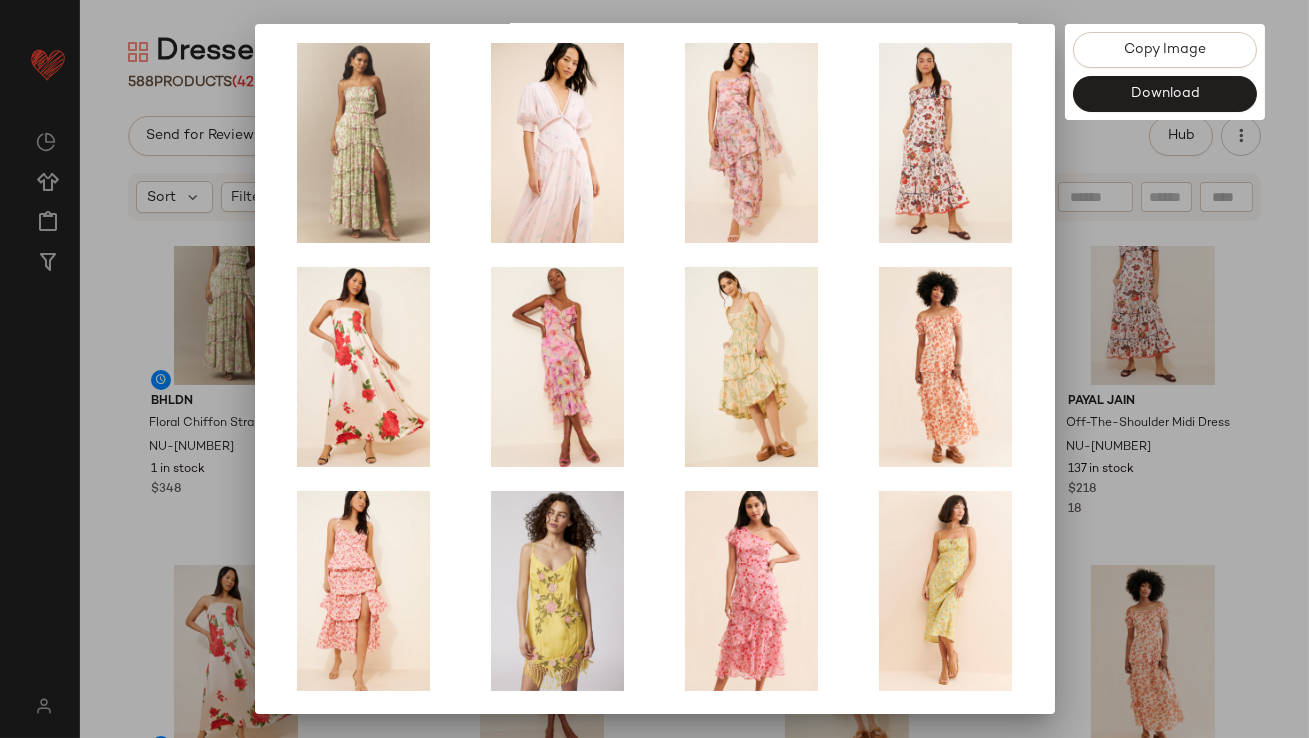 click at bounding box center (654, 369) 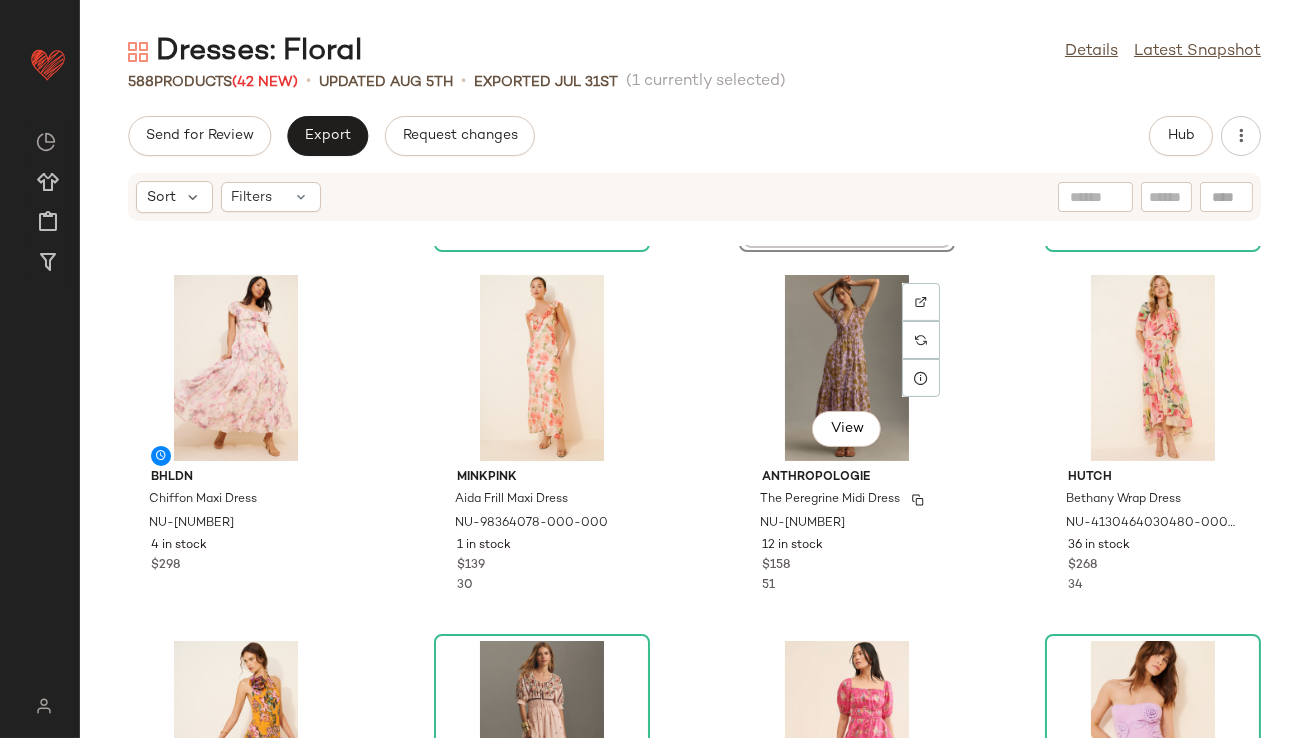 scroll, scrollTop: 1095, scrollLeft: 0, axis: vertical 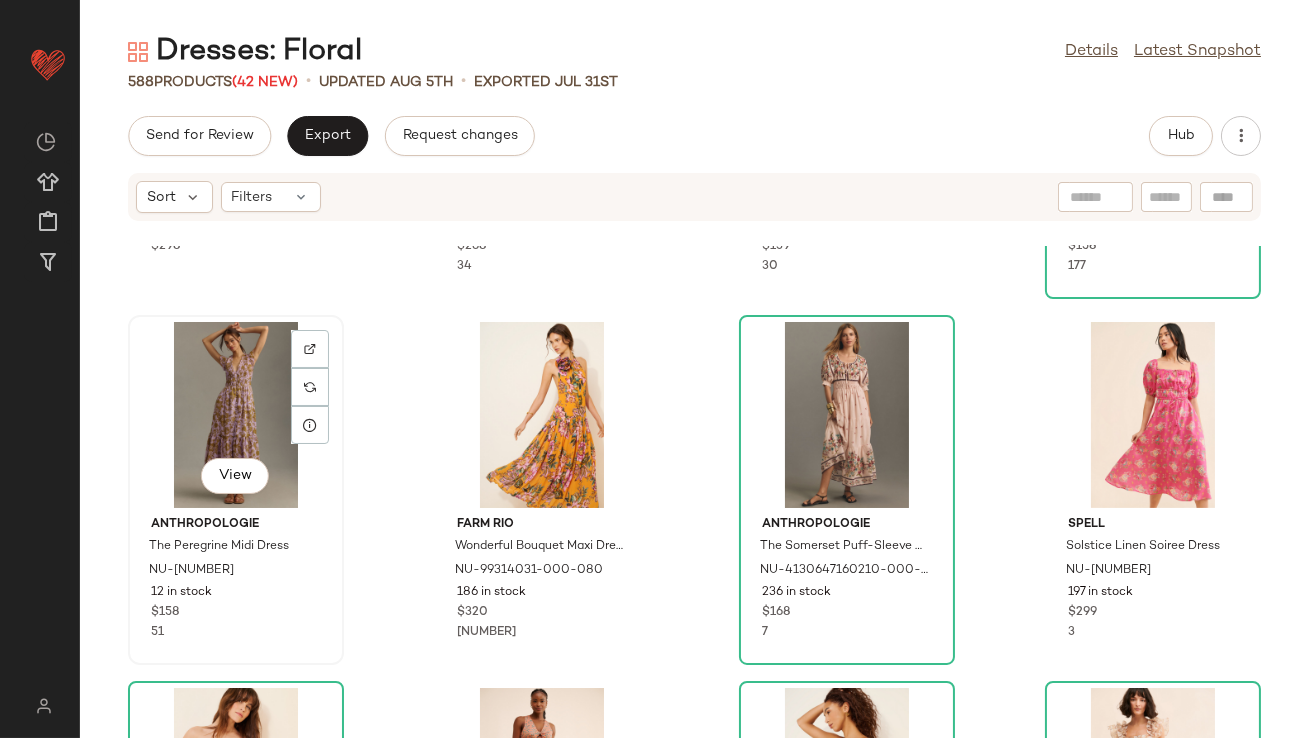 click on "View" 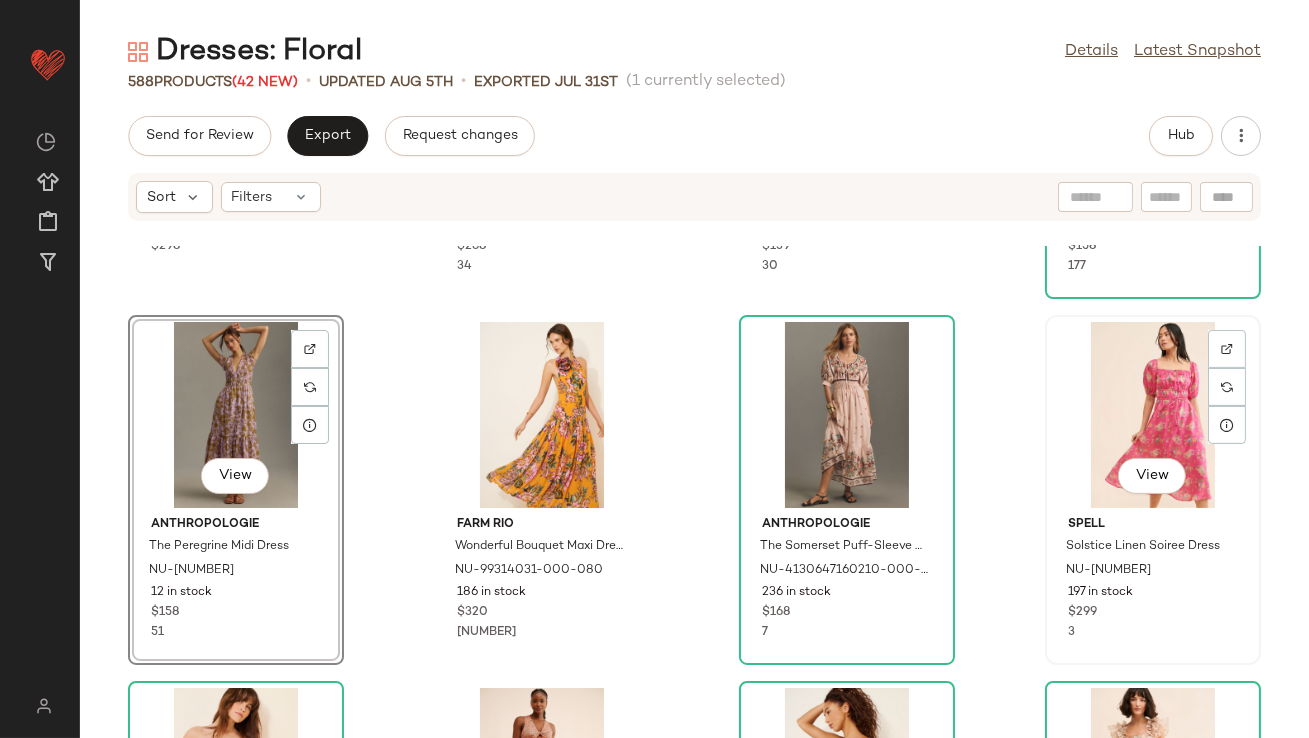 click on "View" 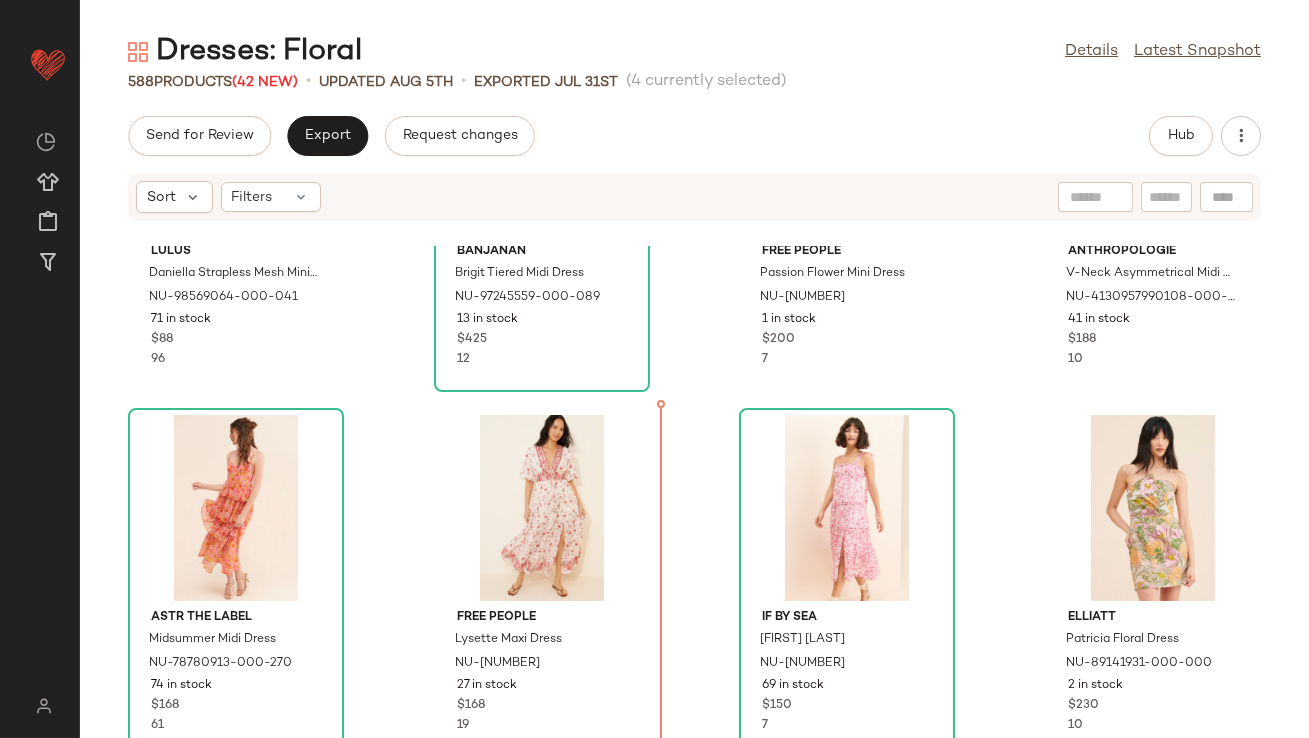 scroll, scrollTop: 3887, scrollLeft: 0, axis: vertical 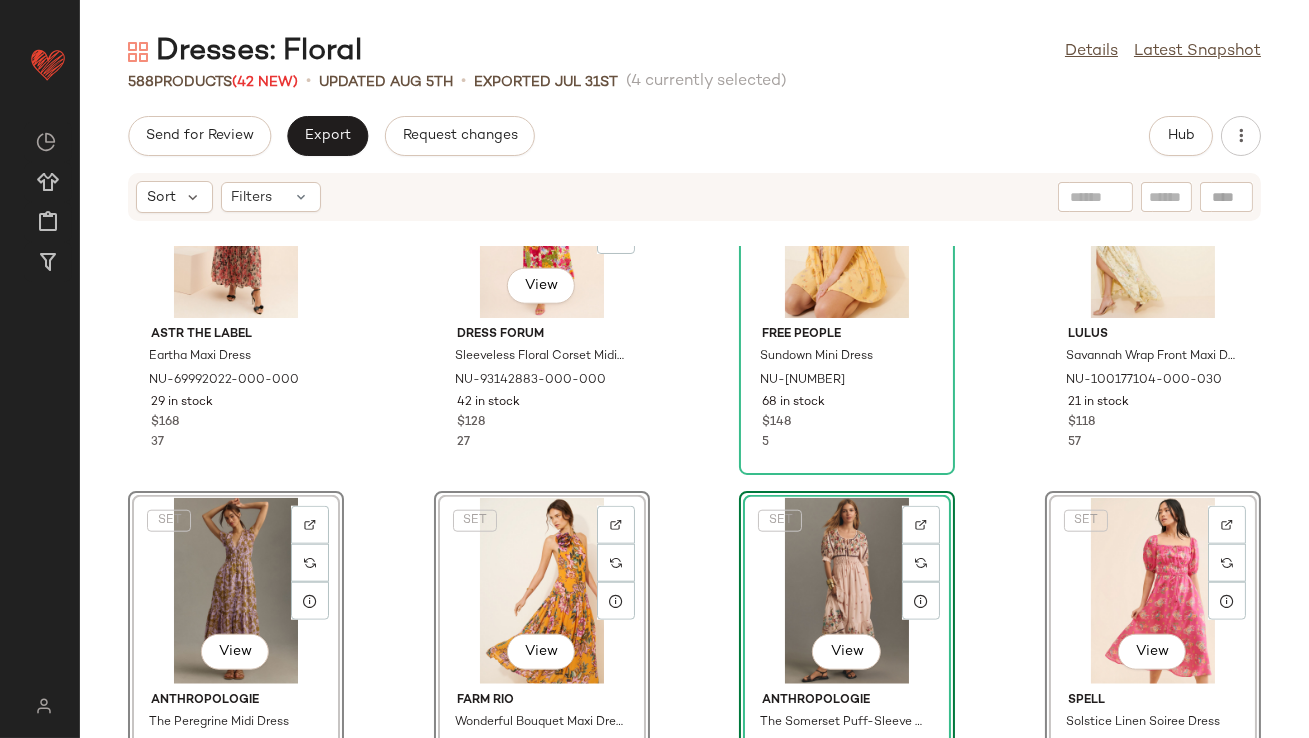 click on "ASTR The Label Eartha Maxi Dress NU-69992022-000-000 29 in stock $168 37  View  Dress Forum Sleeveless Floral Corset Midi Dress NU-93142883-000-000 42 in stock $128 27 Free People Sundown Mini Dress NU-96241369-000-072 68 in stock $148 5 Lulus Savannah Wrap Front Maxi Dress NU-100177104-000-030 21 in stock $118 57  SET   View  Anthropologie The Peregrine Midi Dress NU-4130916210029-000-054 12 in stock $158 51  SET   View  Farm Rio Wonderful Bouquet Maxi Dress NU-99314031-000-080 186 in stock $320 101  SET   View  Anthropologie The Somerset Puff-Sleeve Maxi Dress NU-4130647160210-000-012 236 in stock $168 7  SET   View  Spell Solstice Linen Soiree Dress NU-79855292-000-066 197 in stock $299 3 Bhanuni by Jyoti Floral Chiffon Sequined Ruffled Dress NU-85505030-000-050 9 in stock $250 6 ASTR The Label Midsummer Eyelet Maxi Dress NU-78780277-000-102 50 in stock $188 227 Flat White Floral Jacquard Midi Dress NU-90730425-000-055 44 in stock $129 18 Free People Lola Floral Mini Dress NU-92807551-000-029 43 in stock 6" 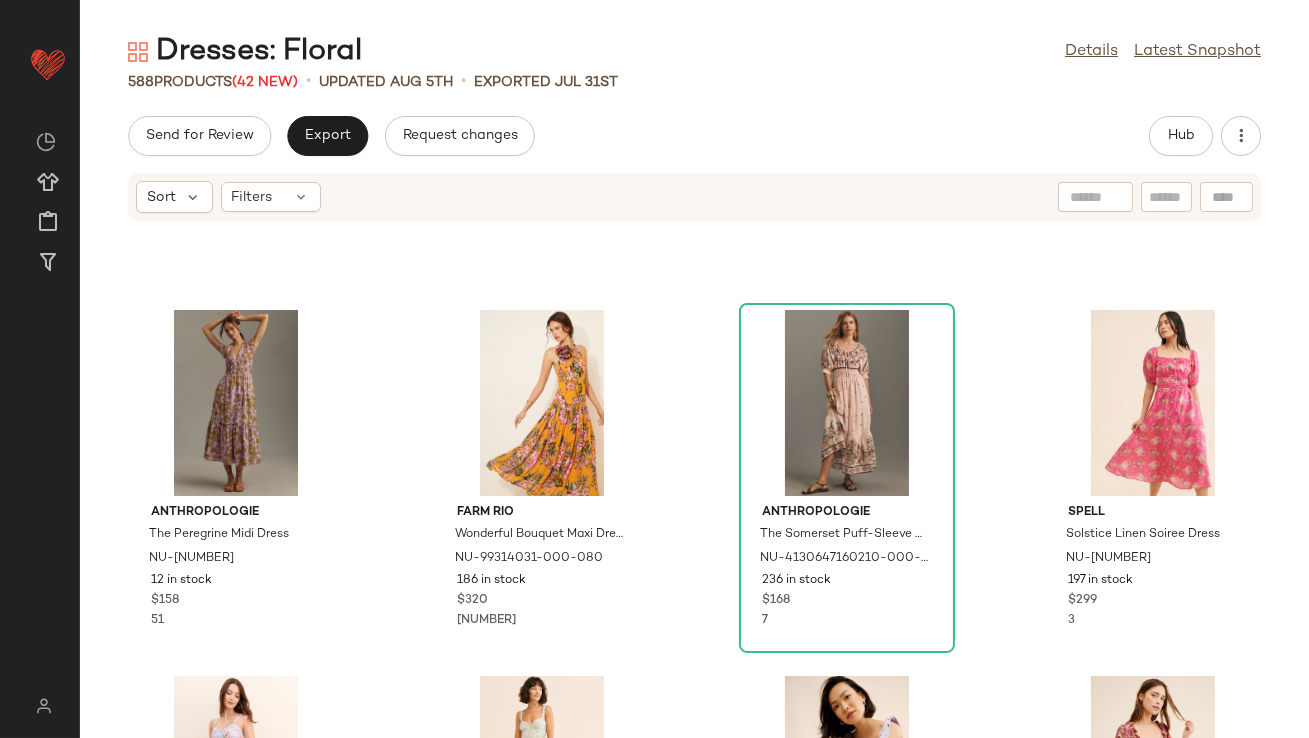 scroll, scrollTop: 4325, scrollLeft: 0, axis: vertical 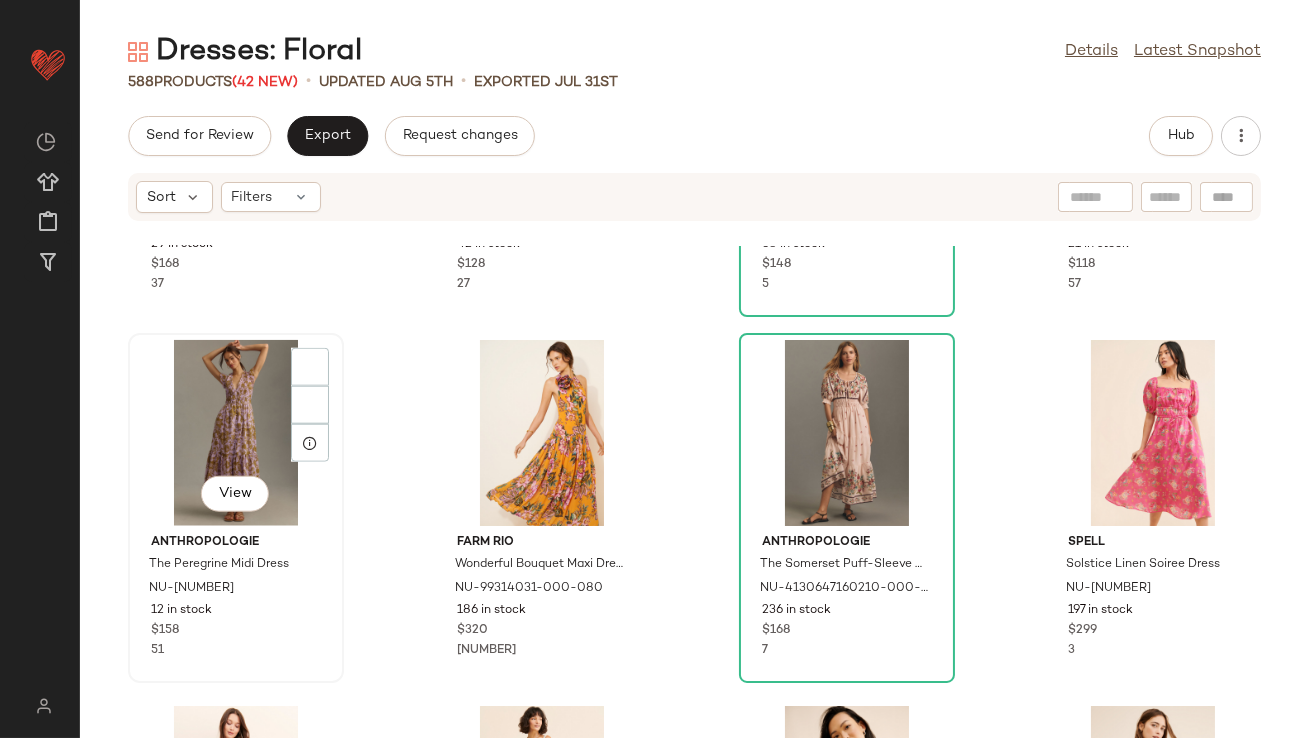 click on "View" 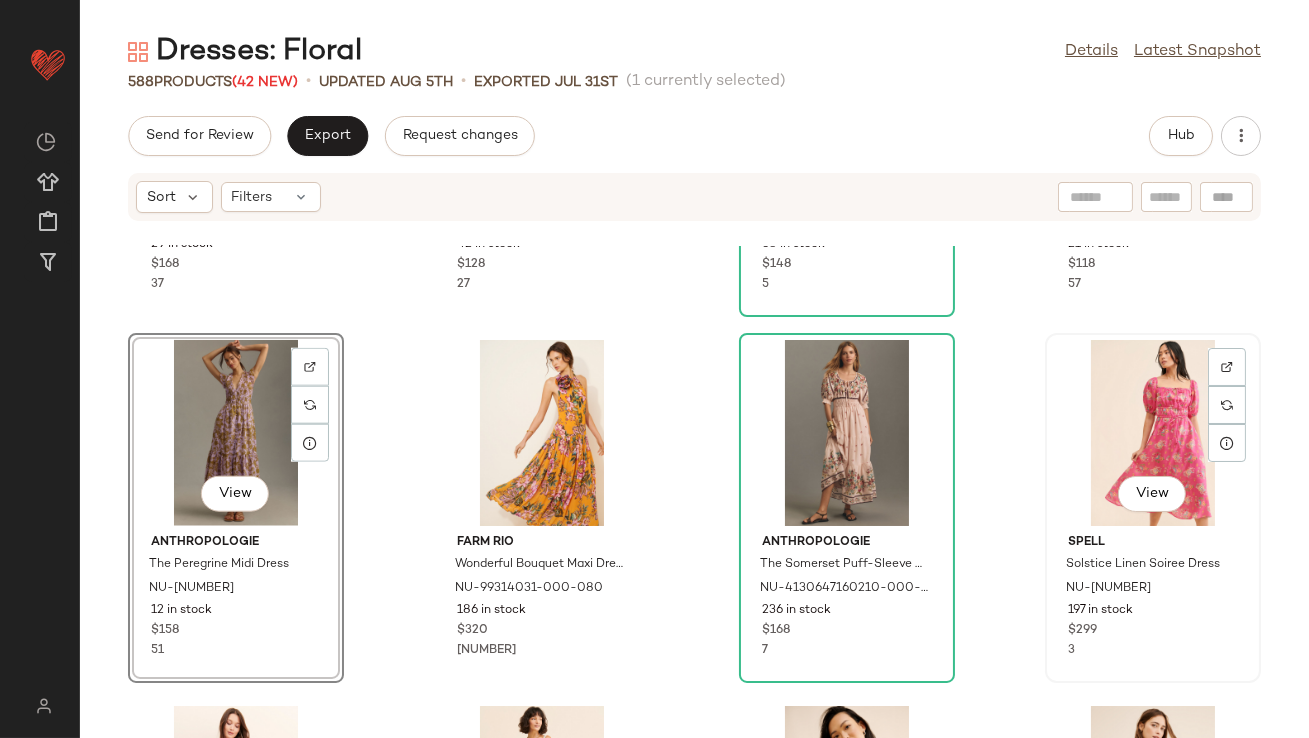 click on "View" 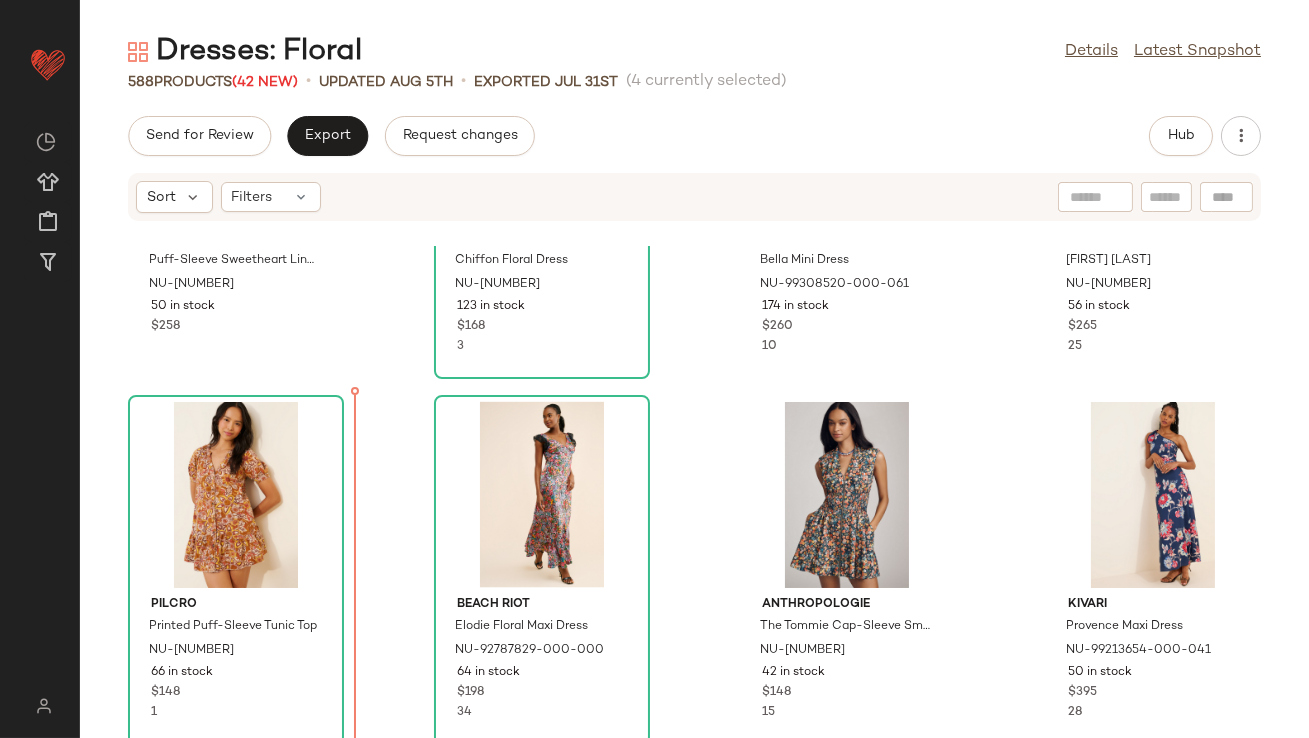 scroll, scrollTop: 5362, scrollLeft: 0, axis: vertical 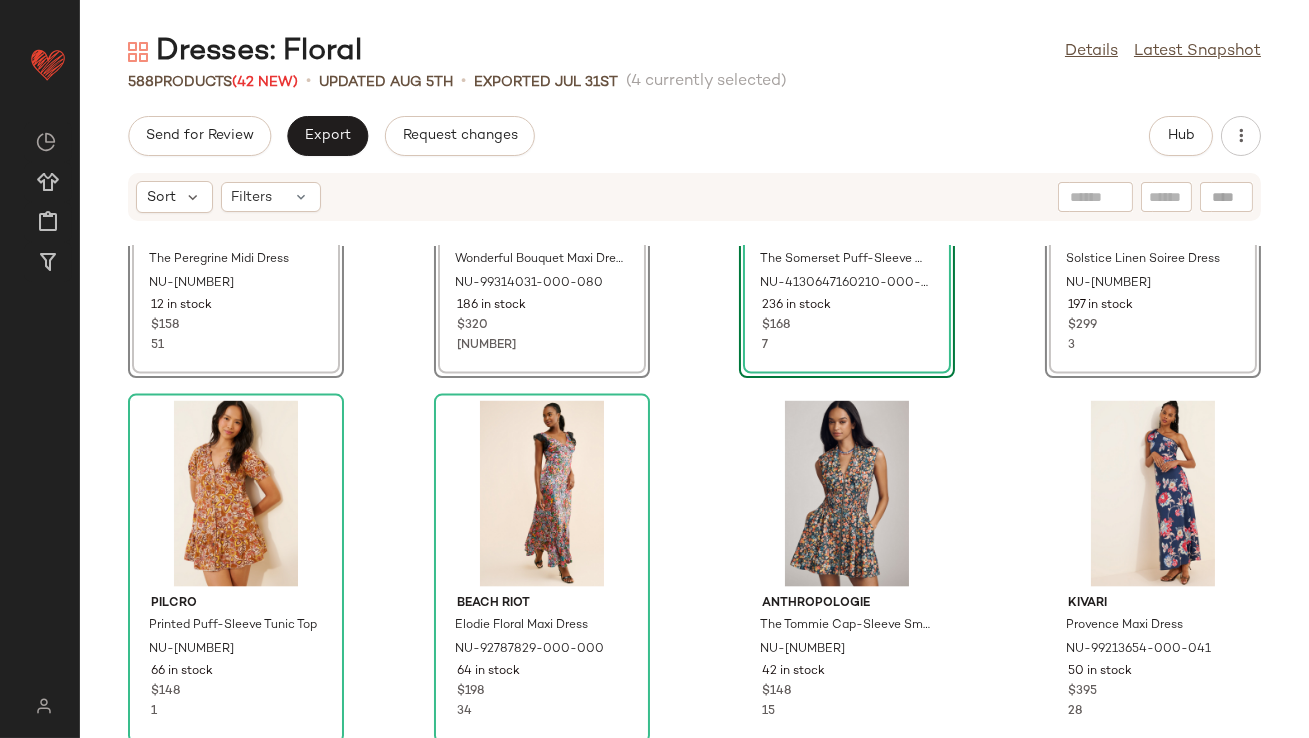 click on "SET   View  Anthropologie The Peregrine Midi Dress NU-4130916210029-000-054 12 in stock $158 51  SET   View  Farm Rio Wonderful Bouquet Maxi Dress NU-99314031-000-080 186 in stock $320 101  SET   View  Anthropologie The Somerset Puff-Sleeve Maxi Dress NU-4130647160210-000-012 236 in stock $168 7  SET   View  Spell Solstice Linen Soiree Dress NU-79855292-000-066 197 in stock $299 3 Pilcro Printed Puff-Sleeve Tunic Top NU-4130089450012-000-069 66 in stock $148 1 Beach Riot Elodie Floral Maxi Dress NU-92787829-000-000 64 in stock $198 34 Anthropologie The Tommie Cap-Sleeve Smocked Front-Zip Shirt Dress: Mini Edition NU-4130972460040-000-041 42 in stock $148 15 KIVARI Provence Maxi Dress NU-99213654-000-041 50 in stock $395 28 Anthropologie The Bettina Tiered Shirt Dress NU-4130647160153-000-067 67 in stock $148 21 Farm Rio Bella Waist Tie Maxi Dress NU-99308066-000-061 209 in stock $320 Especia Selena Strapless Maxi Dress NU-101825966-000-030 14 in stock $337 39 Anthropologie Somerset Maxi Dress 21 in stock 33" 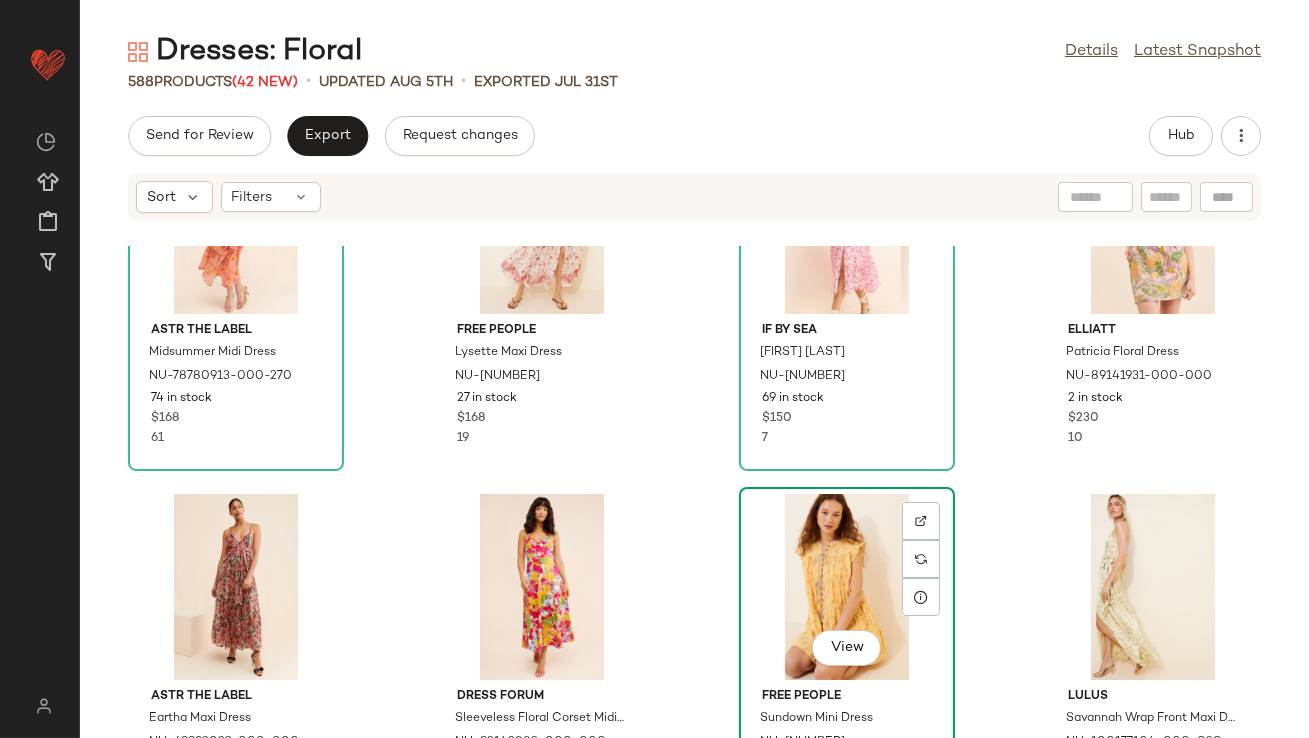 scroll, scrollTop: 3778, scrollLeft: 0, axis: vertical 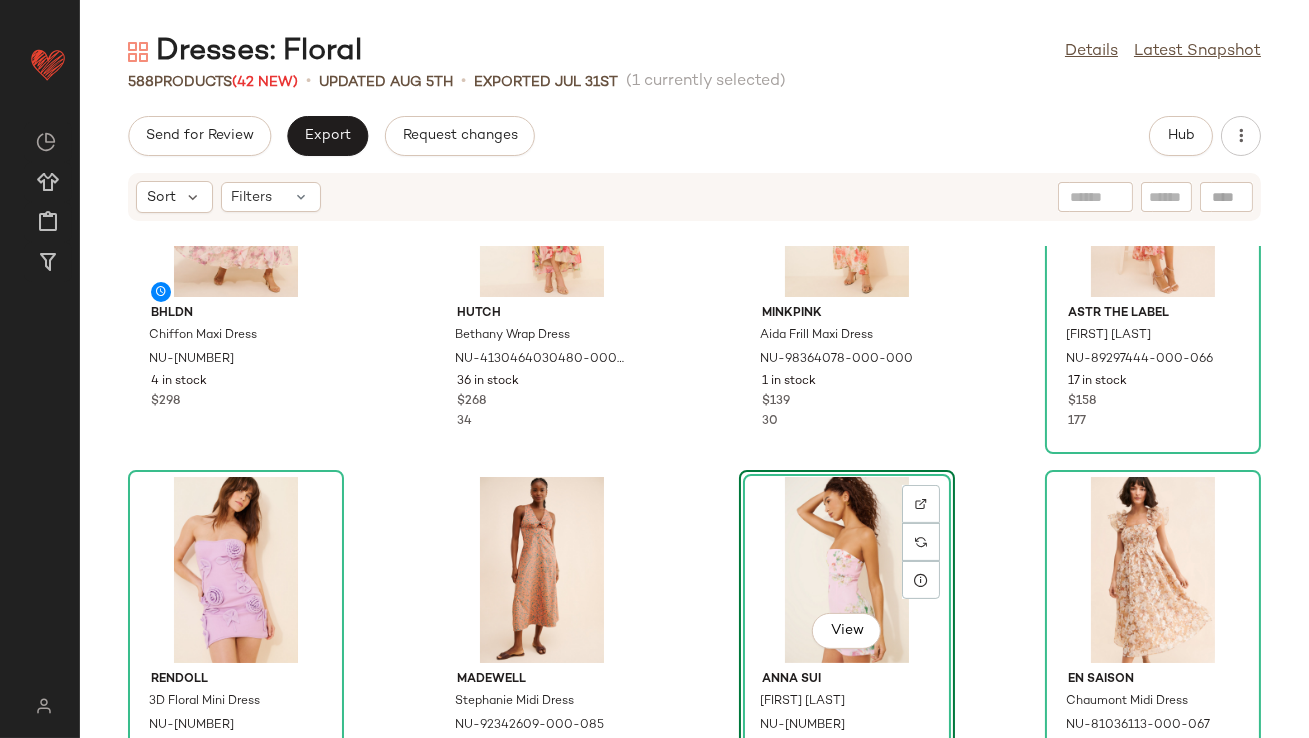 click on "View" 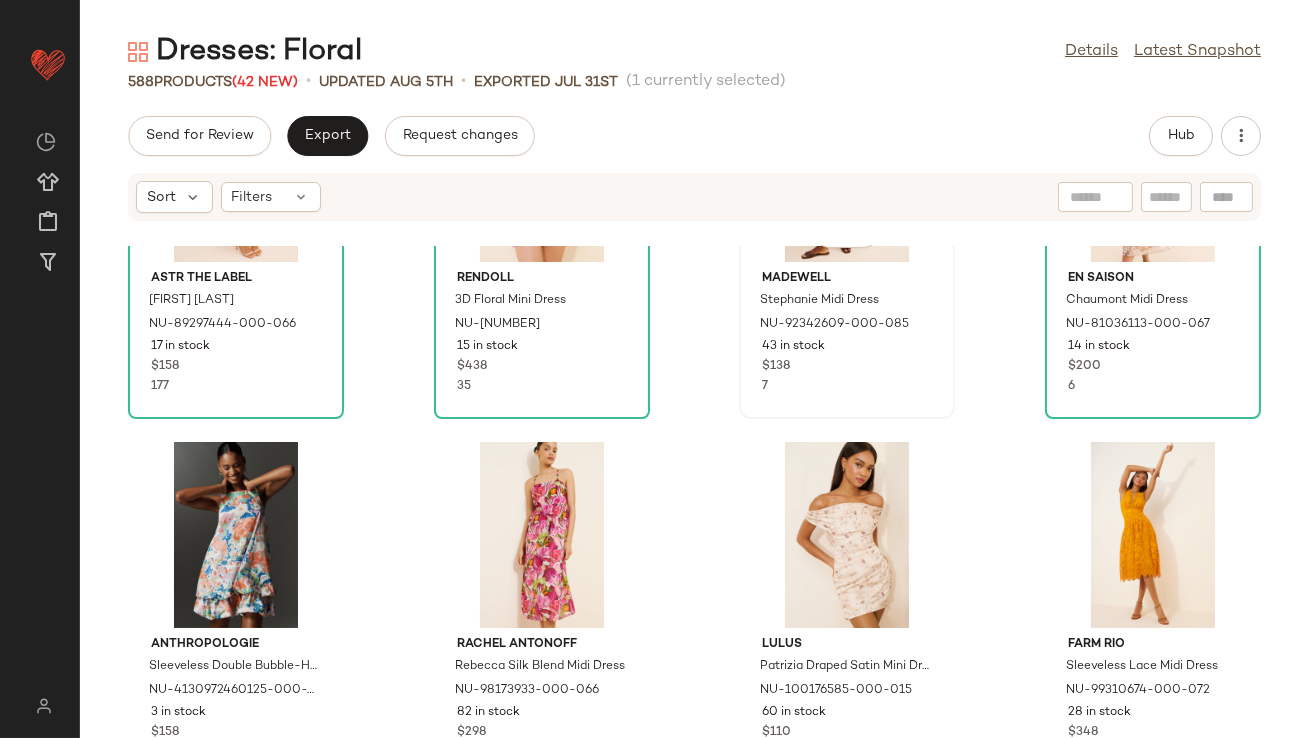 scroll, scrollTop: 1602, scrollLeft: 0, axis: vertical 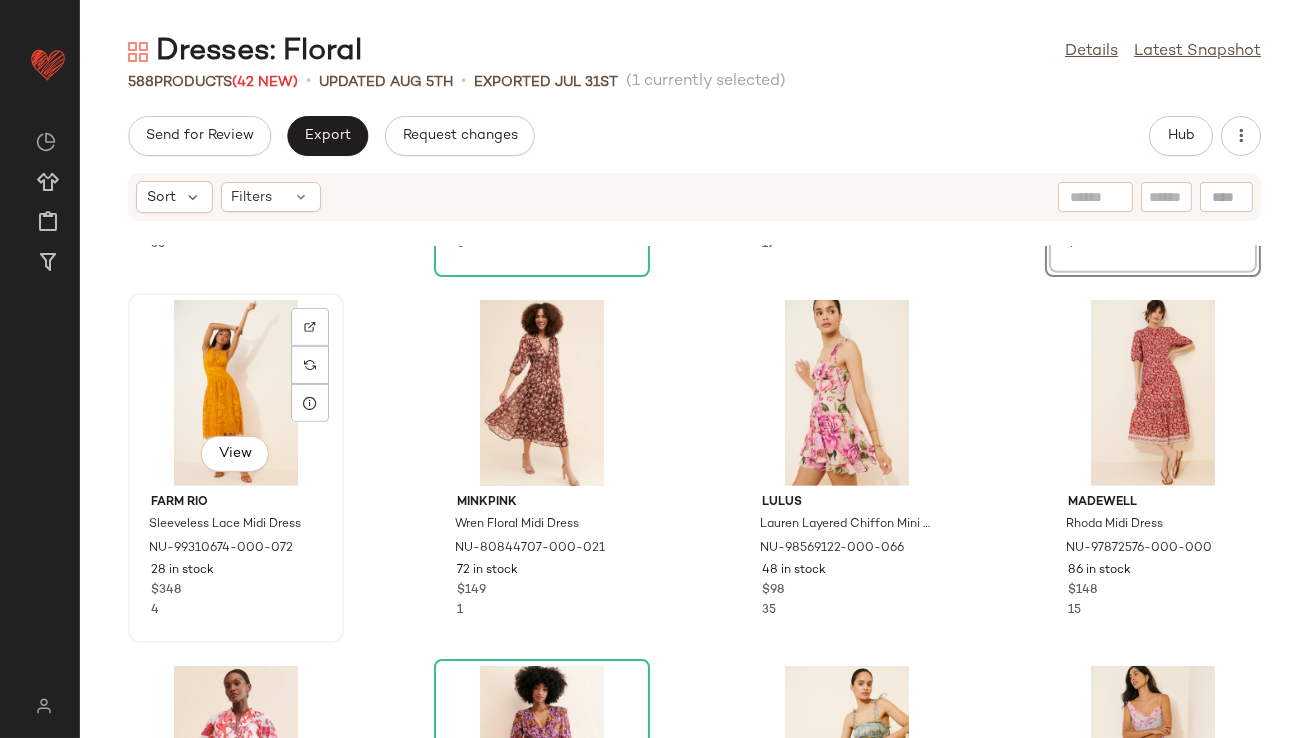 click on "View" 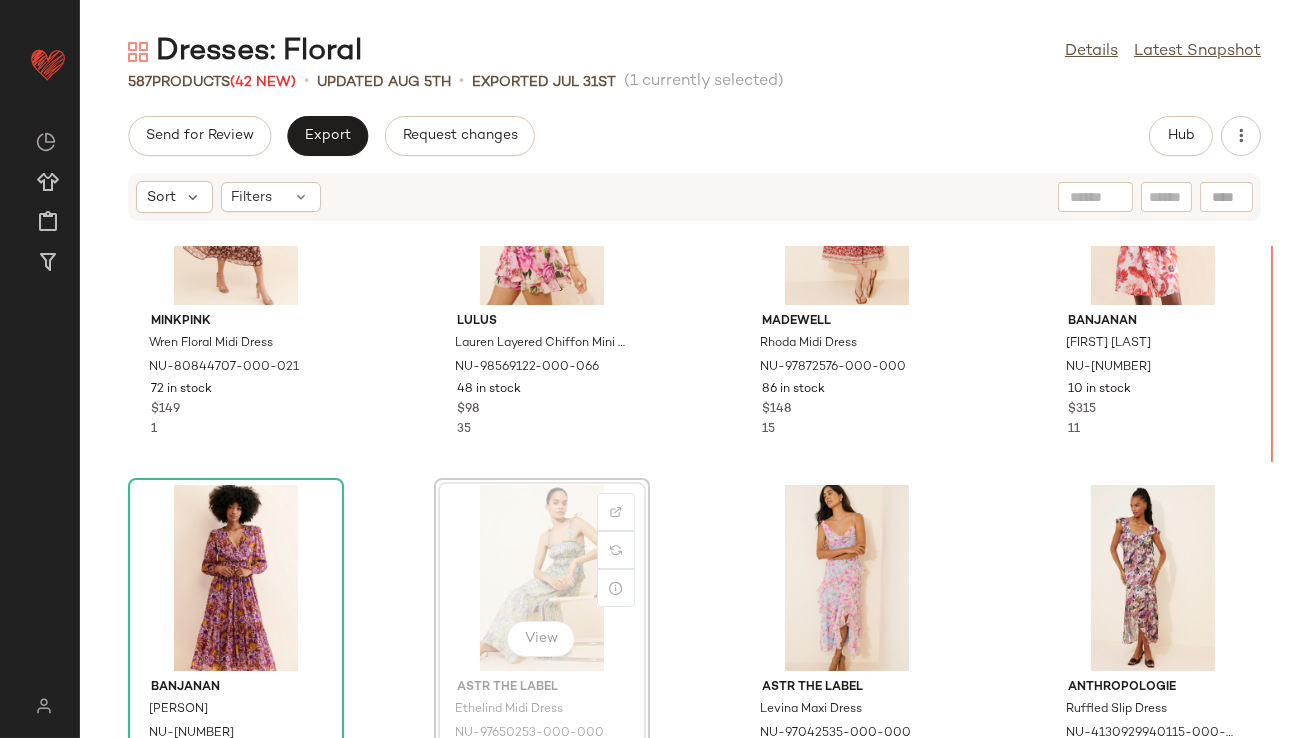 scroll, scrollTop: 2227, scrollLeft: 0, axis: vertical 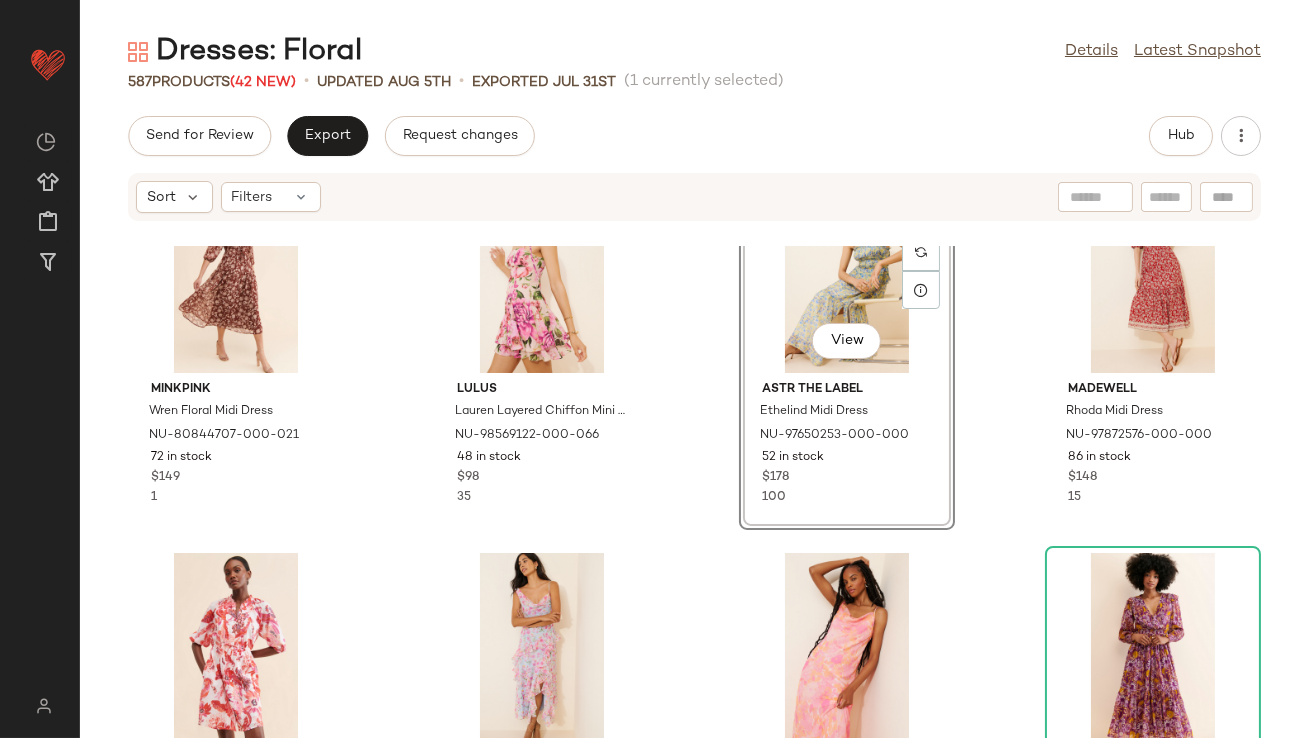 click on "View" 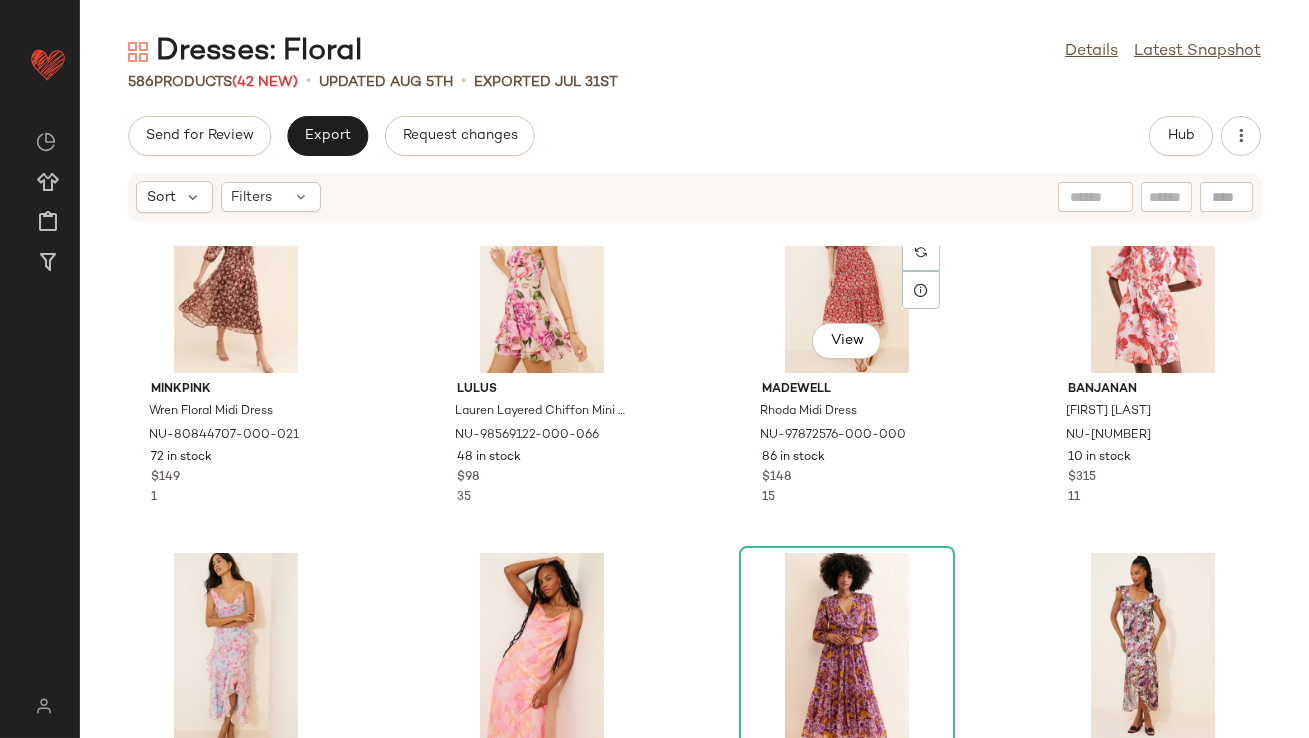 click on "View" 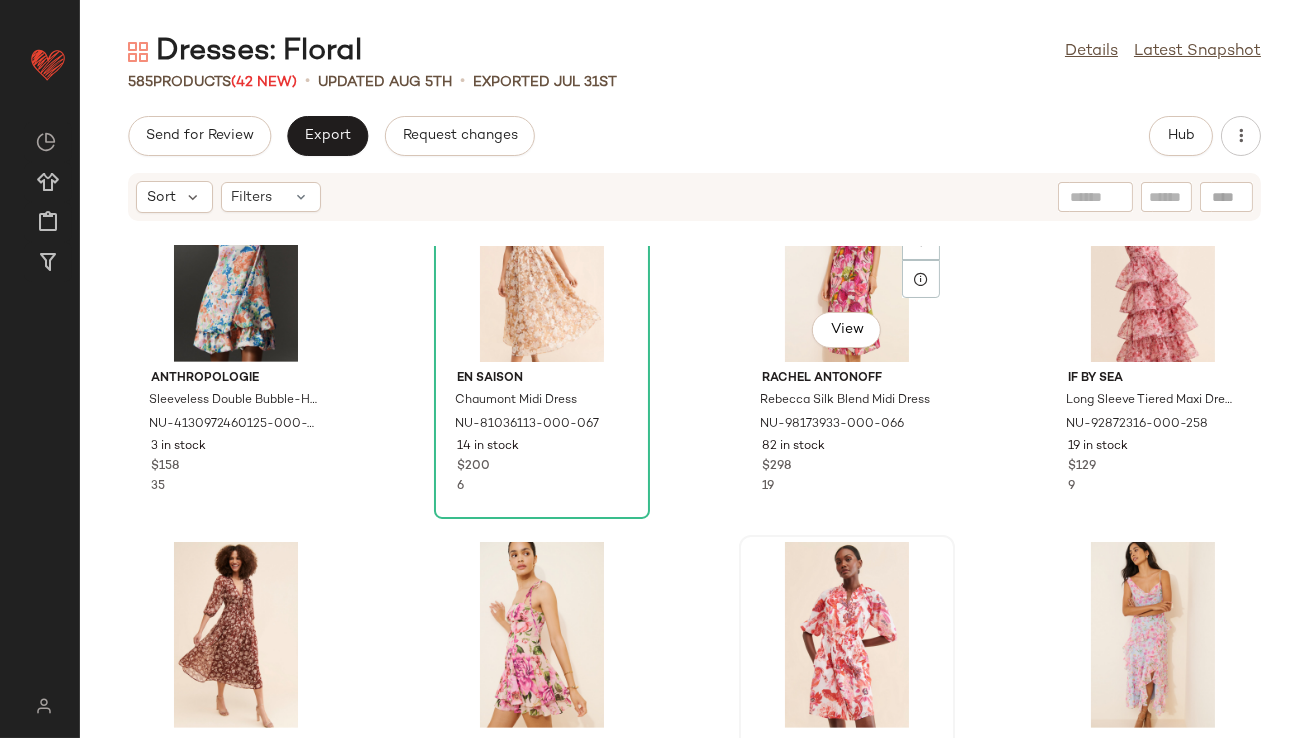 scroll, scrollTop: 2020, scrollLeft: 0, axis: vertical 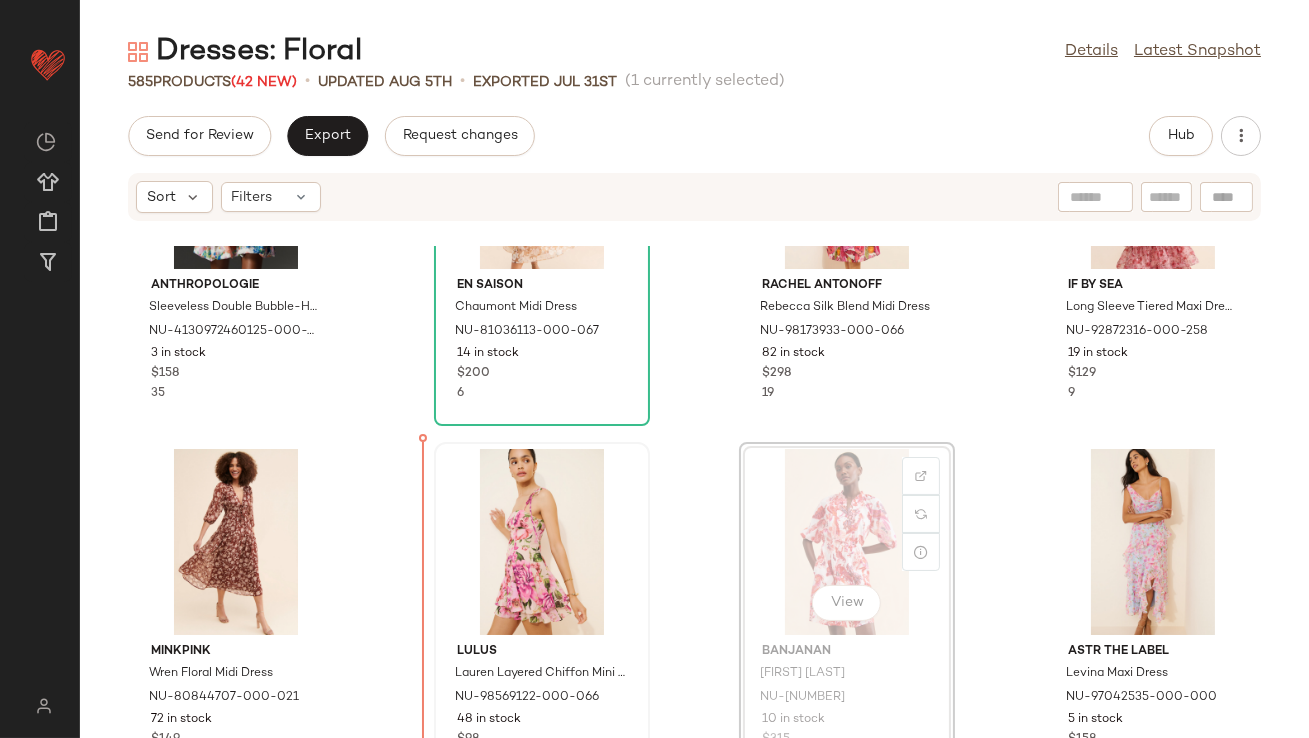 drag, startPoint x: 822, startPoint y: 524, endPoint x: 467, endPoint y: 528, distance: 355.02252 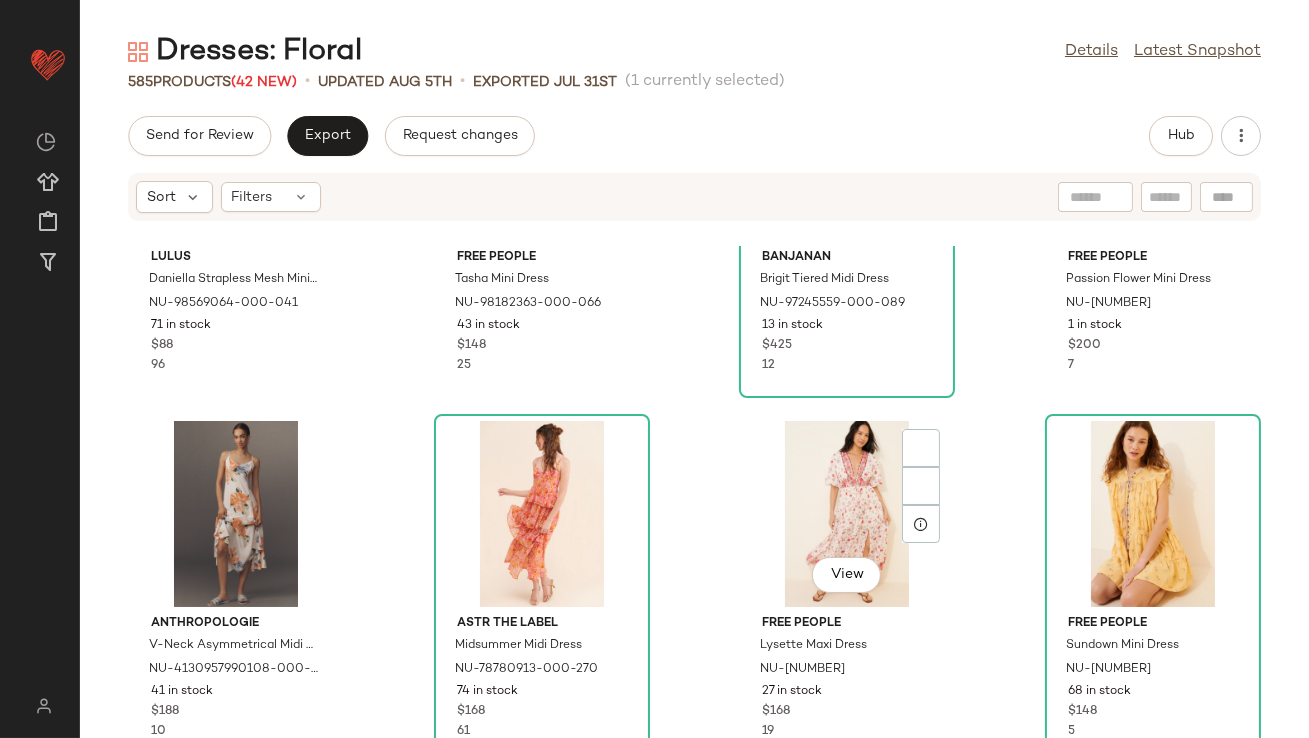 scroll, scrollTop: 3280, scrollLeft: 0, axis: vertical 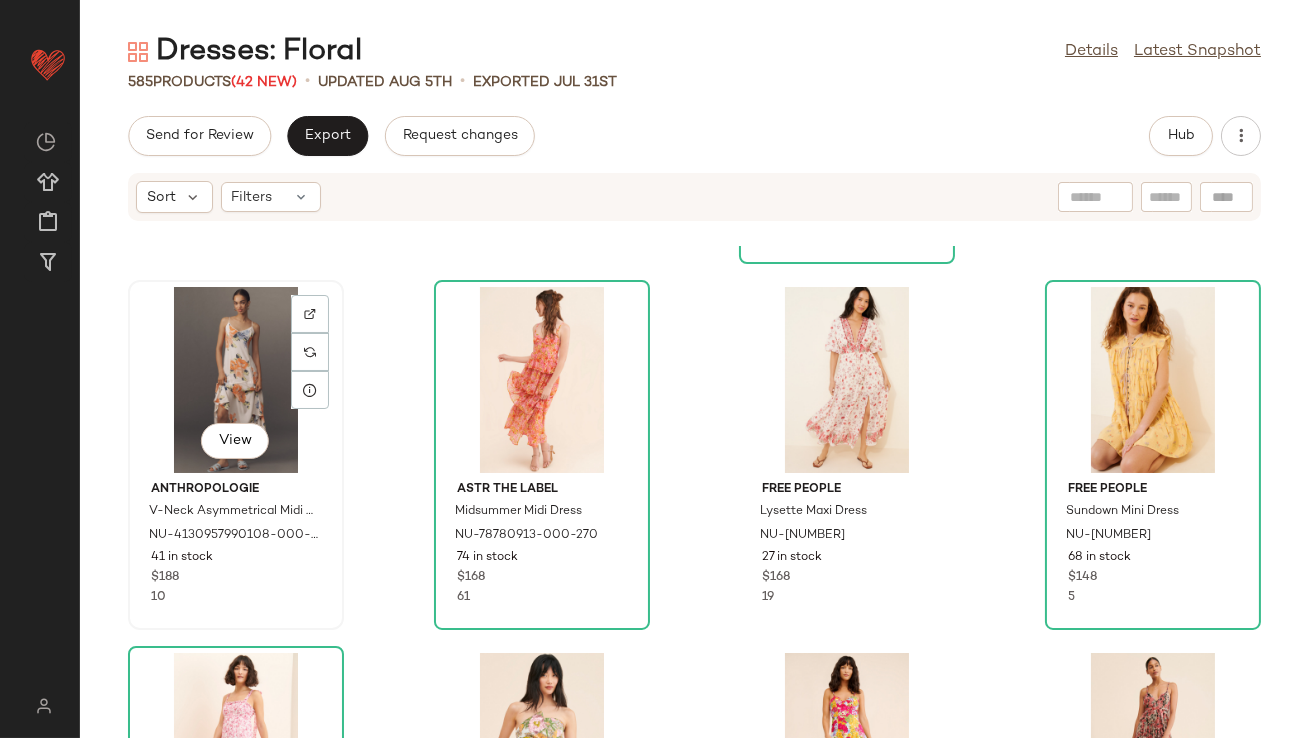 click on "View" 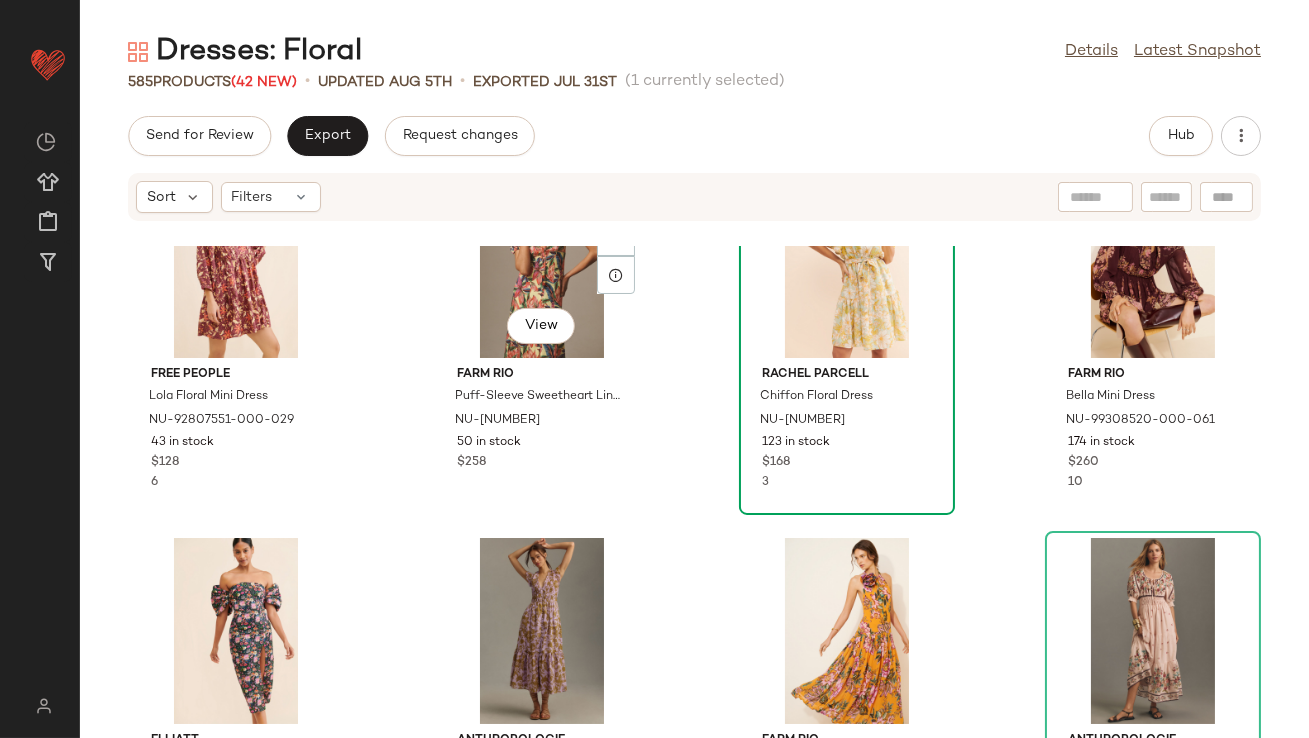 scroll, scrollTop: 4352, scrollLeft: 0, axis: vertical 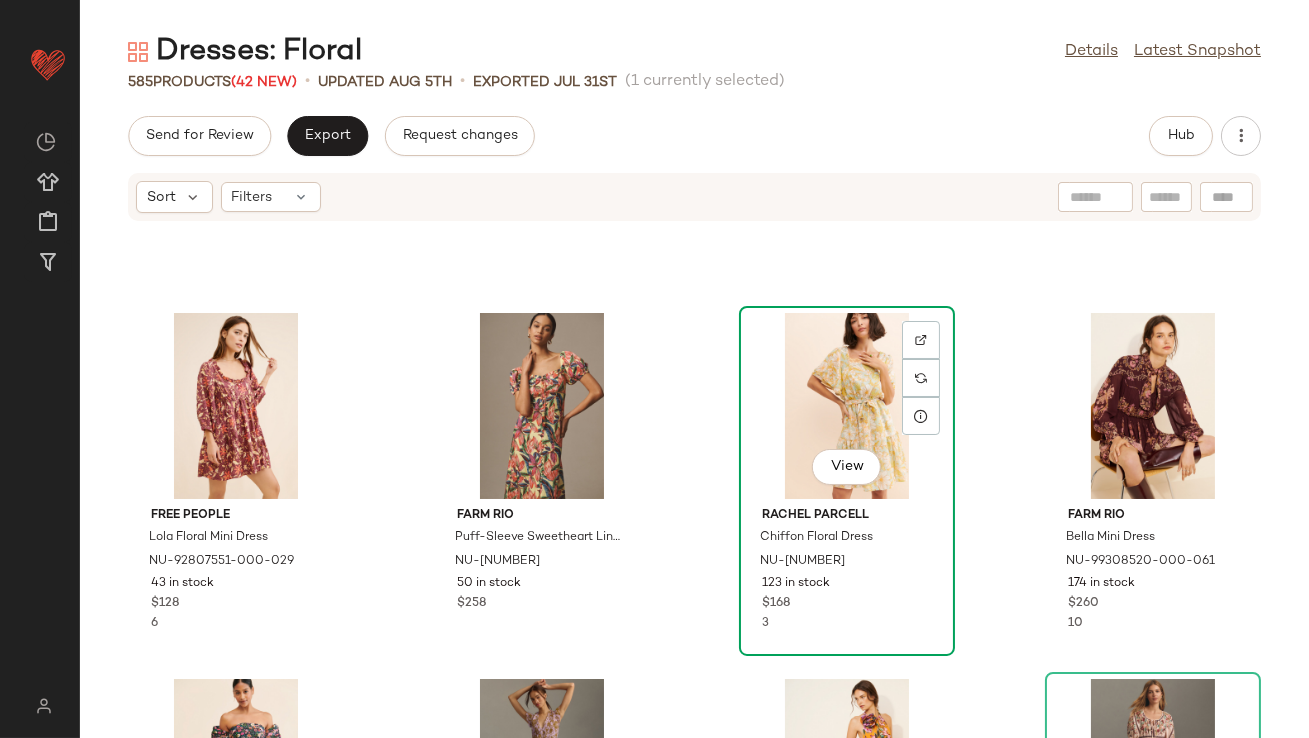 click on "View" 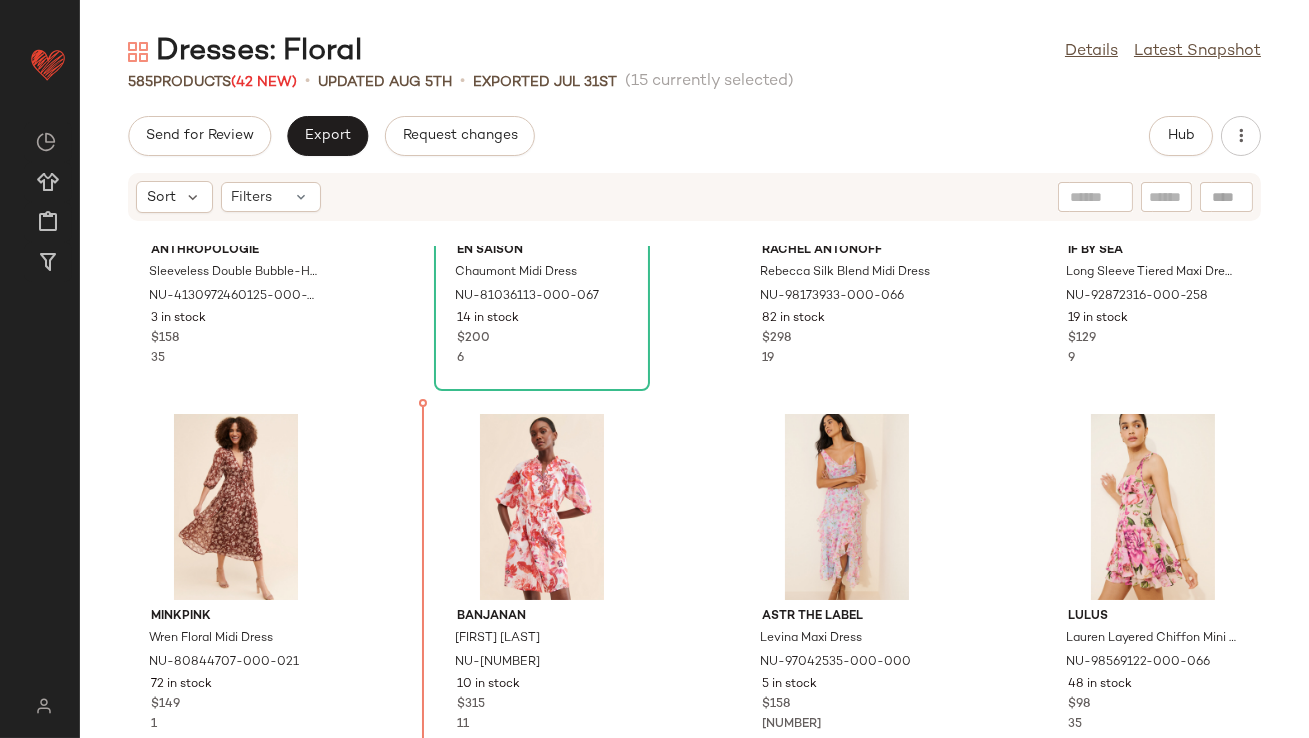 scroll, scrollTop: 2066, scrollLeft: 0, axis: vertical 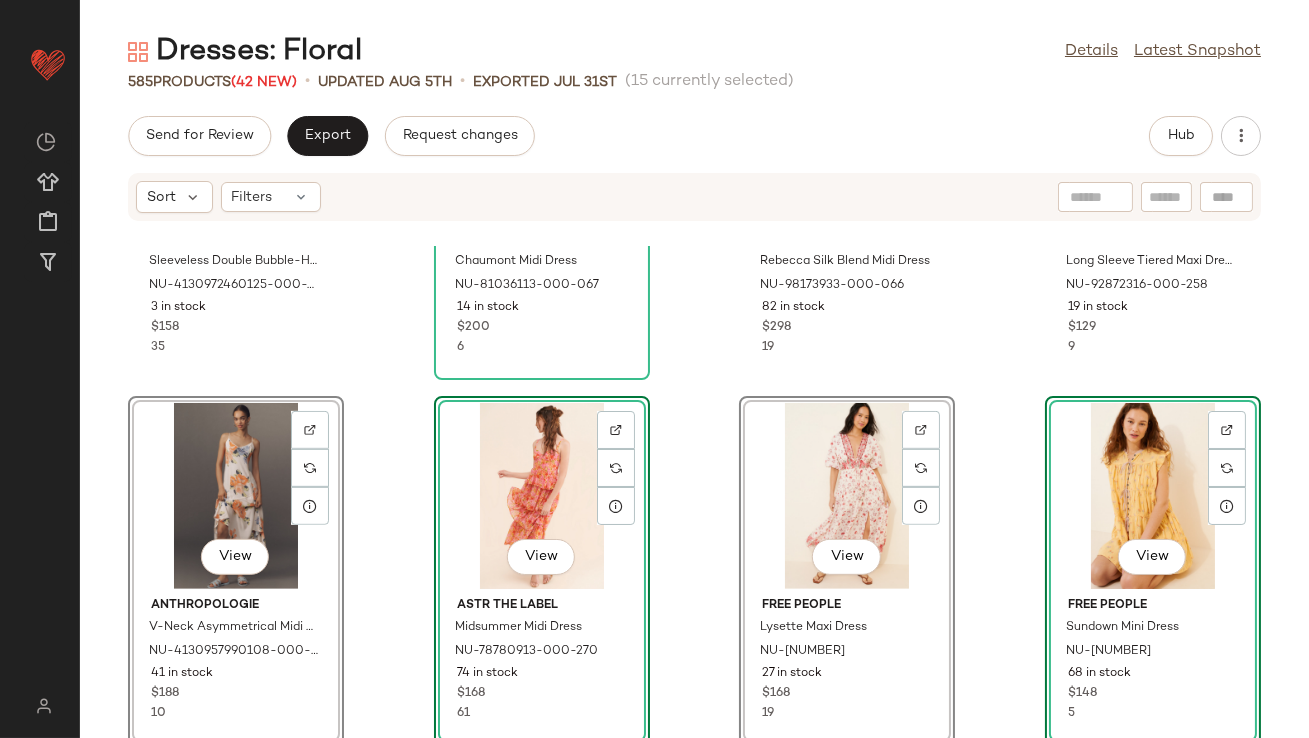 click on "Anthropologie Sleeveless Double Bubble-Hem Mini Dress NU-4130972460125-000-266 3 in stock $158 35 En Saison Chaumont Midi Dress NU-81036113-000-067 14 in stock $200 6 Rachel Antonoff Rebecca Silk Blend Midi Dress NU-98173933-000-066 82 in stock $298 19 If By Sea Long Sleeve Tiered Maxi Dress NU-92872316-000-258 19 in stock $129 9  View  Anthropologie V-Neck Asymmetrical Midi Dress NU-4130957990108-000-015 41 in stock $188 10  View  ASTR The Label Midsummer Midi Dress NU-78780913-000-270 74 in stock $168 61  View  Free People Lysette Maxi Dress NU-80125859-000-011 27 in stock $168 19  View  Free People Sundown Mini Dress NU-96241369-000-072 68 in stock $148 5  View  If By Sea Tie Strap Tiered Midi Dress NU-81122202-000-266 69 in stock $150 7  View  Elliatt Patricia Floral Dress NU-89141931-000-000 2 in stock $230 10  View  Dress Forum Sleeveless Floral Corset Midi Dress NU-93142883-000-000 42 in stock $128 27  View  ASTR The Label Eartha Maxi Dress NU-69992022-000-000 29 in stock $168 37  View  Lulus $118 57 6" 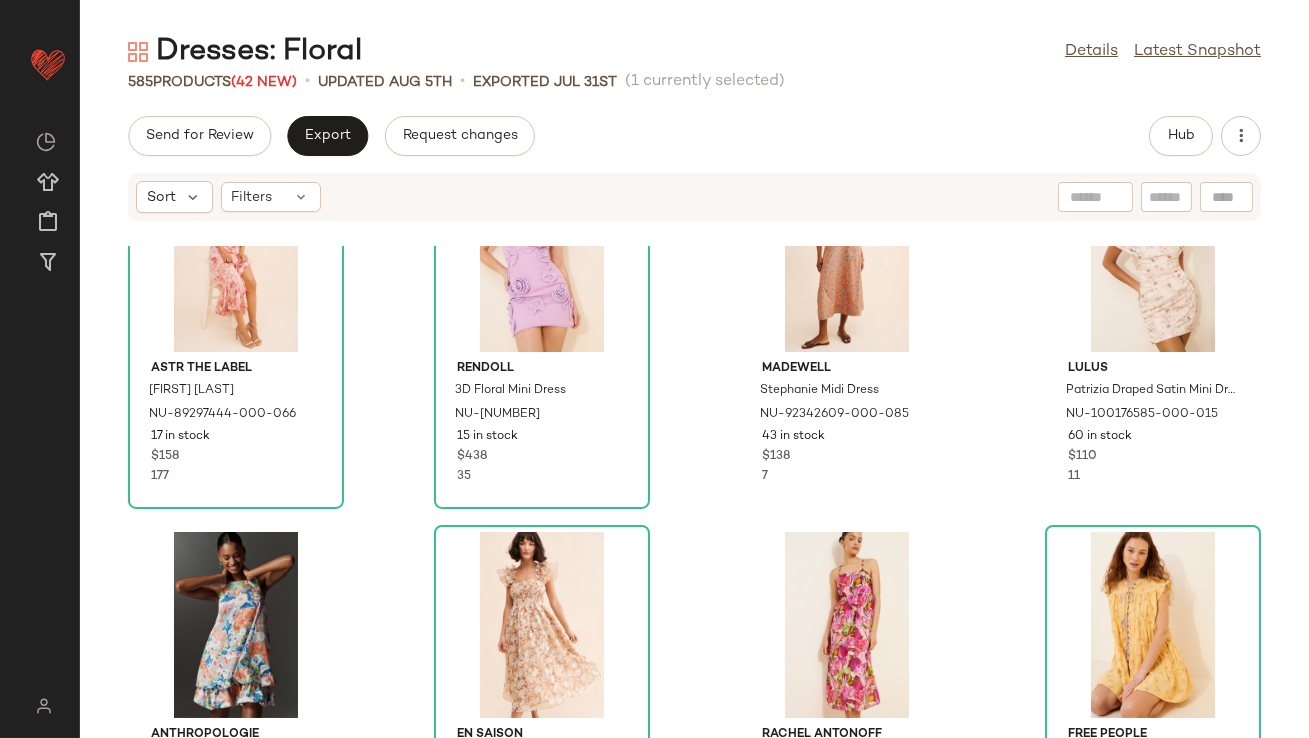 scroll, scrollTop: 1571, scrollLeft: 0, axis: vertical 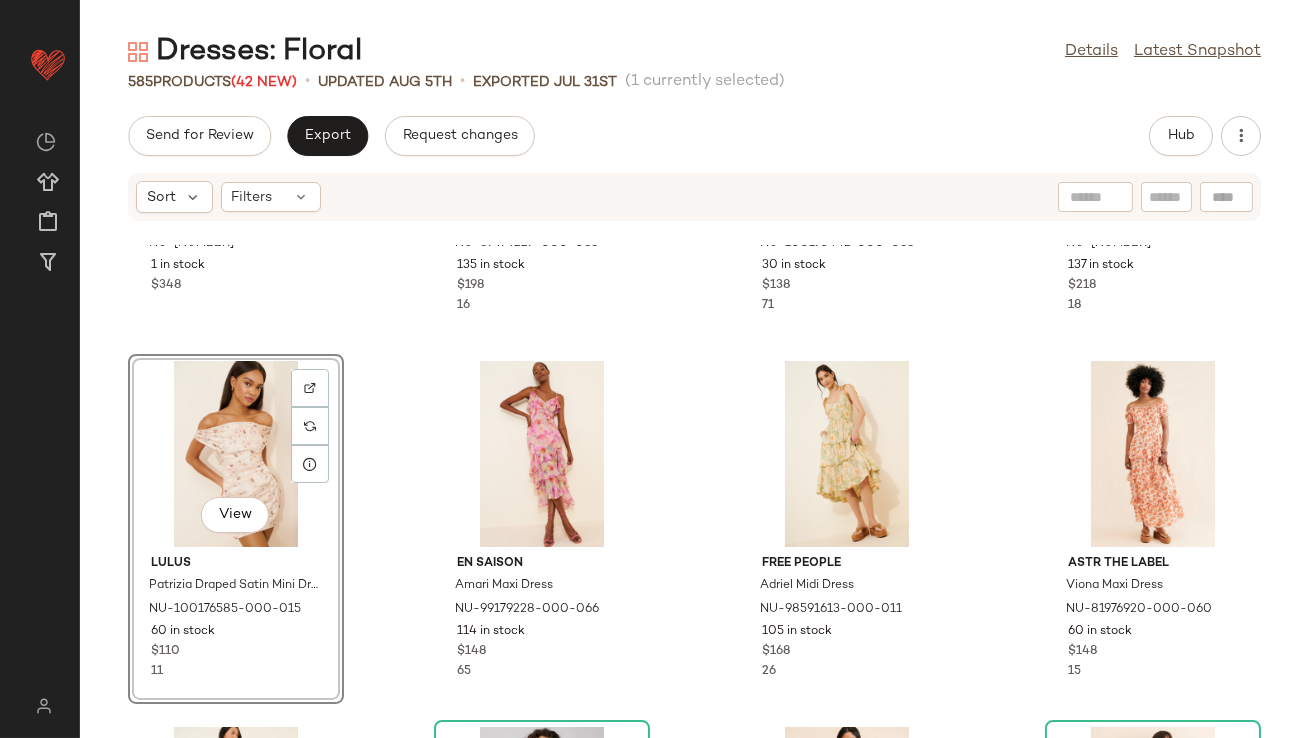 click on "BHLDN Floral Chiffon Strapless Ruched Tiered A-Line Midi Dress NU-100171537-000-270 1 in stock $348 Free People Still In Love Maxi Dress NU-87474227-000-066 135 in stock $198 16 Lulus Amara One Shoulder Tiered Maxi Dress NU-100173442-000-066 30 in stock $138 71 Payal Jain Off-The-Shoulder Midi Dress NU-98935968-000-000 137 in stock $218 18  View  Lulus Patrizia Draped Satin Mini Dress NU-100176585-000-015 60 in stock $110 11 En Saison Amari Maxi Dress NU-99179228-000-066 114 in stock $148 65 Free People Adriel Midi Dress NU-98591613-000-011 105 in stock $168 26 ASTR The Label Viona Maxi Dress NU-81976920-000-060 60 in stock $148 15 ASTR The Label Midsummer Eyelet Maxi Dress NU-78780277-000-266 98 in stock $188 69 Urban Outfitters Carmen Embroidered Fringe Mini Dress NU-81597635-000-079 14 in stock $119 ASTR The Label Victoriana One-Shoulder Dress NU-81976821-000-266 114 in stock $138 64 ASTR The Label Maritza Midi Dress NU-81055048-000-237 13 in stock $138 28 BHLDN Chiffon Maxi Dress NU-100977487-000-266 $298" 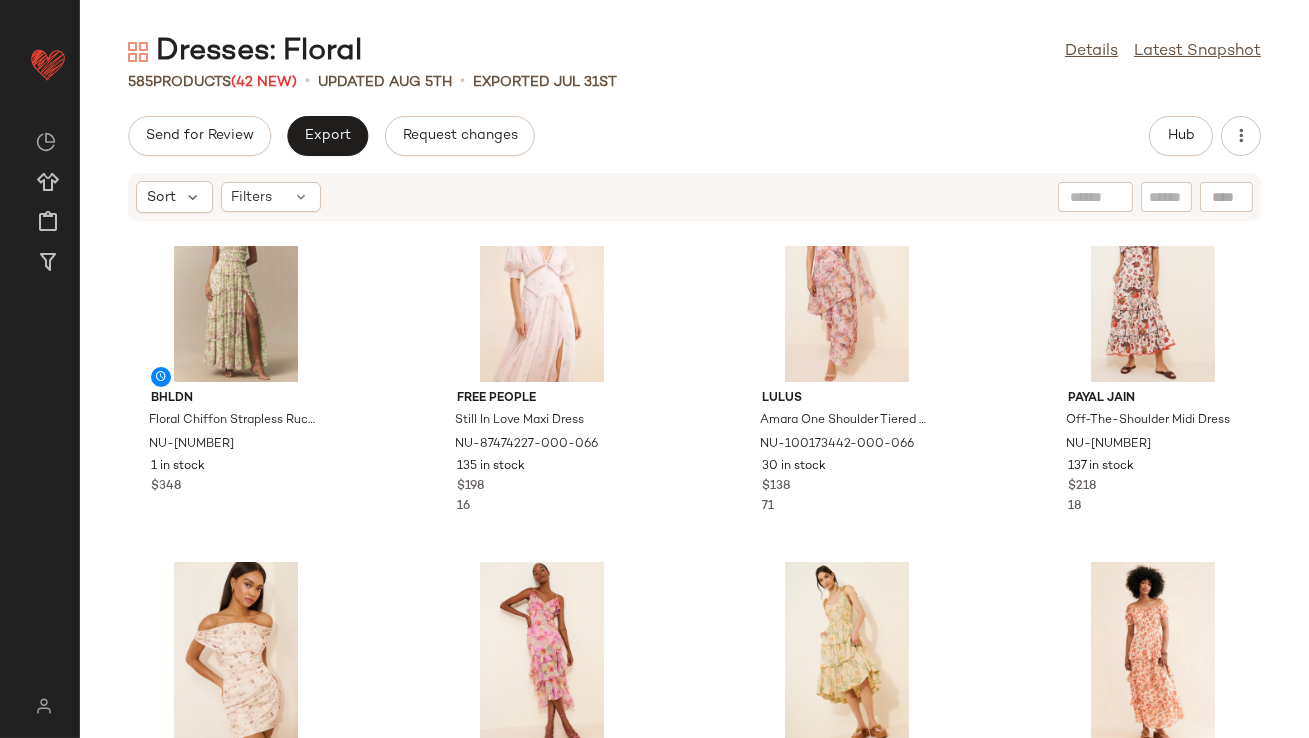 scroll, scrollTop: 0, scrollLeft: 0, axis: both 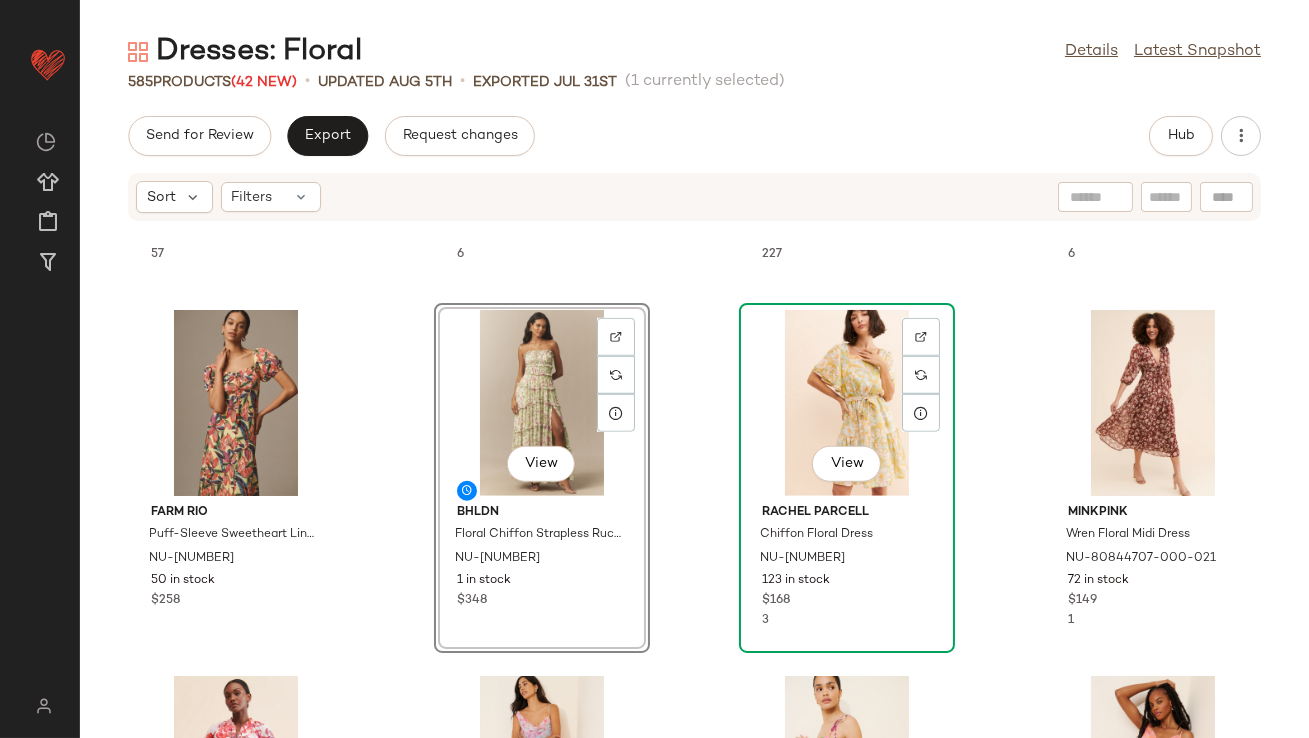 click on "View" 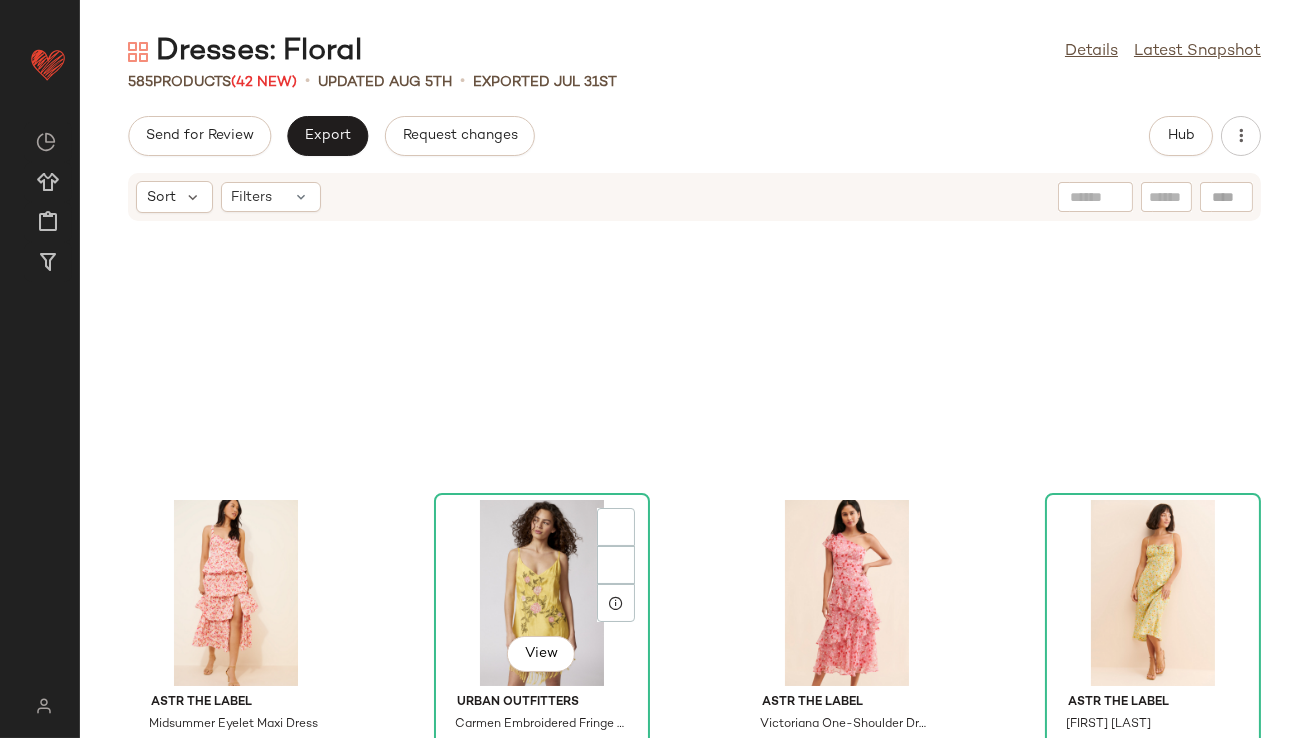 scroll, scrollTop: 0, scrollLeft: 0, axis: both 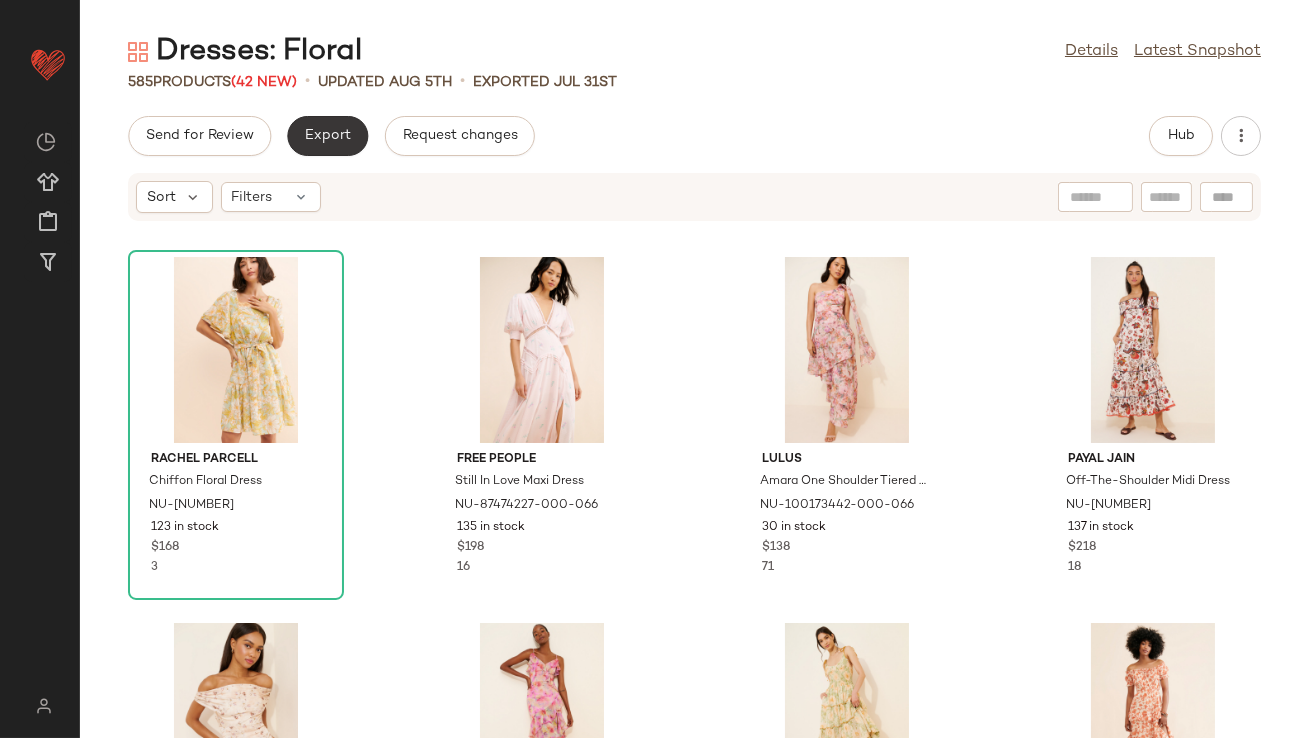 click on "Export" at bounding box center (327, 136) 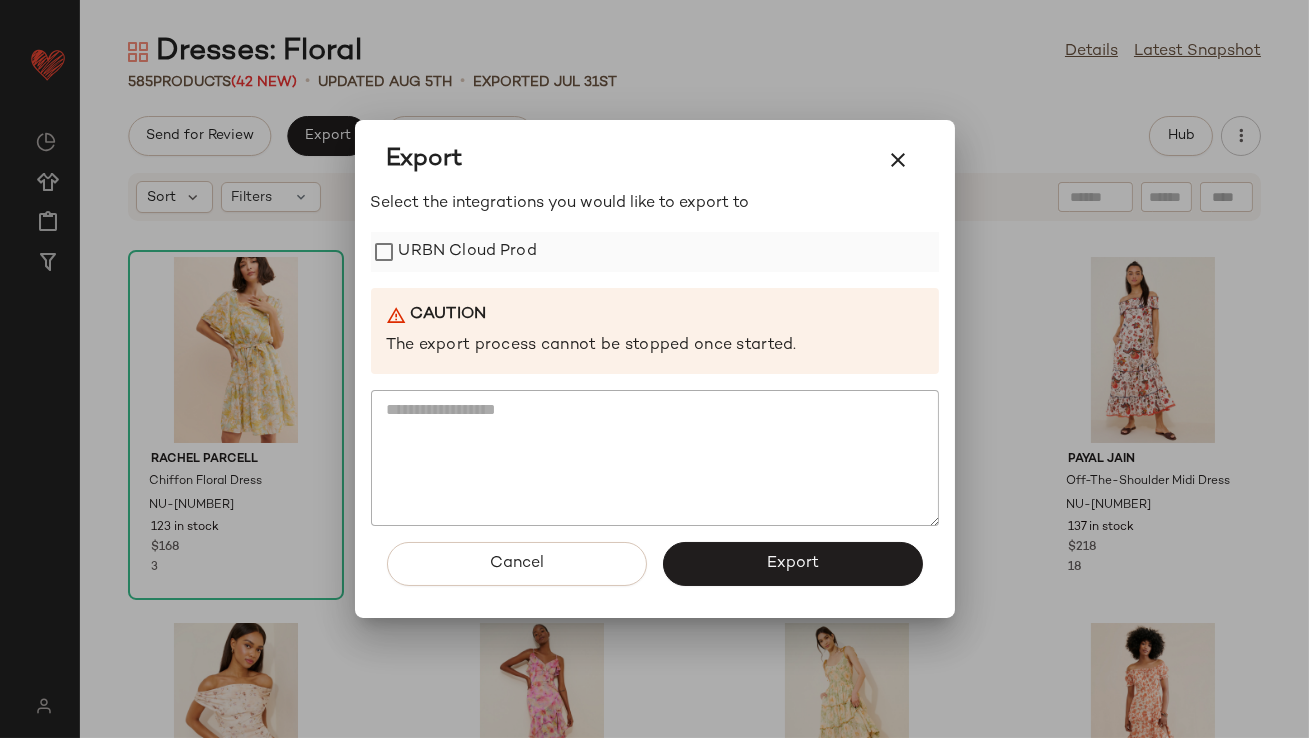 click on "URBN Cloud Prod" at bounding box center (468, 252) 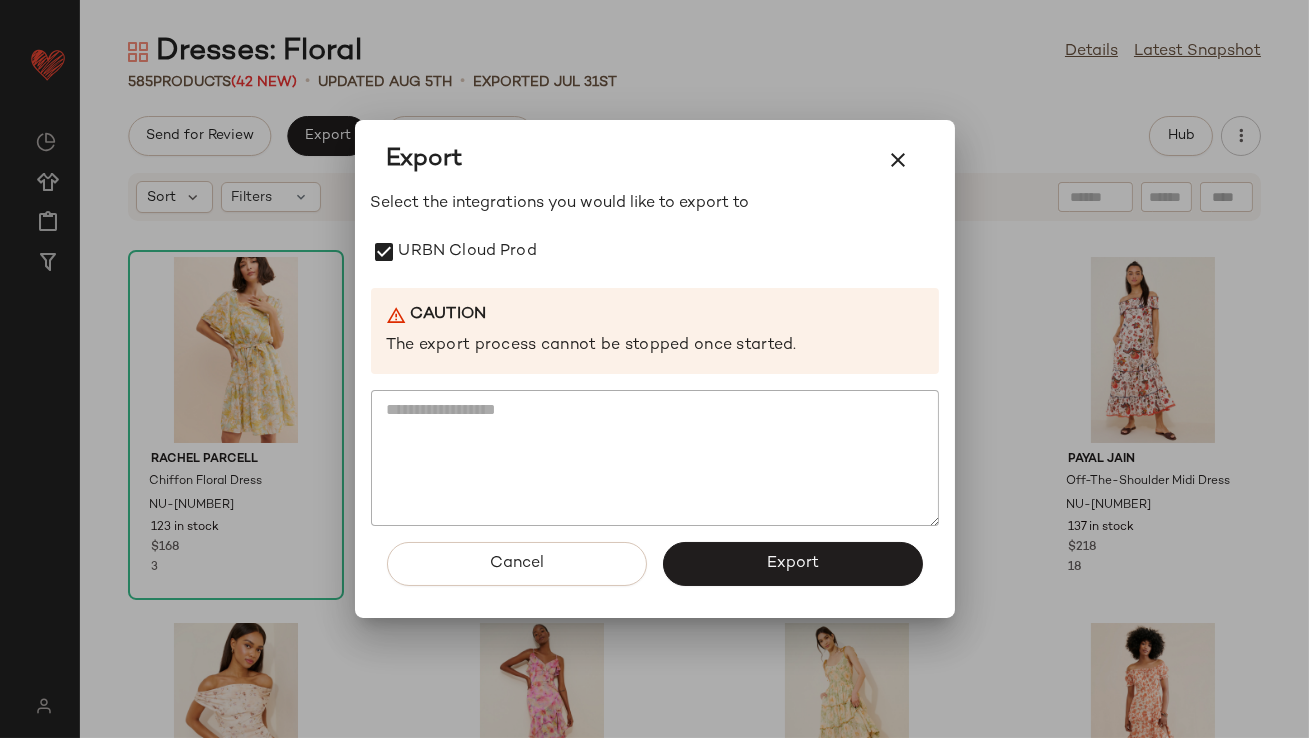 click on "Export" at bounding box center [793, 564] 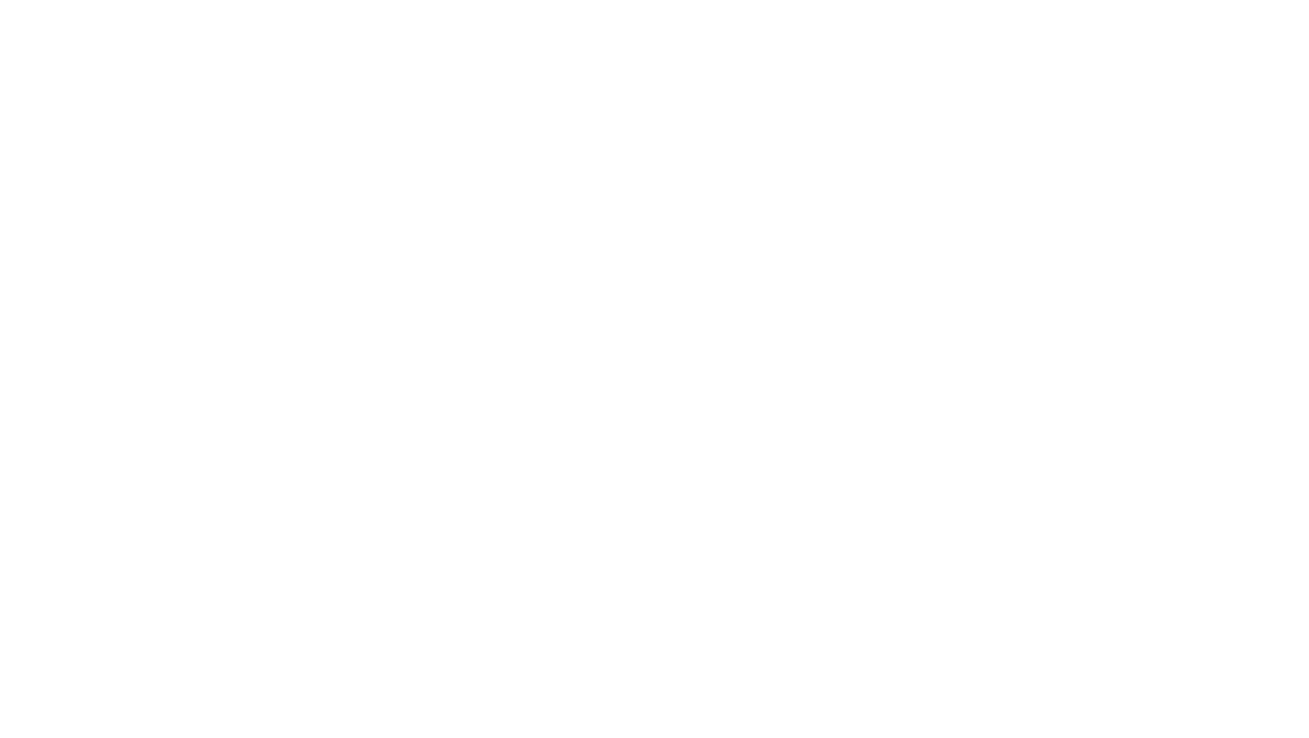 scroll, scrollTop: 0, scrollLeft: 0, axis: both 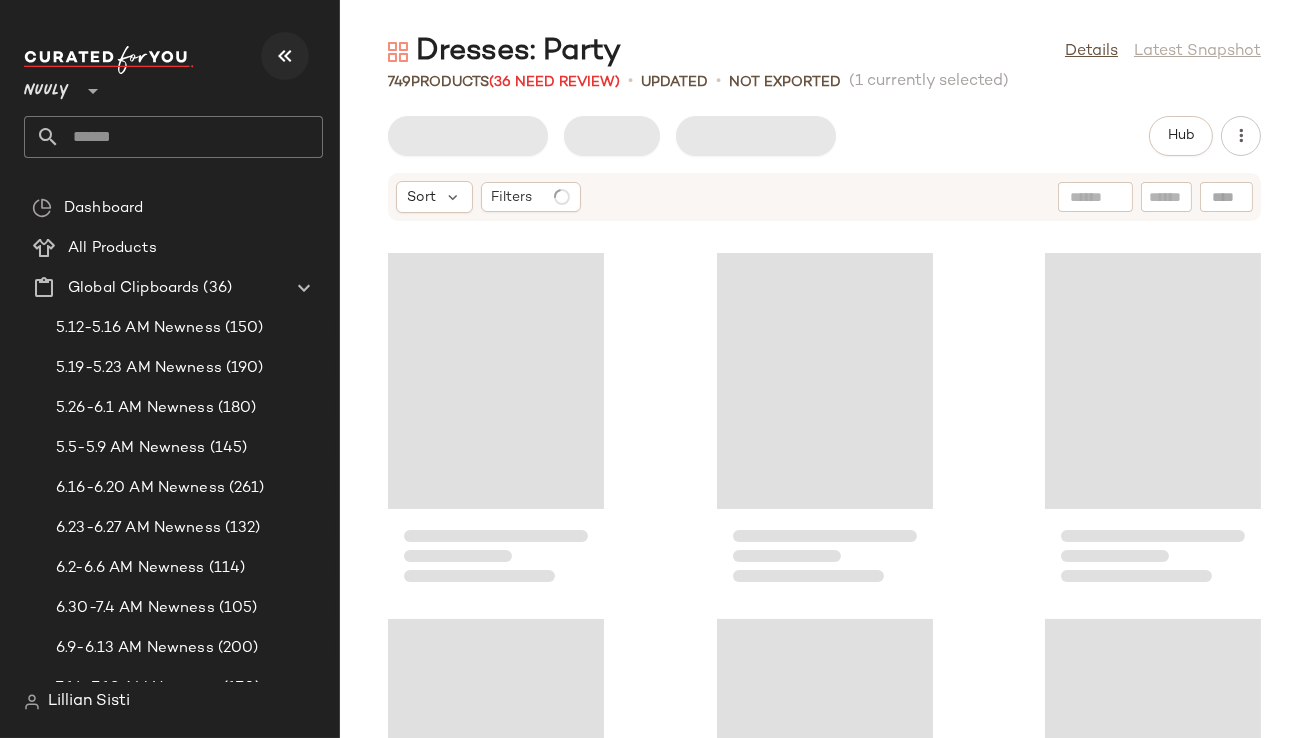 click at bounding box center (285, 56) 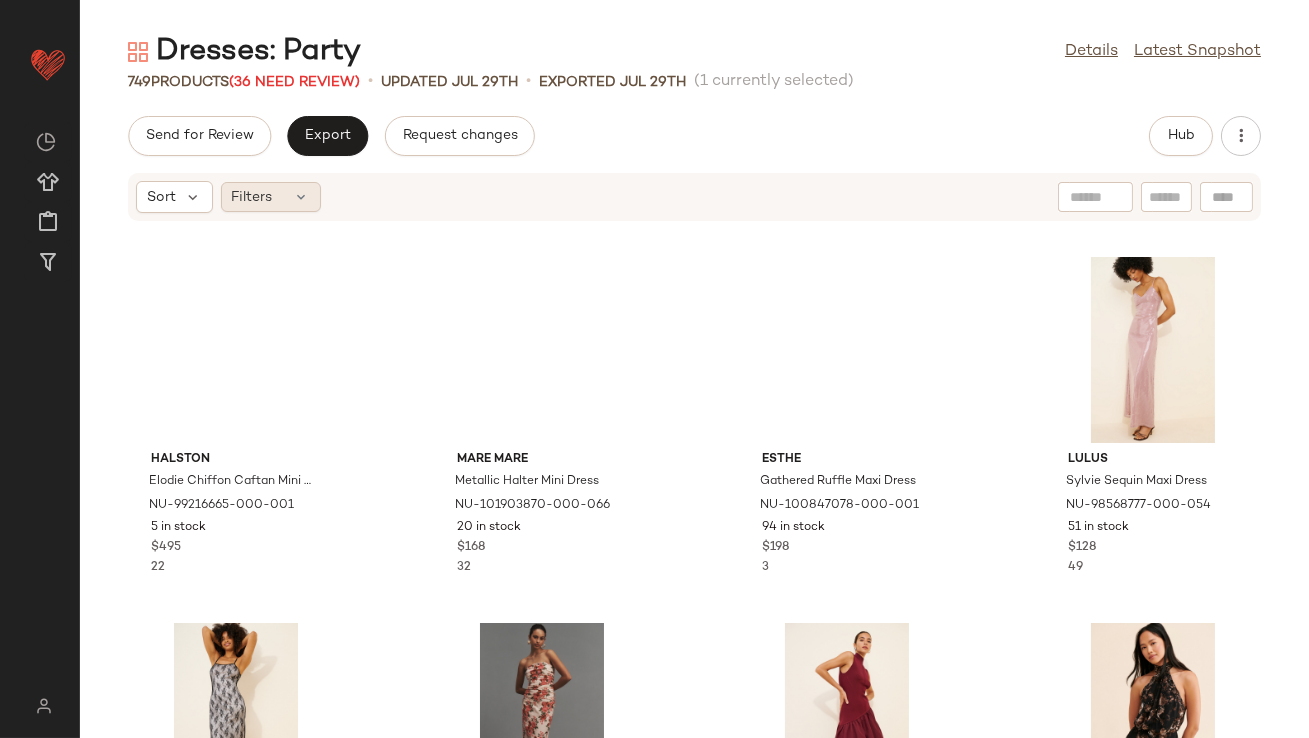 click on "Filters" 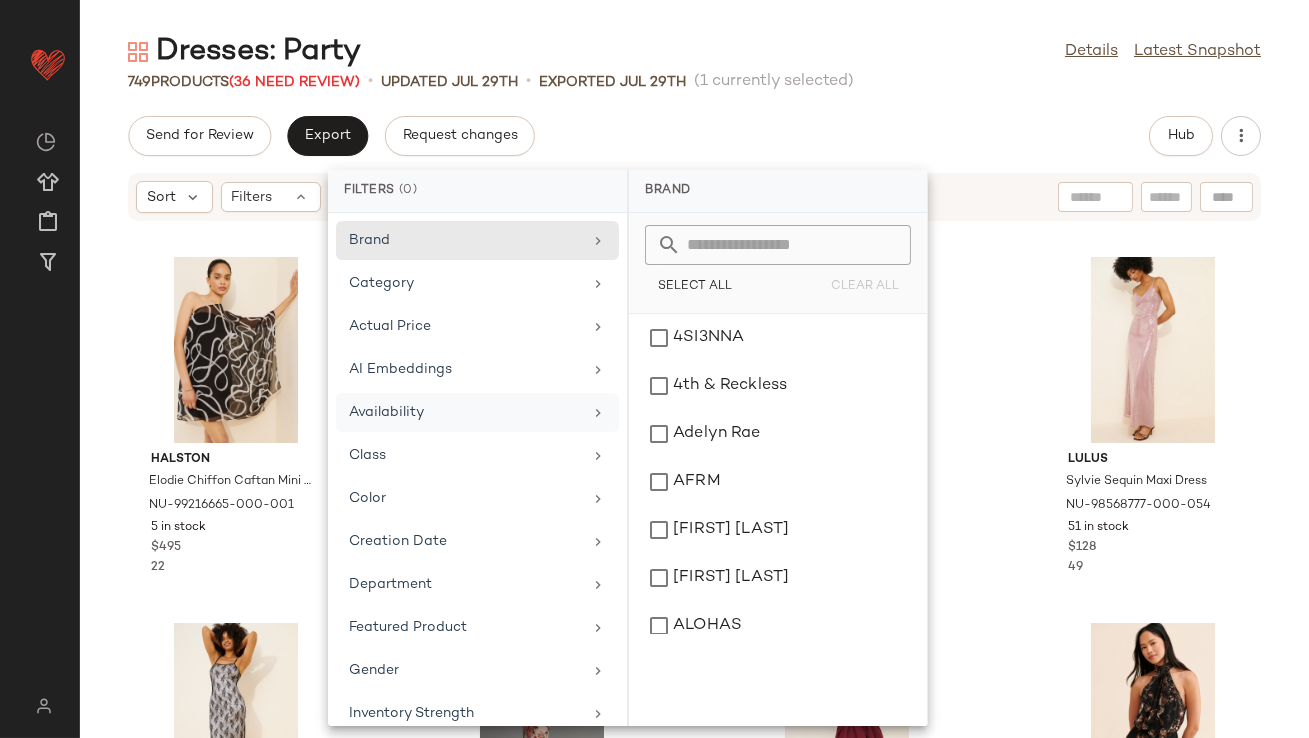 click on "Availability" 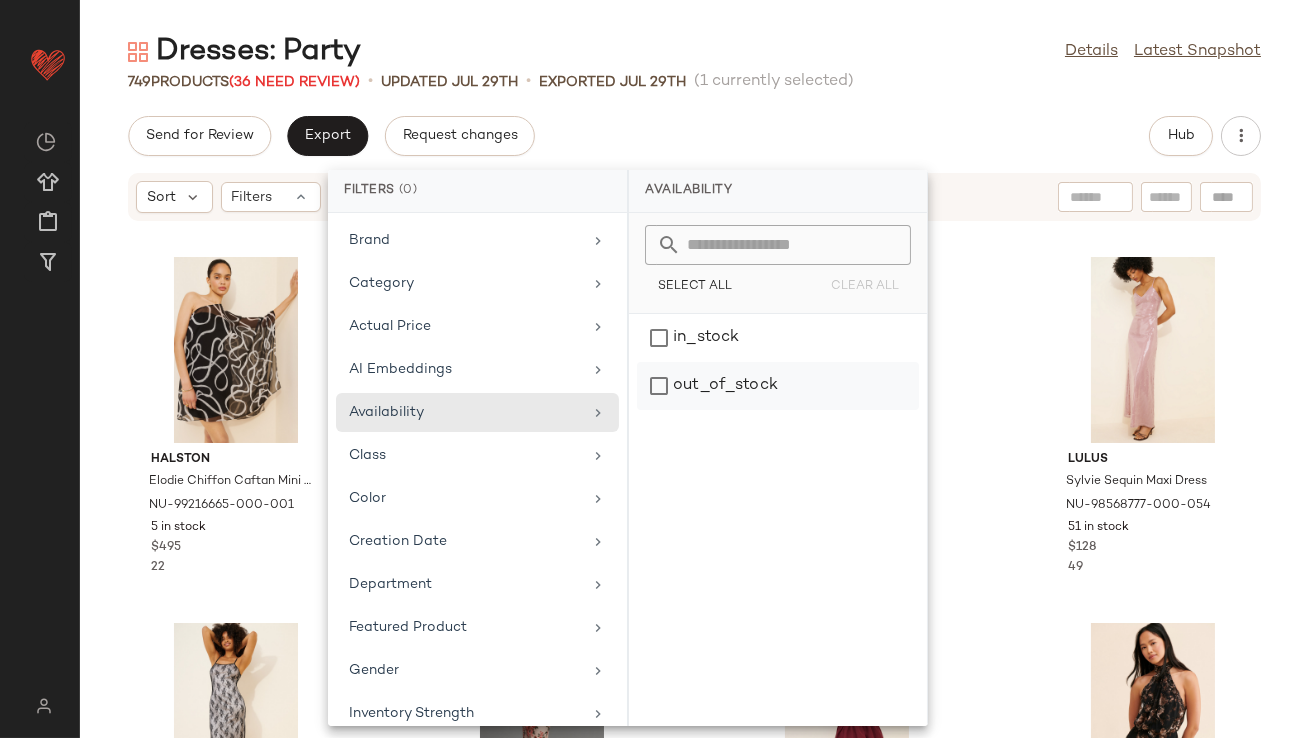 click on "out_of_stock" 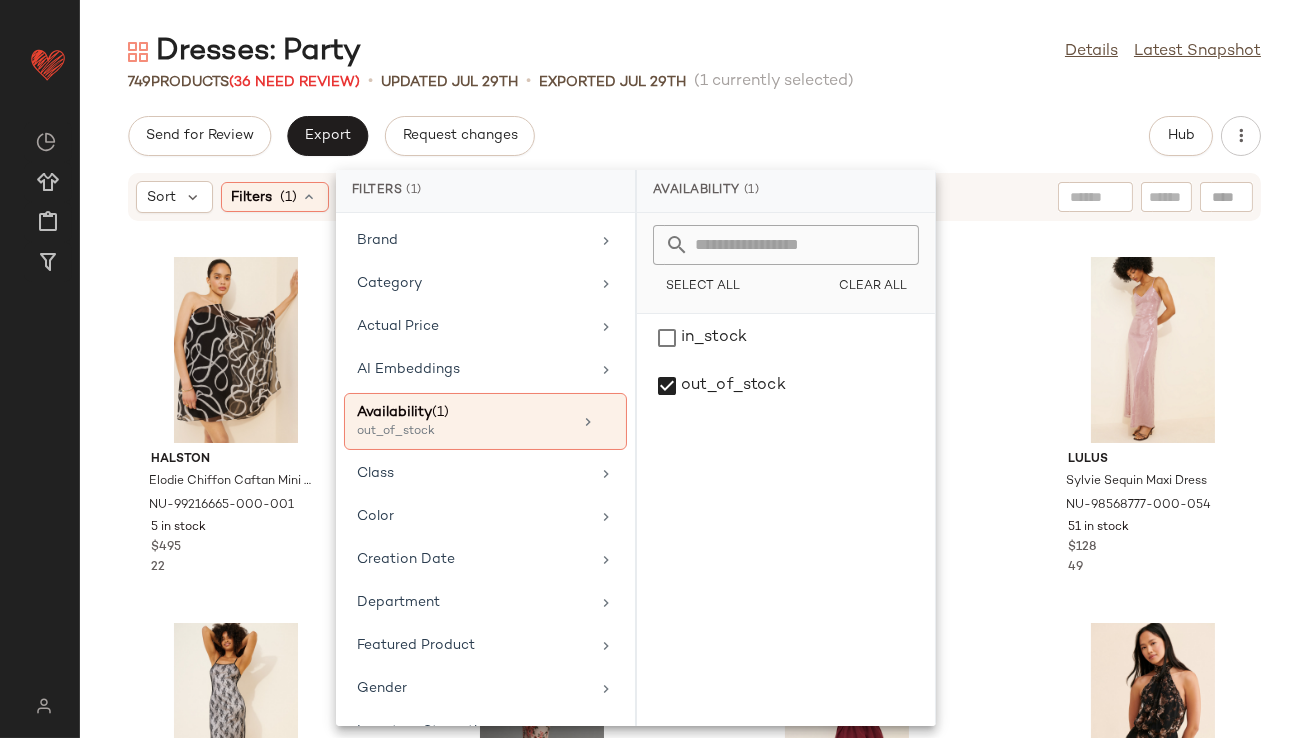 click on "Send for Review   Export   Request changes   Hub" 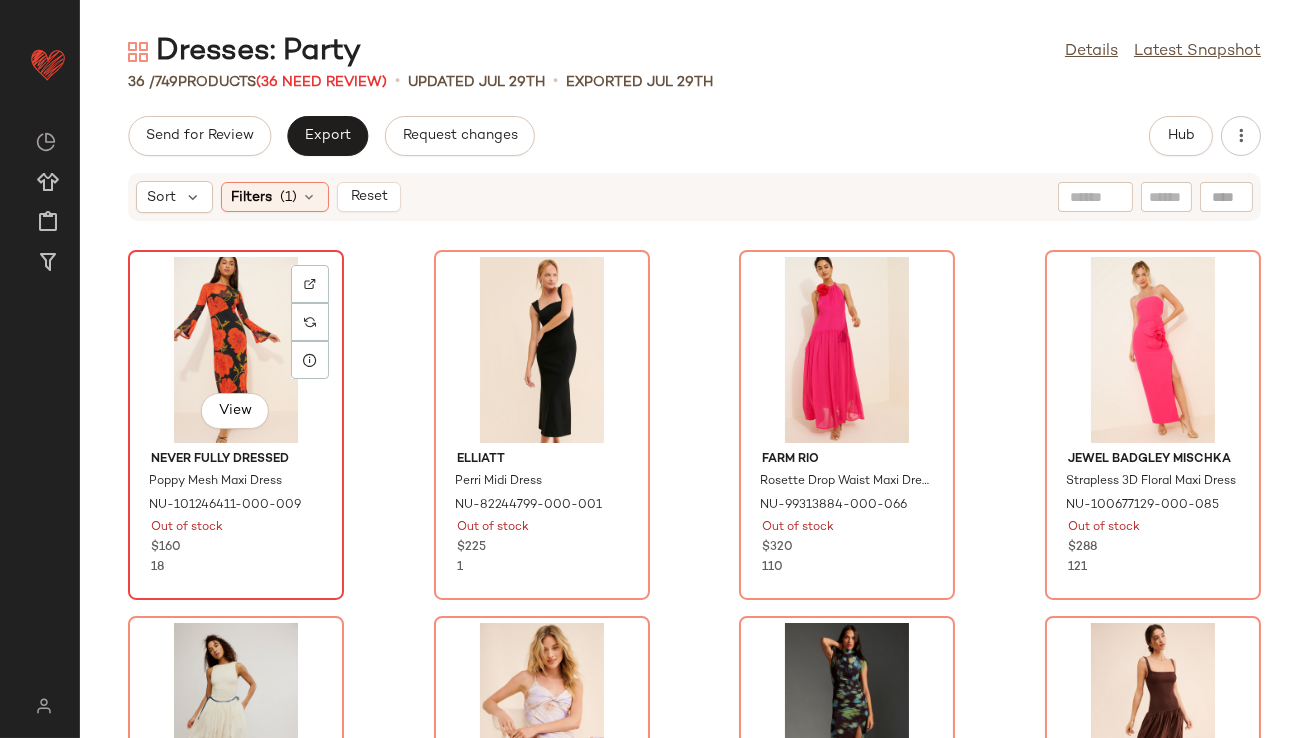 click on "View" 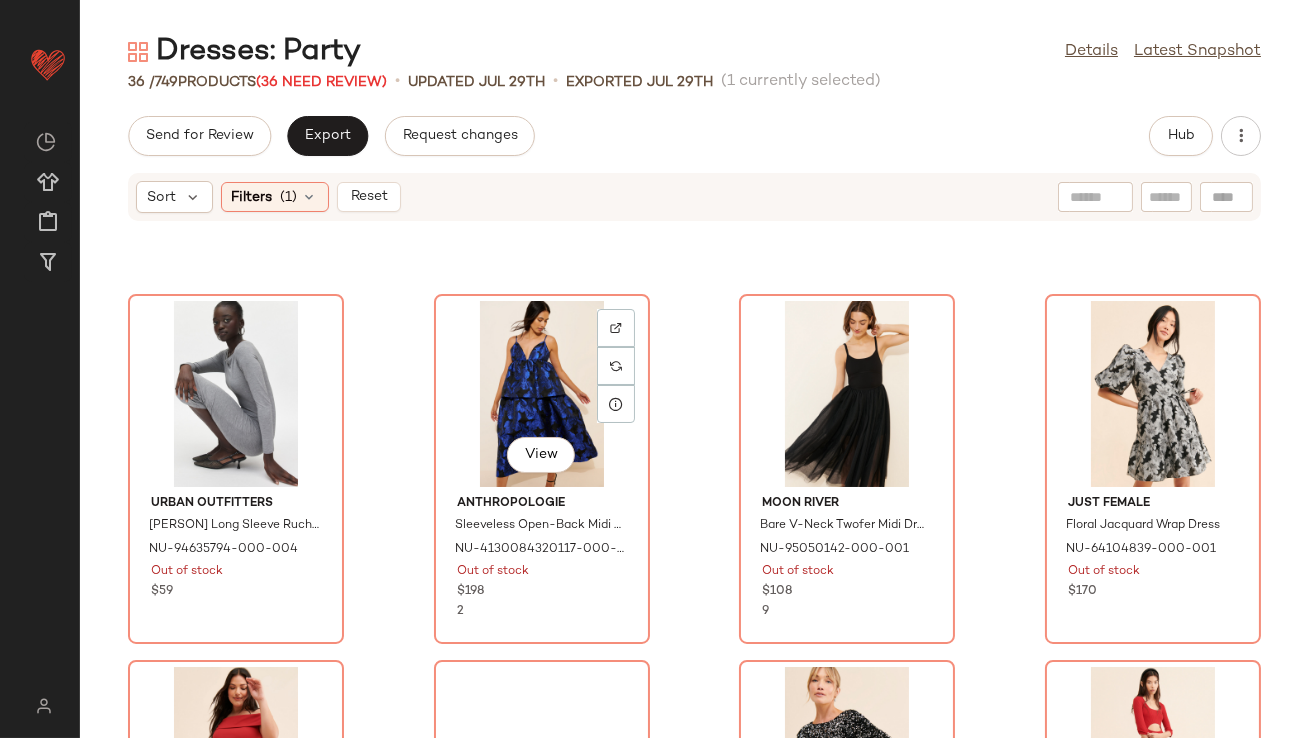 scroll, scrollTop: 2805, scrollLeft: 0, axis: vertical 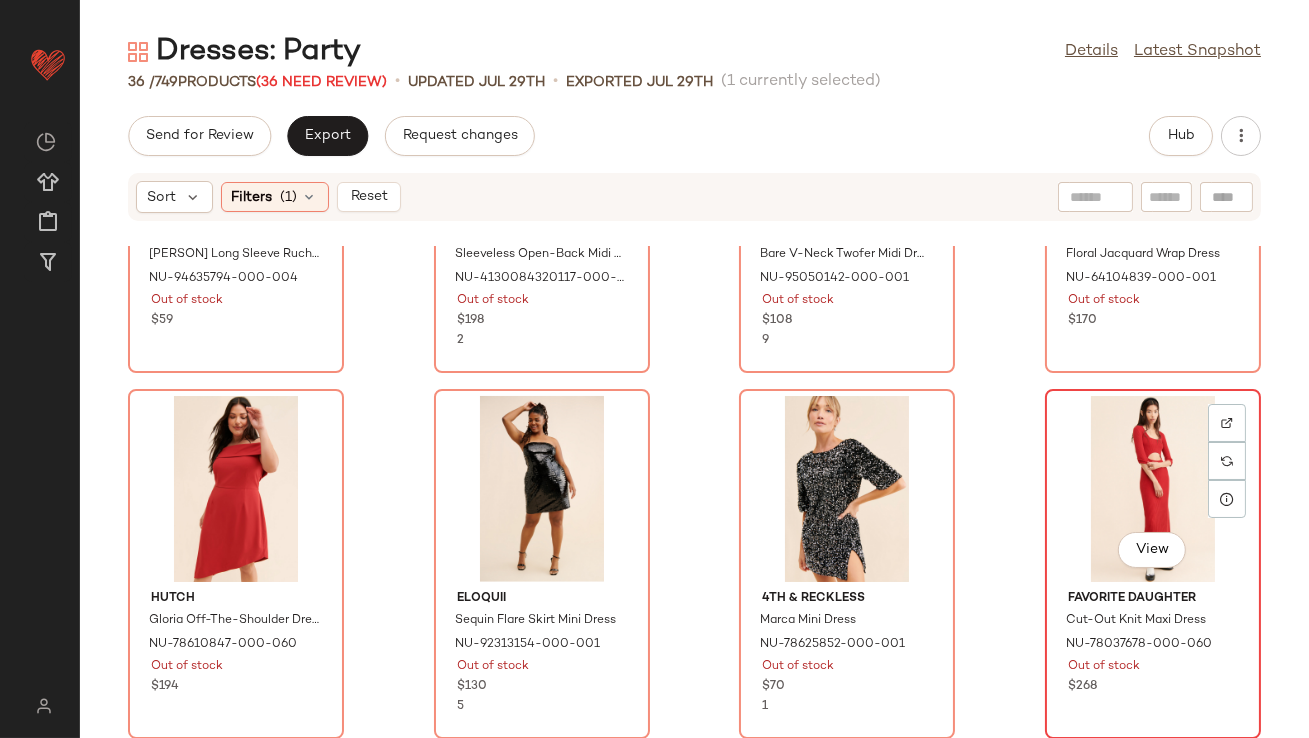 click on "View" 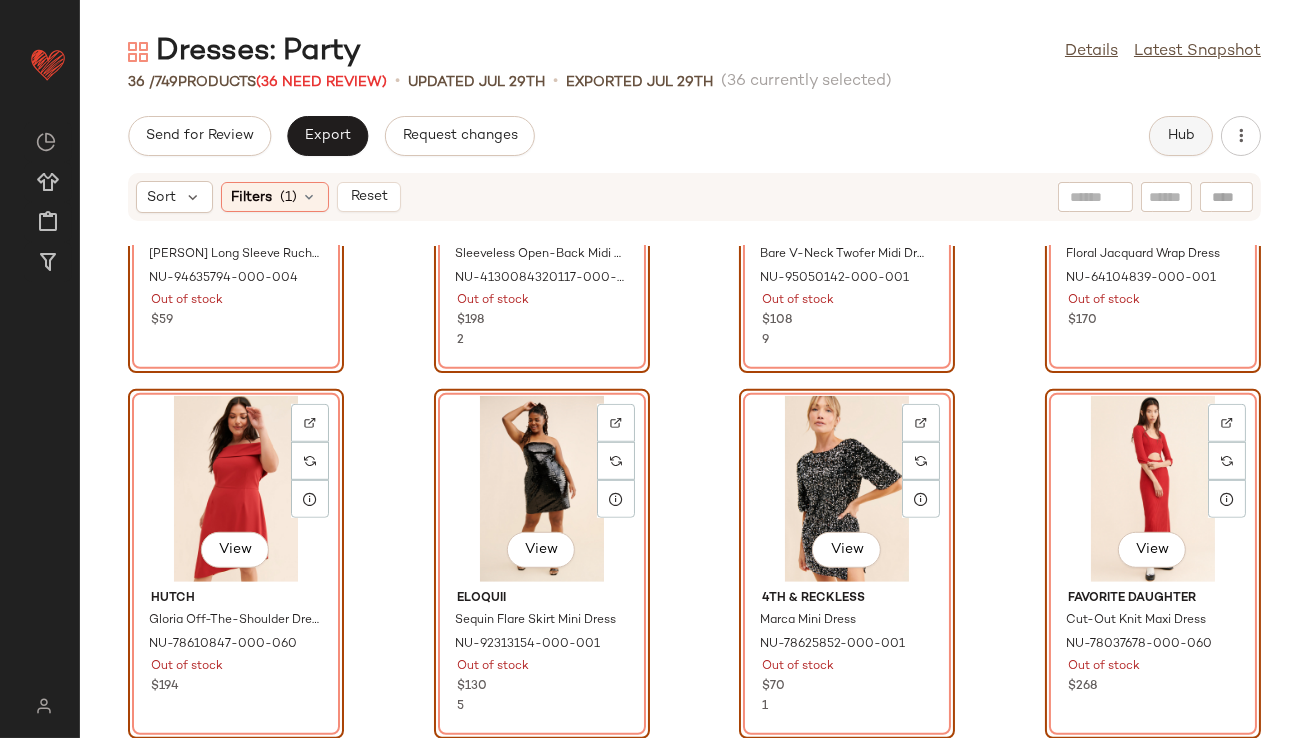 click on "Hub" at bounding box center [1181, 136] 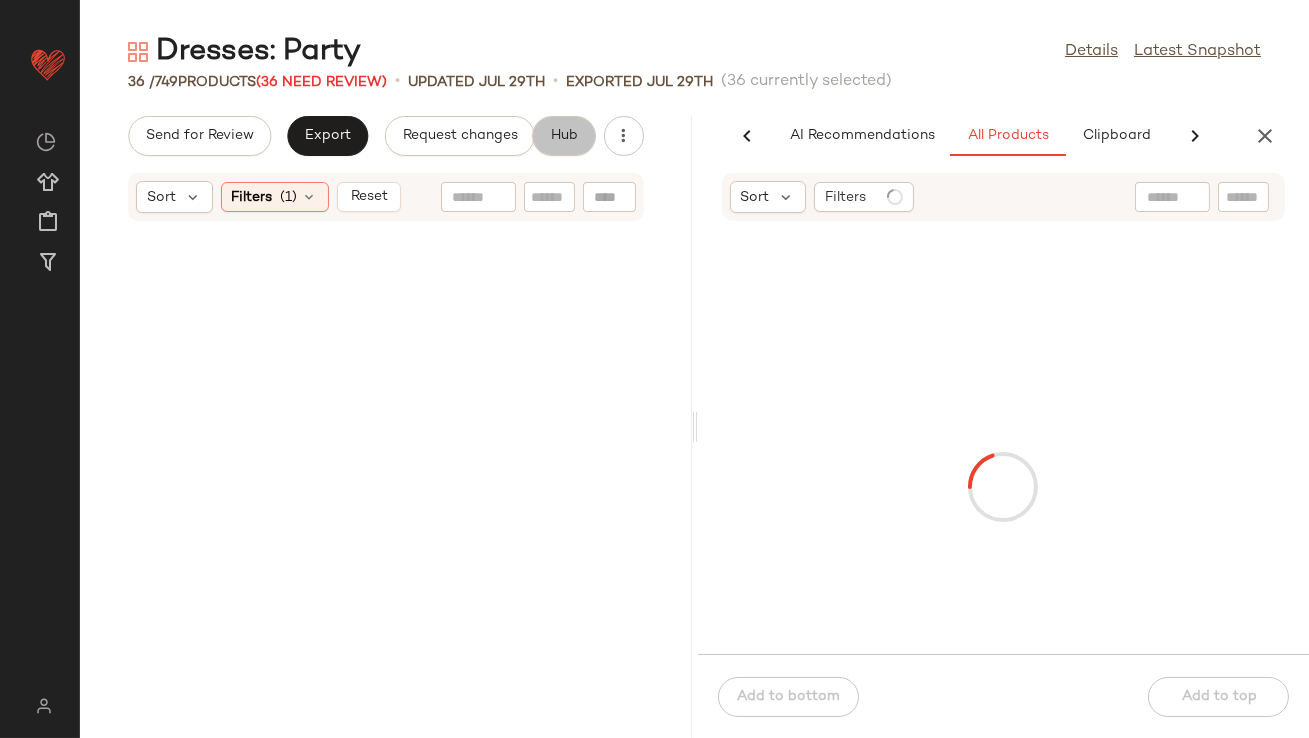 scroll, scrollTop: 3537, scrollLeft: 0, axis: vertical 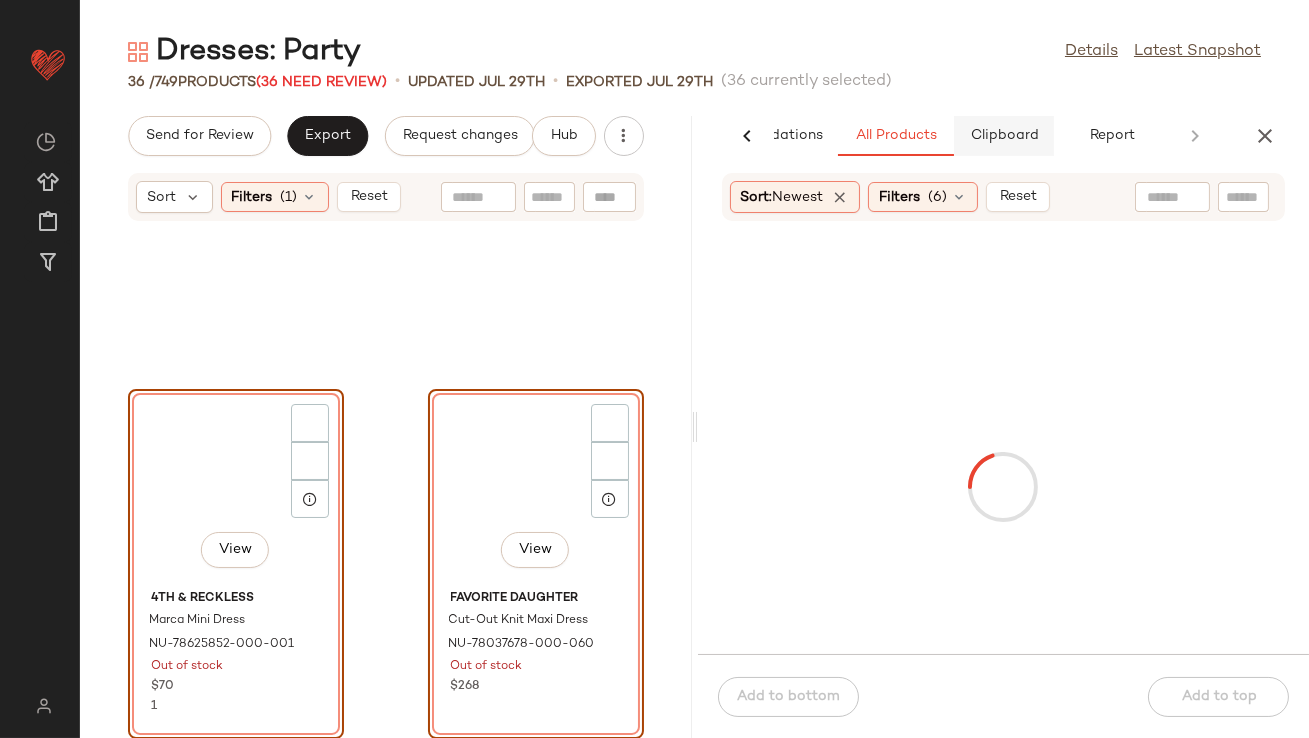 click on "Clipboard" 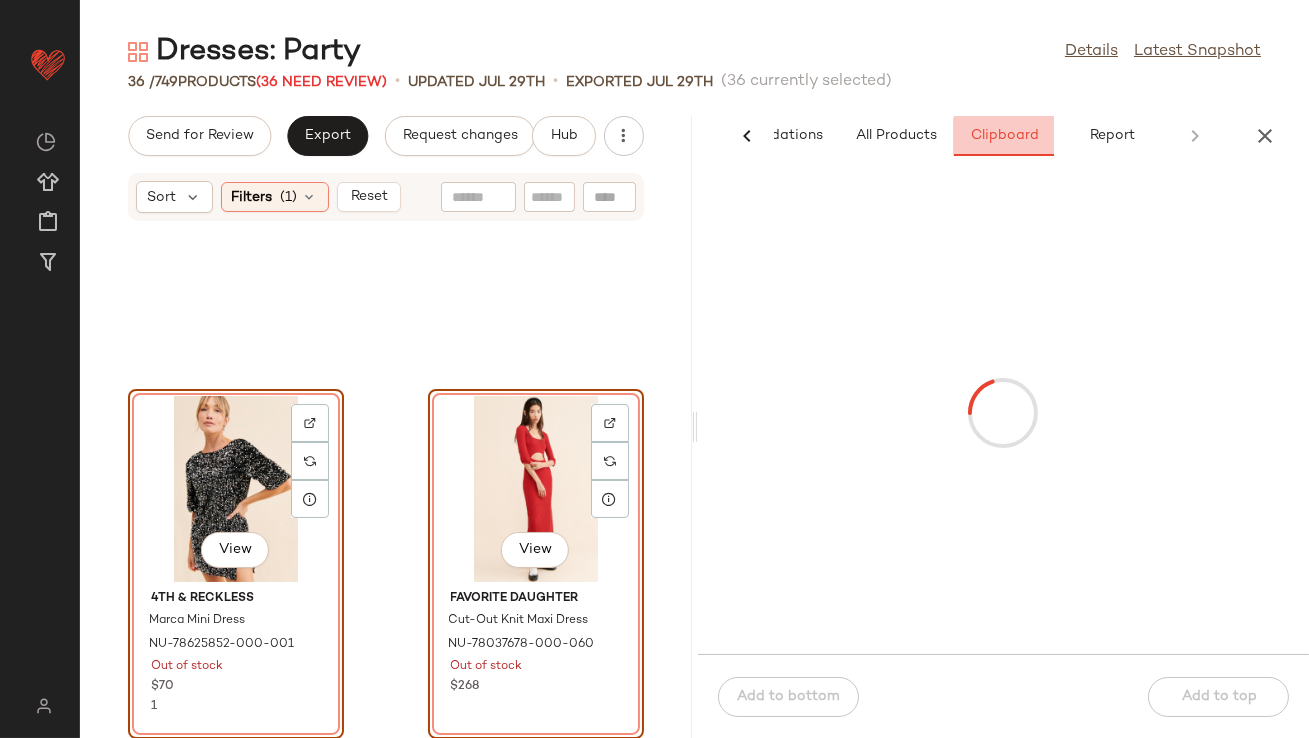 type on "Clipboard" 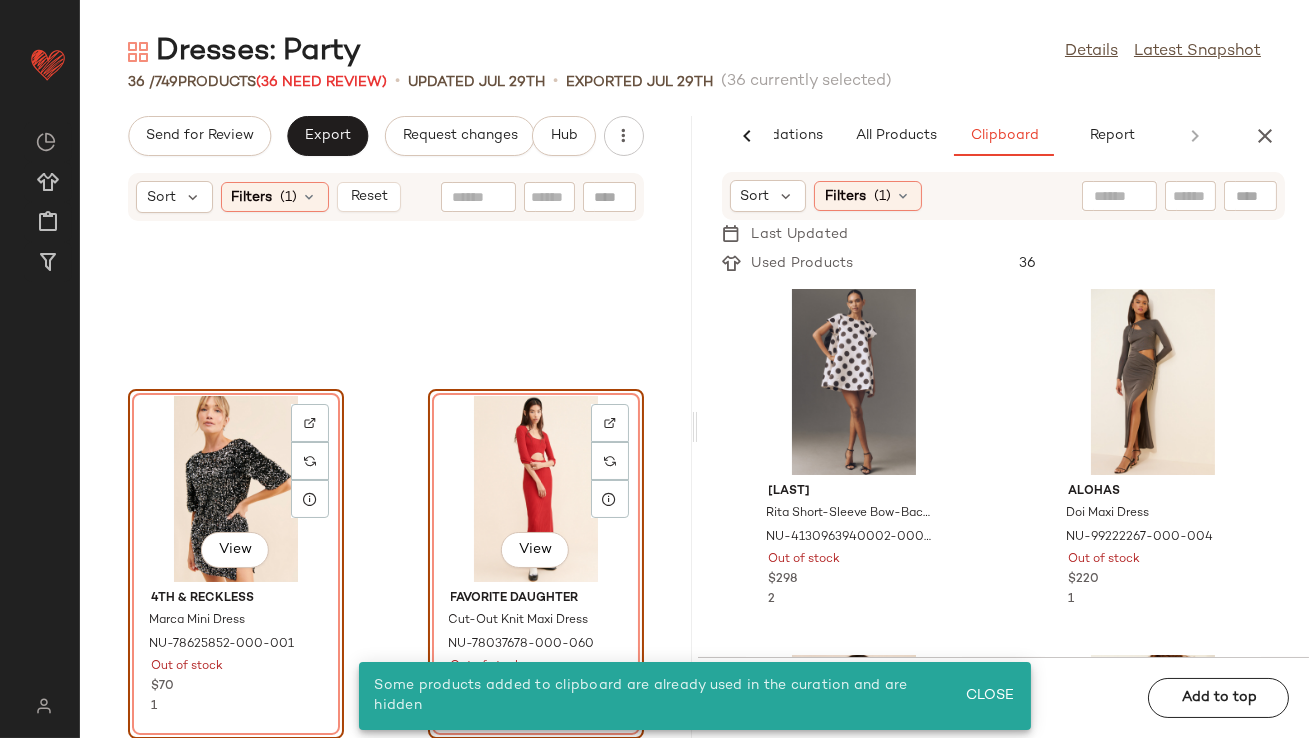 click on "View" 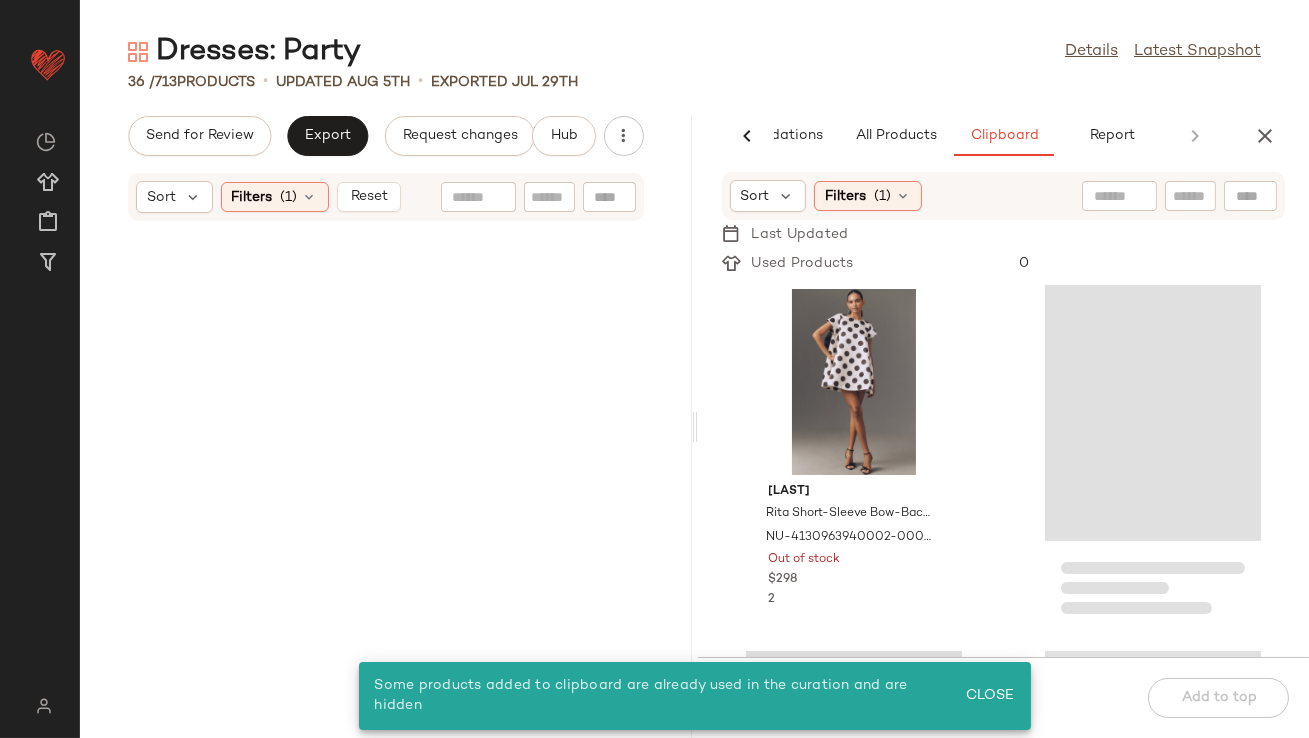 scroll, scrollTop: 0, scrollLeft: 0, axis: both 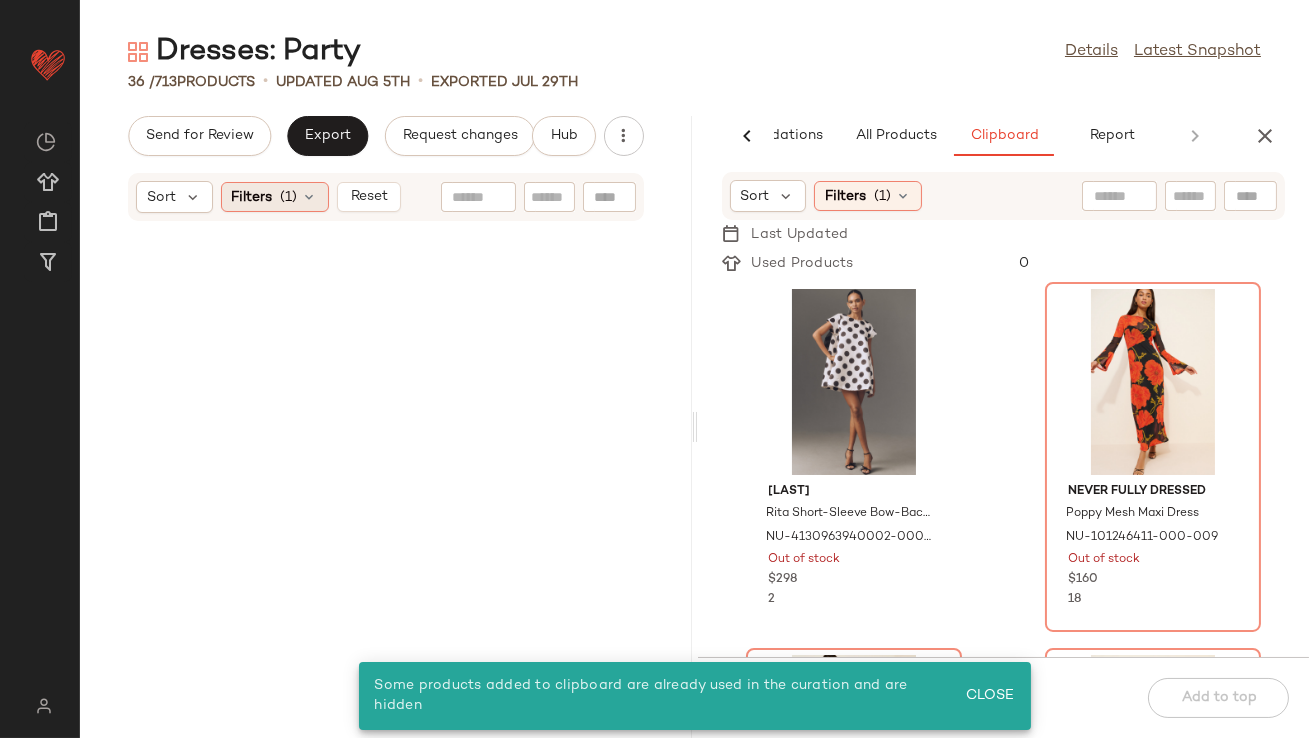 click at bounding box center [310, 197] 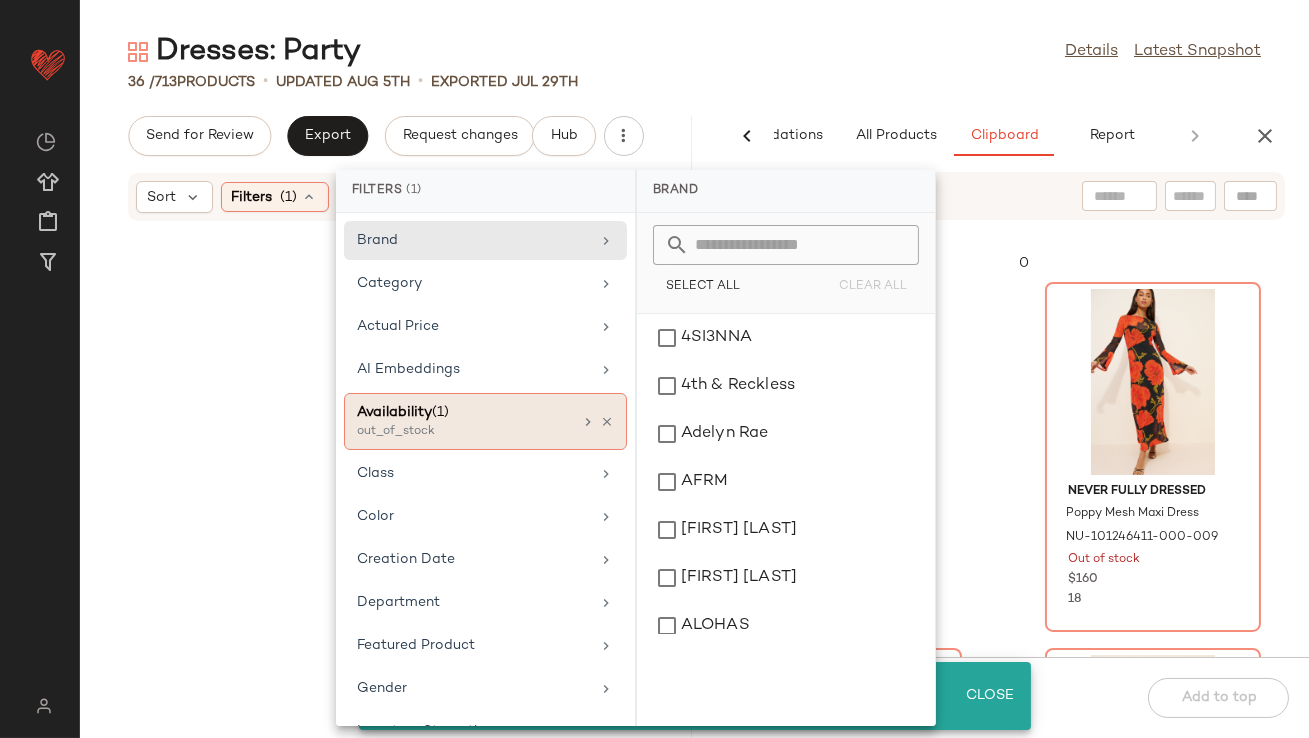 click on "Availability  (1)  out_of_stock" 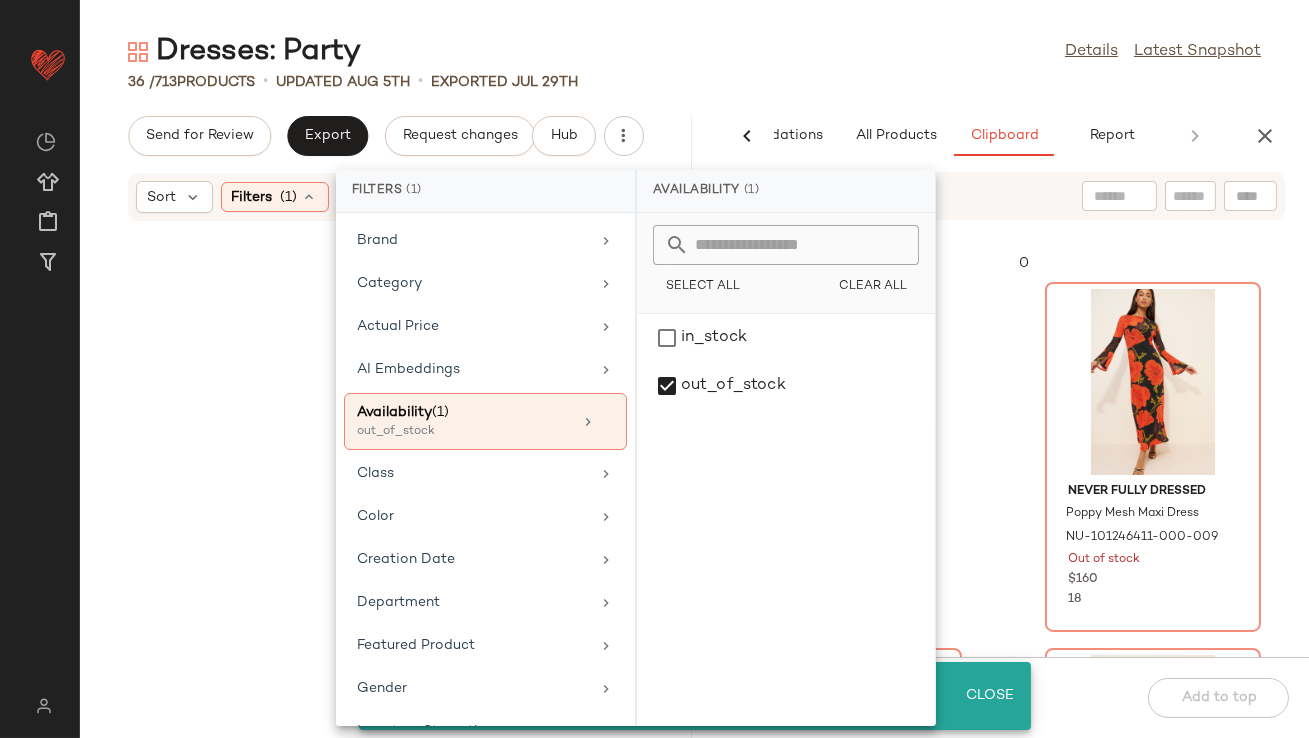 click at bounding box center [748, 136] 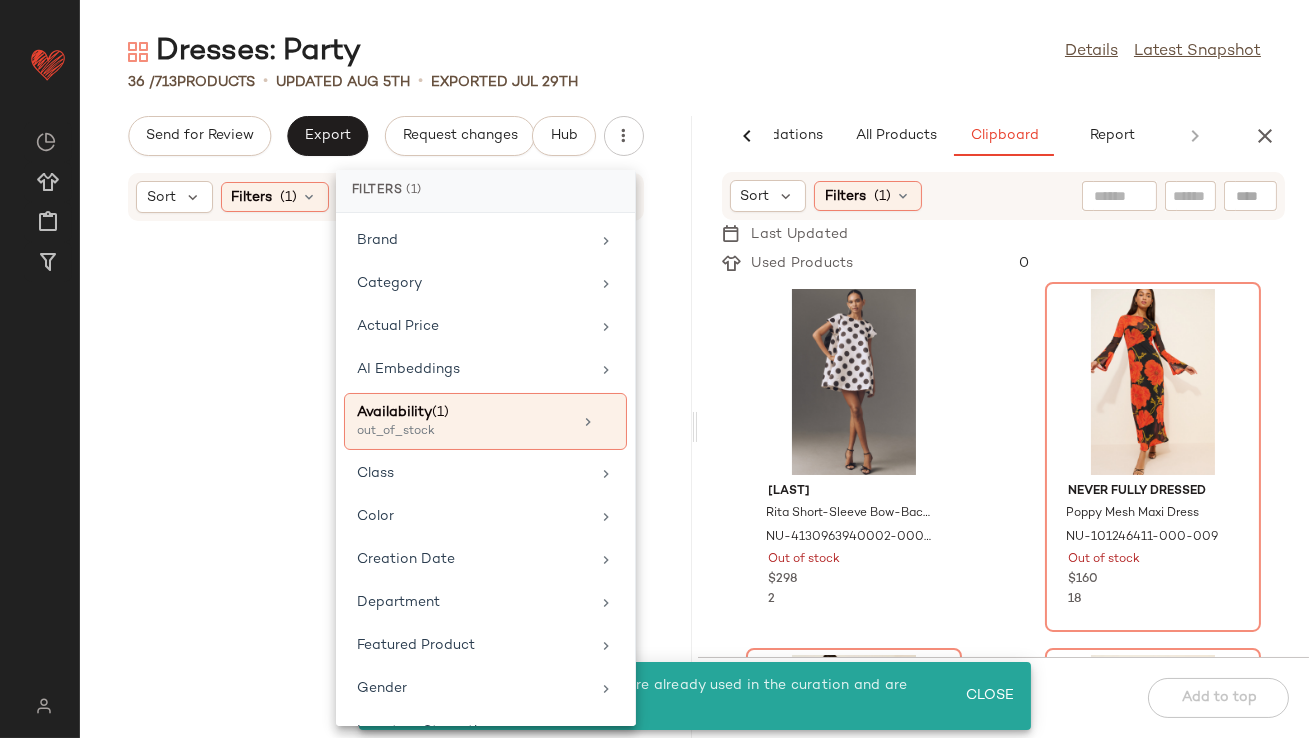 scroll, scrollTop: 0, scrollLeft: 0, axis: both 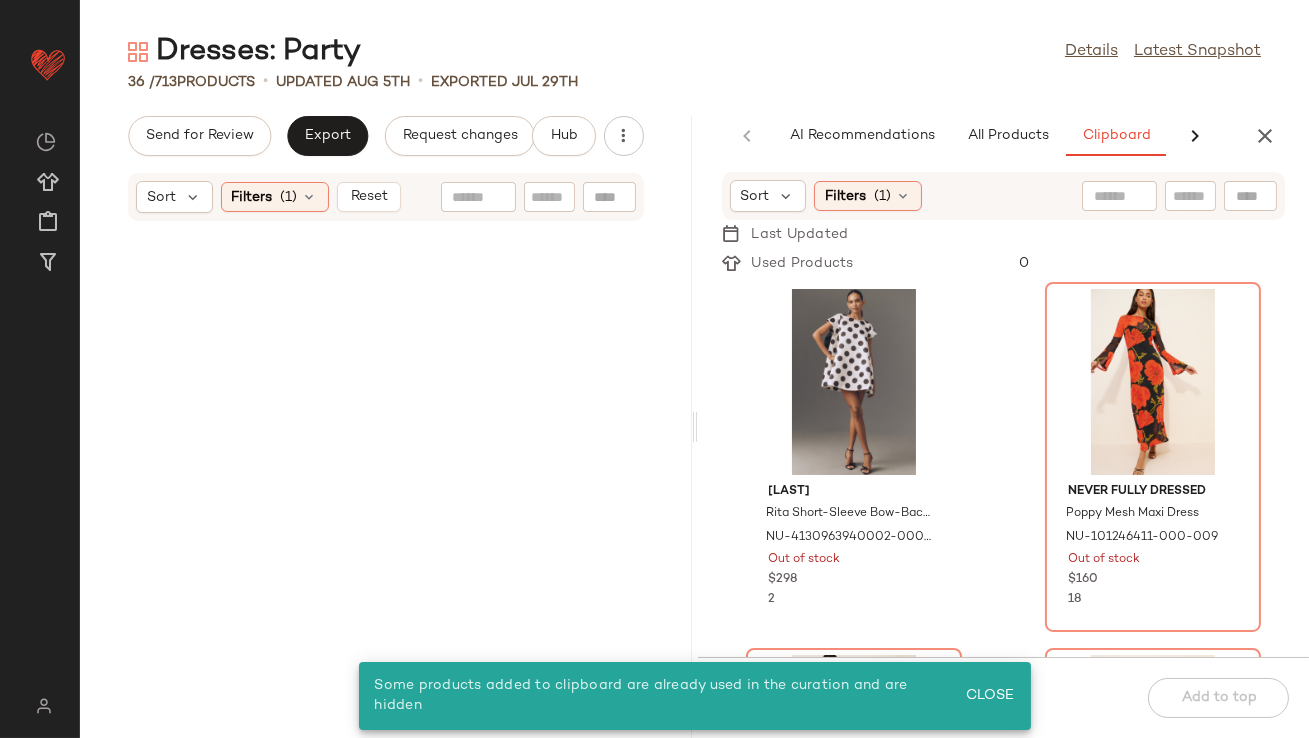 click on "Dresses: Party  Details   Latest Snapshot" 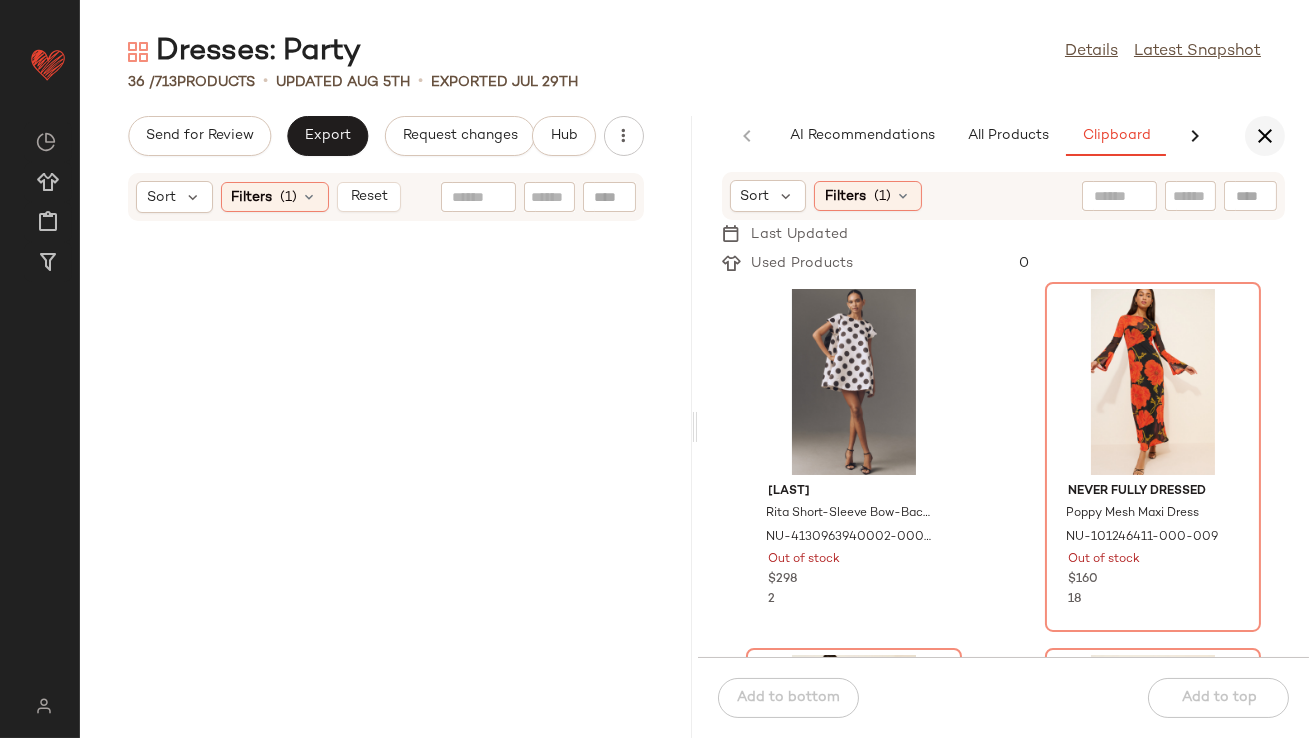 click at bounding box center (1265, 136) 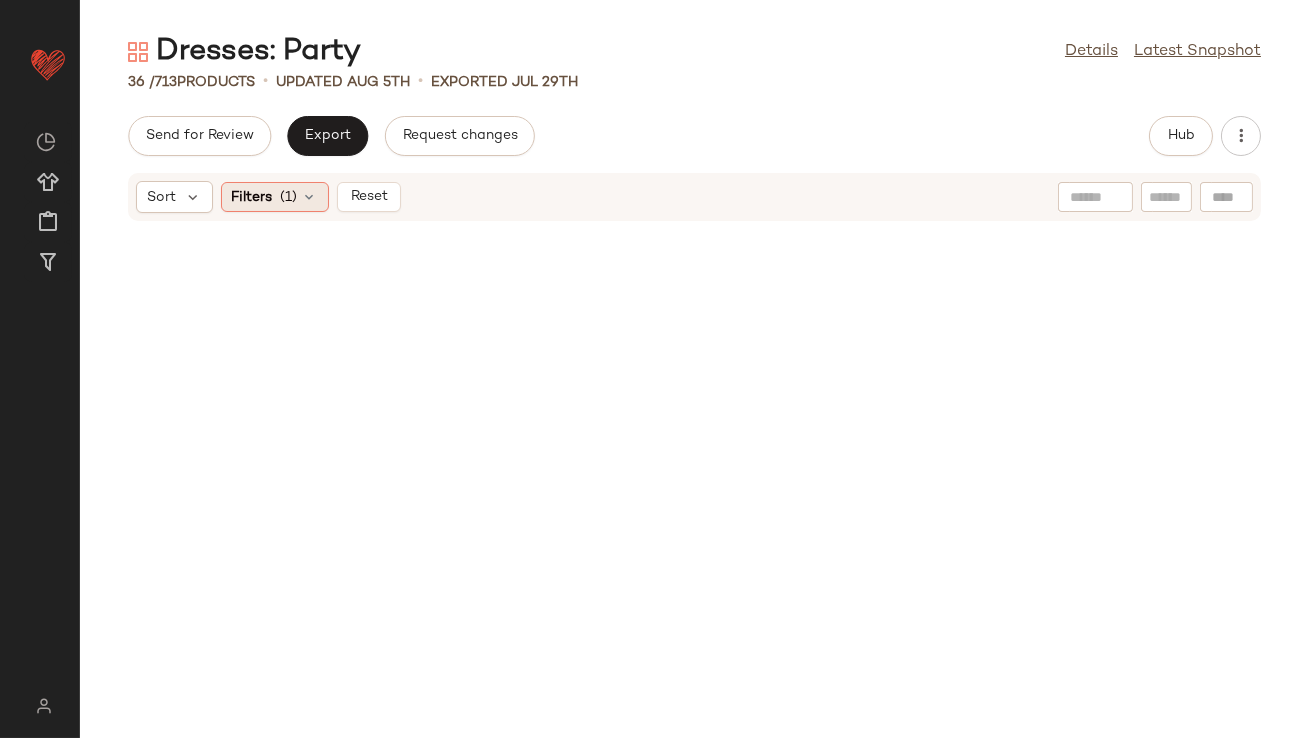 click on "Filters  (1)" 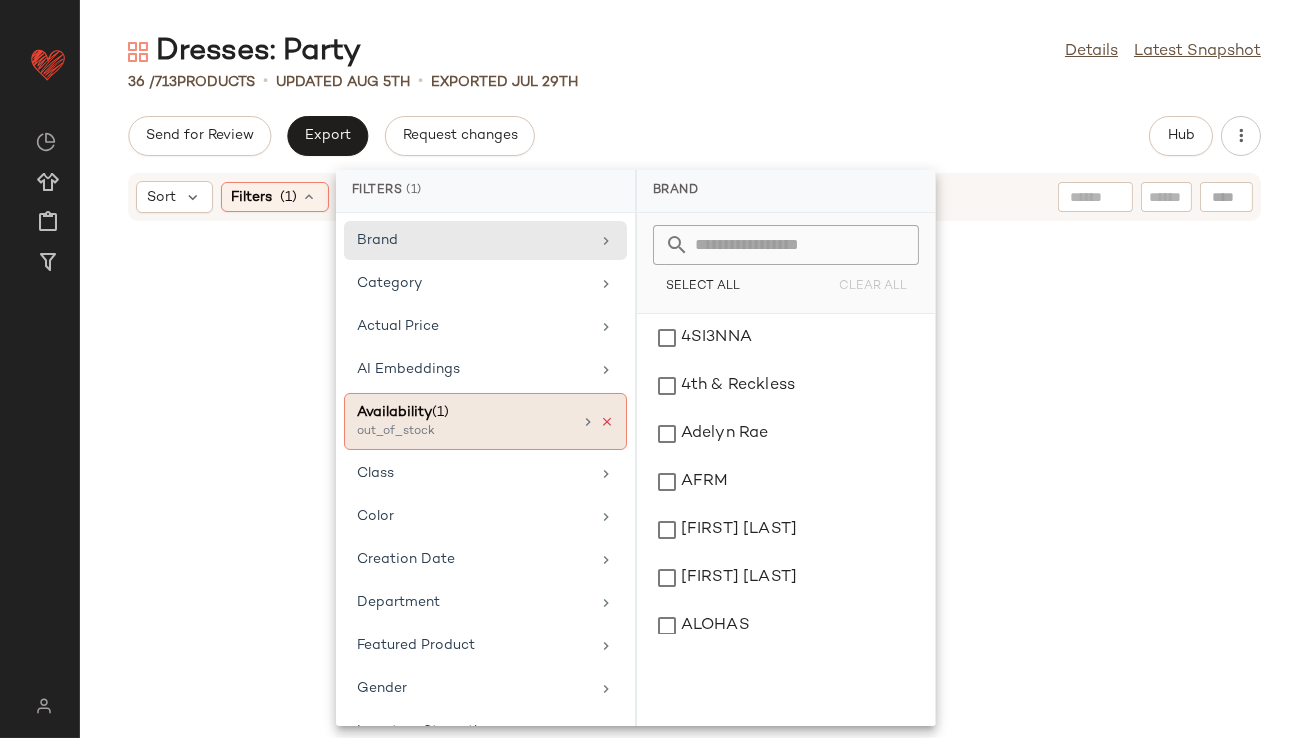 click at bounding box center [607, 422] 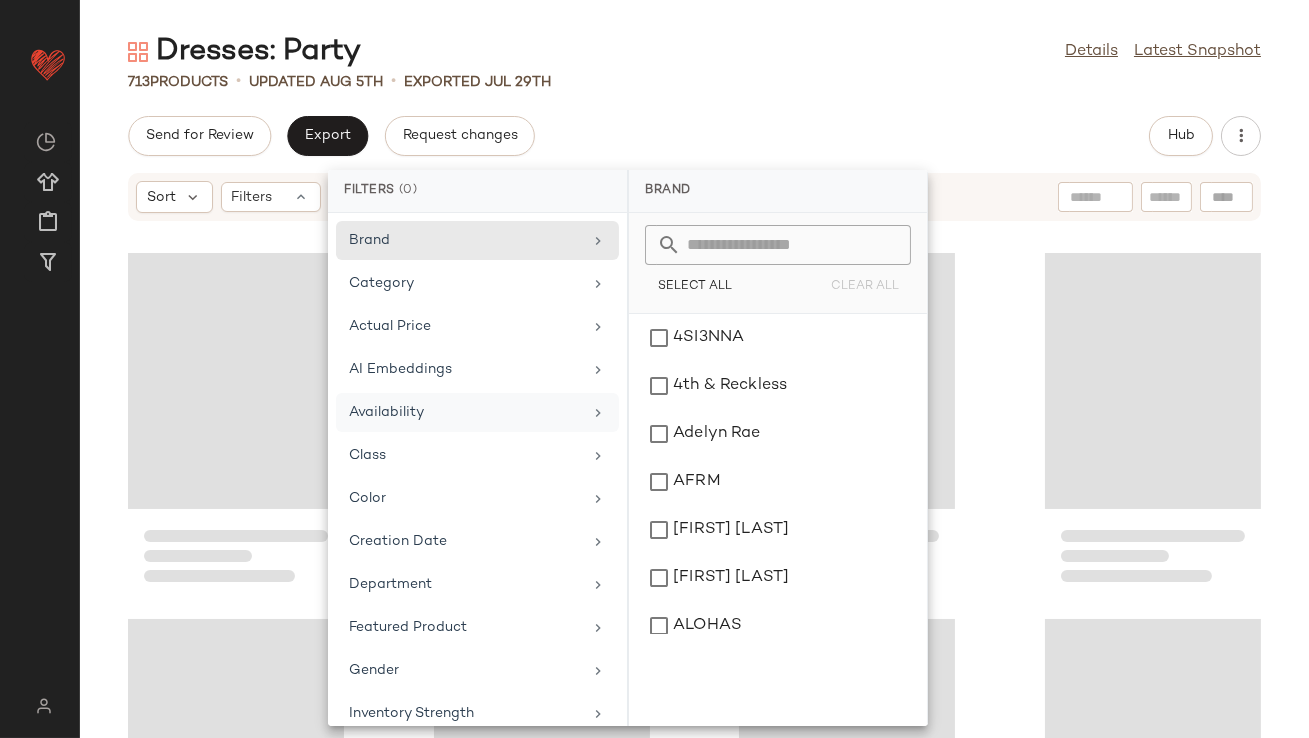 click on "713   Products   •   updated Aug 5th  •  Exported Jul 29th" 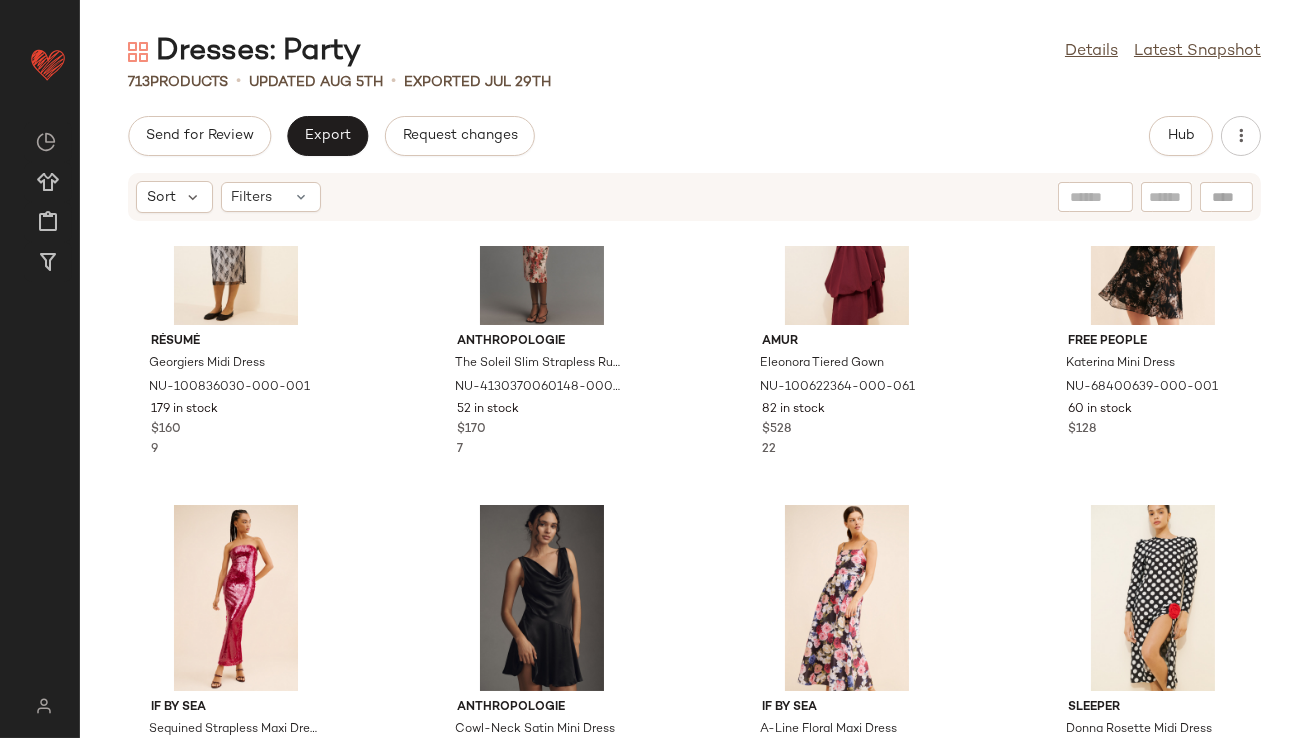 scroll, scrollTop: 0, scrollLeft: 0, axis: both 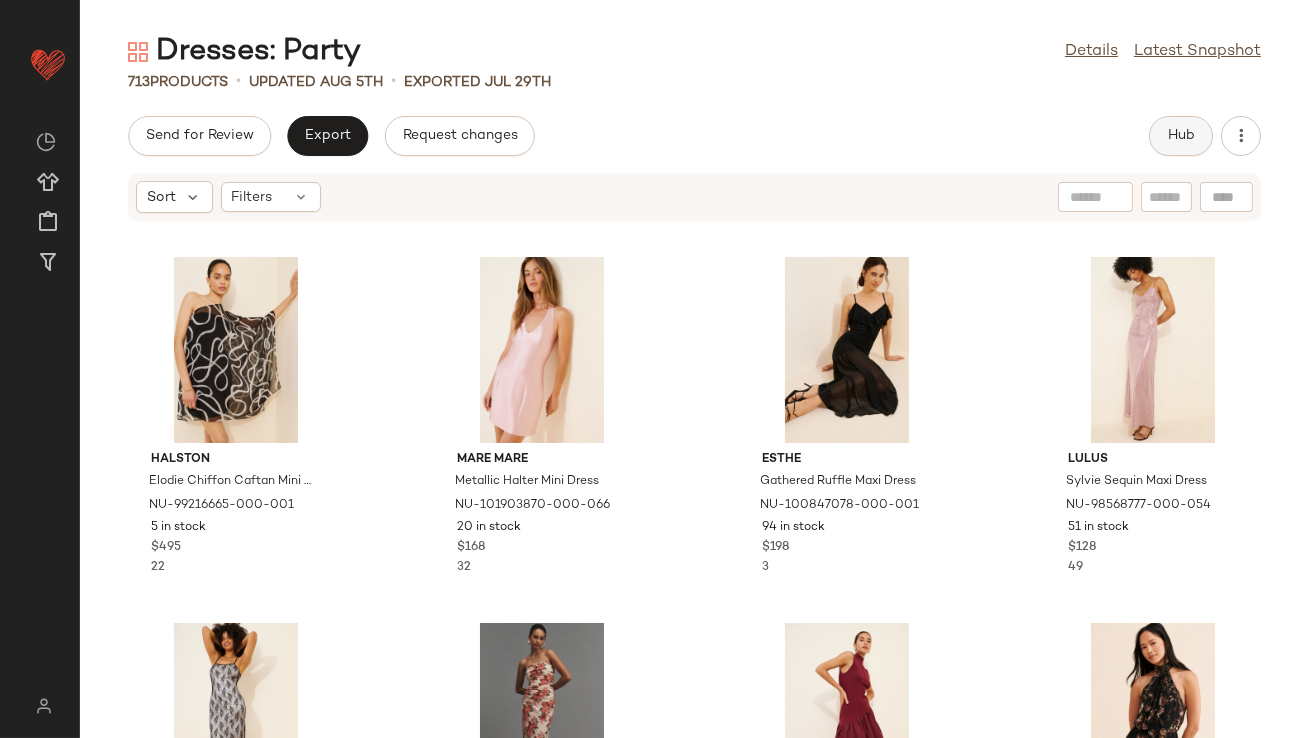 click on "Hub" 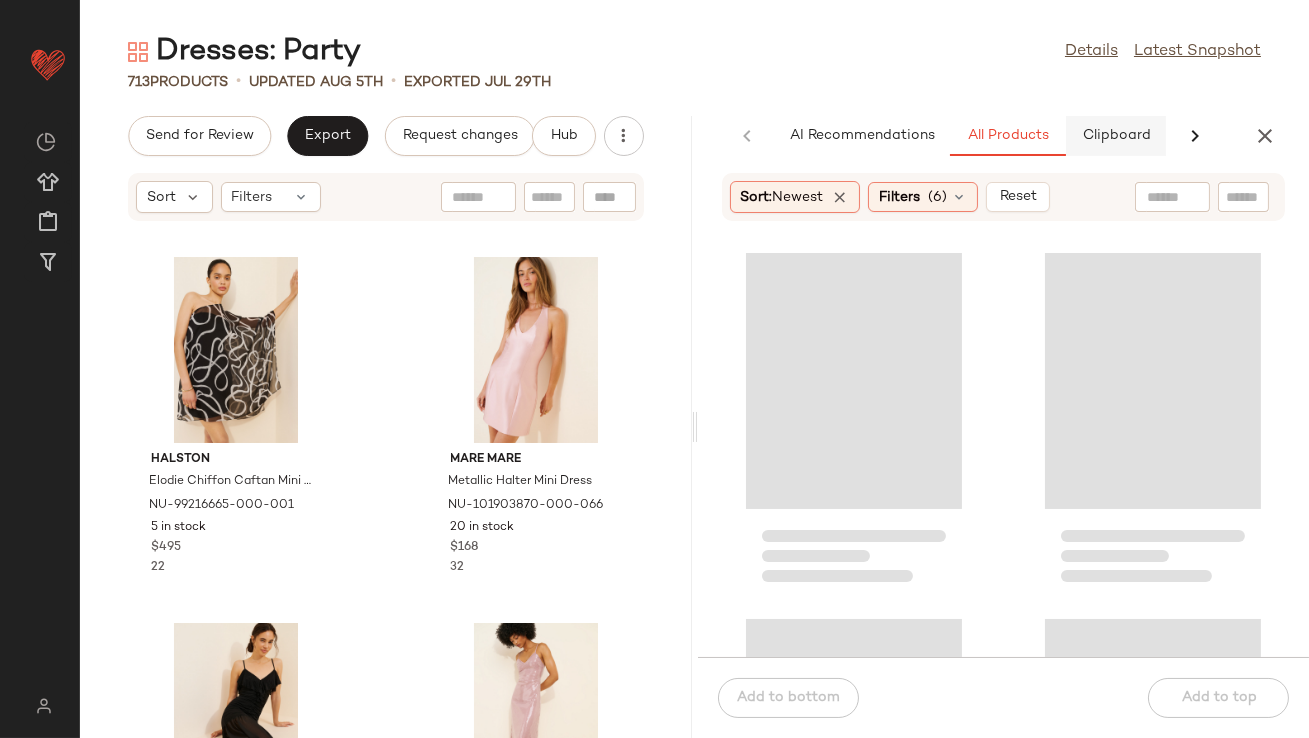 click on "Clipboard" 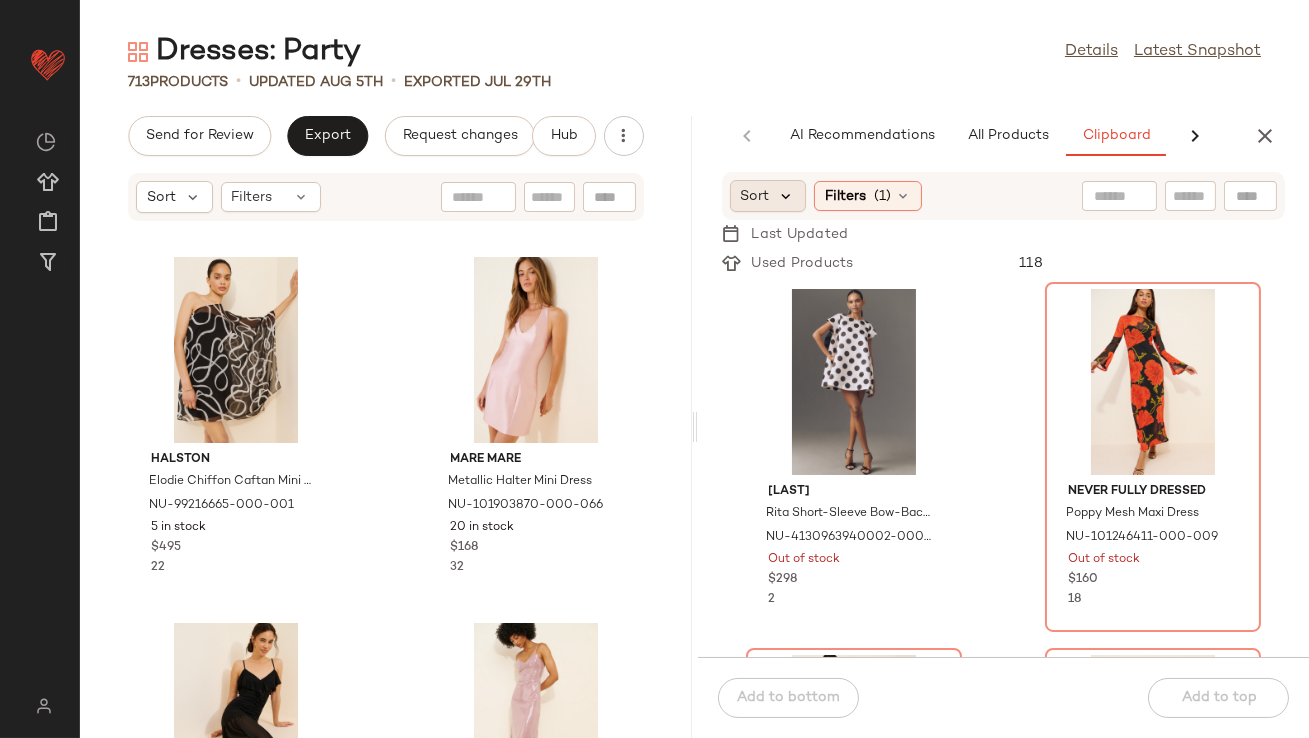 click at bounding box center (787, 196) 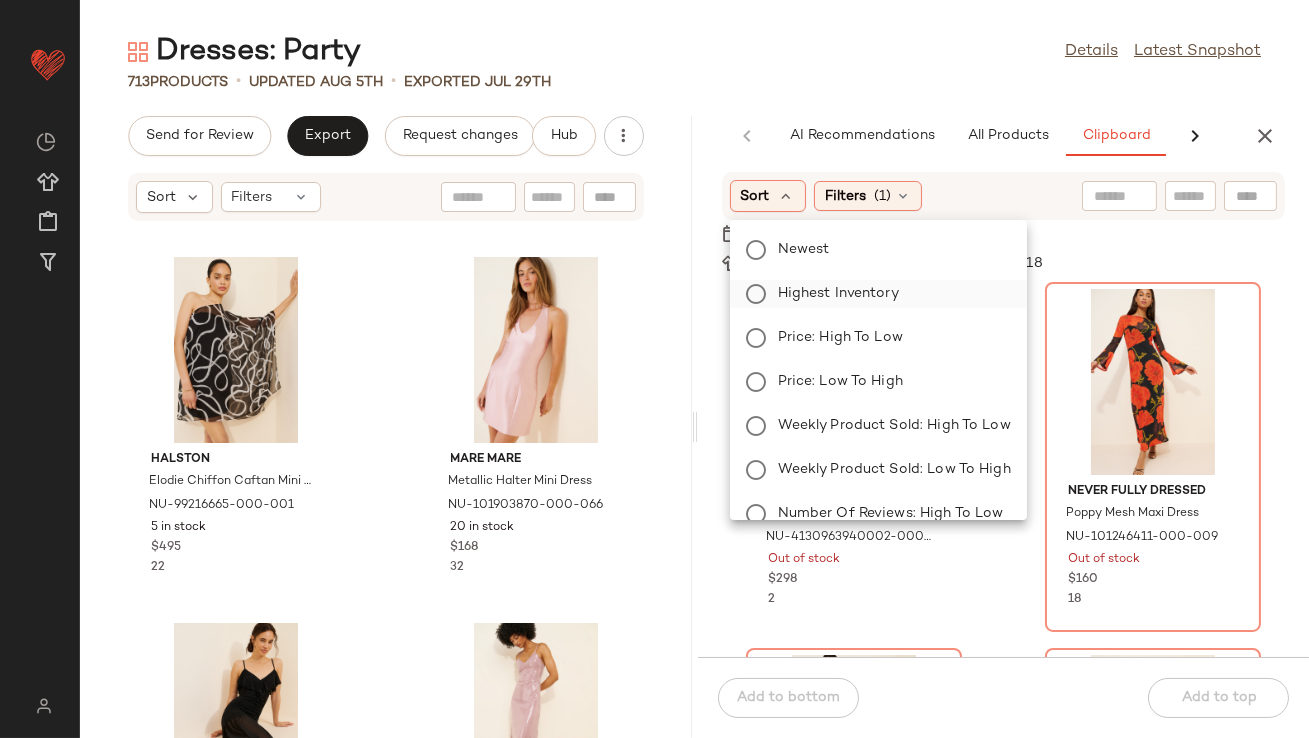 click on "Highest Inventory" 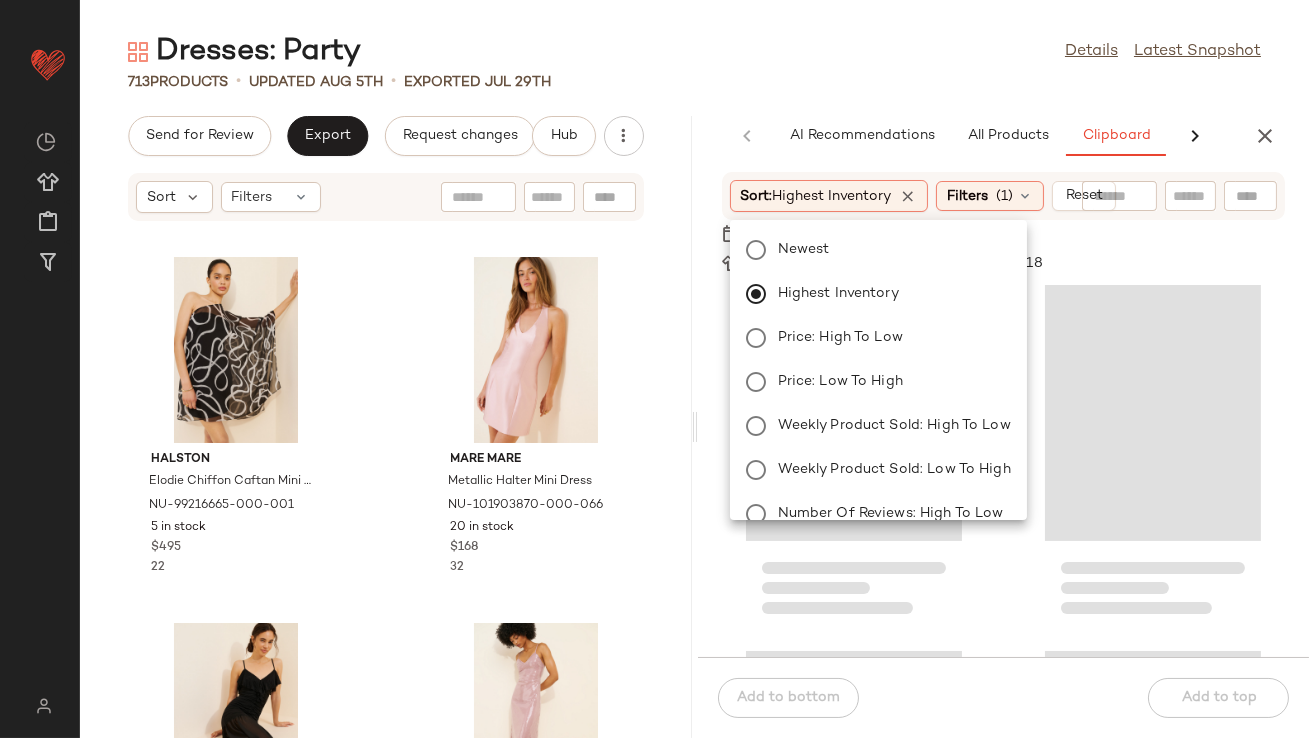 click on "Dresses: Party  Details   Latest Snapshot" 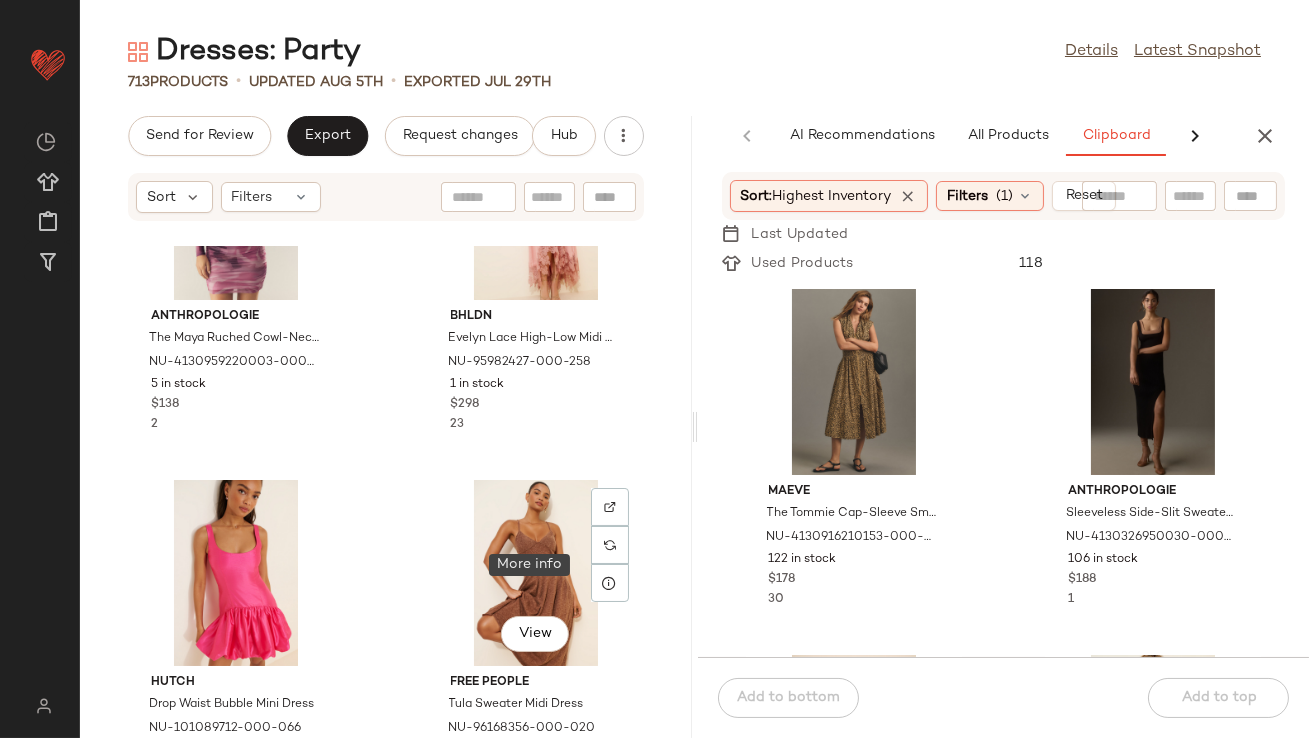 scroll, scrollTop: 3836, scrollLeft: 0, axis: vertical 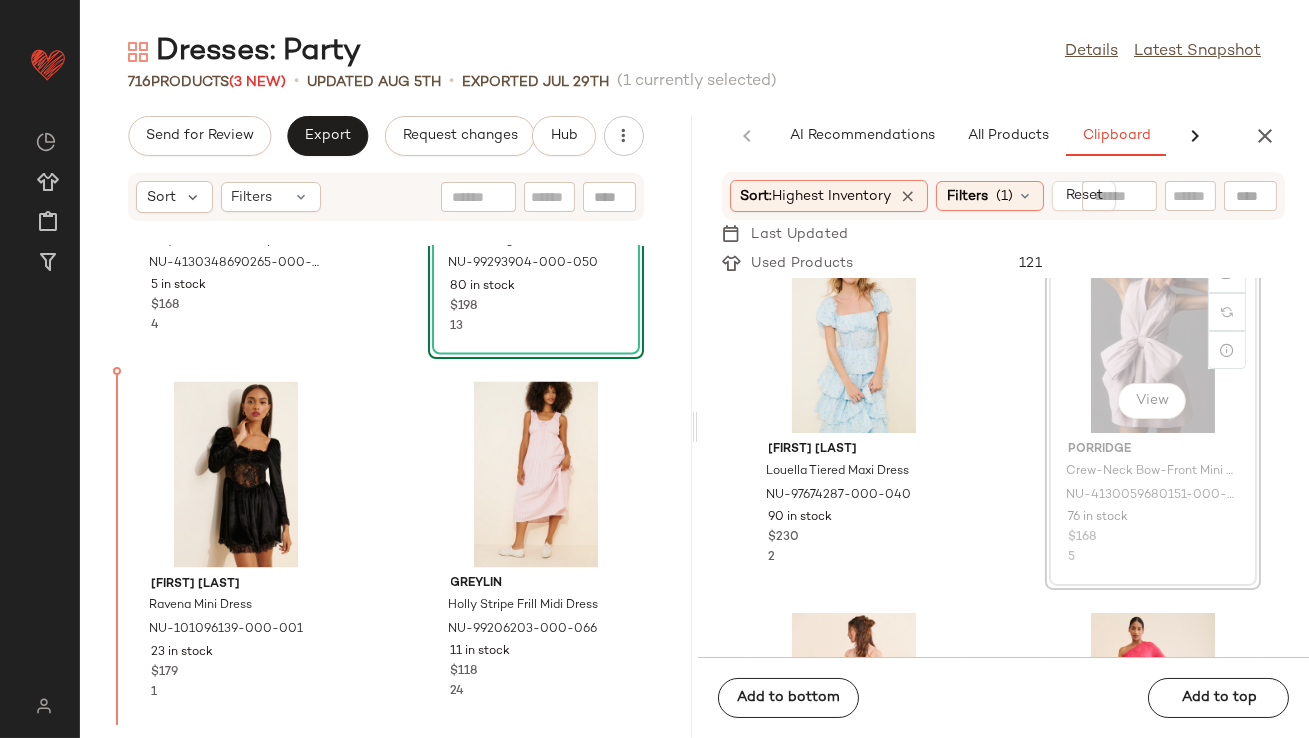drag, startPoint x: 1110, startPoint y: 344, endPoint x: 1098, endPoint y: 351, distance: 13.892444 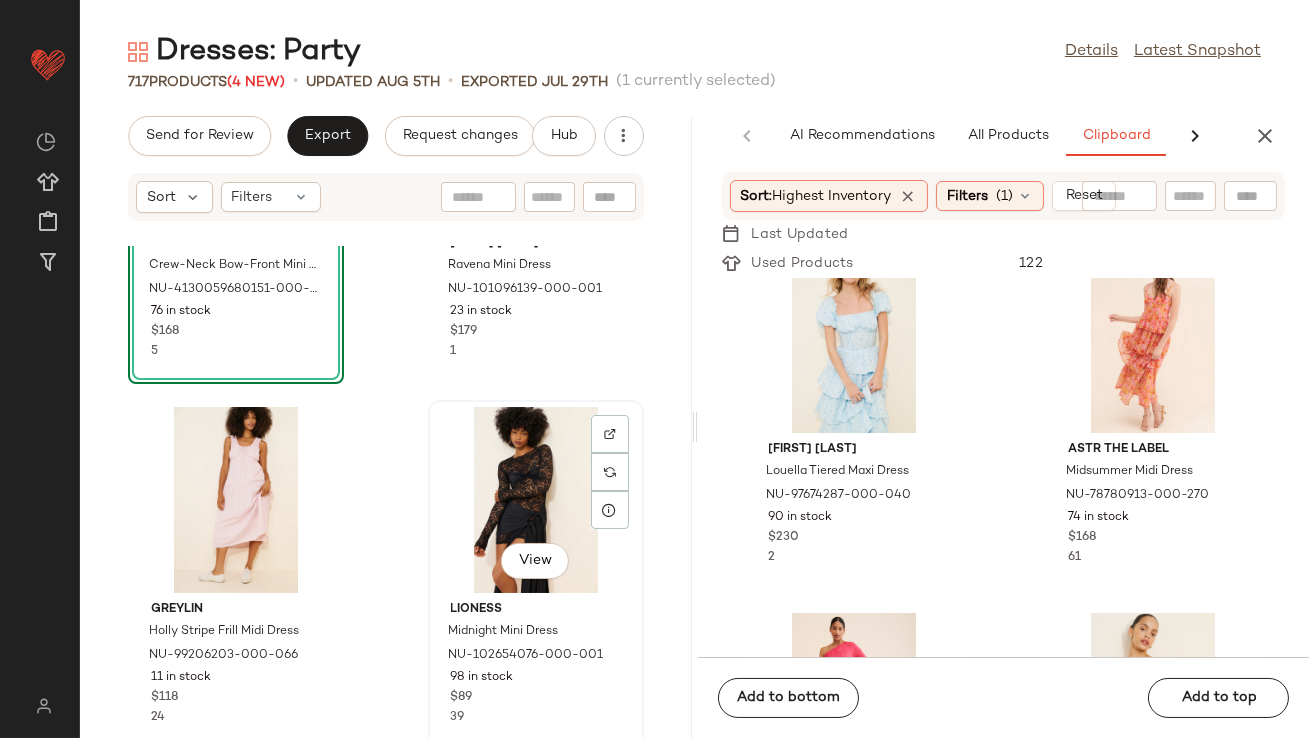 scroll, scrollTop: 7575, scrollLeft: 0, axis: vertical 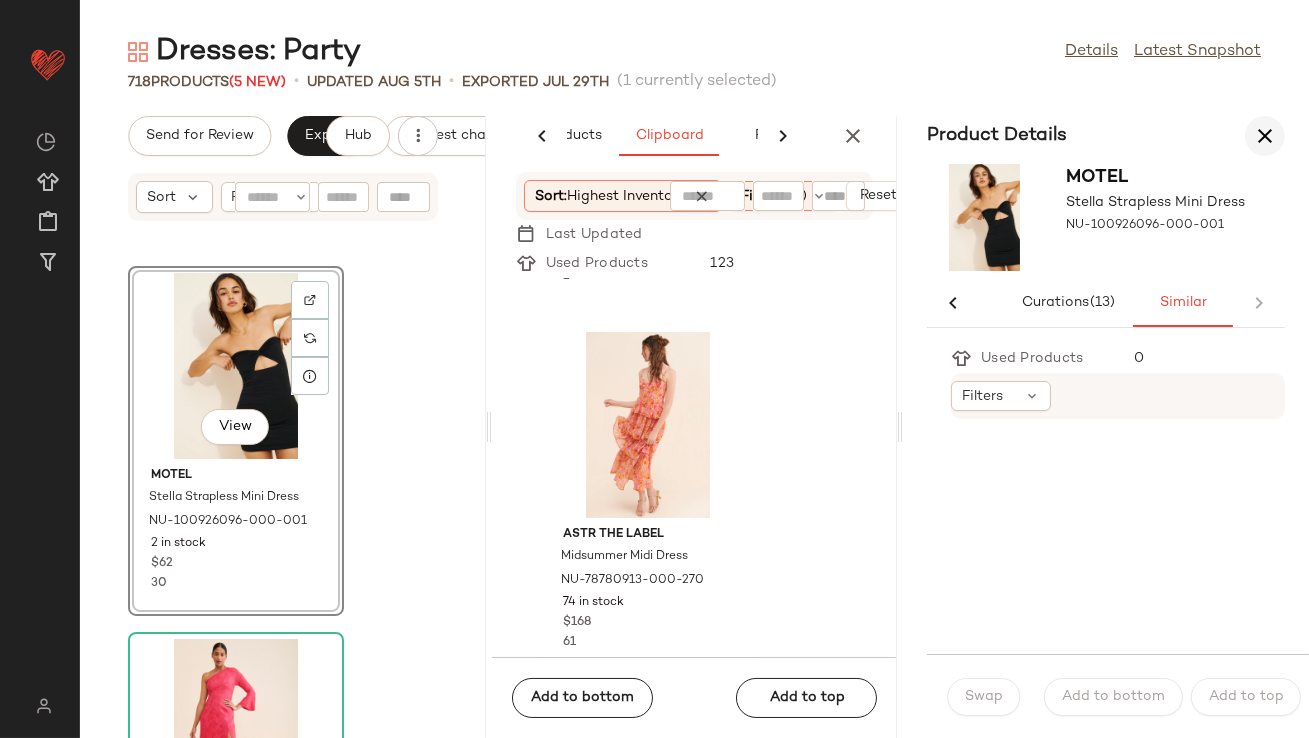 click at bounding box center (1265, 136) 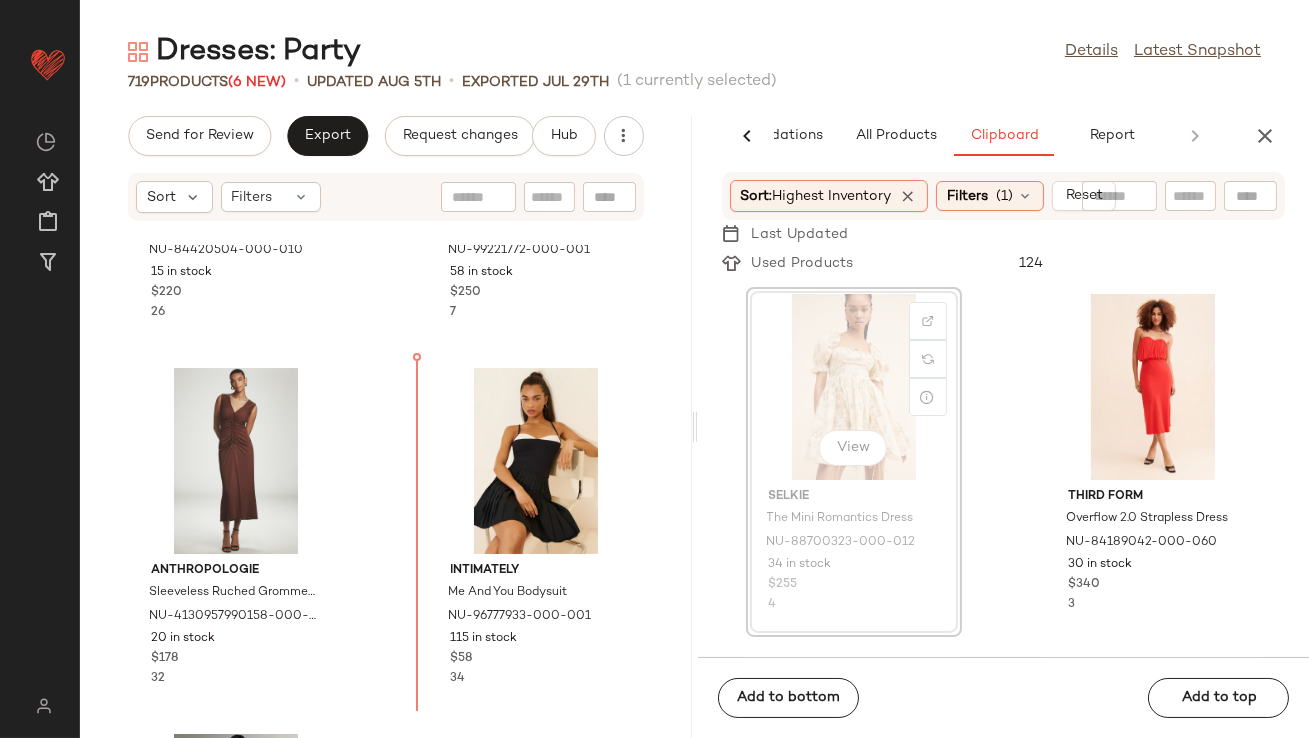 drag, startPoint x: 858, startPoint y: 373, endPoint x: 848, endPoint y: 374, distance: 10.049875 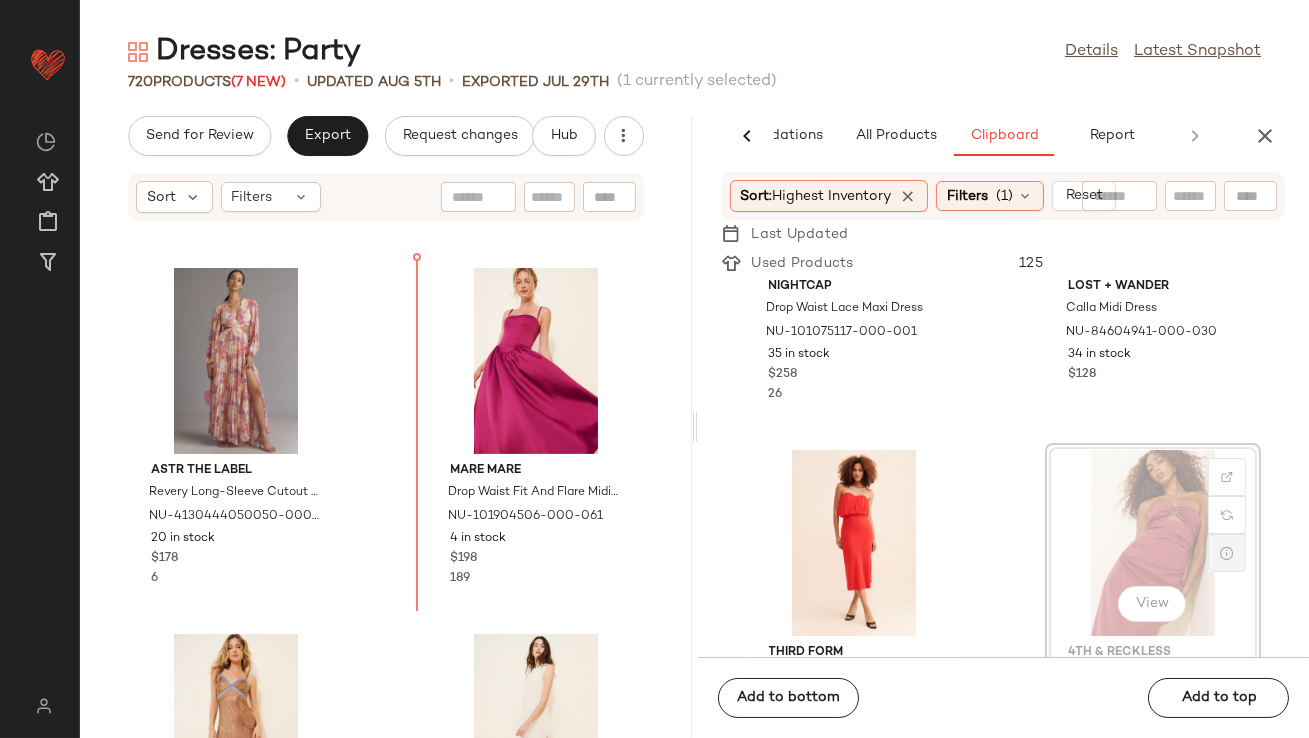 drag, startPoint x: 1189, startPoint y: 519, endPoint x: 1202, endPoint y: 538, distance: 23.021729 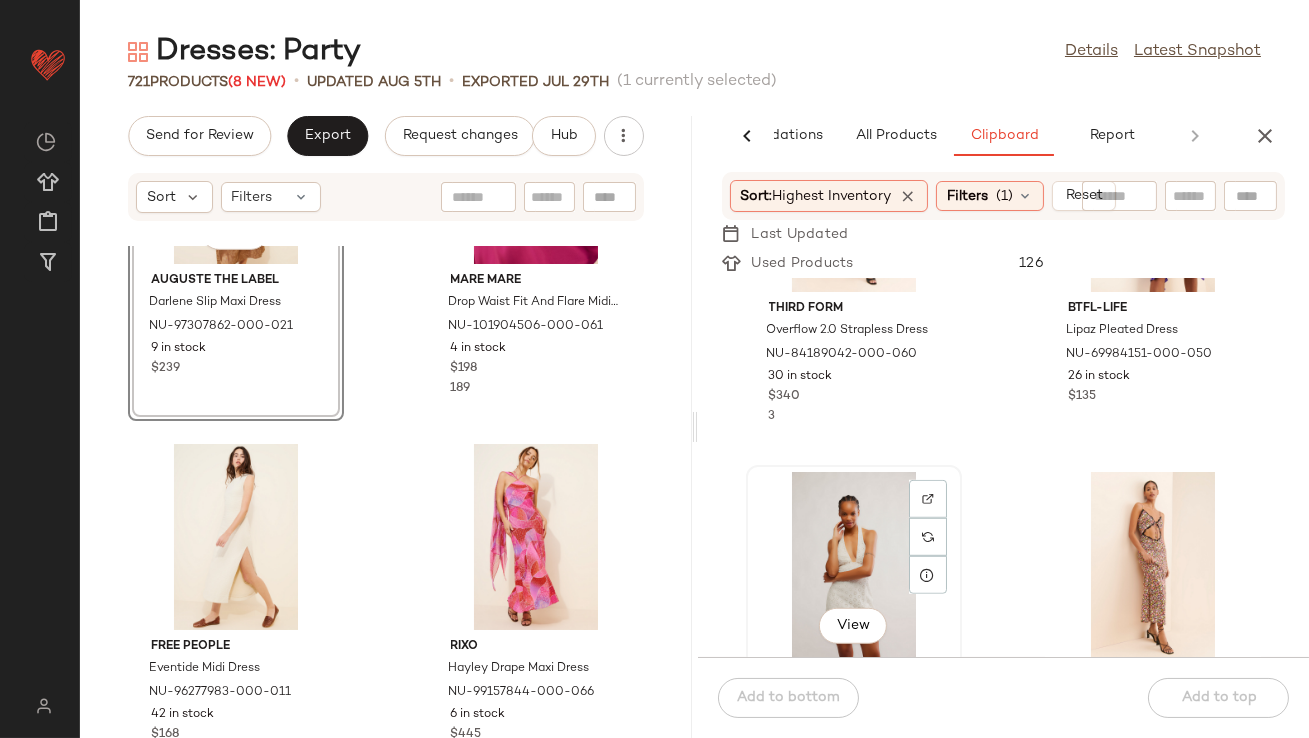 click on "View" 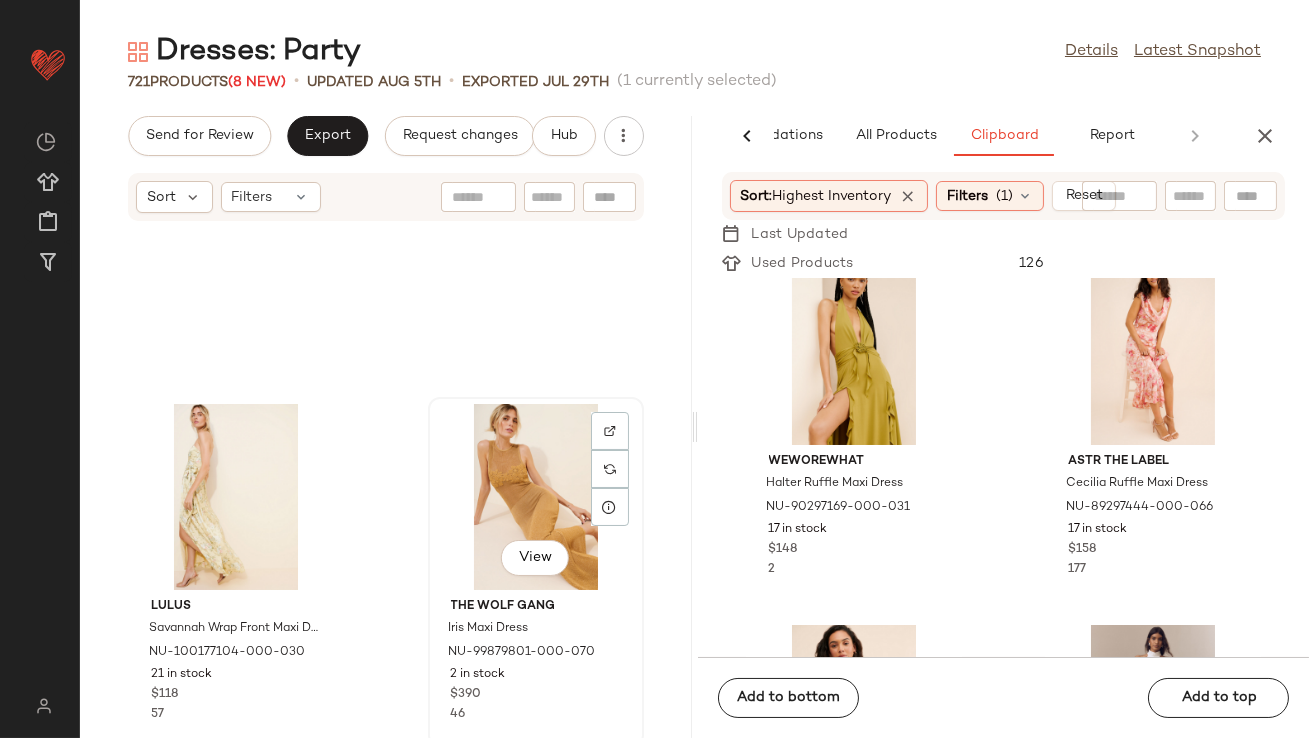 scroll, scrollTop: 17410, scrollLeft: 0, axis: vertical 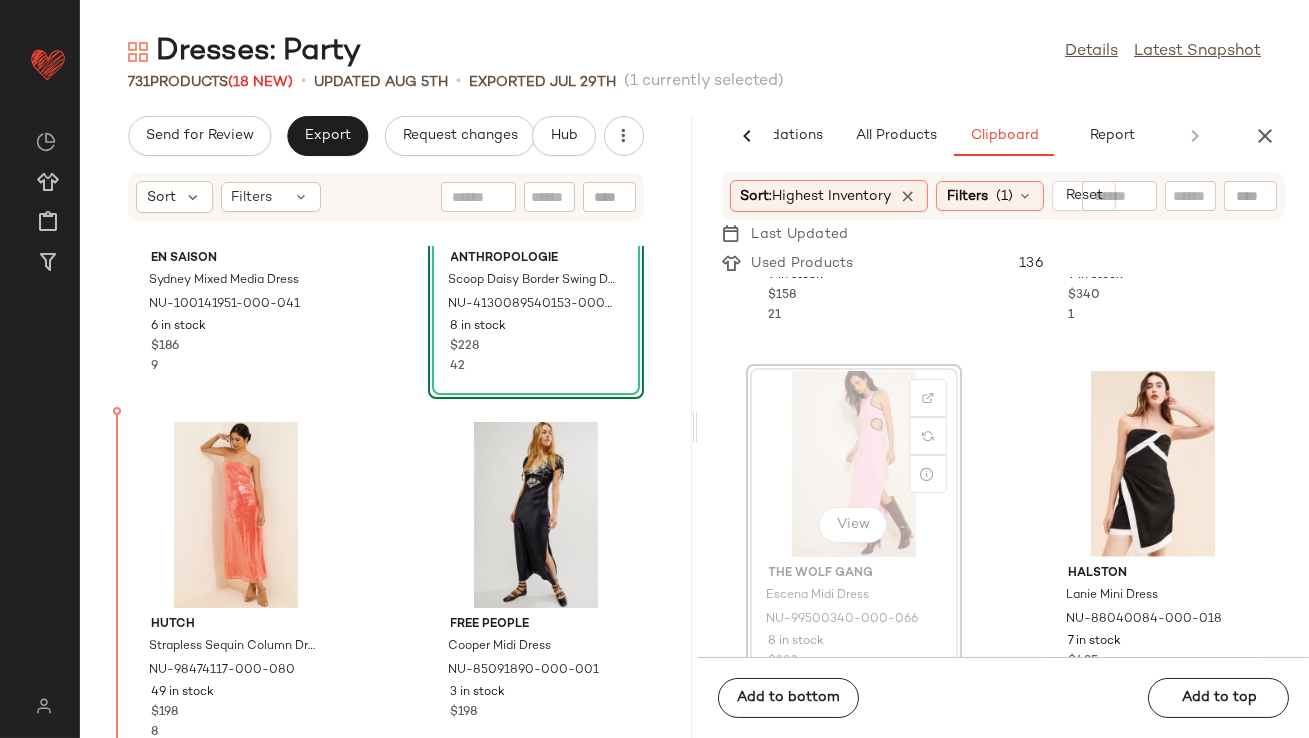 drag, startPoint x: 847, startPoint y: 464, endPoint x: 834, endPoint y: 467, distance: 13.341664 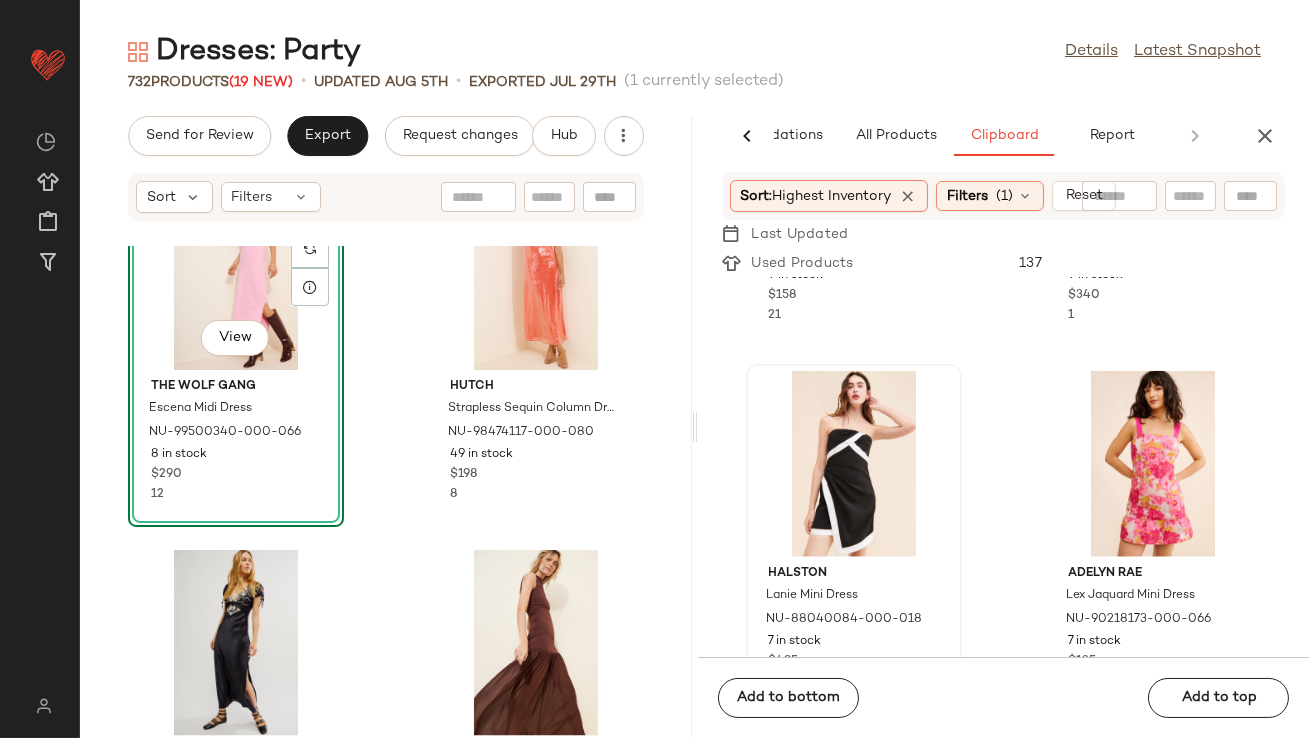 scroll, scrollTop: 20960, scrollLeft: 0, axis: vertical 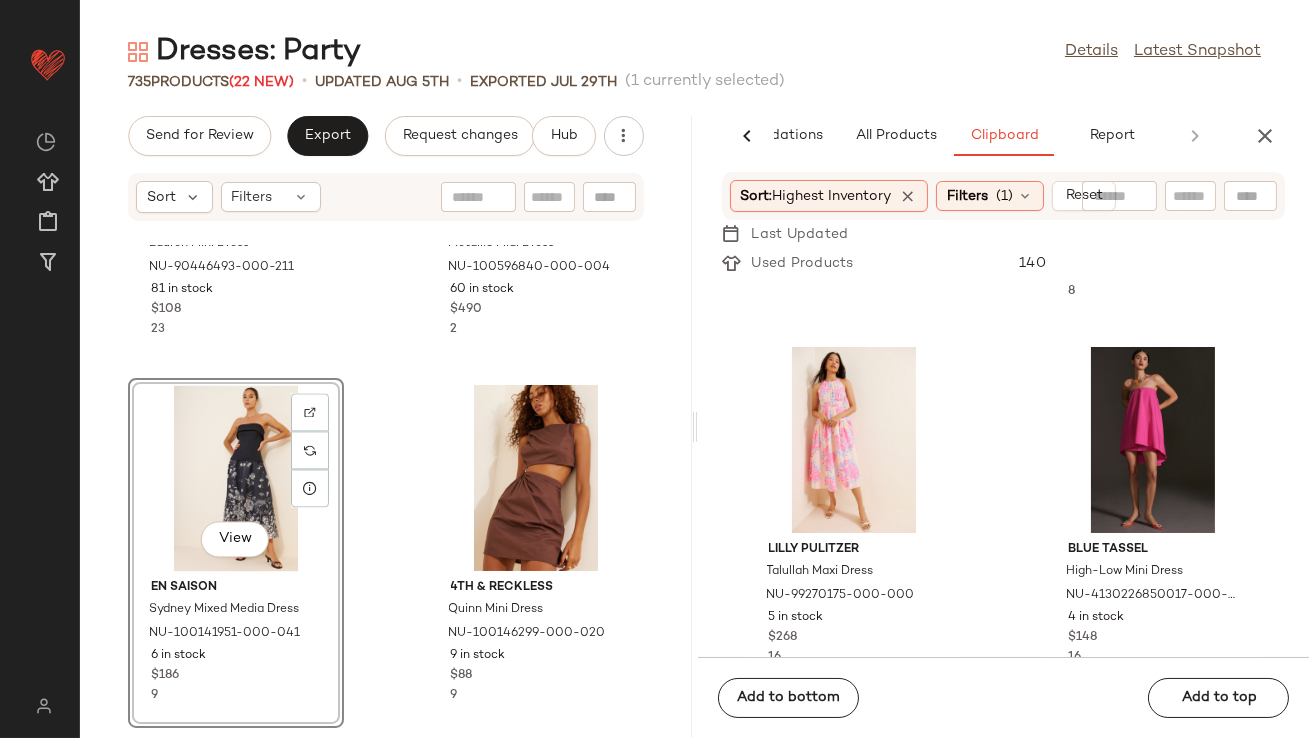 click on "View" 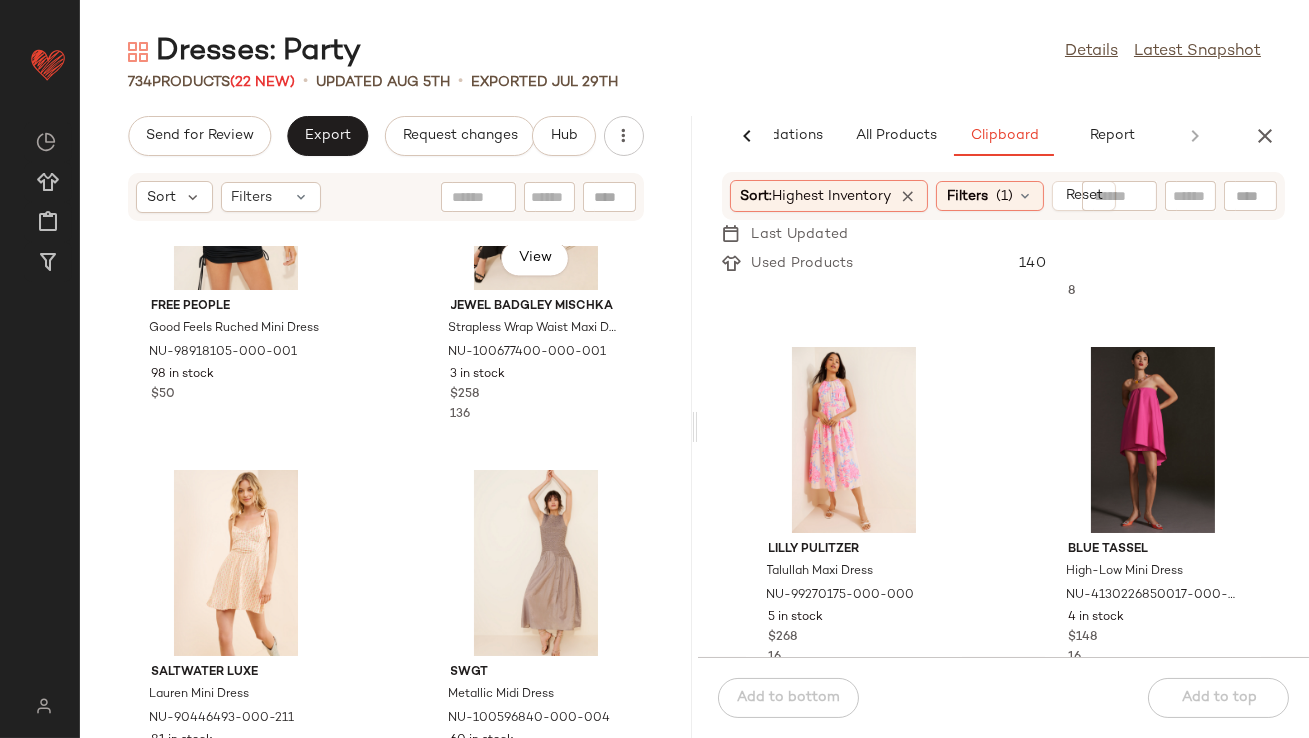 scroll, scrollTop: 22475, scrollLeft: 0, axis: vertical 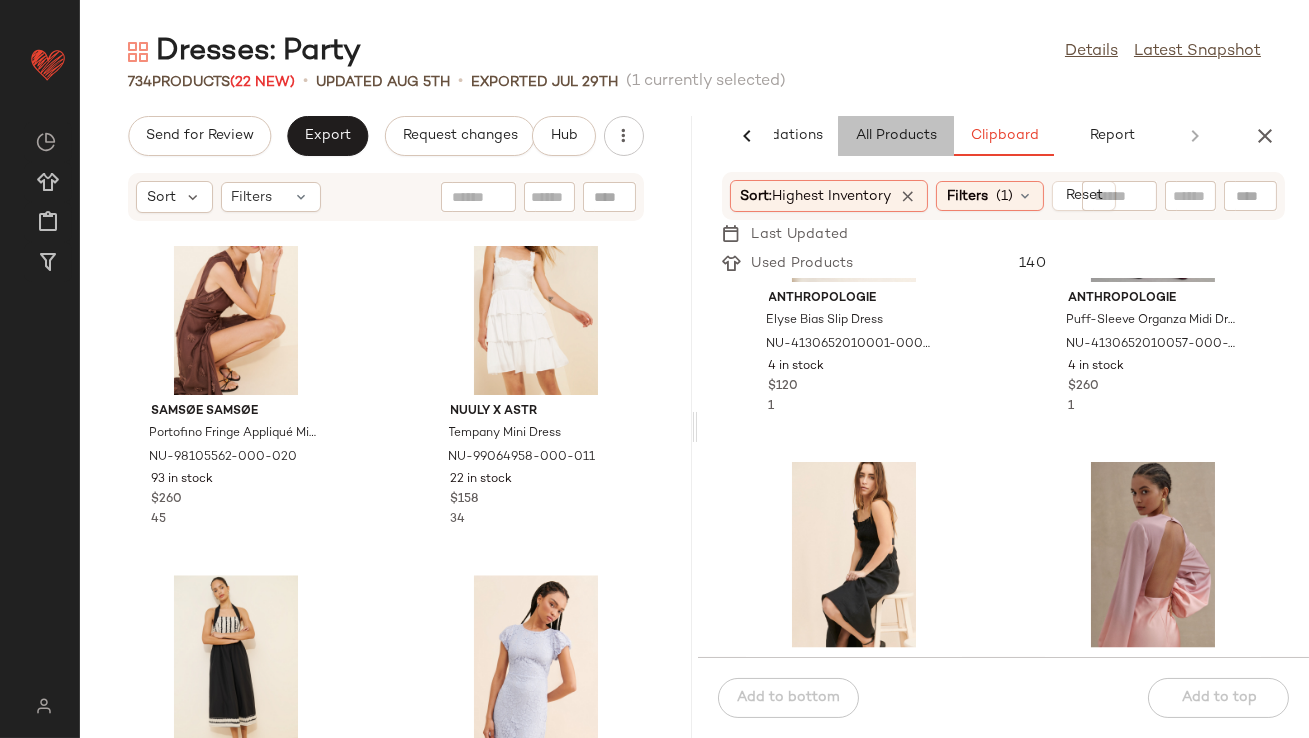 click on "All Products" 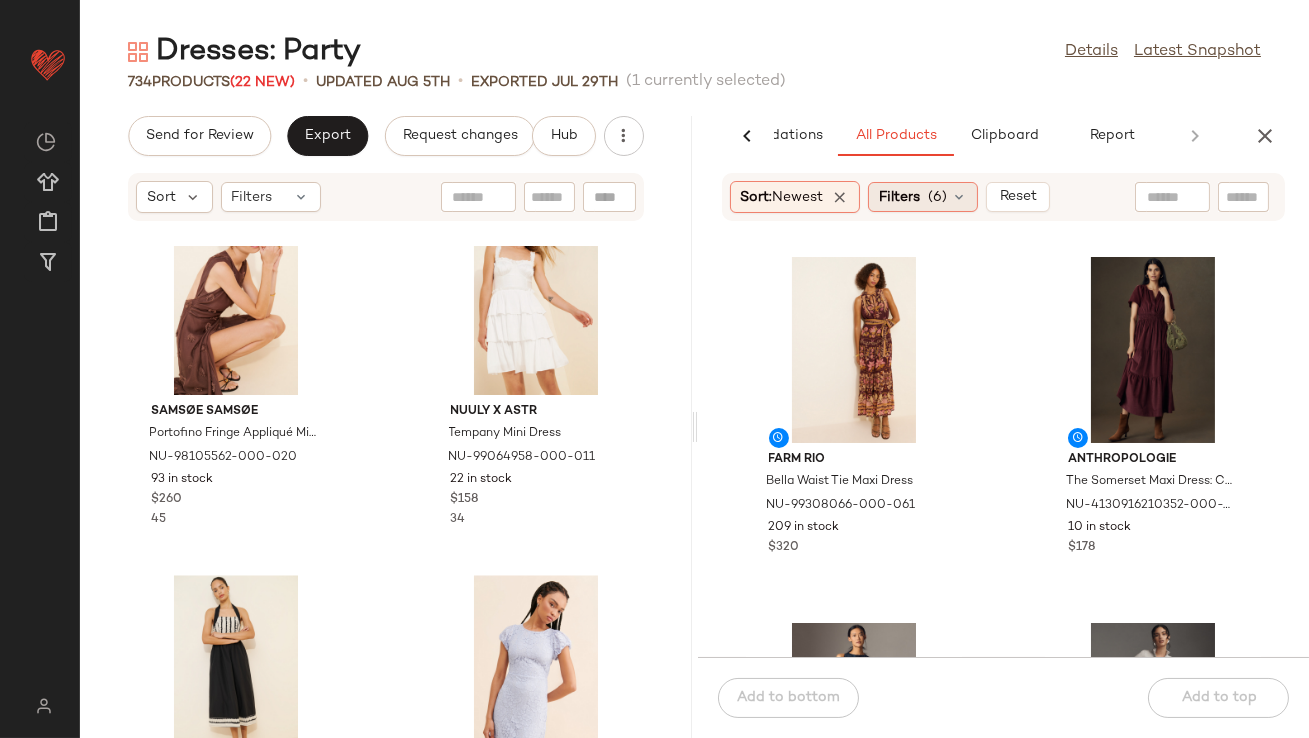click on "Filters" at bounding box center [899, 197] 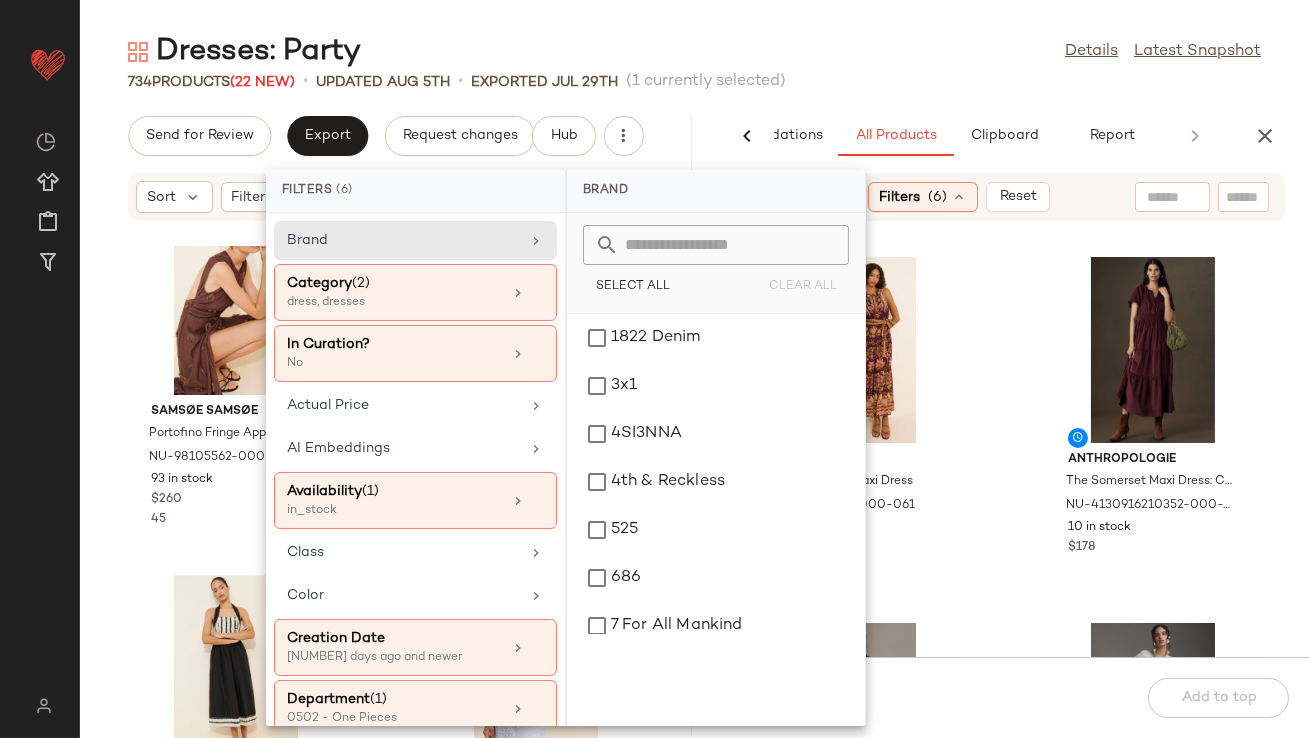 click on "Dresses: Party  Details   Latest Snapshot" 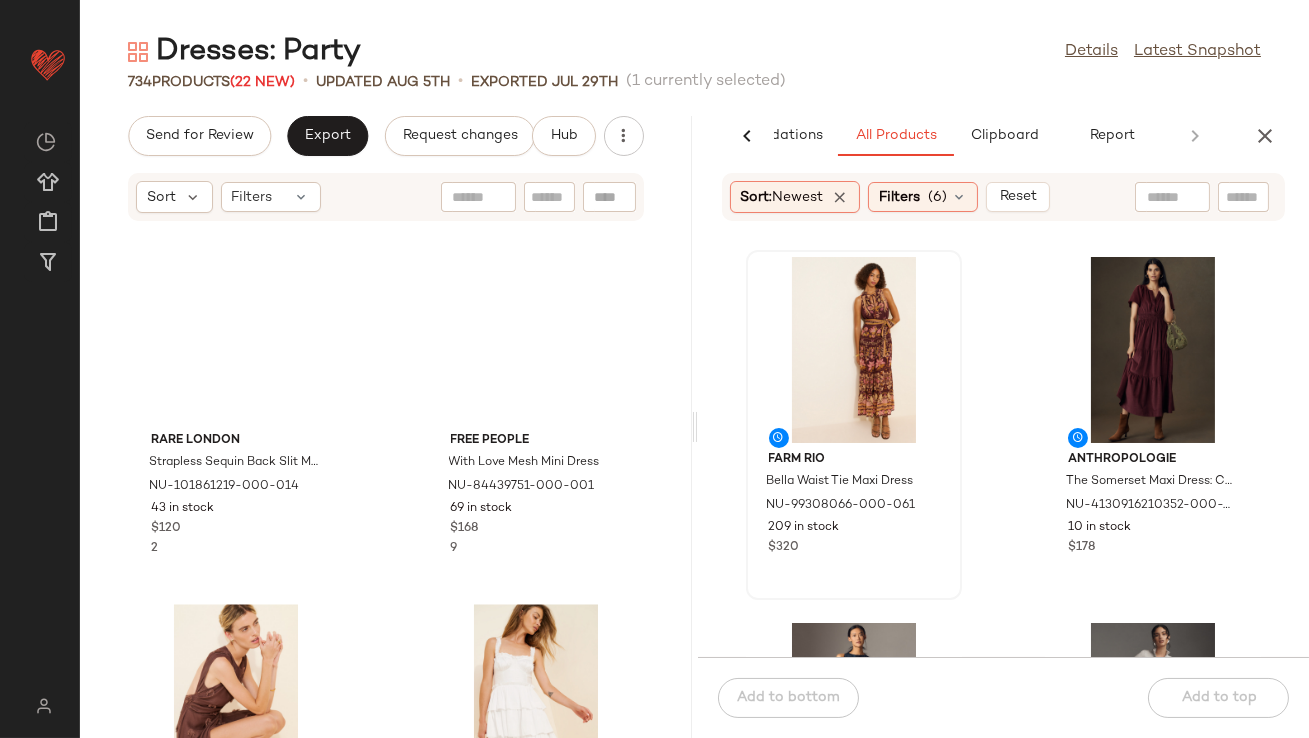 scroll, scrollTop: 23043, scrollLeft: 0, axis: vertical 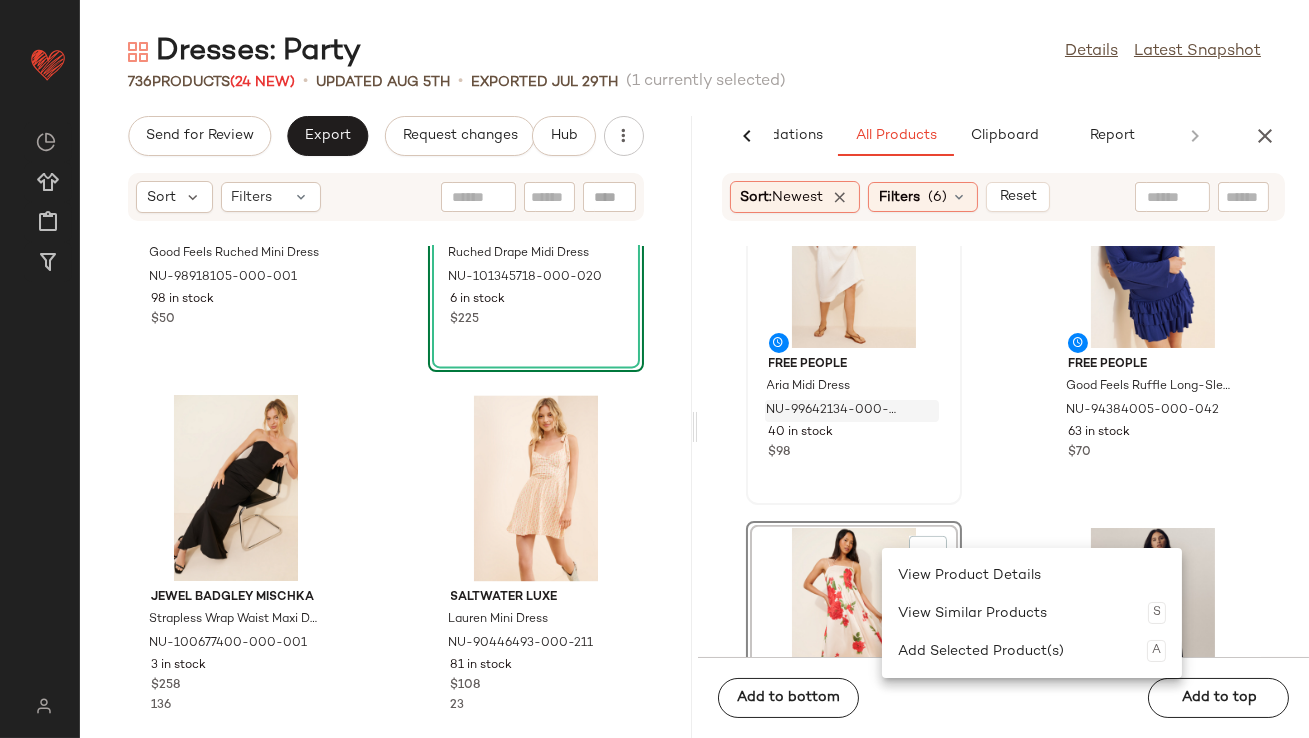 drag, startPoint x: 882, startPoint y: 548, endPoint x: 891, endPoint y: 405, distance: 143.28294 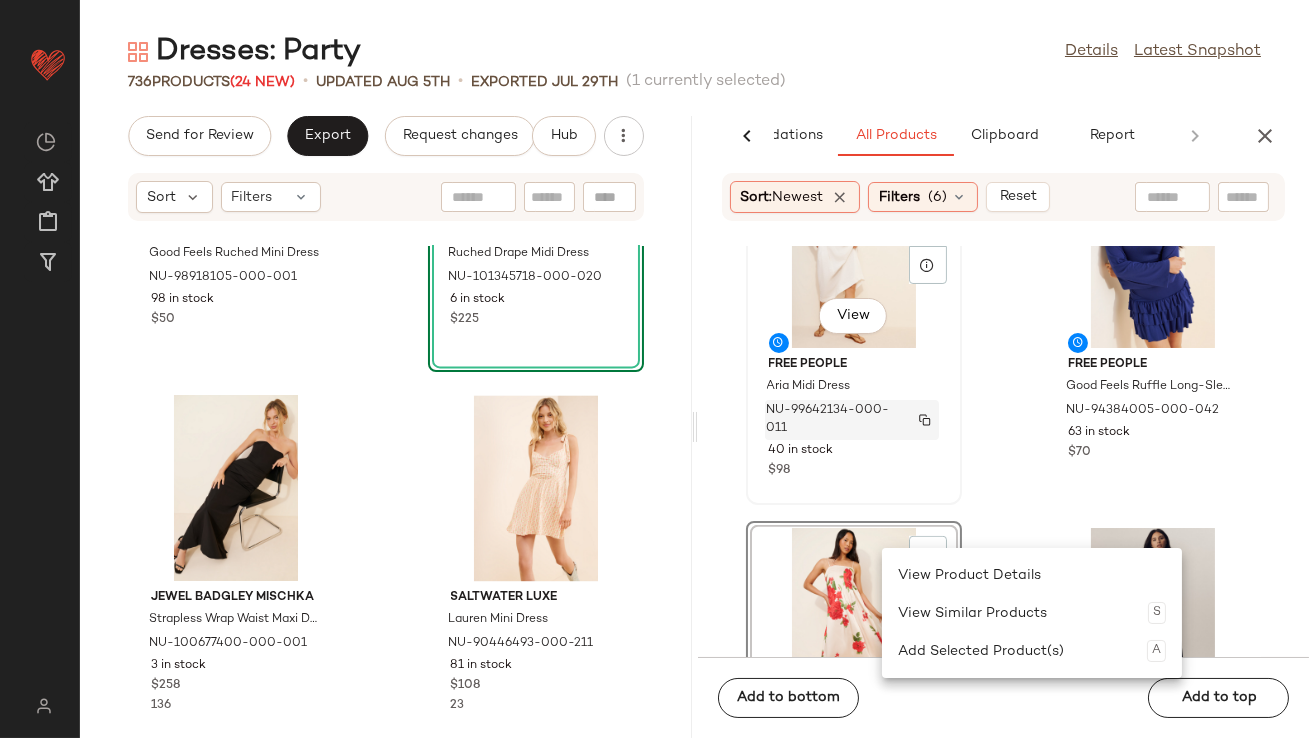 click on "NU-99642134-000-011" at bounding box center [833, 420] 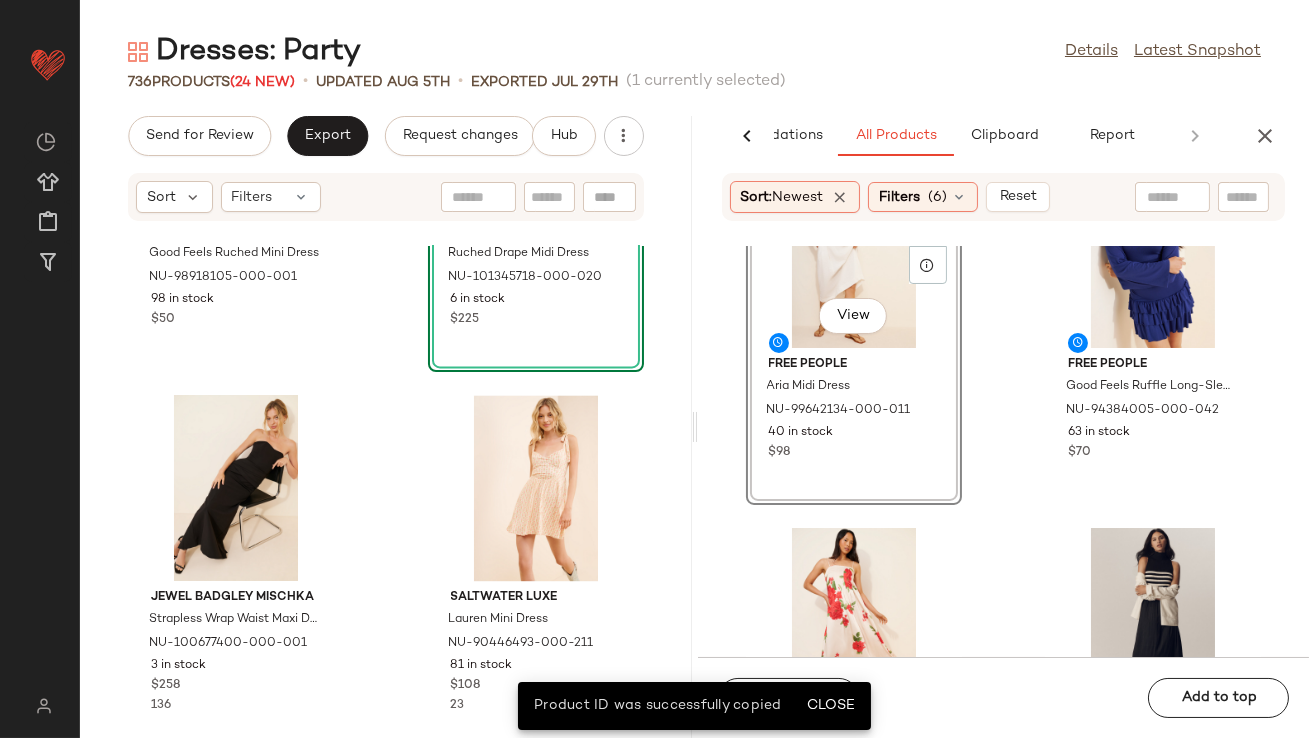 click on "Résumé Angela Mini Dress NU-102795572-000-060 53 in stock $100 Anthropologie The Bettina Tiered Shirt Dress NU-4130647160153-000-001 48 in stock $148  View  Free People Aria Midi Dress NU-99642134-000-011 40 in stock $98 Free People Good Feels Ruffle Long-Sleeve Mini Dress NU-94384005-000-042 63 in stock $70 Free People Botanical Maxi Dress NU-90467390-000-012 8 in stock $300 Anthropologie The Thea Twofer Sweater Dress NU-4130556770003-000-018 31 in stock $158 Anthropologie The Thea Twofer Sweater Dress: Short-Sleeve Mini Edition NU-4130556770004-000-001 44 in stock $148 Anthropologie The Thea Twofer Sweater Dress: Short-Sleeve Mini Edition NU-4130556770004-000-042 26 in stock $148" 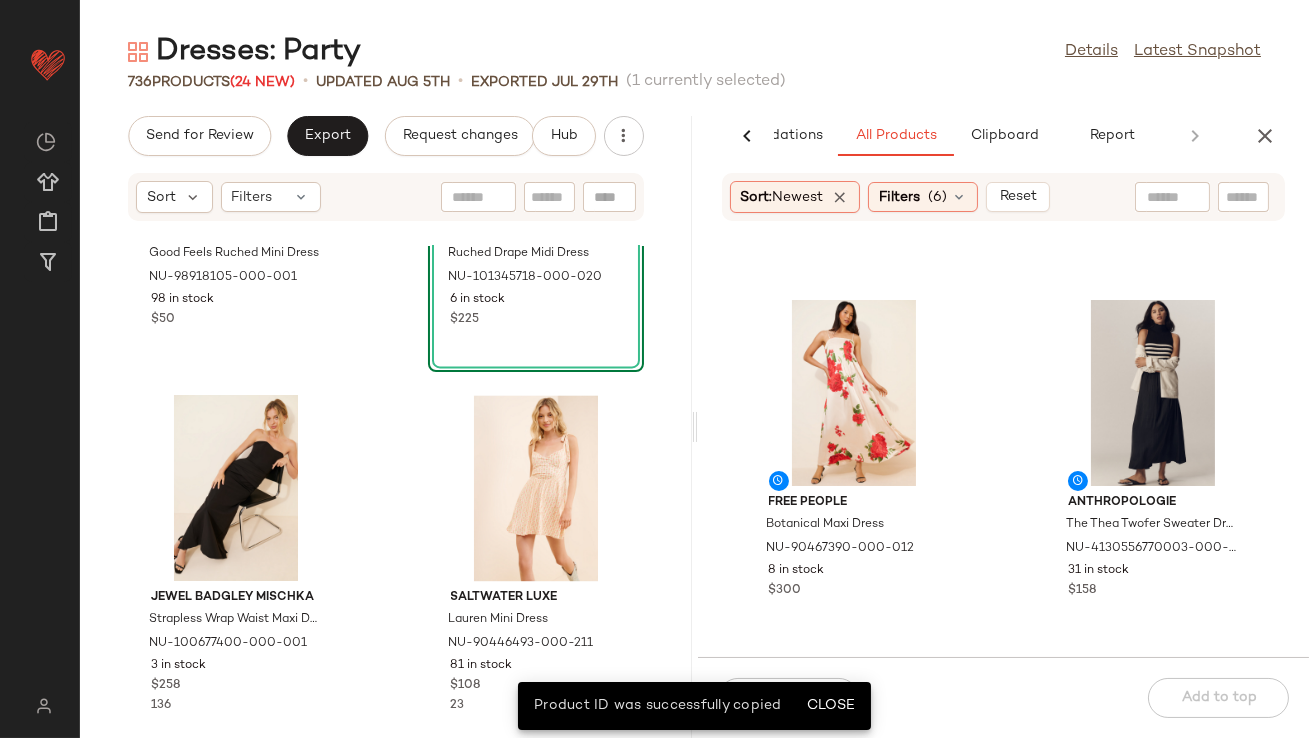 scroll, scrollTop: 3289, scrollLeft: 0, axis: vertical 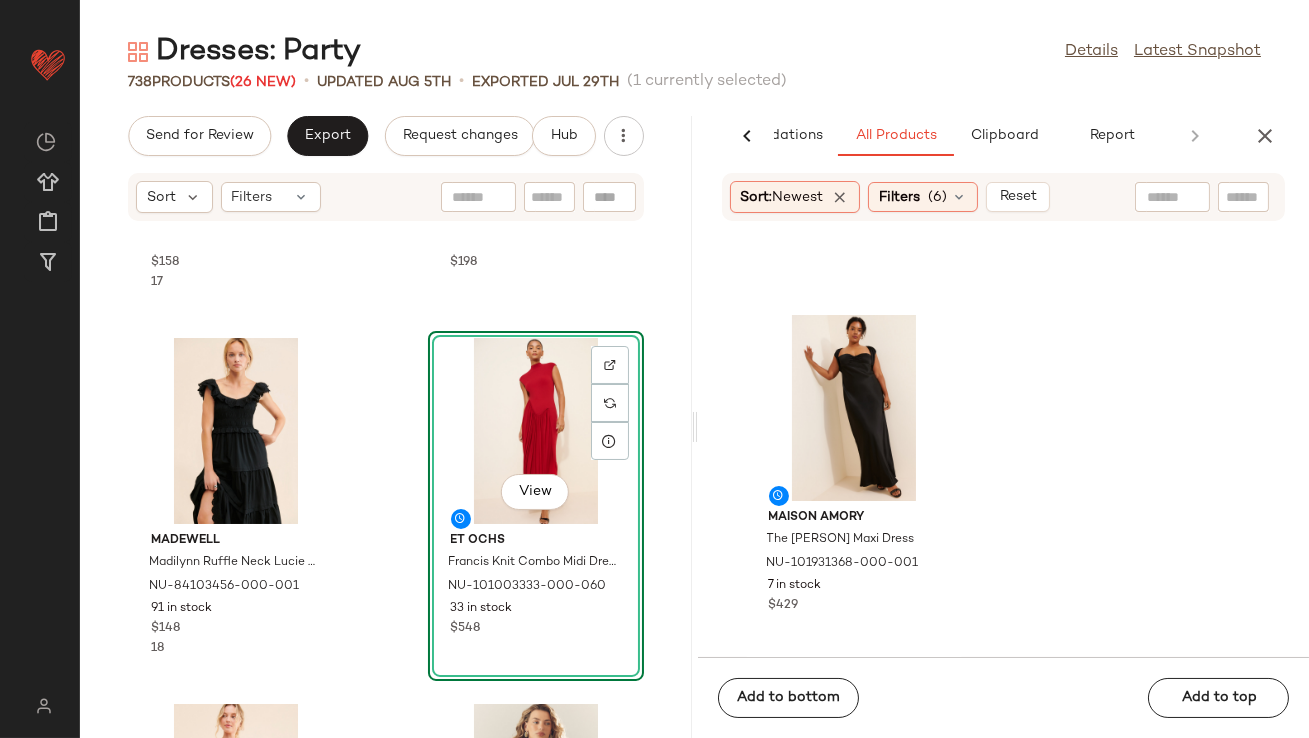 click at bounding box center (1265, 136) 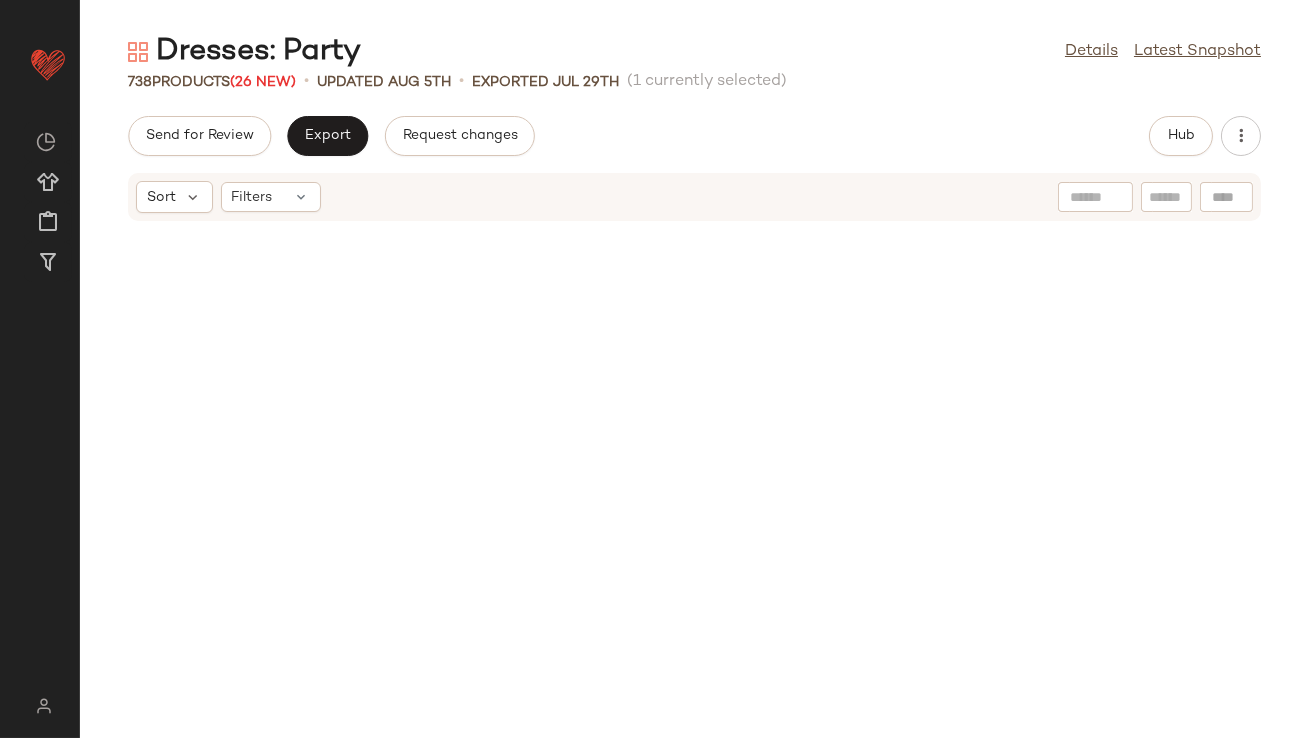 scroll, scrollTop: 0, scrollLeft: 0, axis: both 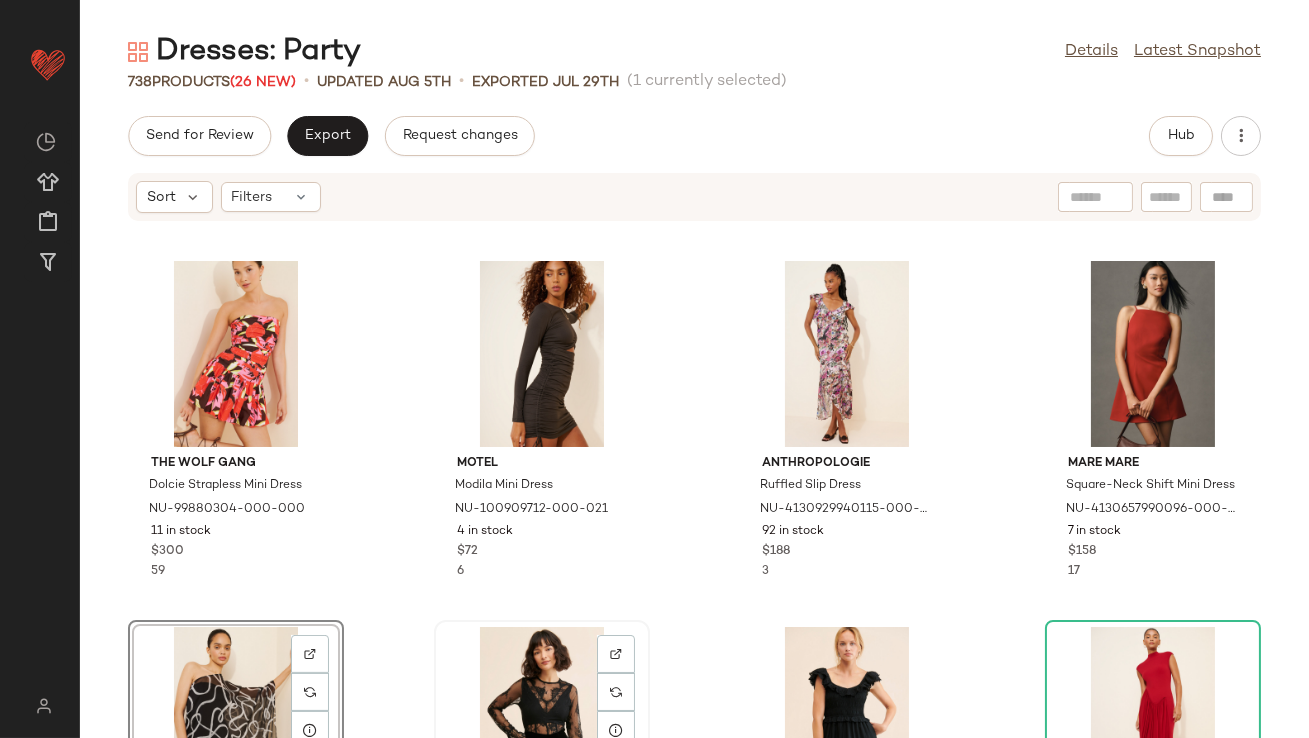 click on "View" 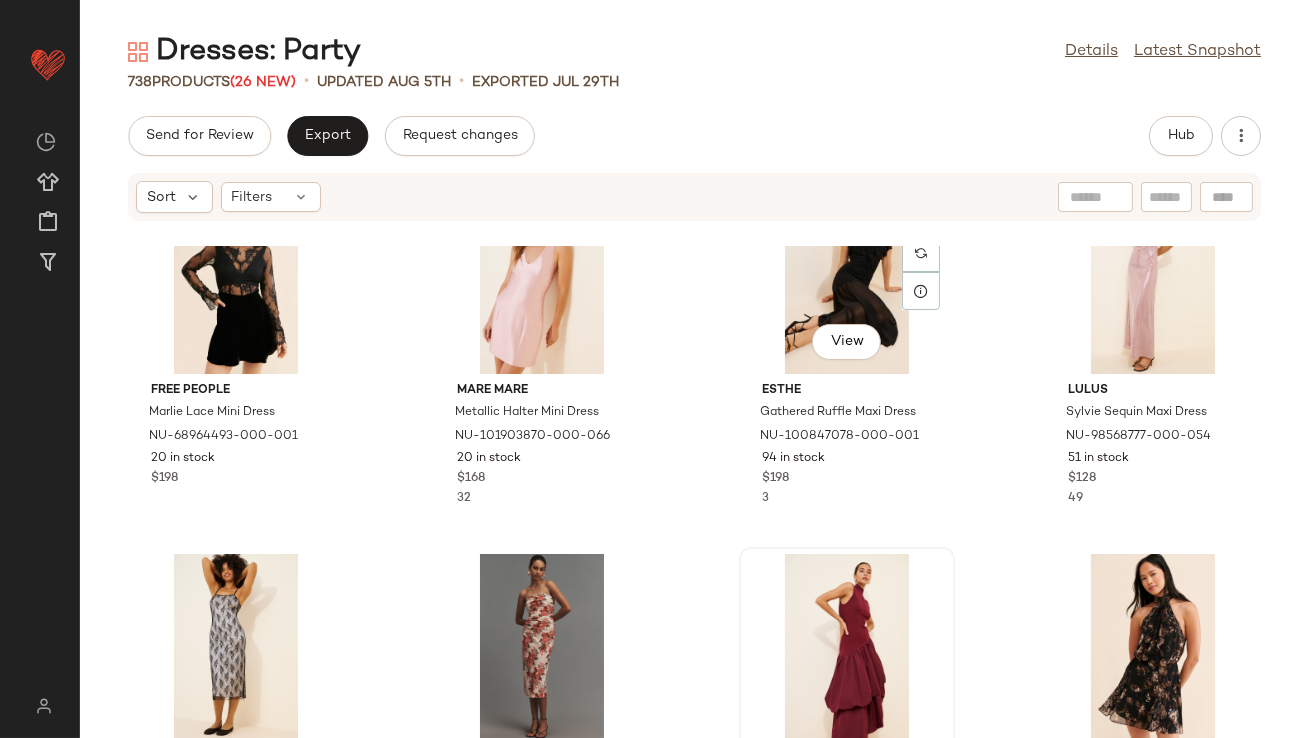 scroll, scrollTop: 104, scrollLeft: 0, axis: vertical 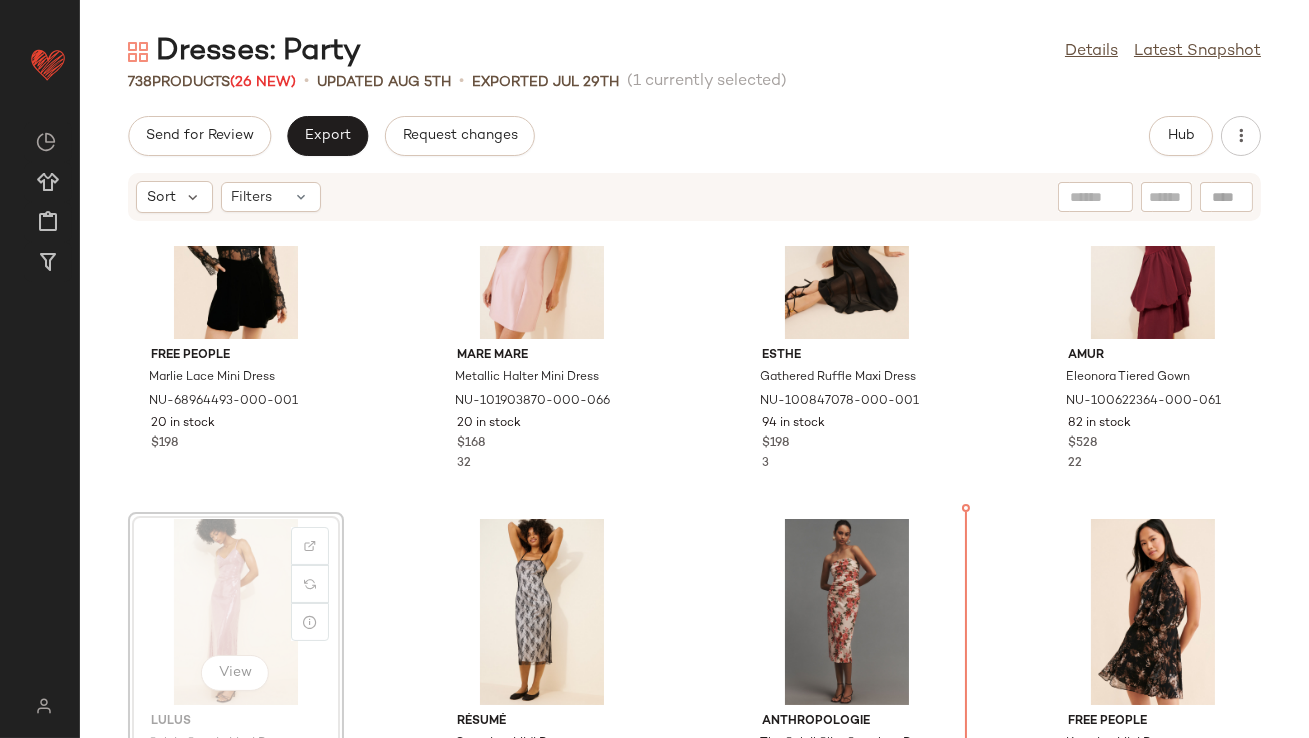 drag, startPoint x: 232, startPoint y: 576, endPoint x: 243, endPoint y: 576, distance: 11 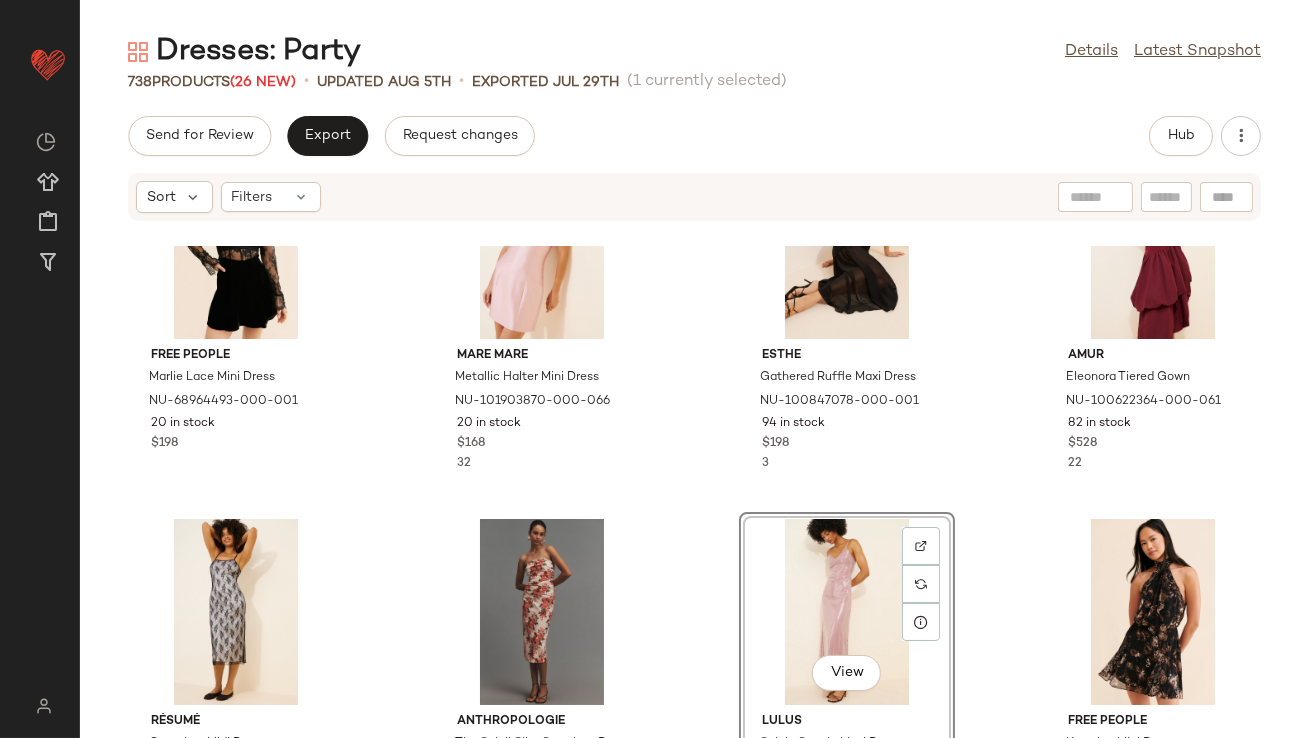 click on "Hub" at bounding box center (1205, 136) 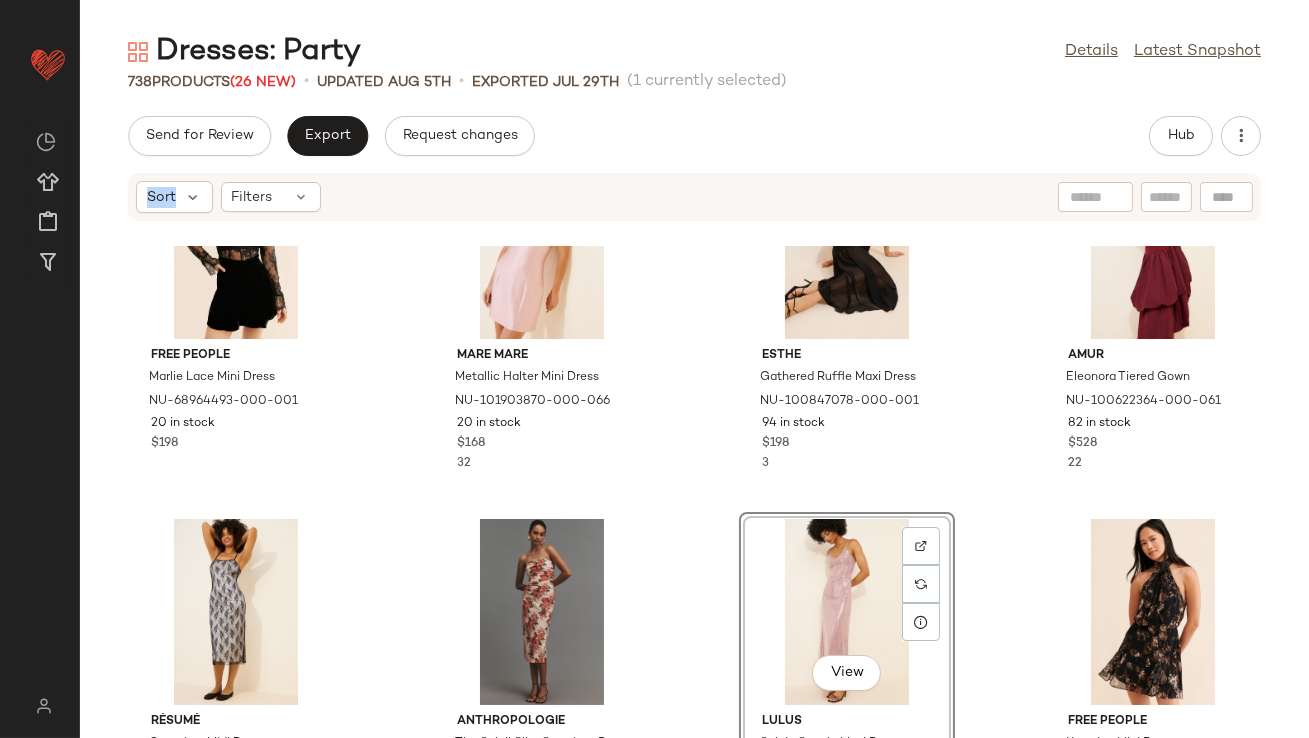 click on "Hub" at bounding box center (1205, 136) 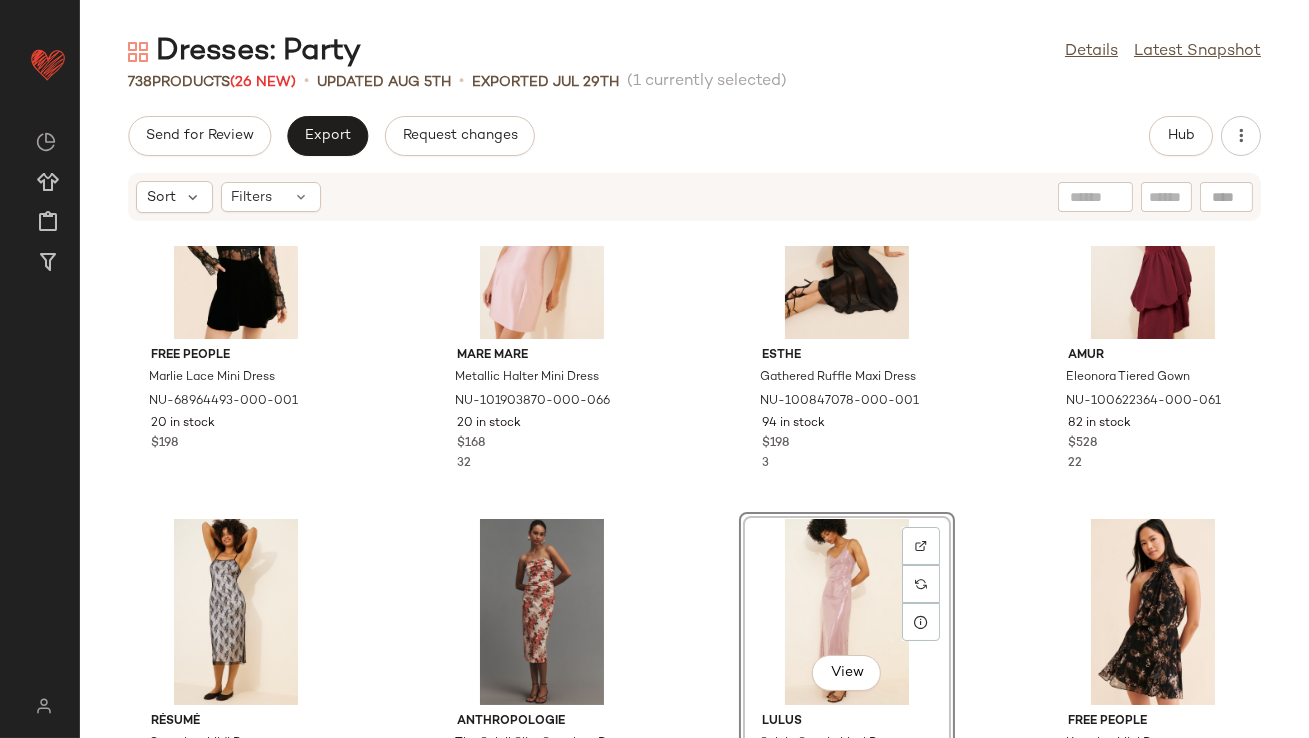 click on "Hub" at bounding box center (1205, 136) 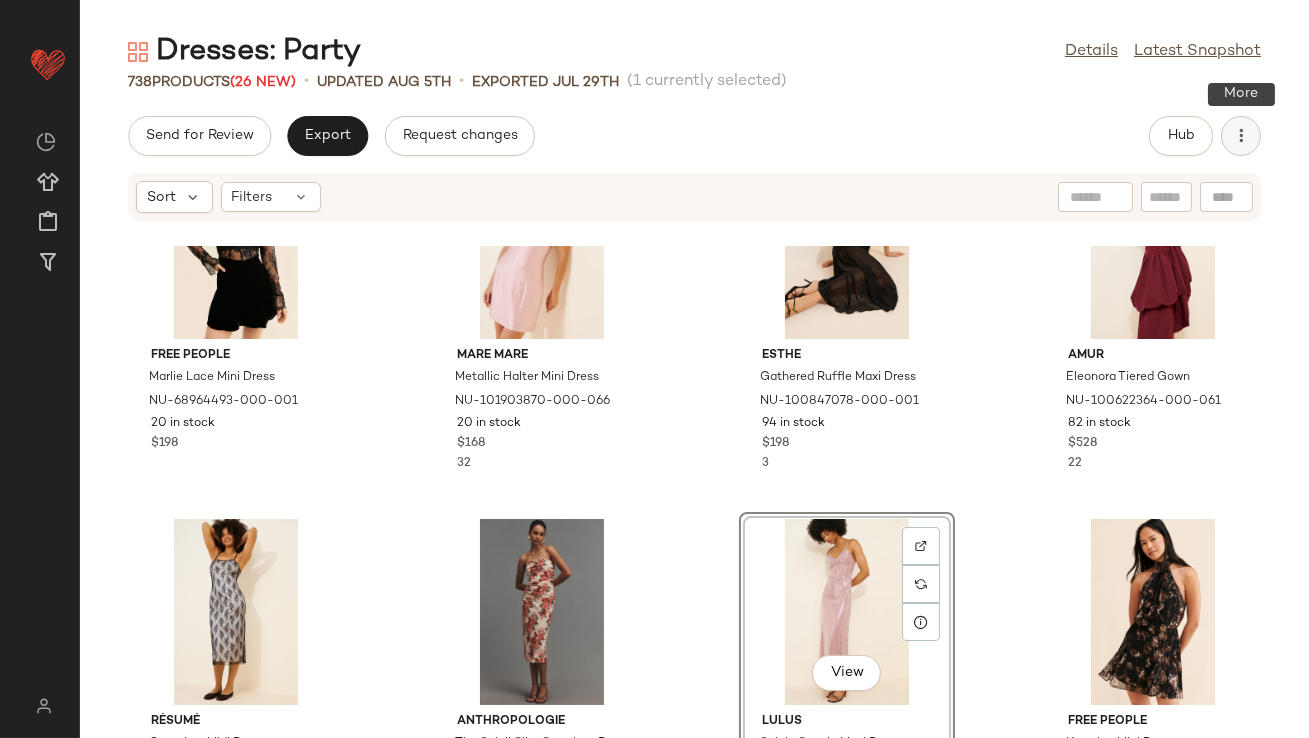 click 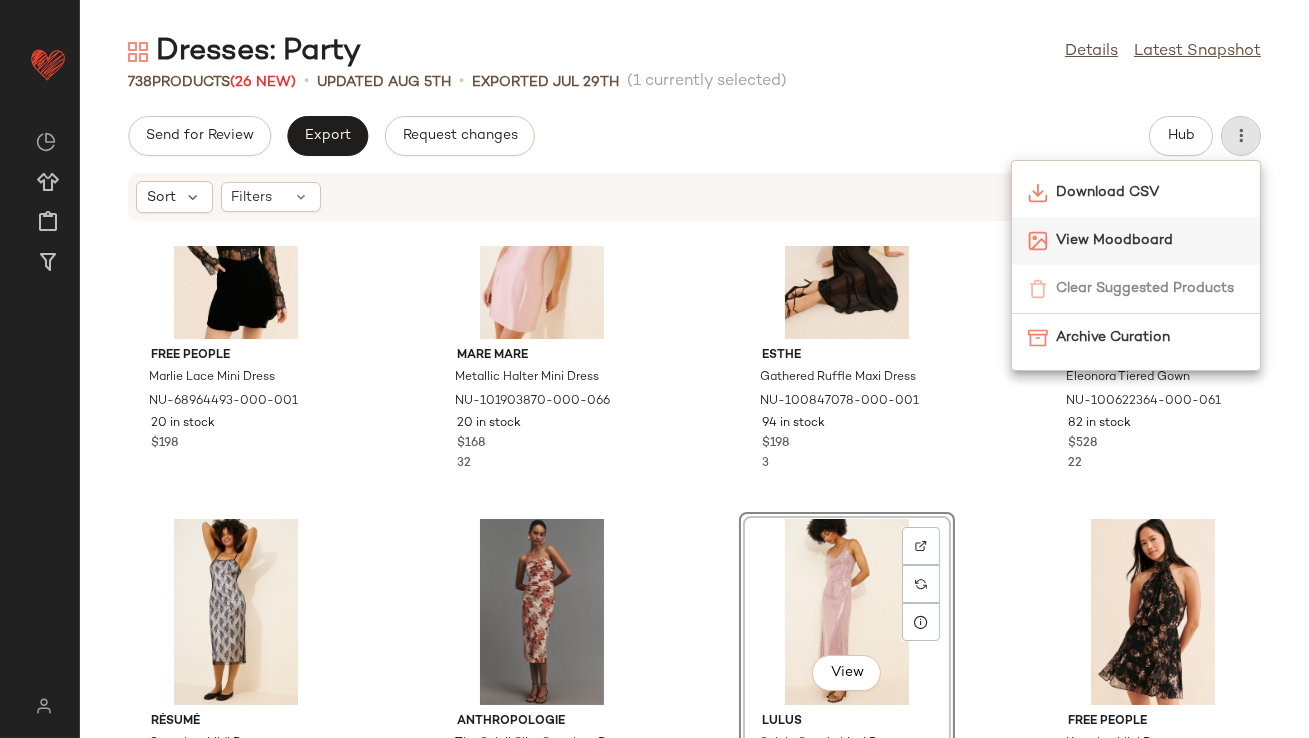 click on "View Moodboard" at bounding box center [1150, 240] 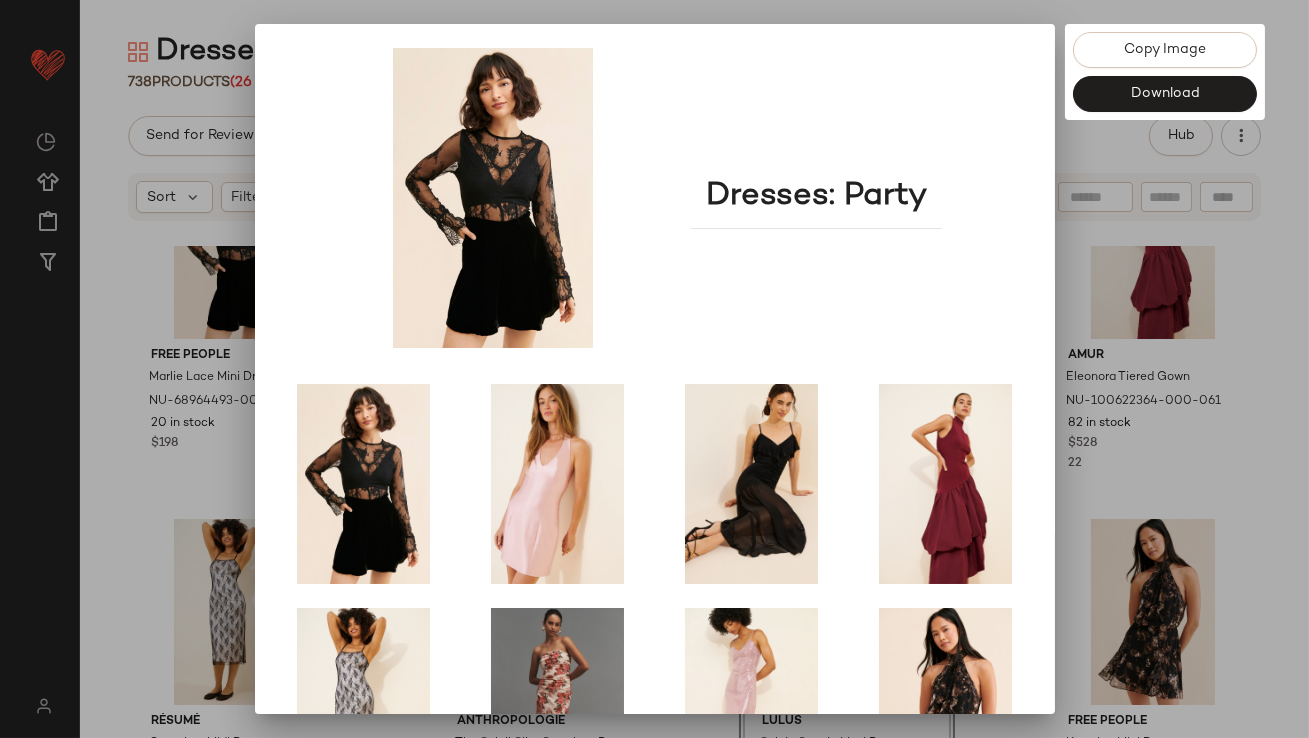 scroll, scrollTop: 341, scrollLeft: 0, axis: vertical 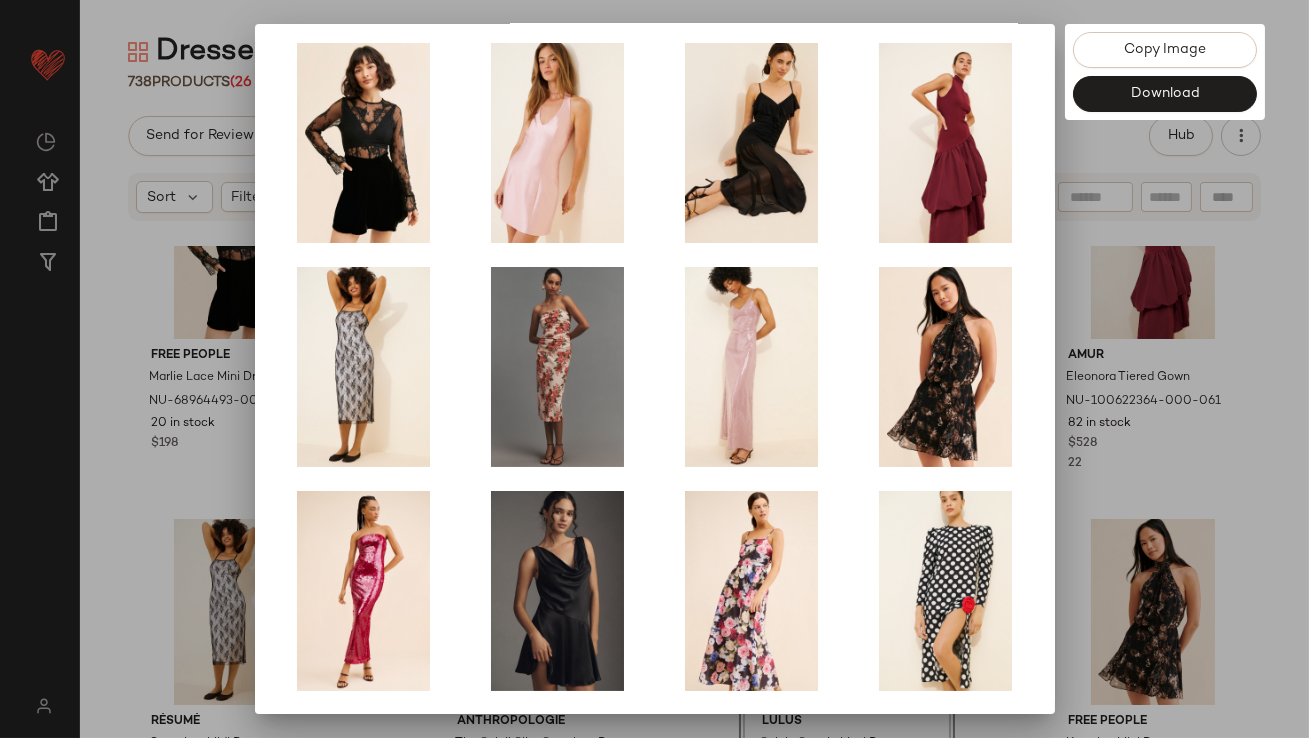 click at bounding box center (654, 369) 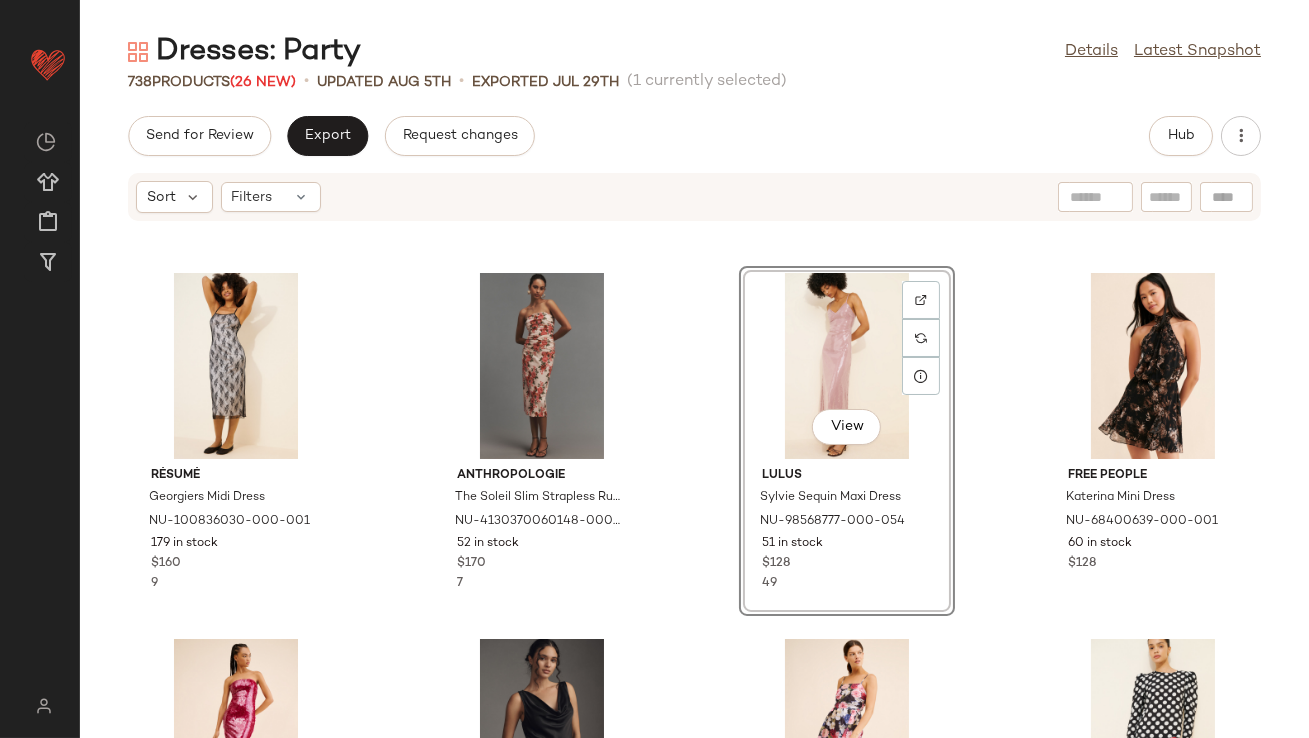 scroll, scrollTop: 595, scrollLeft: 0, axis: vertical 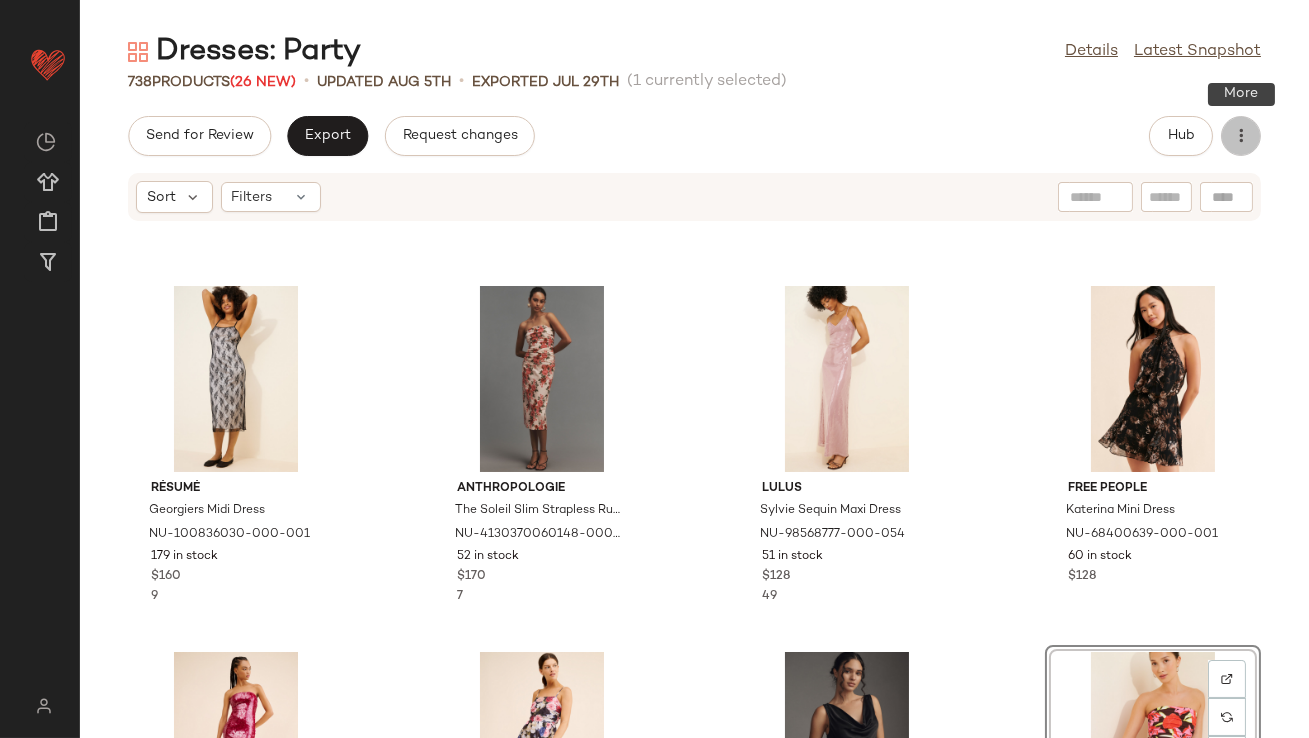 click 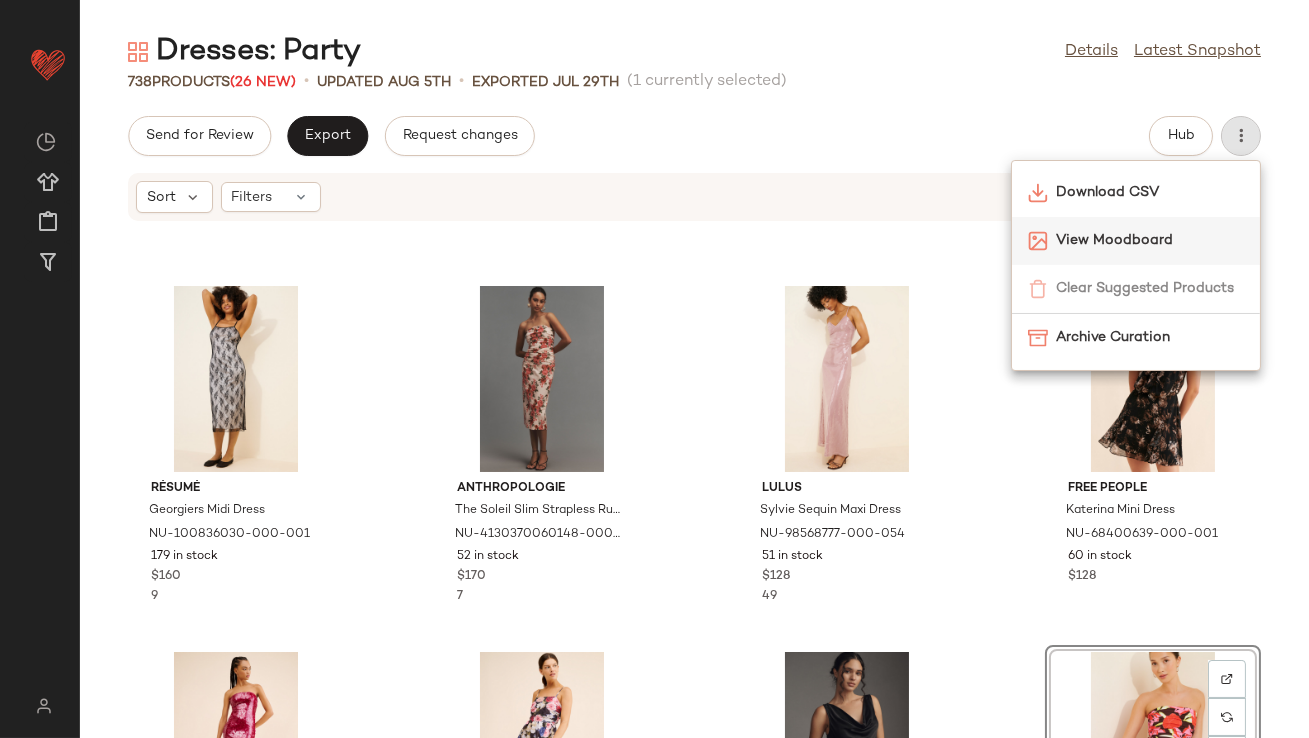 click on "View Moodboard" 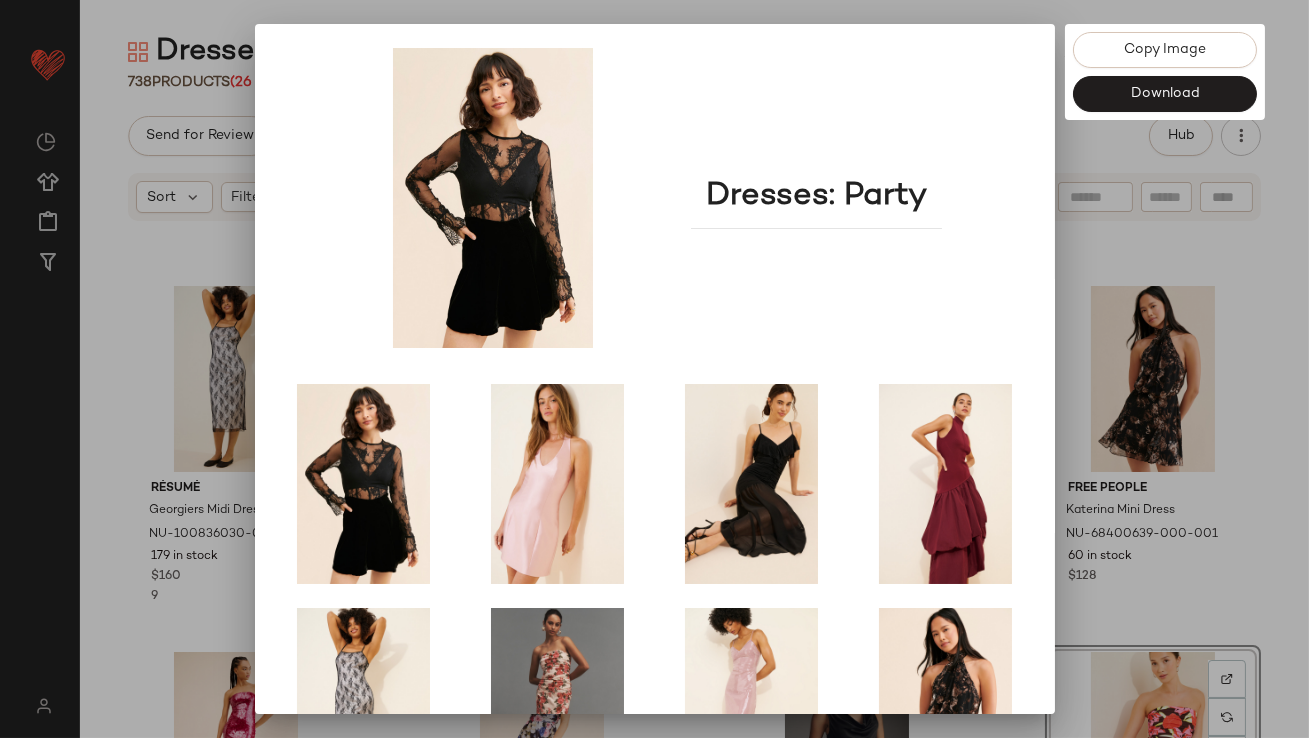 scroll, scrollTop: 341, scrollLeft: 0, axis: vertical 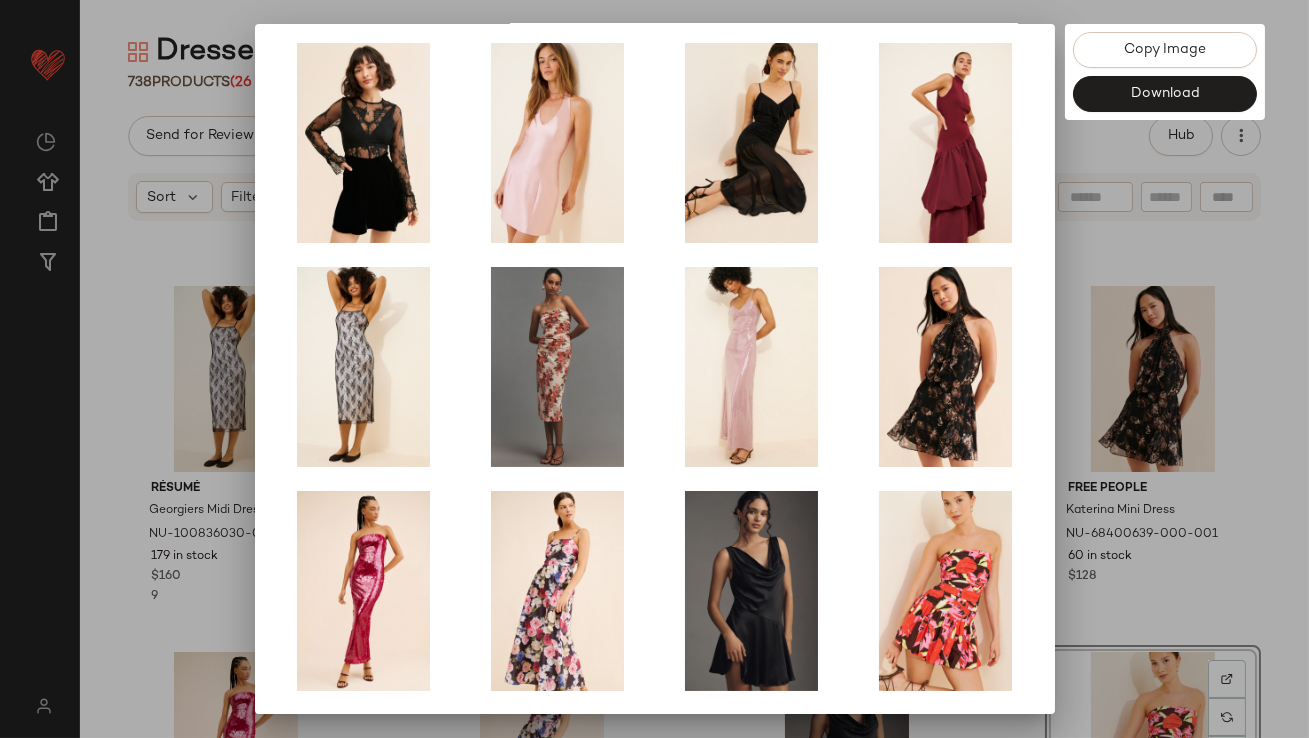 click at bounding box center (654, 369) 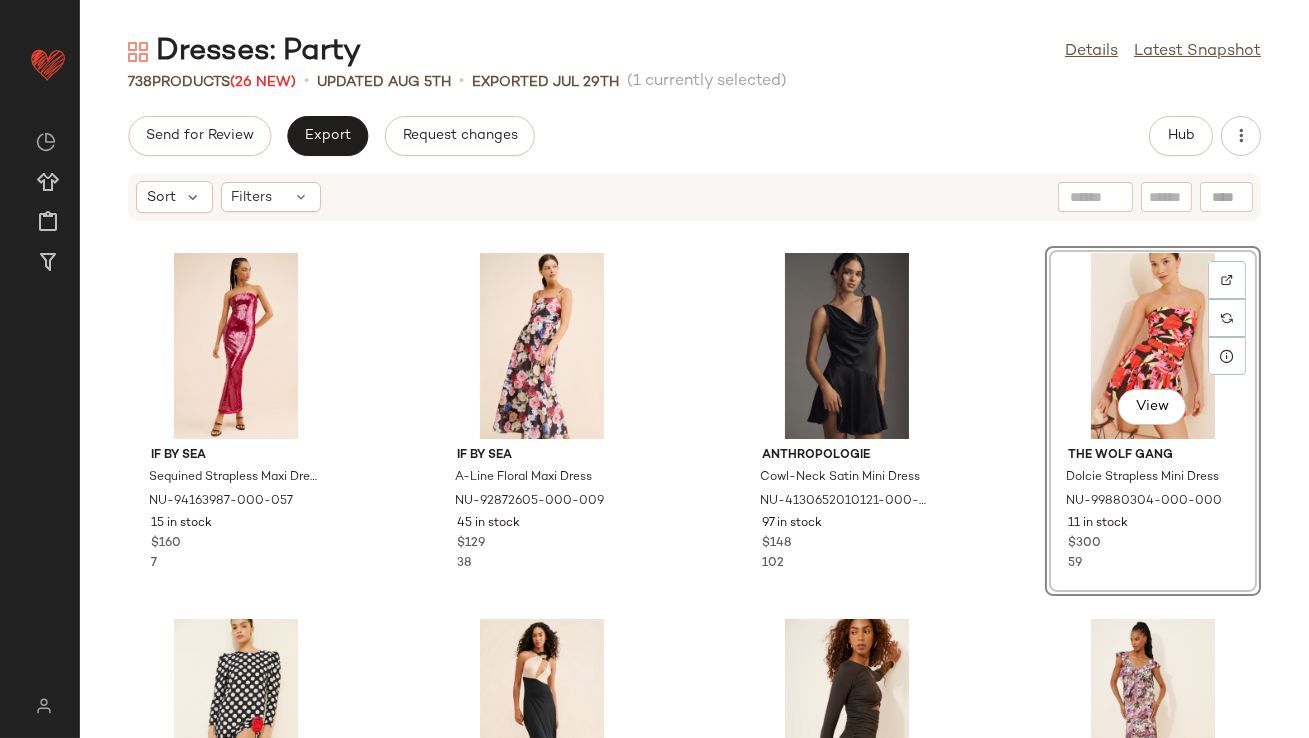 scroll, scrollTop: 1022, scrollLeft: 0, axis: vertical 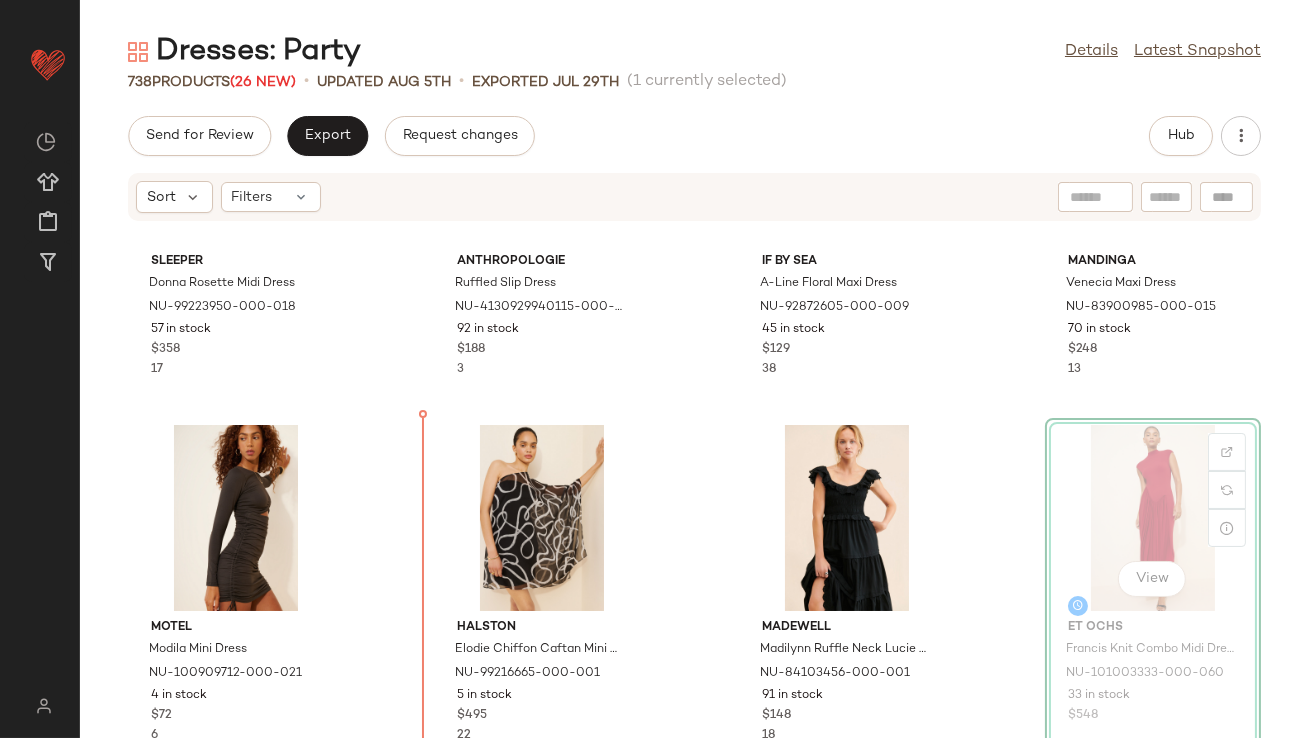 drag, startPoint x: 1108, startPoint y: 479, endPoint x: 1098, endPoint y: 480, distance: 10.049875 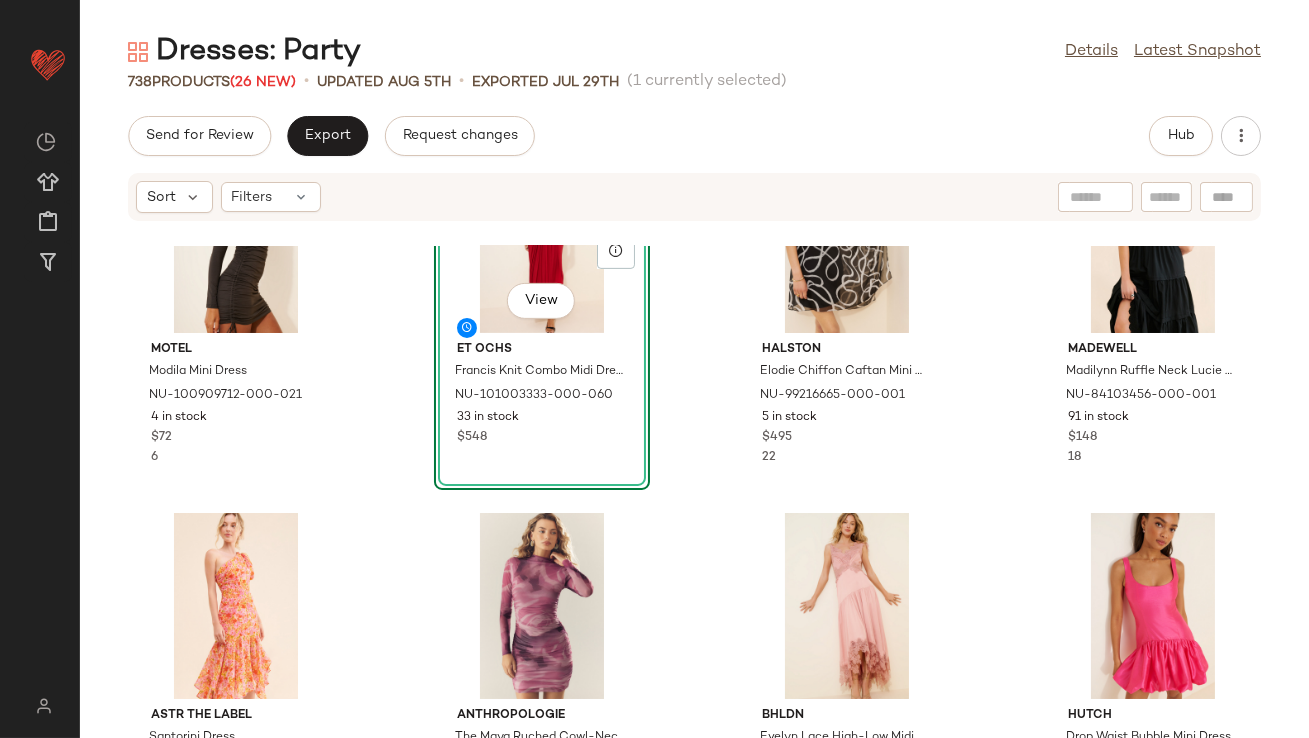 scroll, scrollTop: 1713, scrollLeft: 0, axis: vertical 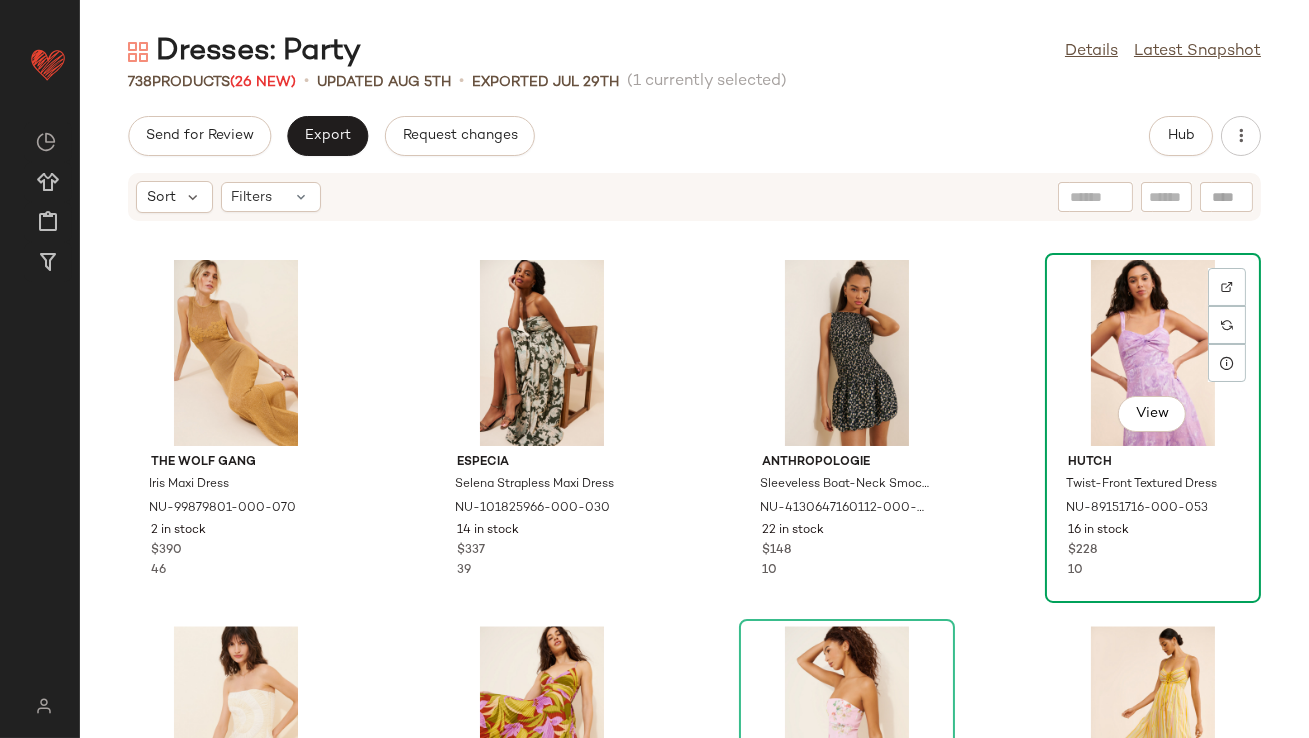 click on "View" 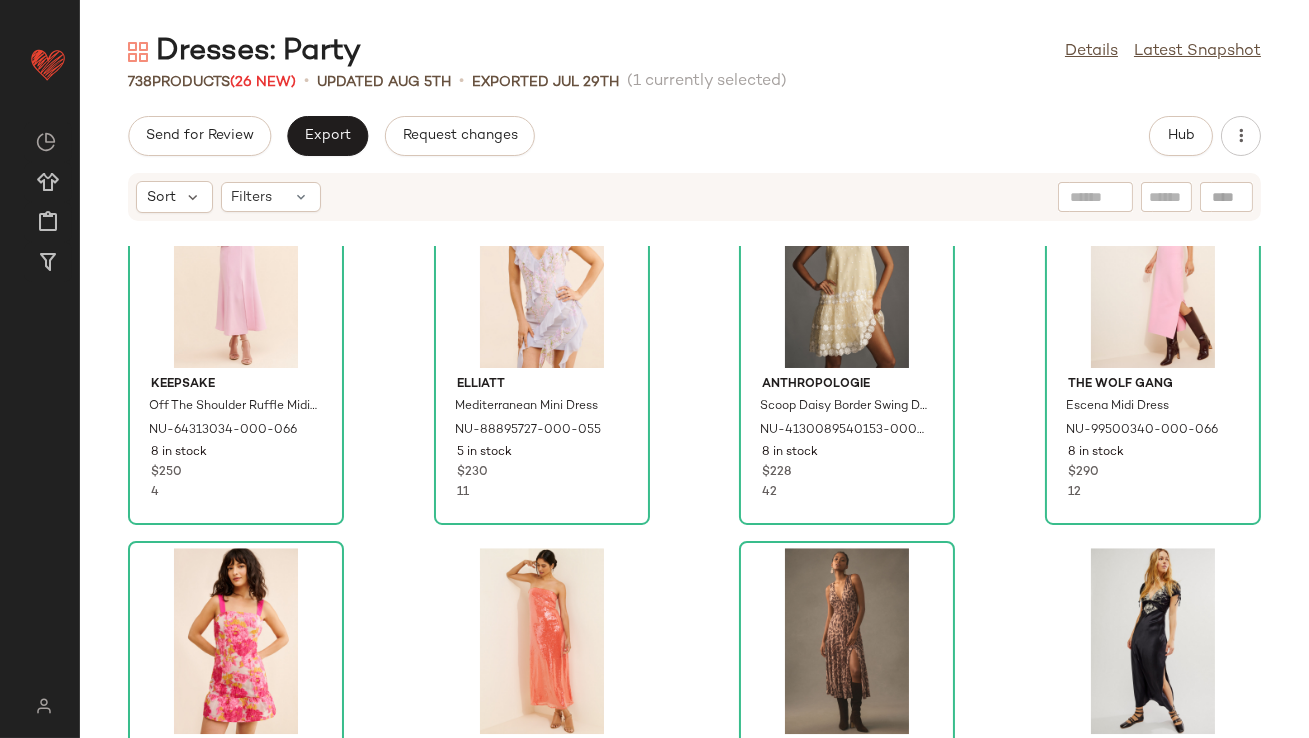 scroll, scrollTop: 10288, scrollLeft: 0, axis: vertical 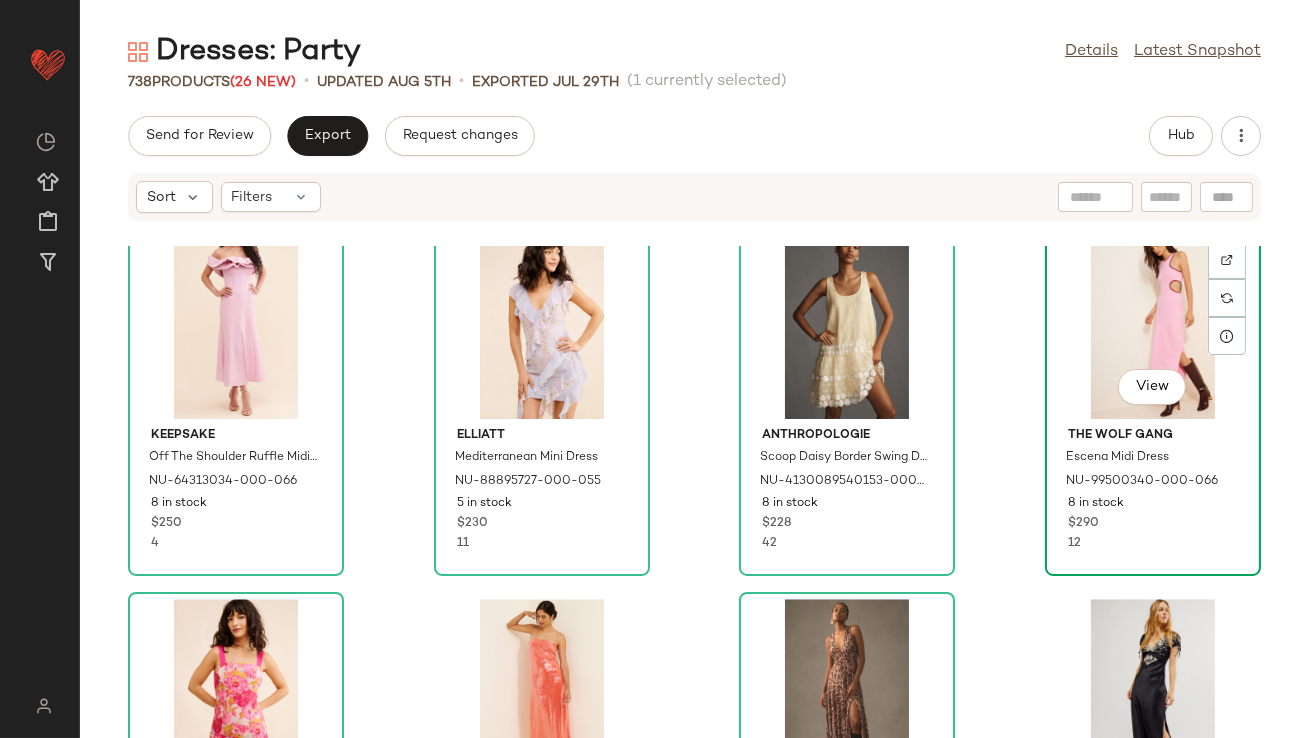 click on "View" 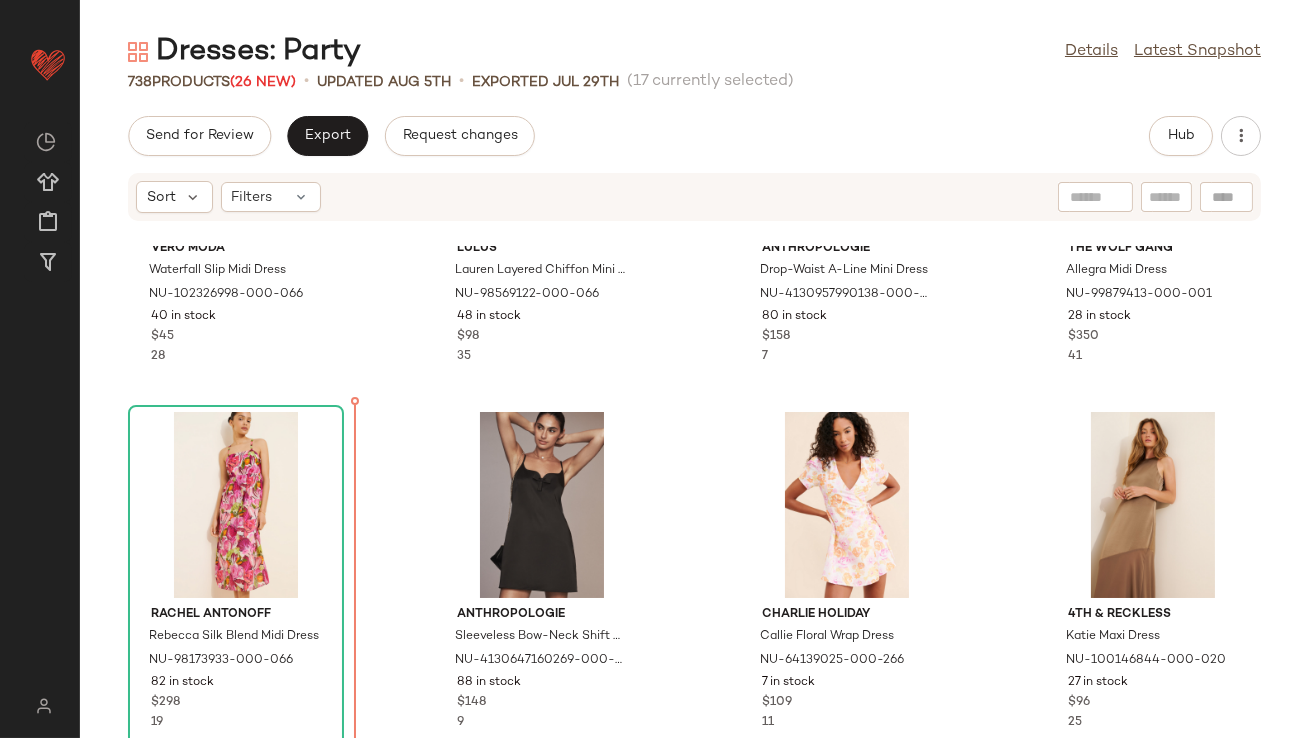 scroll, scrollTop: 2815, scrollLeft: 0, axis: vertical 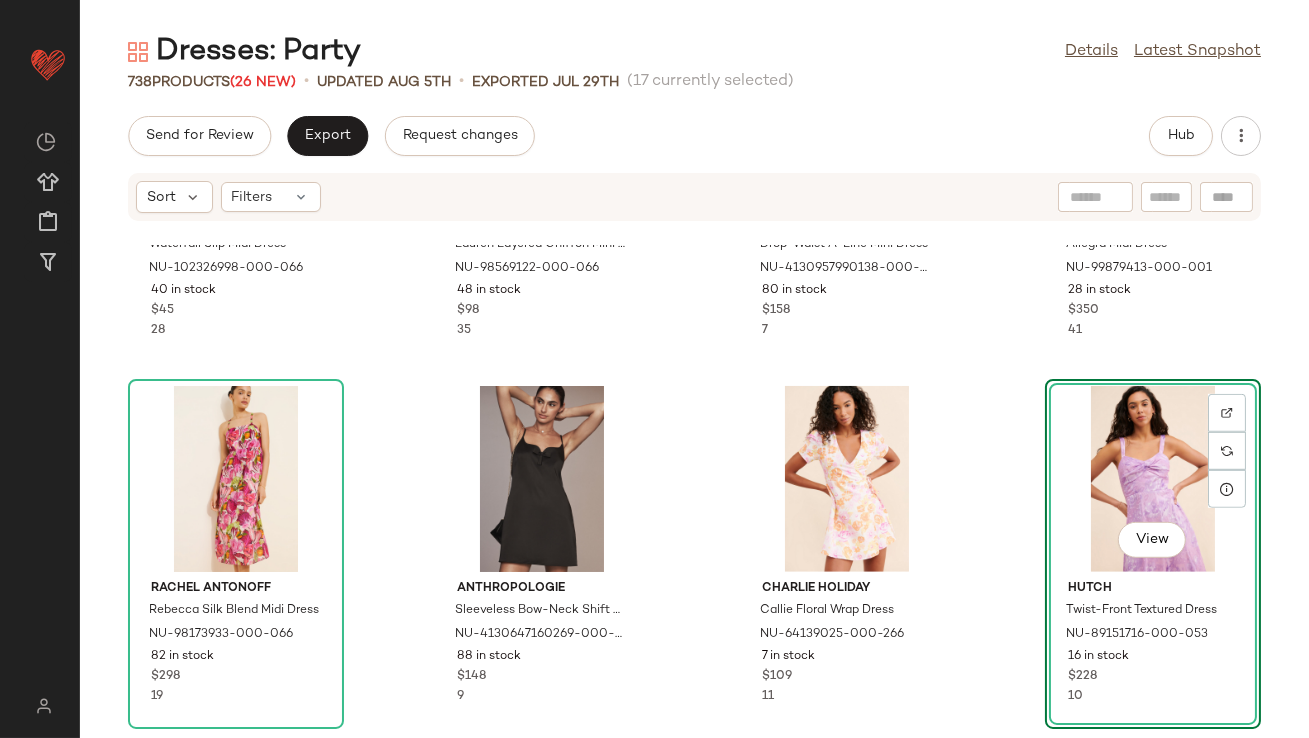 click on "Vero Moda Waterfall Slip Midi Dress NU-102326998-000-066 40 in stock $45 28 Lulus Lauren Layered Chiffon Mini Dress NU-98569122-000-066 48 in stock $98 35 Anthropologie Drop-Waist A-Line Mini Dress NU-4130957990138-000-066 80 in stock $158 7 The Wolf Gang Allegra Midi Dress NU-99879413-000-001 28 in stock $350 41 Rachel Antonoff Rebecca Silk Blend Midi Dress NU-98173933-000-066 82 in stock $298 19 Anthropologie Sleeveless Bow-Neck Shift Mini Dress NU-4130647160269-000-001 88 in stock $148 9 Charlie Holiday Callie Floral Wrap Dress NU-64139025-000-266 7 in stock $109 11  View  Hutch Twist-Front Textured Dress NU-89151716-000-053 16 in stock $228 10  View  CMS Associates Strapless Swirl Mini Dress NU-99153249-000-010 13 in stock $120 58  View  ASTR The Label Blythe Midi Dress NU-78099843-000-037 1 in stock $164 92  View  Anna Sui Strapless Structured Mini Dress NU-97267850-000-266 15 in stock $450 32  View  Free People Dream Weaver Maxi Dress NU-89681308-000-080 84 in stock $168 49  View  Rendoll 15 in stock 35" 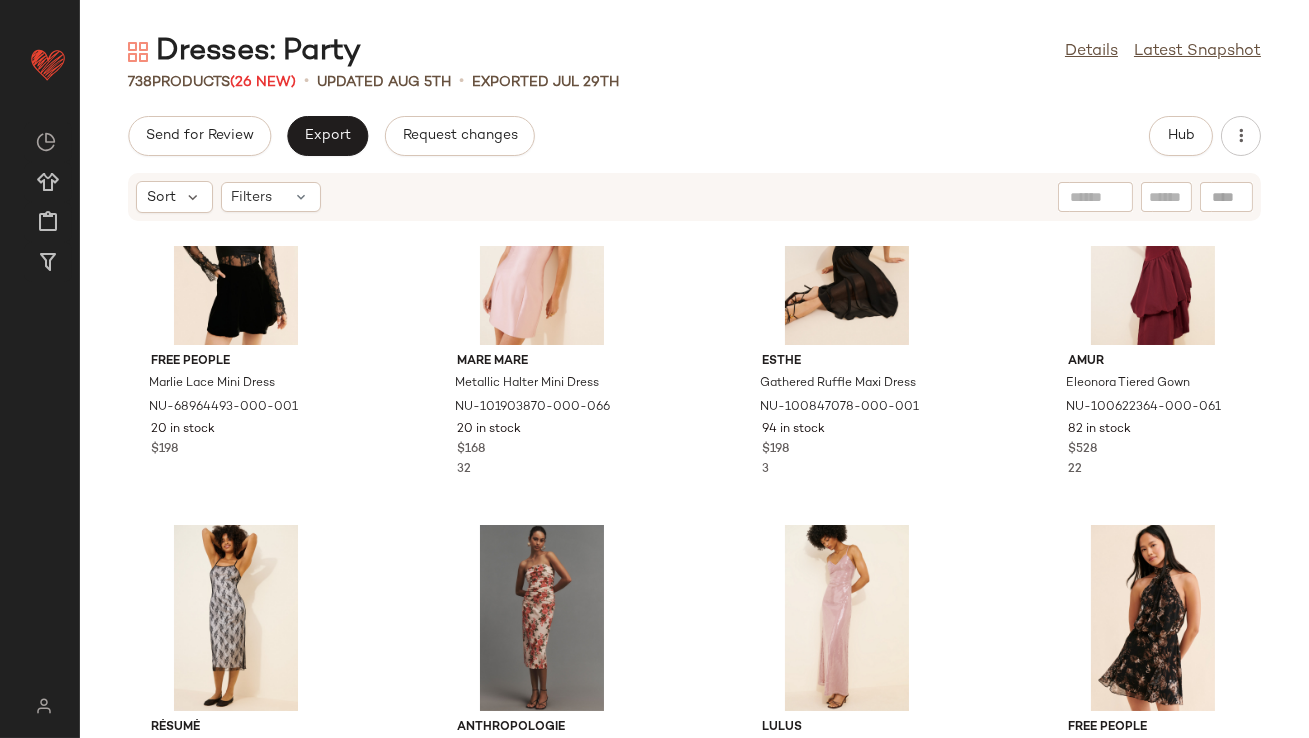scroll, scrollTop: 0, scrollLeft: 0, axis: both 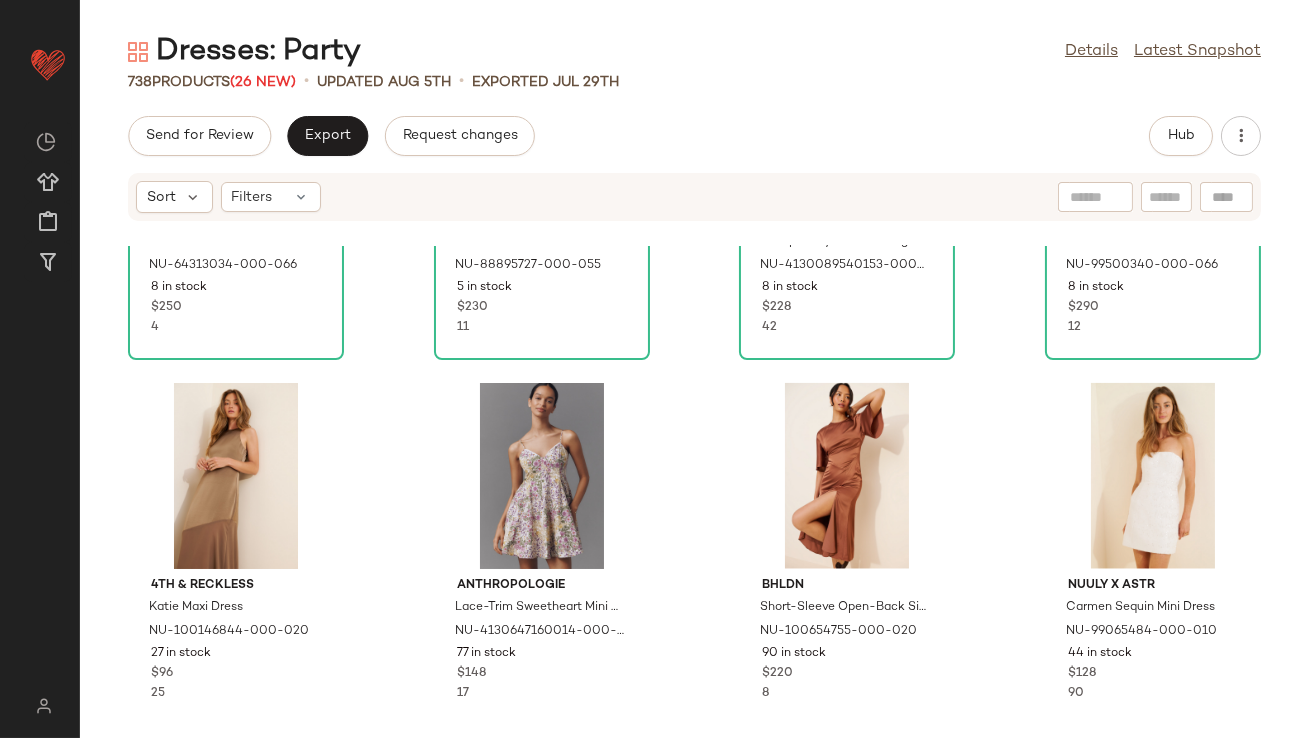 click on "Keepsake Off The Shoulder Ruffle Midi Dress NU-64313034-000-066 8 in stock $250 4 Elliatt Mediterranean Mini Dress NU-88895727-000-055 5 in stock $230 11 Anthropologie Scoop Daisy Border Swing Dress NU-4130089540153-000-072 8 in stock $228 42 The Wolf Gang Escena Midi Dress NU-99500340-000-066 8 in stock $290 12 4th & Reckless Katie Maxi Dress NU-100146844-000-020 27 in stock $96 25 Anthropologie Lace-Trim Sweetheart Mini Dress NU-4130647160014-000-079 77 in stock $148 17 BHLDN Short-Sleeve Open-Back Side-Slit Midi Dress NU-100654755-000-020 90 in stock $220 8 Nuuly x ASTR Carmen Sequin Mini Dress NU-99065484-000-010 44 in stock $128 90 Anthropologie Sequined V-Neck Slip Dress NU-4130348690265-000-001 5 in stock $168 4 BHLDN Phoebe High-Neck Ruffle-Hem Swing Mini Dress NU-99293904-000-050 80 in stock $198 13 Amy Jane London Ravena Mini Dress NU-101096139-000-001 23 in stock $179 1 Porridge Crew-Neck Bow-Front Mini Dress NU-4130059680151-000-053 76 in stock $168 5 Greylin Holly Stripe Frill Midi Dress $118 24" 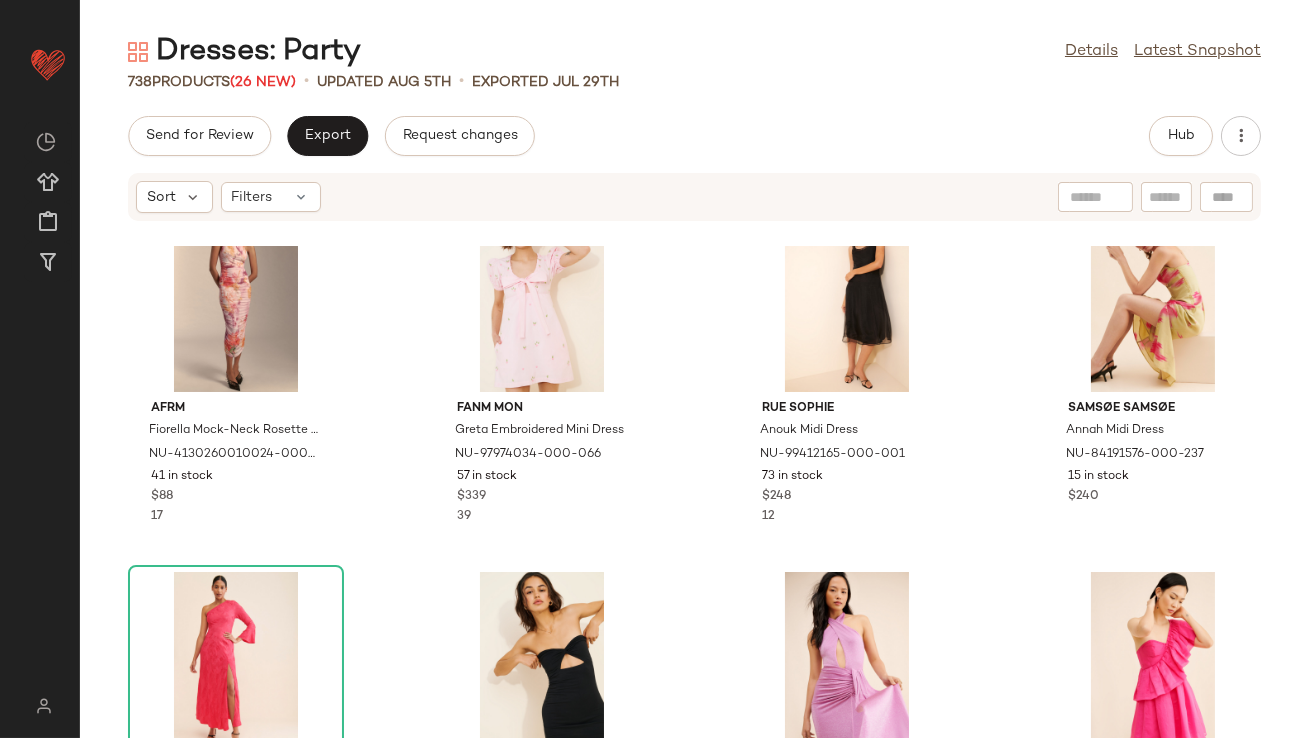 scroll, scrollTop: 5851, scrollLeft: 0, axis: vertical 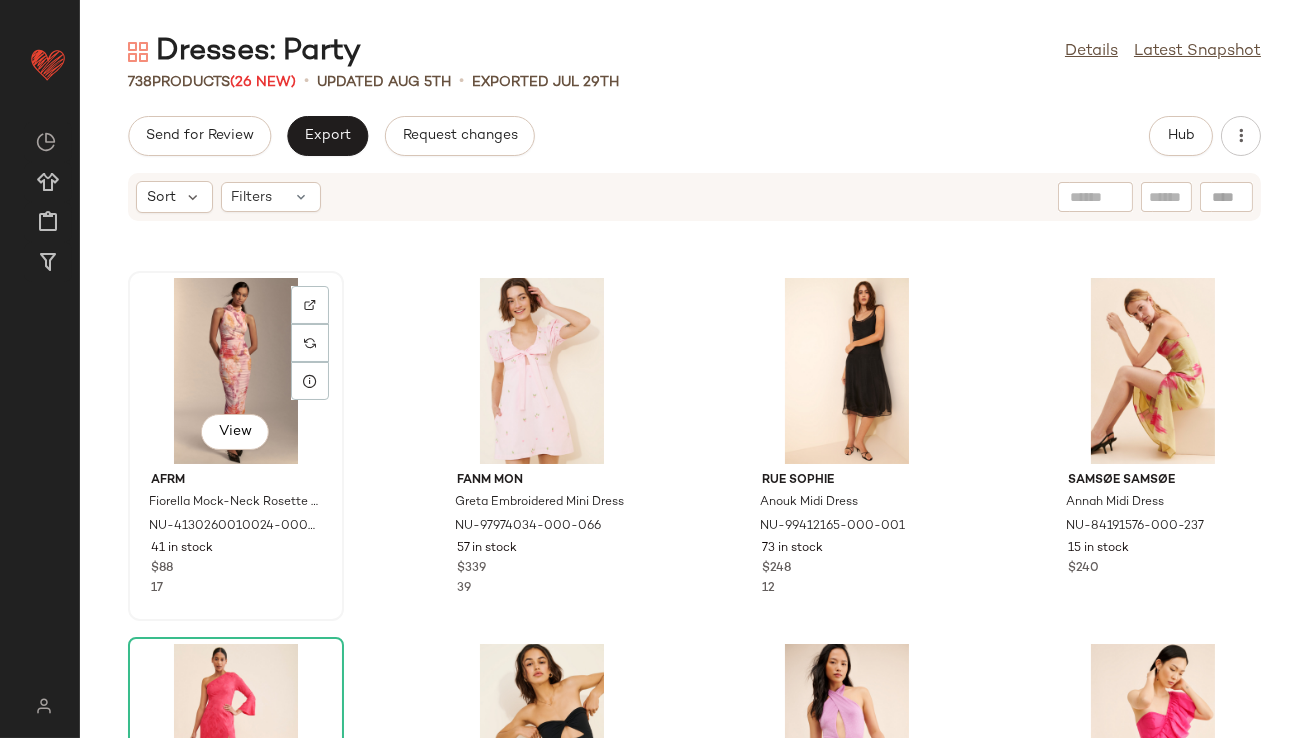 click on "View" 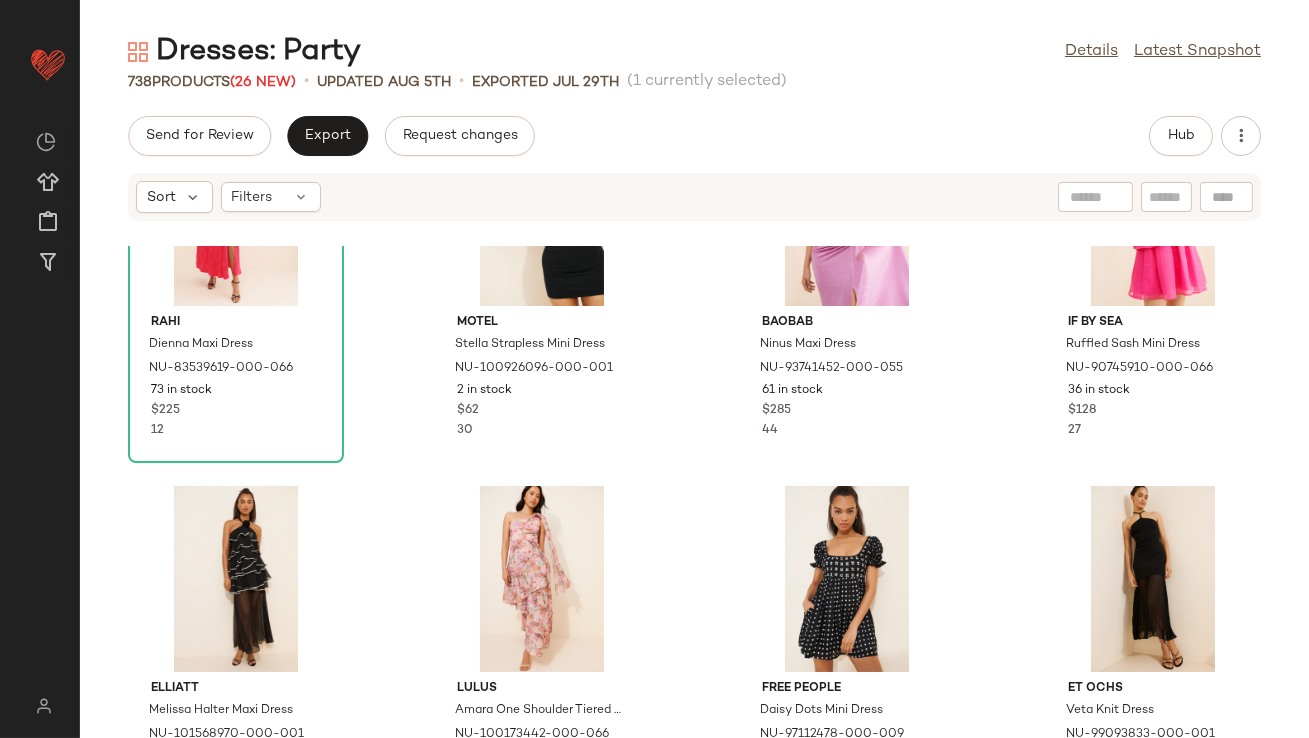scroll, scrollTop: 6302, scrollLeft: 0, axis: vertical 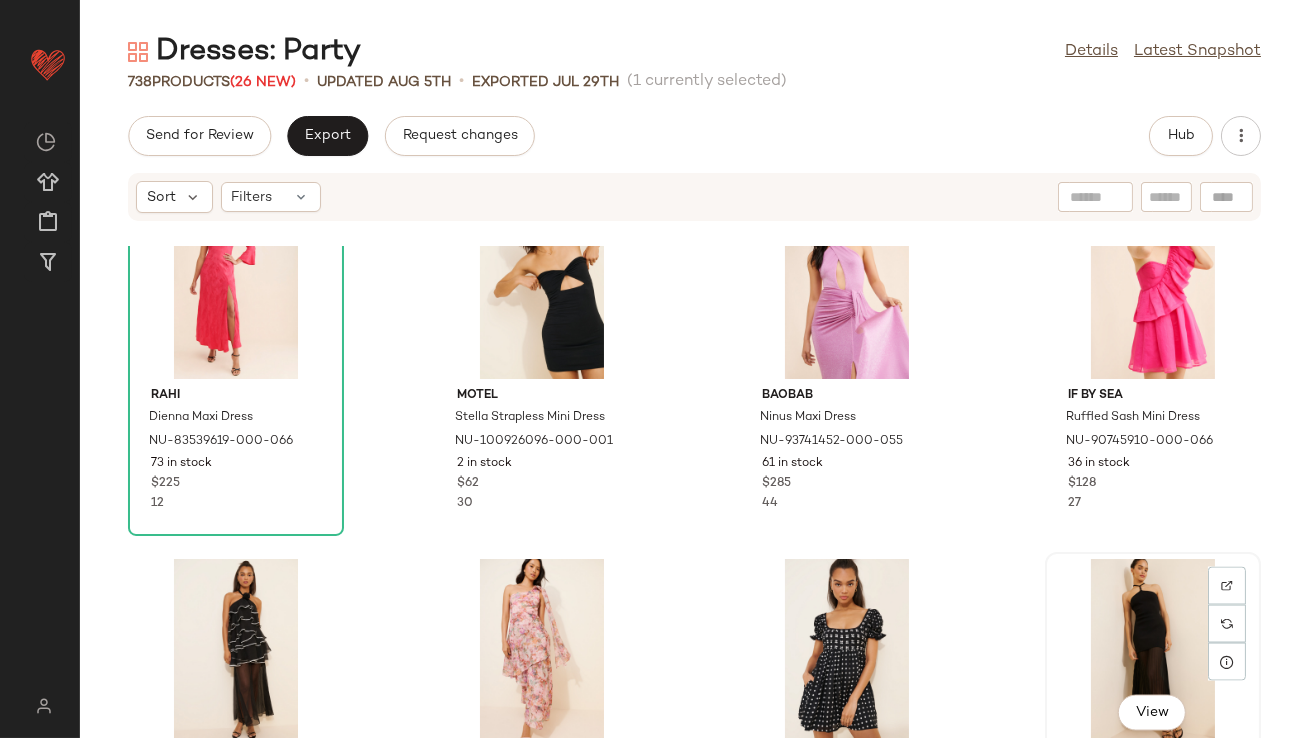 click on "View" 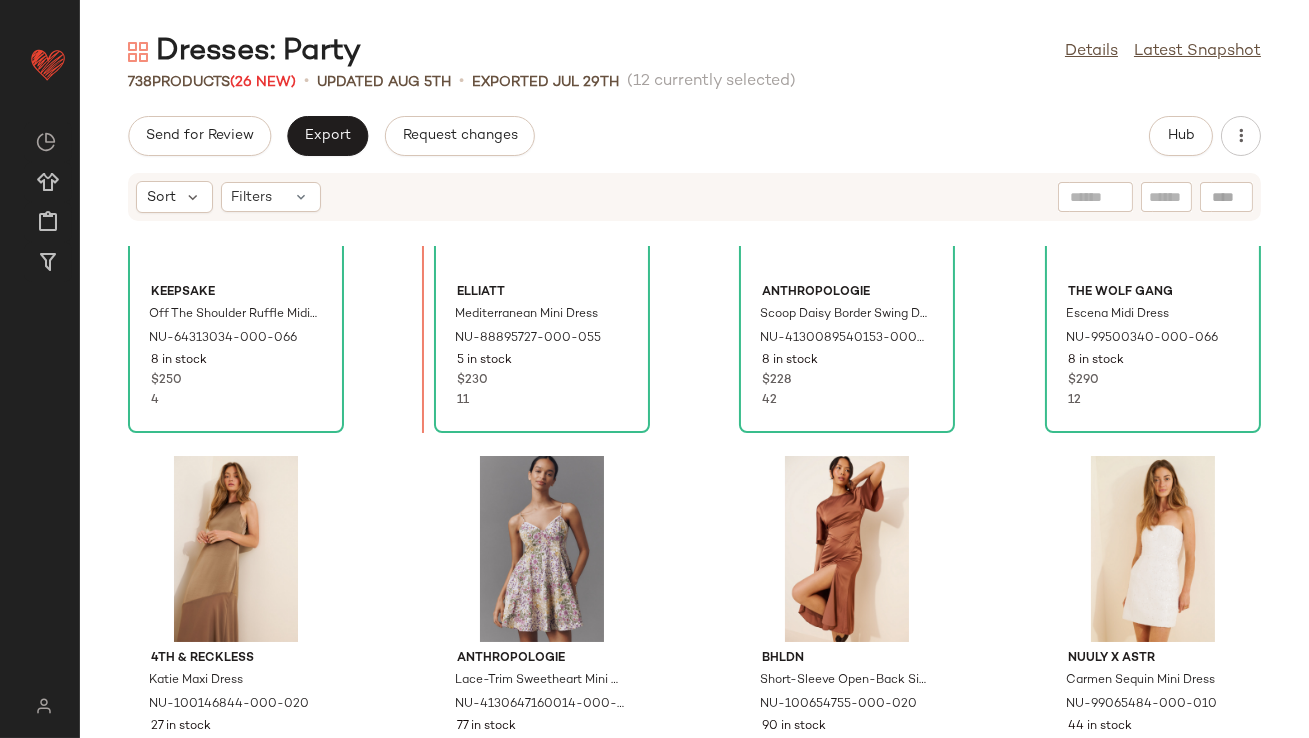 scroll, scrollTop: 4567, scrollLeft: 0, axis: vertical 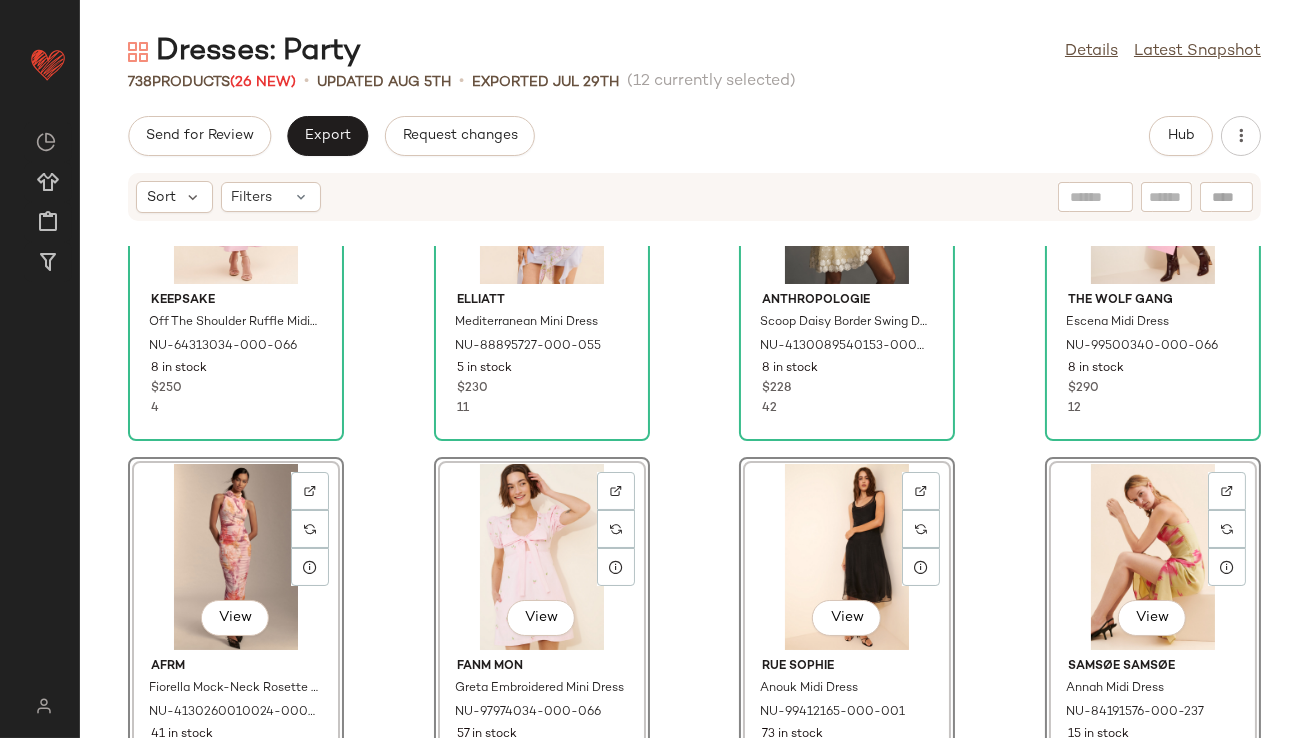 click on "Keepsake Off The Shoulder Ruffle Midi Dress NU-64313034-000-066 8 in stock $250 4 Elliatt Mediterranean Mini Dress NU-88895727-000-055 5 in stock $230 11 Anthropologie Scoop Daisy Border Swing Dress NU-4130089540153-000-072 8 in stock $228 42 The Wolf Gang Escena Midi Dress NU-99500340-000-066 8 in stock $290 12  View  AFRM Fiorella Mock-Neck Rosette Midi Dress NU-4130260010024-000-066 41 in stock $88 17  View  Fanm Mon Greta Embroidered Mini Dress NU-97974034-000-066 57 in stock $339 39  View  Rue Sophie Anouk Midi Dress NU-99412165-000-001 73 in stock $248 12  View  Samsøe Samsøe Annah Midi Dress NU-84191576-000-237 15 in stock $240  View  RAHI Dienna Maxi Dress NU-83539619-000-066 73 in stock $225 12  View  Motel Stella Strapless Mini Dress NU-100926096-000-001 2 in stock $62 30  View  Baobab Ninus Maxi Dress NU-93741452-000-055 61 in stock $285 44  View  If By Sea Ruffled Sash Mini Dress NU-90745910-000-066 36 in stock $128 27  View  Elliatt Melissa Halter Maxi Dress NU-101568970-000-001 47 in stock 17" 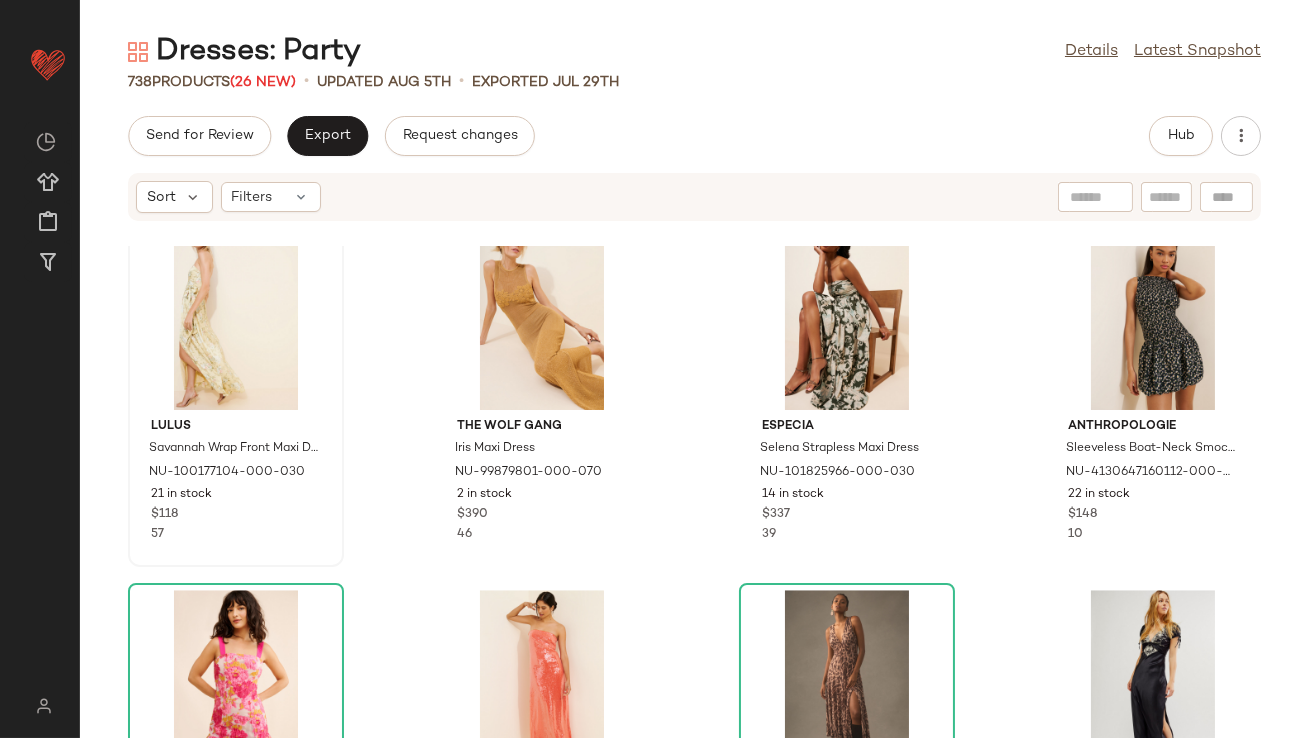 scroll, scrollTop: 10282, scrollLeft: 0, axis: vertical 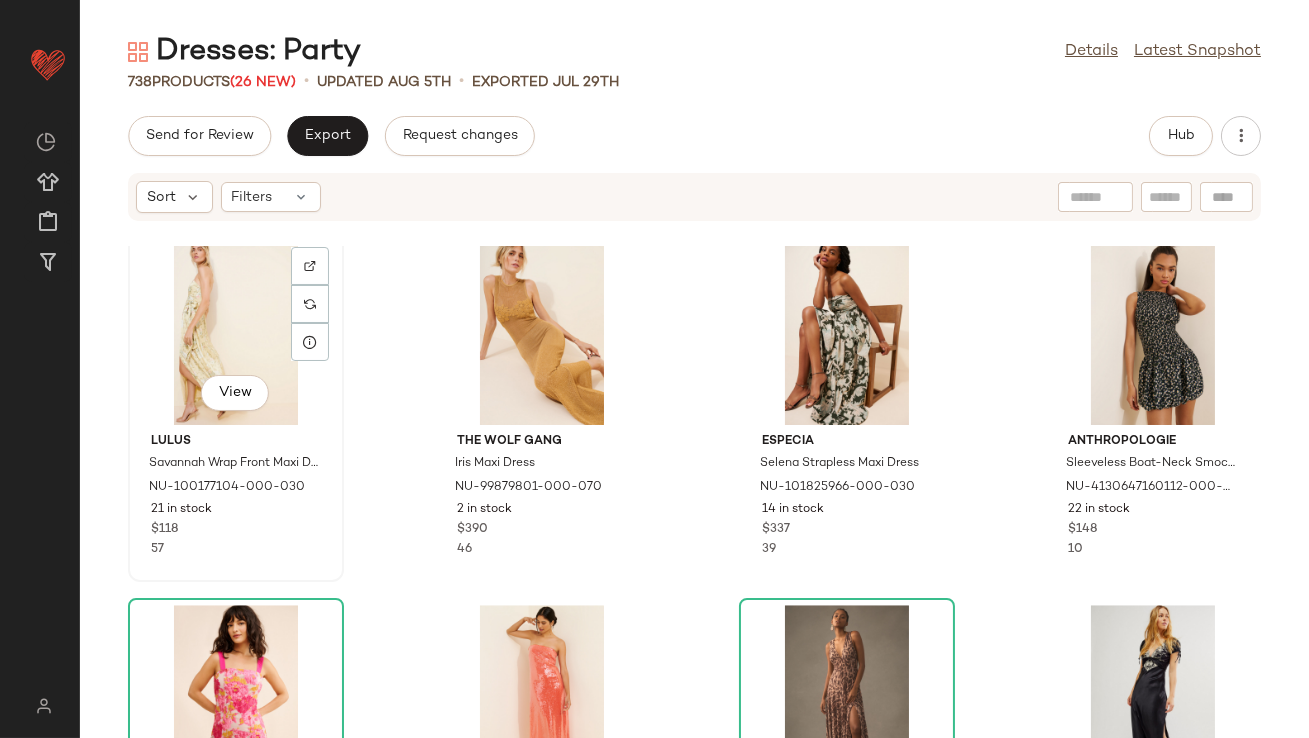 click on "View" 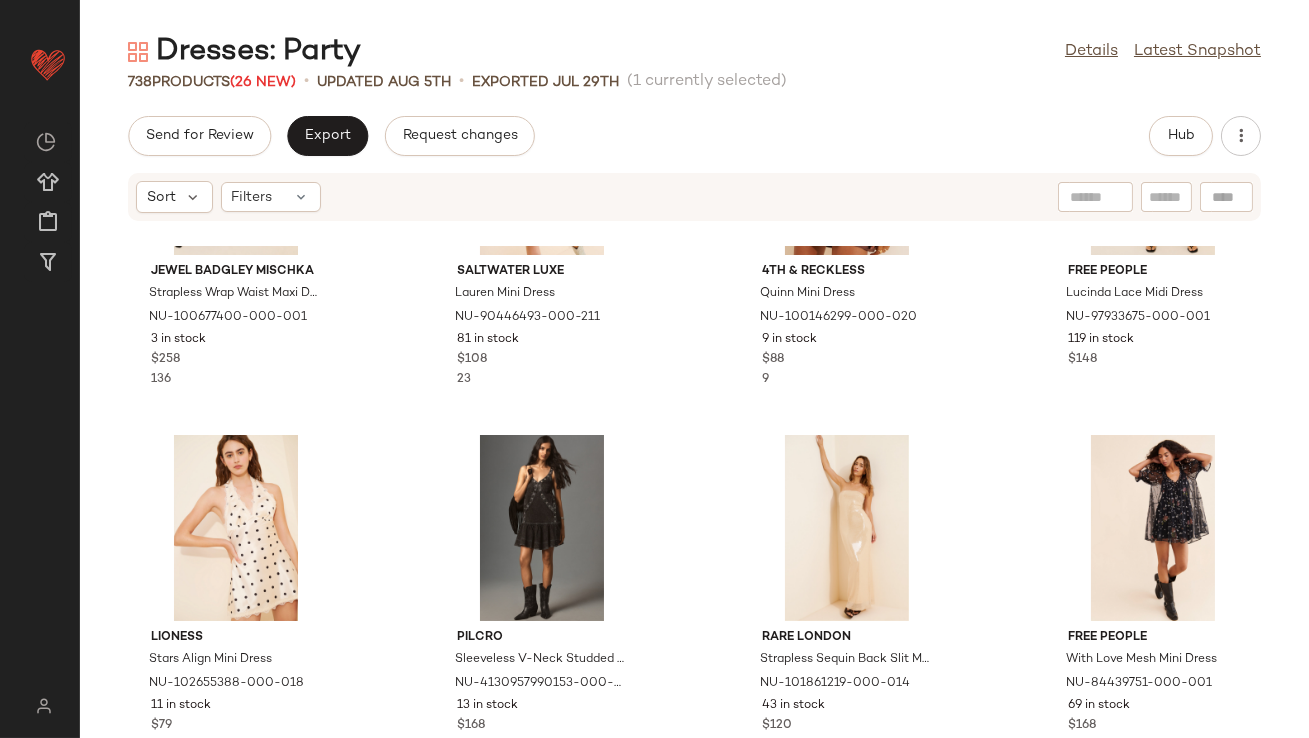 scroll, scrollTop: 11942, scrollLeft: 0, axis: vertical 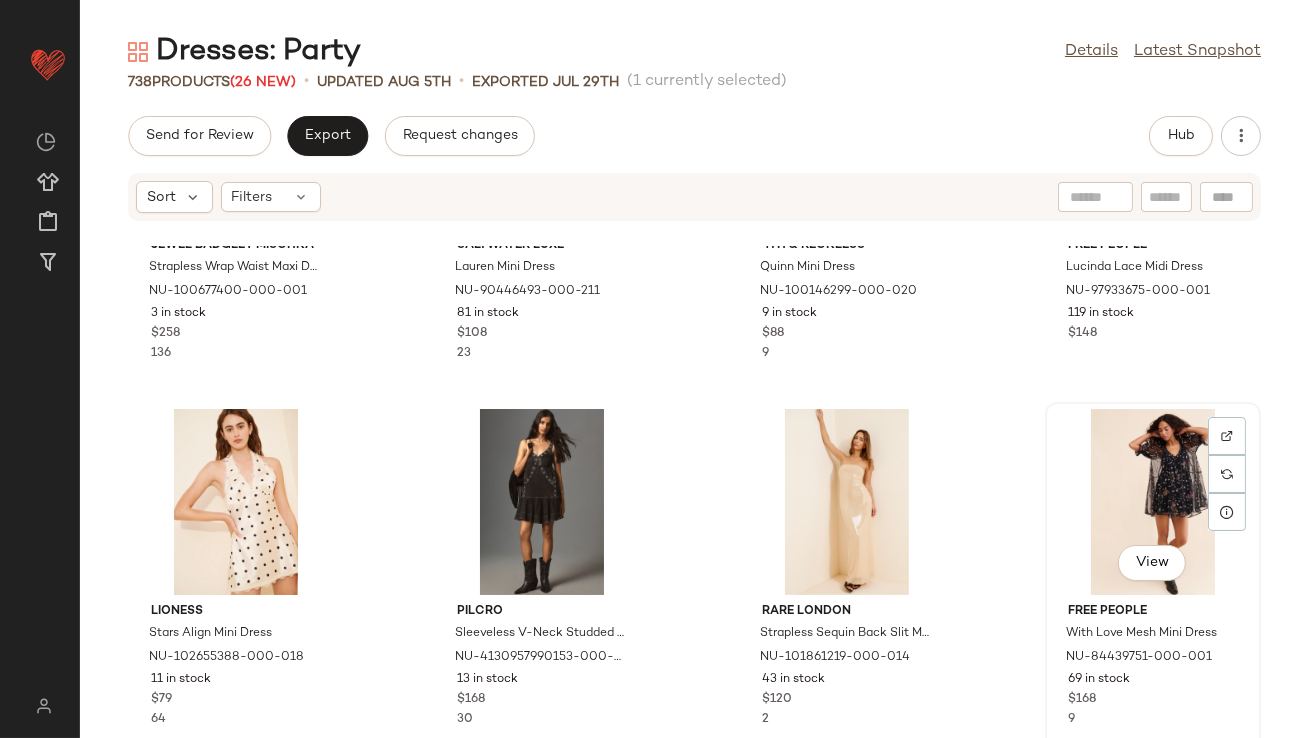 click on "View" 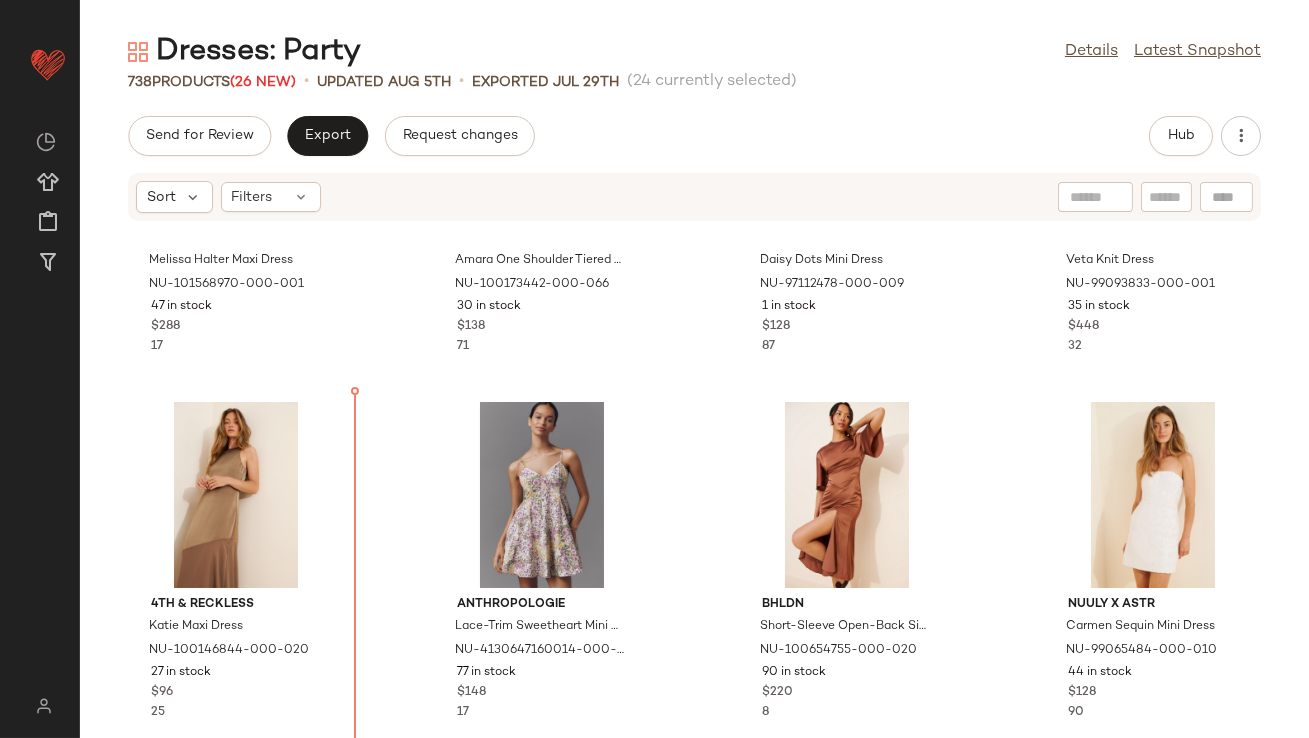 scroll, scrollTop: 5730, scrollLeft: 0, axis: vertical 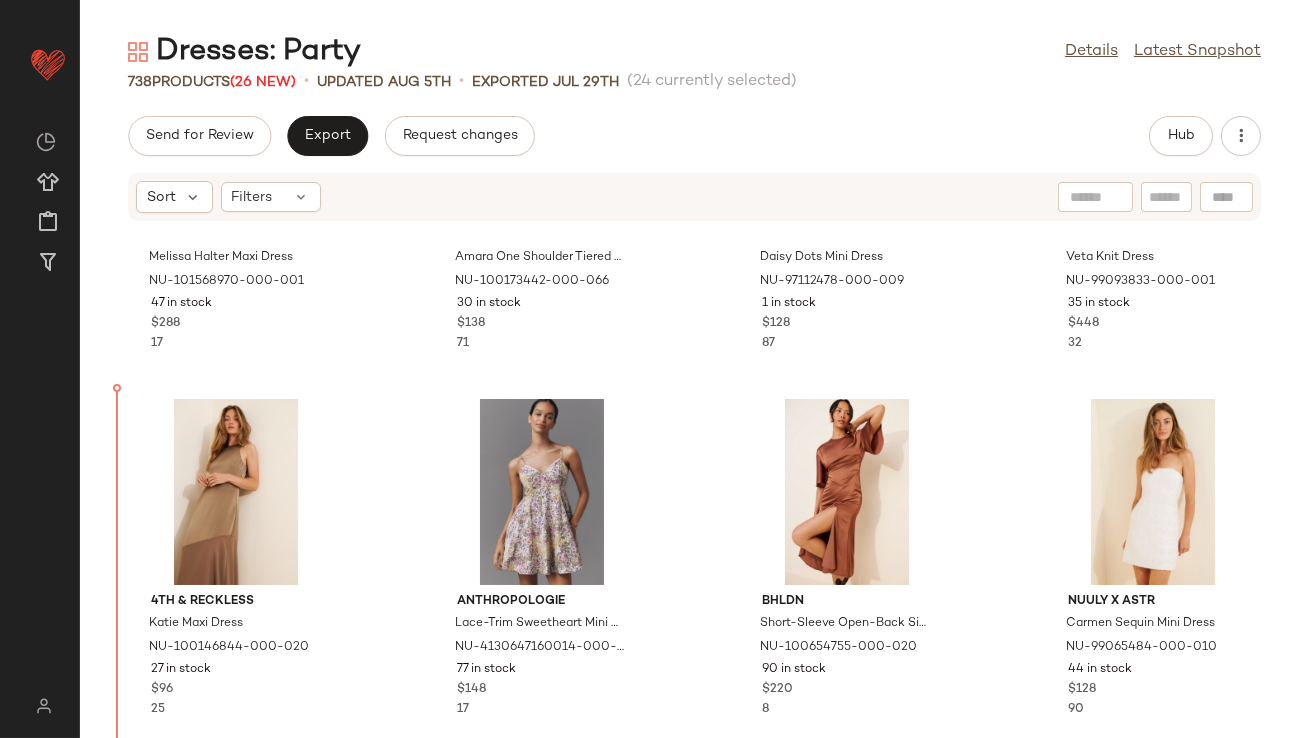 drag, startPoint x: 502, startPoint y: 489, endPoint x: 511, endPoint y: 483, distance: 10.816654 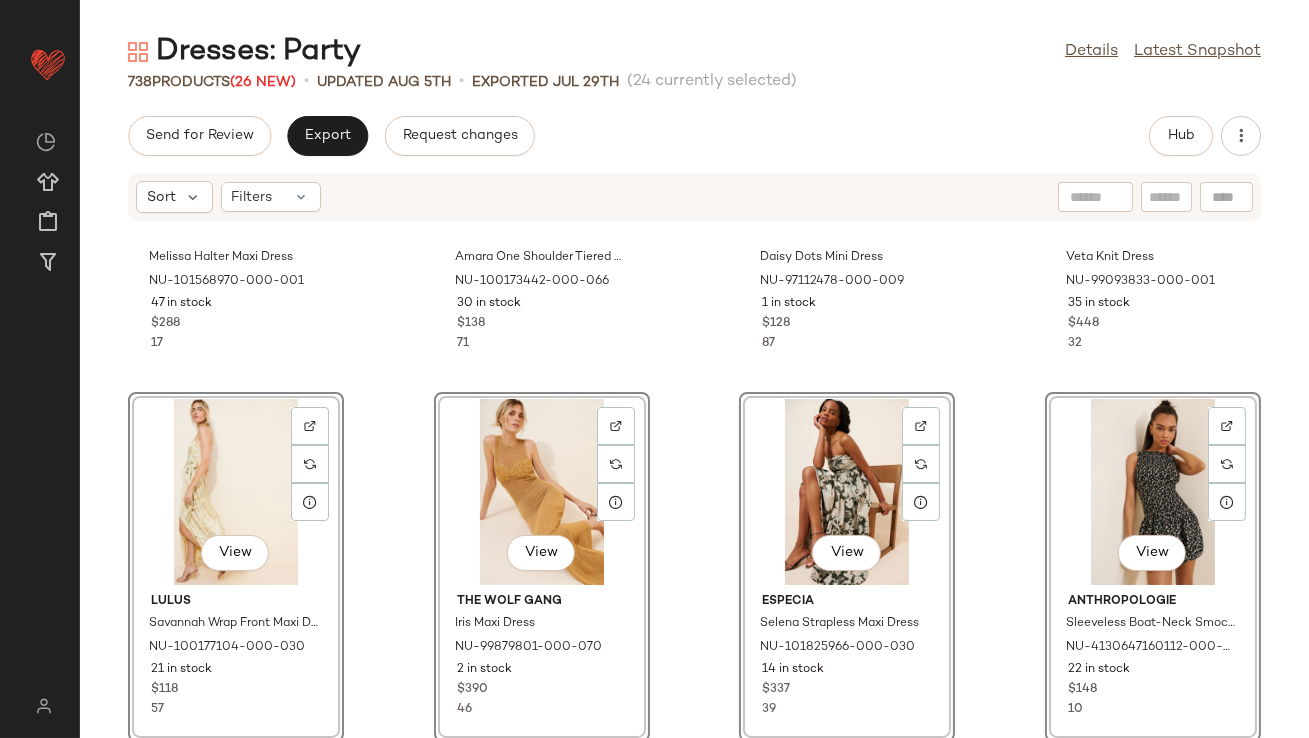 click on "Elliatt Melissa Halter Maxi Dress NU-101568970-000-001 47 in stock $288 17 Lulus Amara One Shoulder Tiered Maxi Dress NU-100173442-000-066 30 in stock $138 71 Free People Daisy Dots Mini Dress NU-97112478-000-009 1 in stock $128 87 ET OCHS Veta Knit Dress NU-99093833-000-001 35 in stock $448 32  View  Lulus Savannah Wrap Front Maxi Dress NU-100177104-000-030 21 in stock $118 57  View  The Wolf Gang Iris Maxi Dress NU-99879801-000-070 2 in stock $390 46  View  Especia Selena Strapless Maxi Dress NU-101825966-000-030 14 in stock $337 39  View  Anthropologie Sleeveless Boat-Neck Smocked Mini Dress NU-4130647160112-000-009 22 in stock $148 10  View  Adelyn Rae Lex Jaquard Mini Dress NU-90218173-000-066 7 in stock $135 53  View  Hutch Strapless Sequin Column Dress NU-98474117-000-080 49 in stock $198 8  View  Pilcro Seamed V-Neck Dress NU-4130370060169-000-020 6 in stock $178 5  View  Free People Cooper Midi Dress NU-85091890-000-001 3 in stock $198  View  Show Me Your Mumu Aria Drop Waist Maxi Dress 178 in stock" 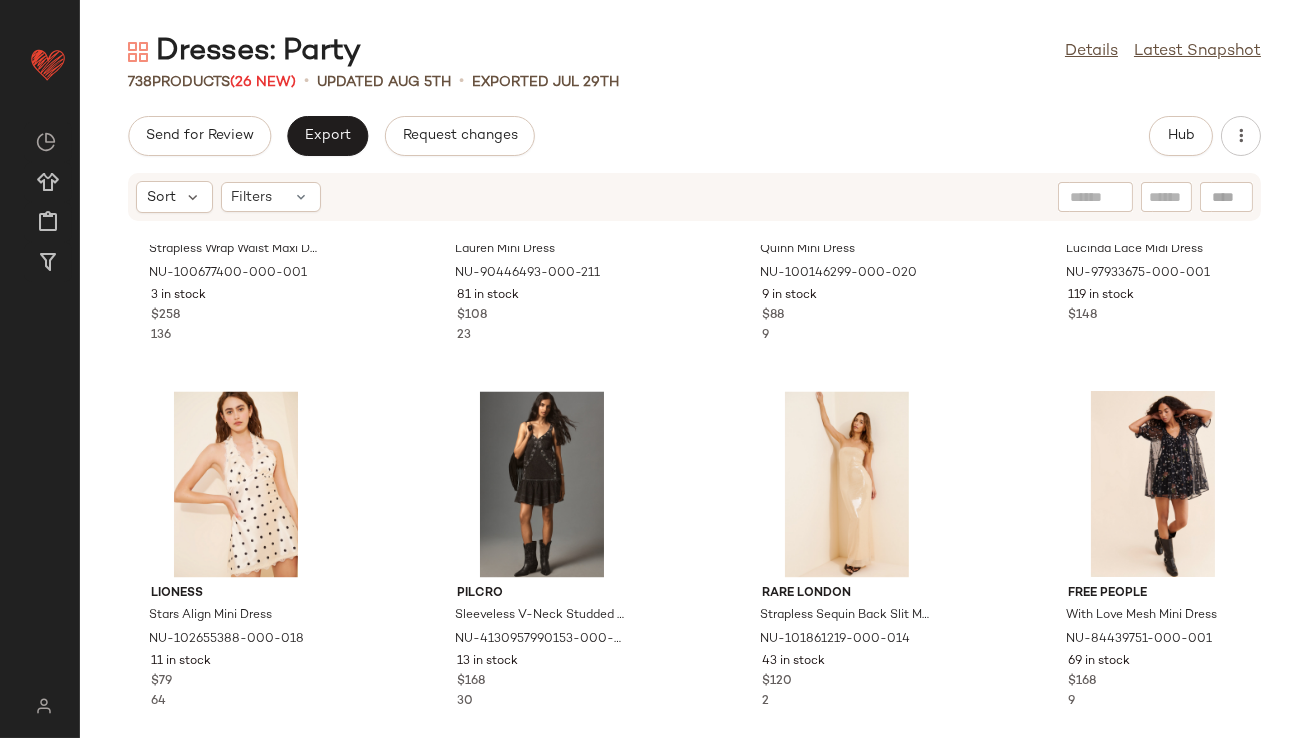 click on "Jewel Badgley Mischka Strapless Wrap Waist Maxi Dress NU-100677400-000-001 3 in stock $258 136 Saltwater Luxe Lauren Mini Dress NU-90446493-000-211 81 in stock $108 23 4th & Reckless Quinn Mini Dress NU-100146299-000-020 9 in stock $88 9 Free People Lucinda Lace Midi Dress NU-97933675-000-001 119 in stock $148 Lioness Stars Align Mini Dress NU-102655388-000-018 11 in stock $79 64 Pilcro Sleeveless V-Neck Studded Mini Dress NU-4130957990153-000-005 13 in stock $168 30 Rare London Strapless Sequin Back Slit Maxi Dress NU-101861219-000-014 43 in stock $120 2 Free People With Love Mesh Mini Dress NU-84439751-000-001 69 in stock $168 9 4th & Reckless Katie Maxi Dress NU-100146844-000-020 27 in stock $96 25 Anthropologie Lace-Trim Sweetheart Mini Dress NU-4130647160014-000-079 77 in stock $148 17 BHLDN Short-Sleeve Open-Back Side-Slit Midi Dress NU-100654755-000-020 90 in stock $220 8 Nuuly x ASTR Carmen Sequin Mini Dress NU-99065484-000-010 44 in stock $128 90 Anthropologie Sequined V-Neck Slip Dress 5 in stock 4" 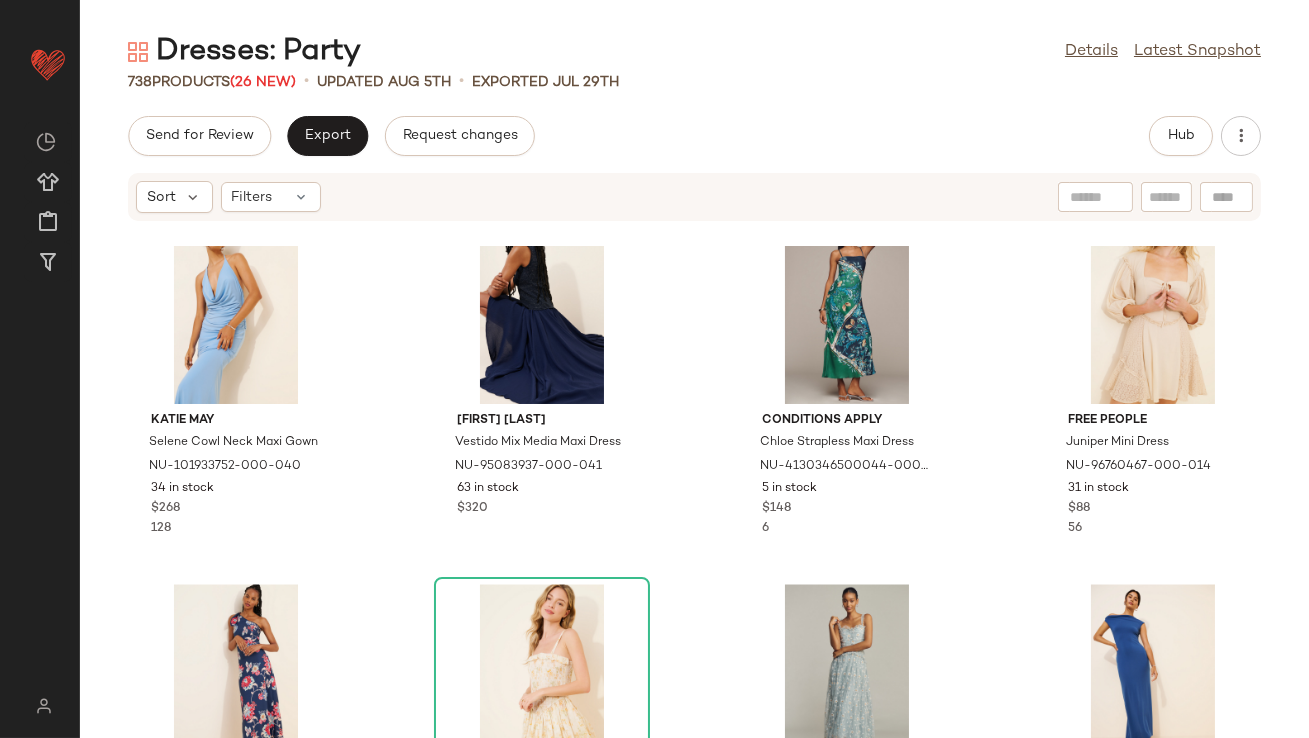 scroll, scrollTop: 9174, scrollLeft: 0, axis: vertical 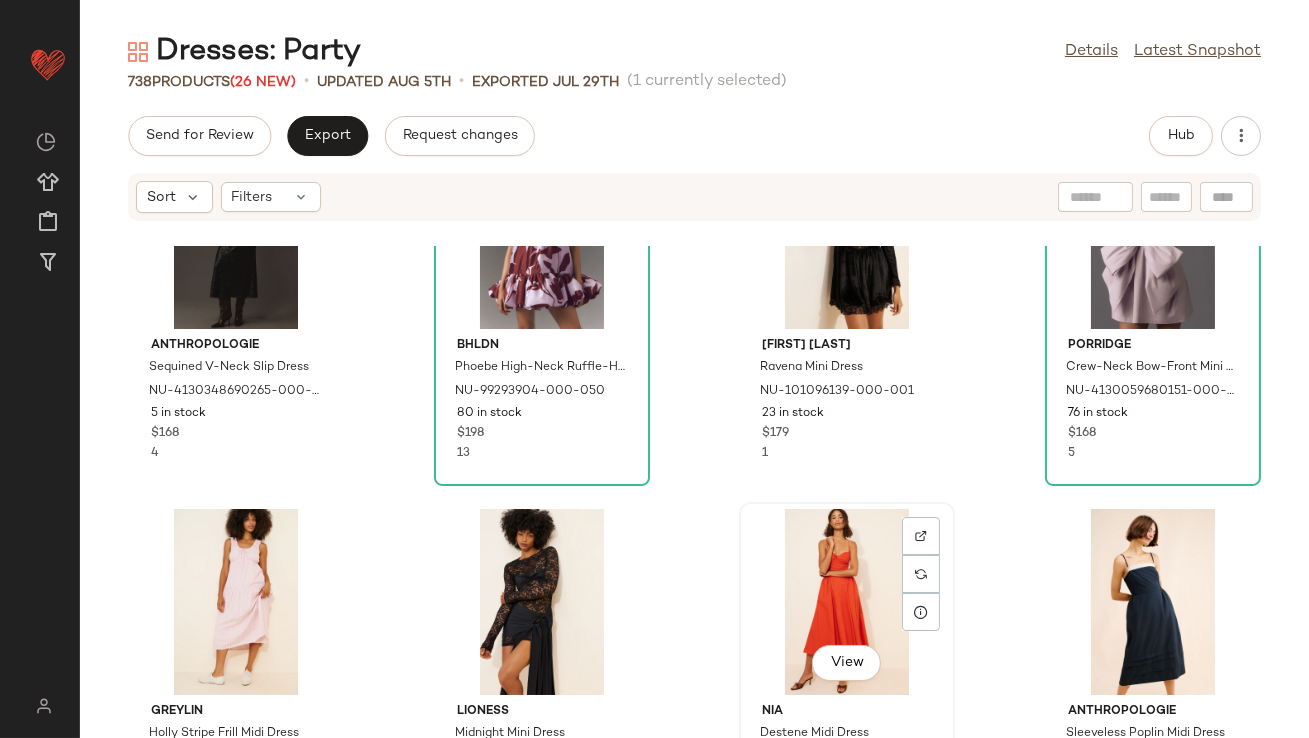 click on "View" 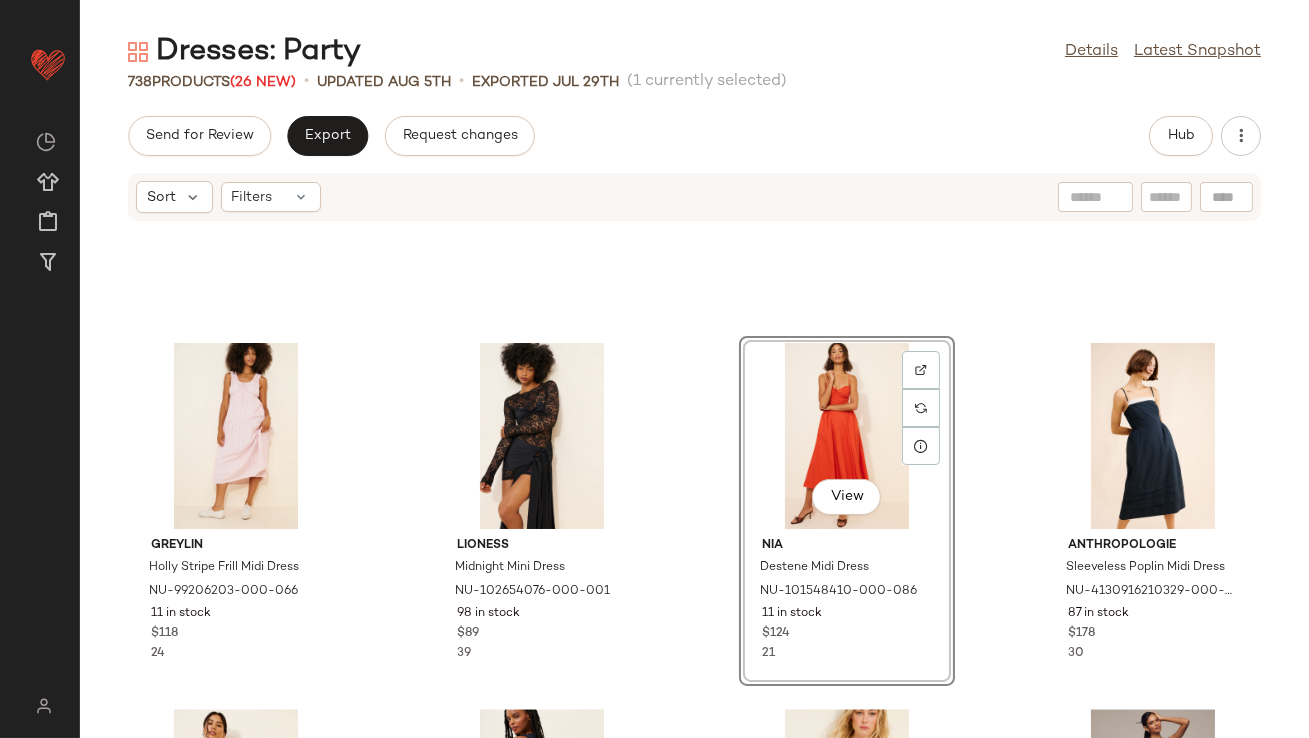 scroll, scrollTop: 8817, scrollLeft: 0, axis: vertical 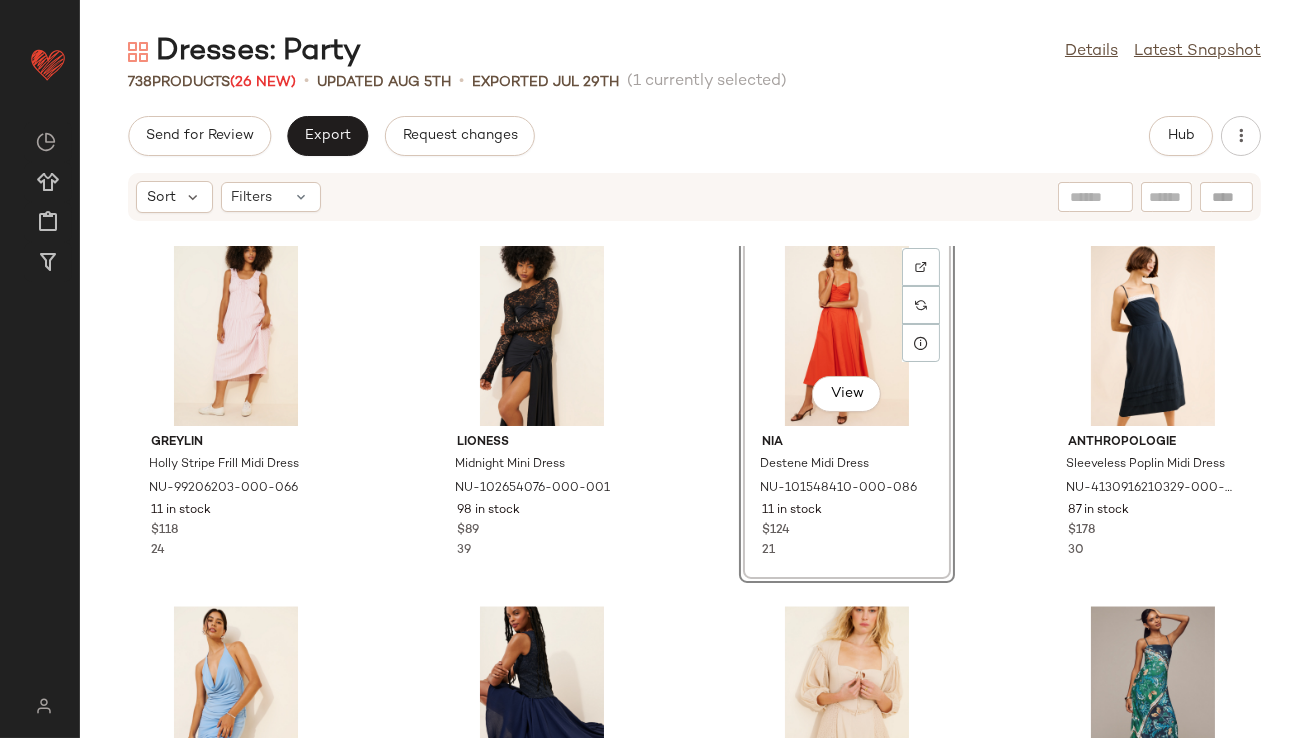 click on "View" 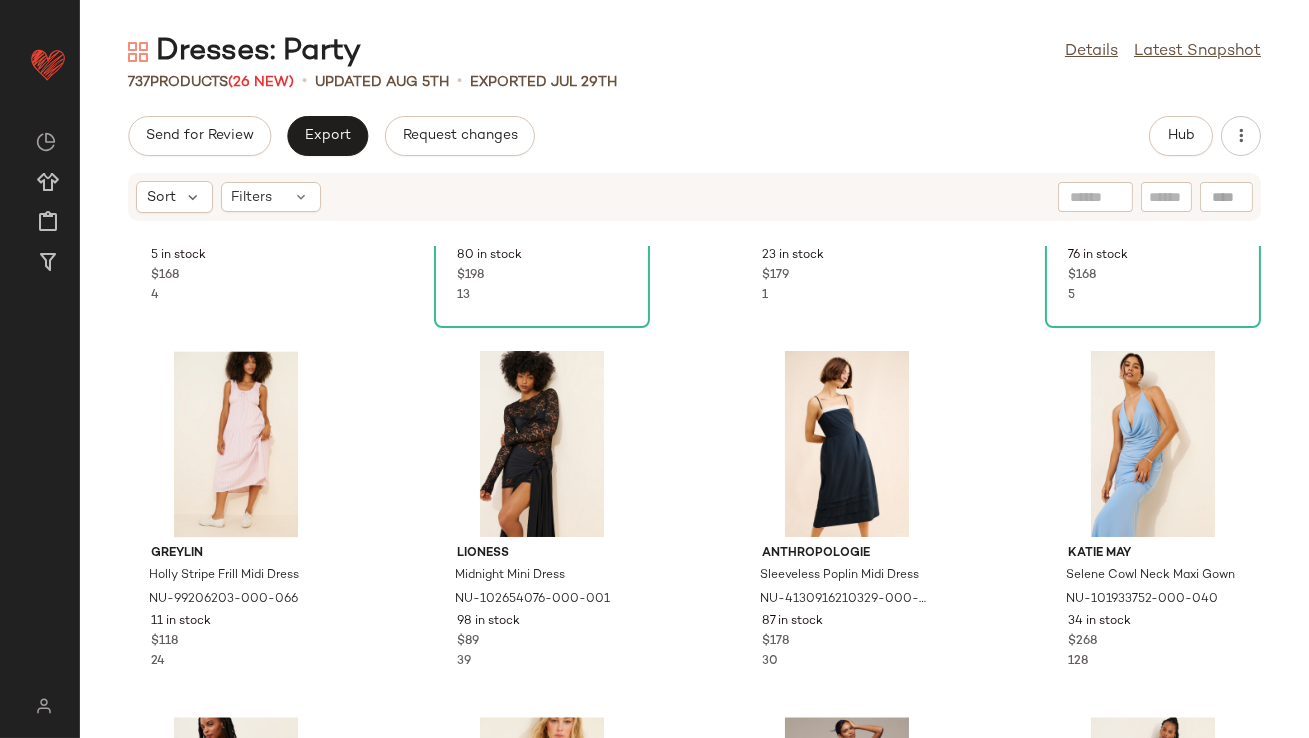 scroll, scrollTop: 8489, scrollLeft: 0, axis: vertical 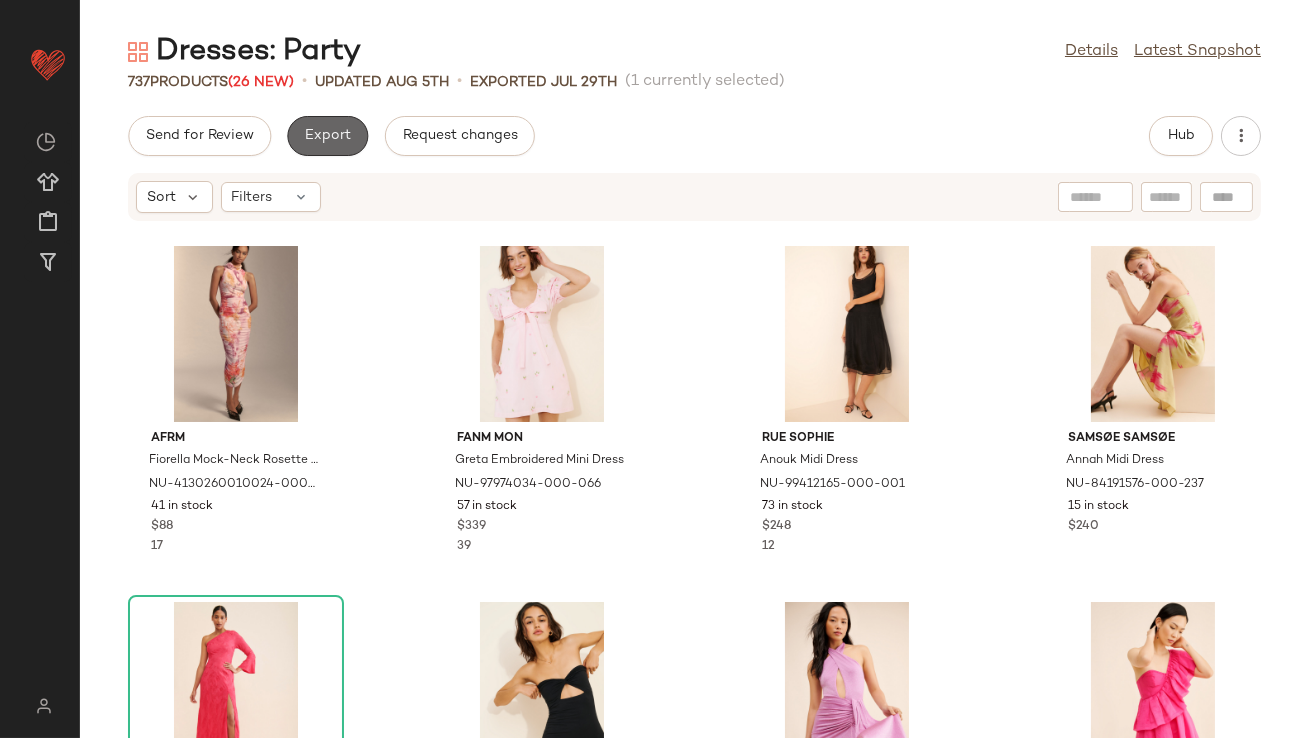 click on "Export" 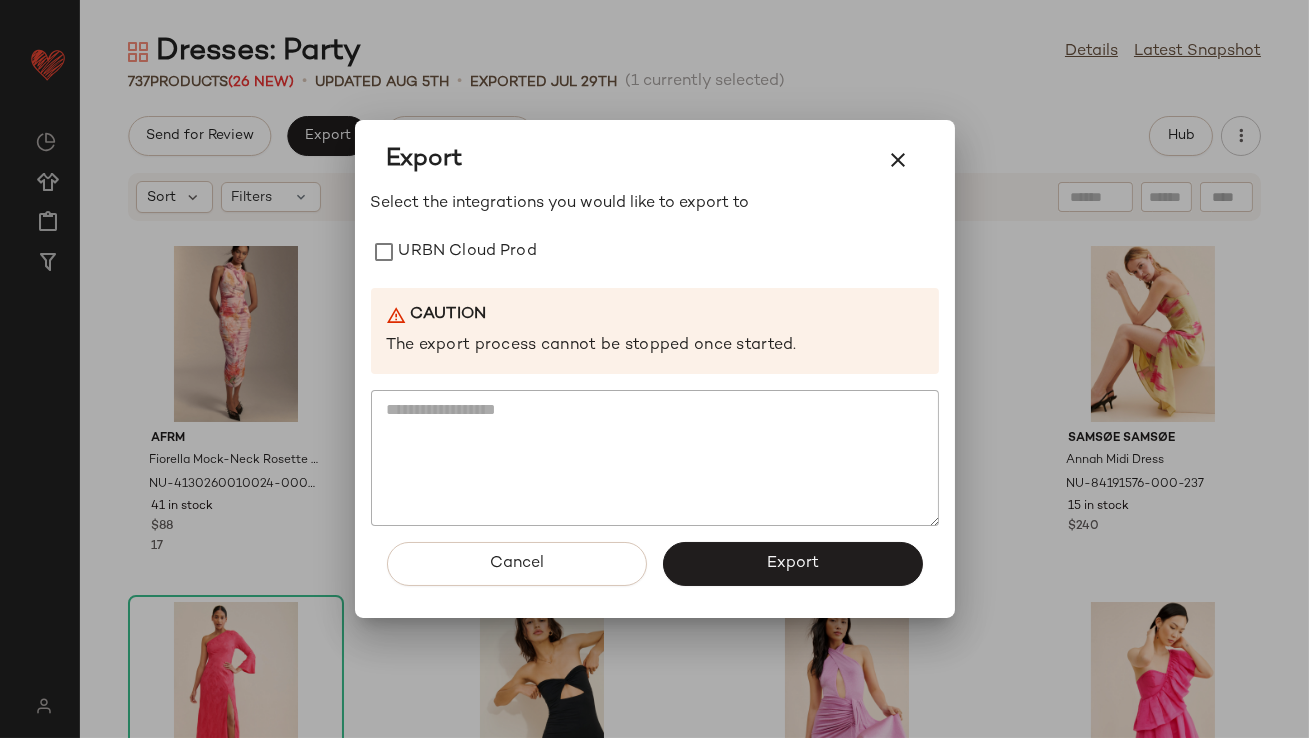 click at bounding box center [899, 160] 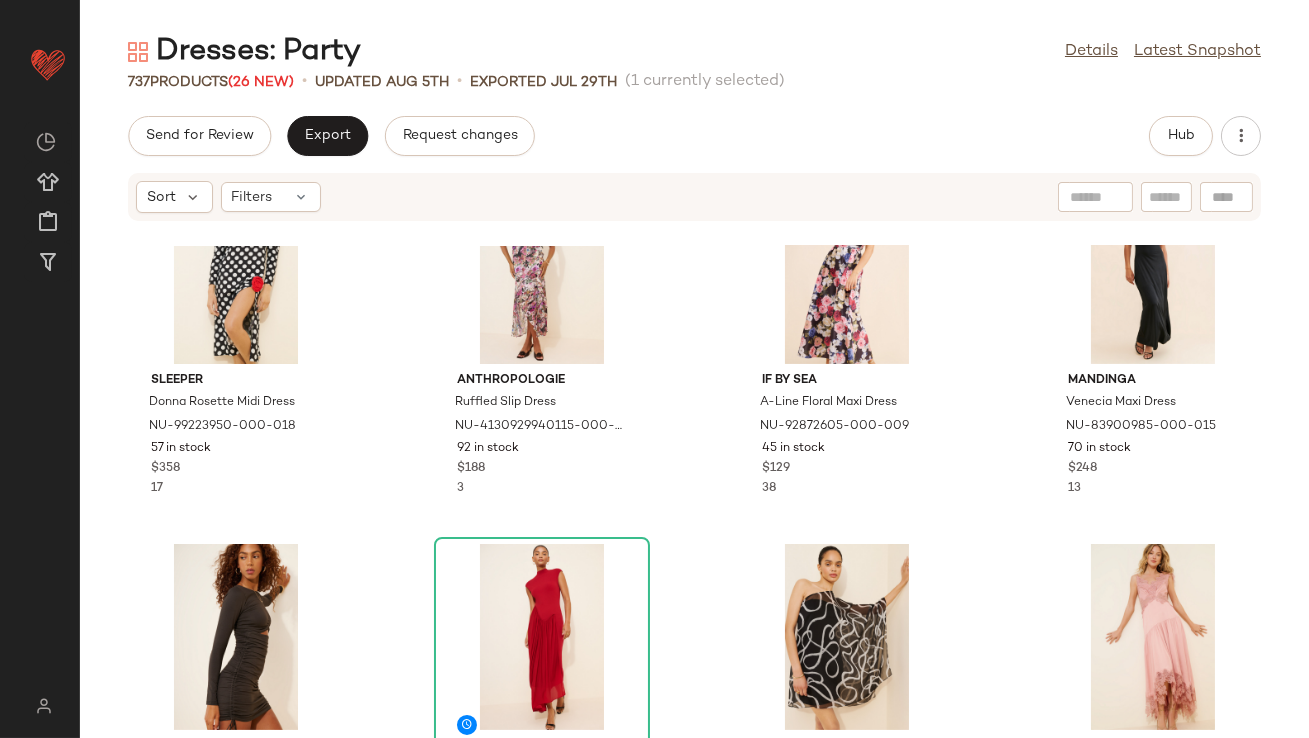 scroll, scrollTop: 1332, scrollLeft: 0, axis: vertical 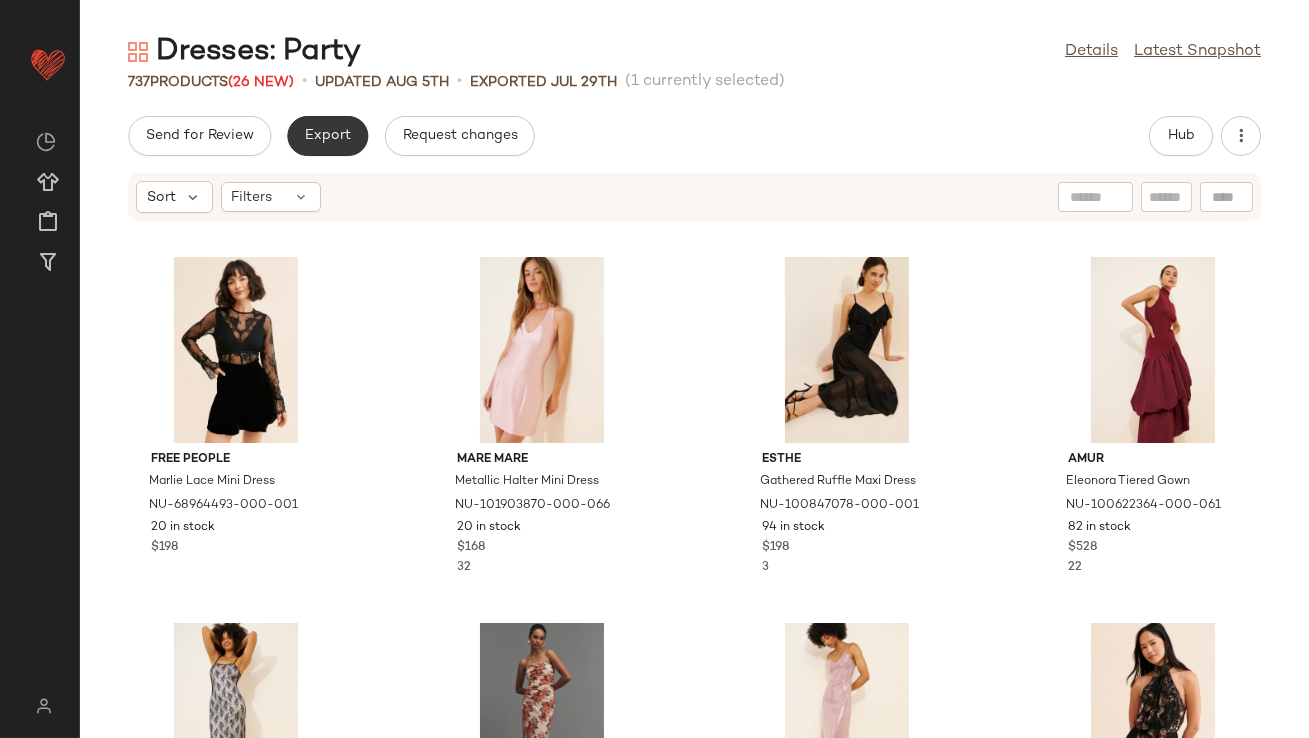 click on "Export" at bounding box center [327, 136] 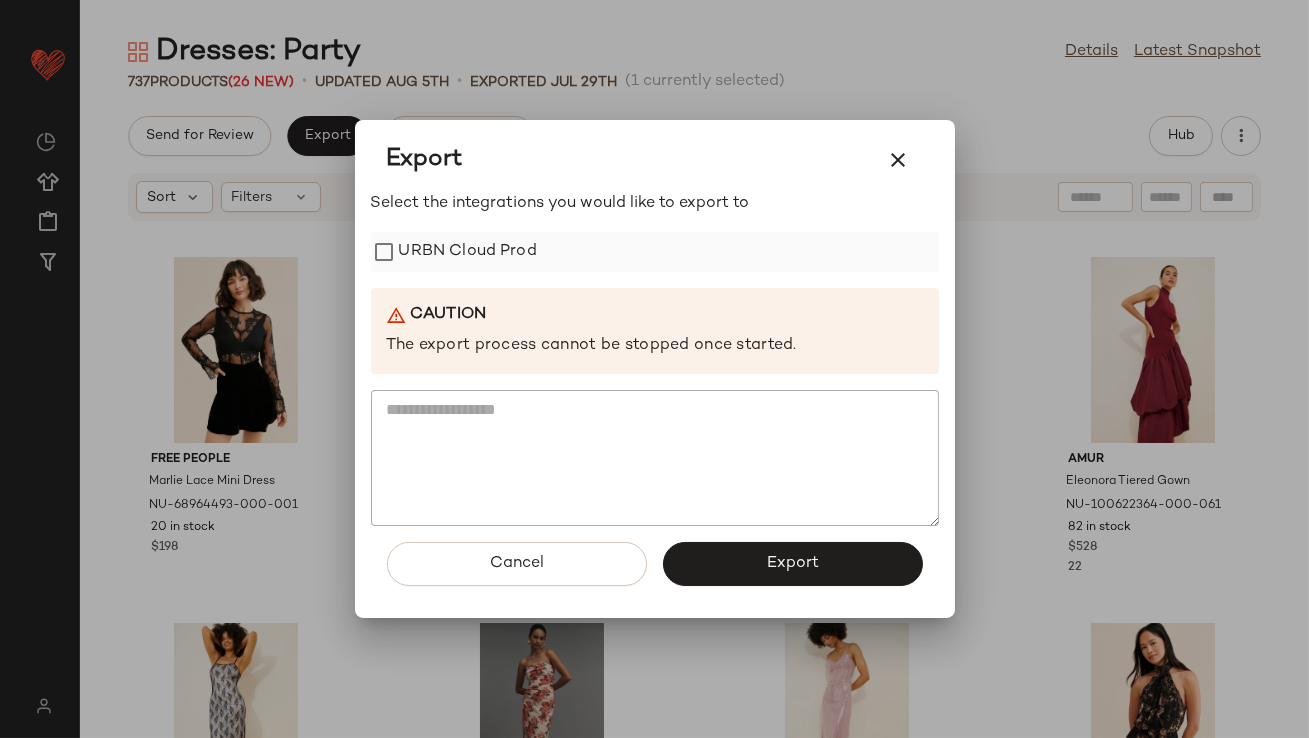 click on "URBN Cloud Prod" at bounding box center [468, 252] 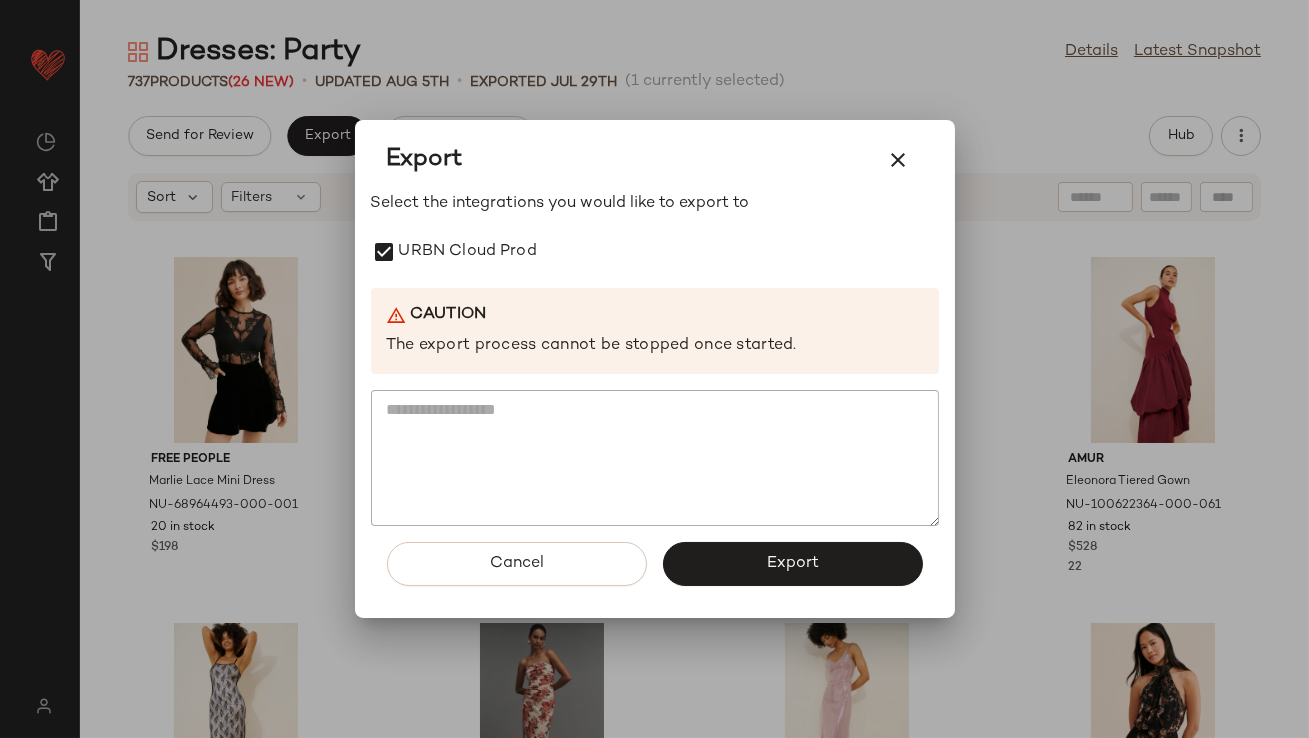 click on "Export" 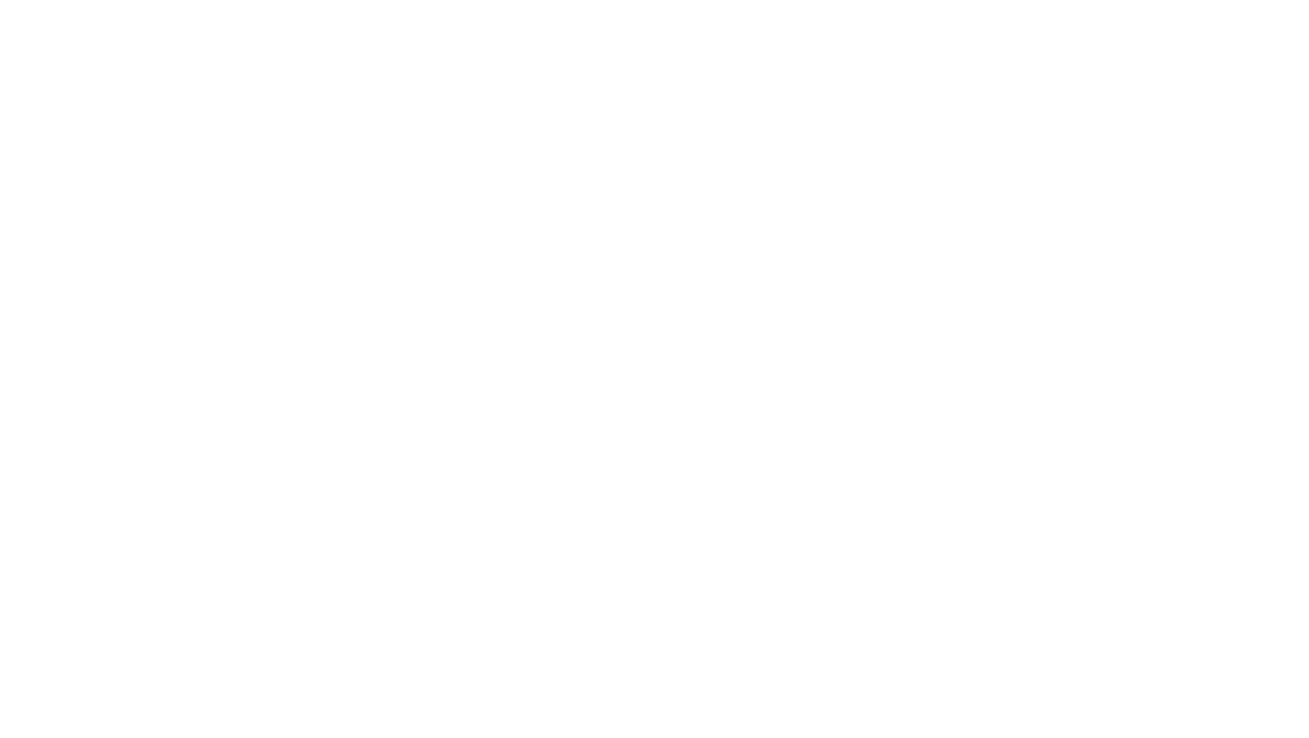 scroll, scrollTop: 0, scrollLeft: 0, axis: both 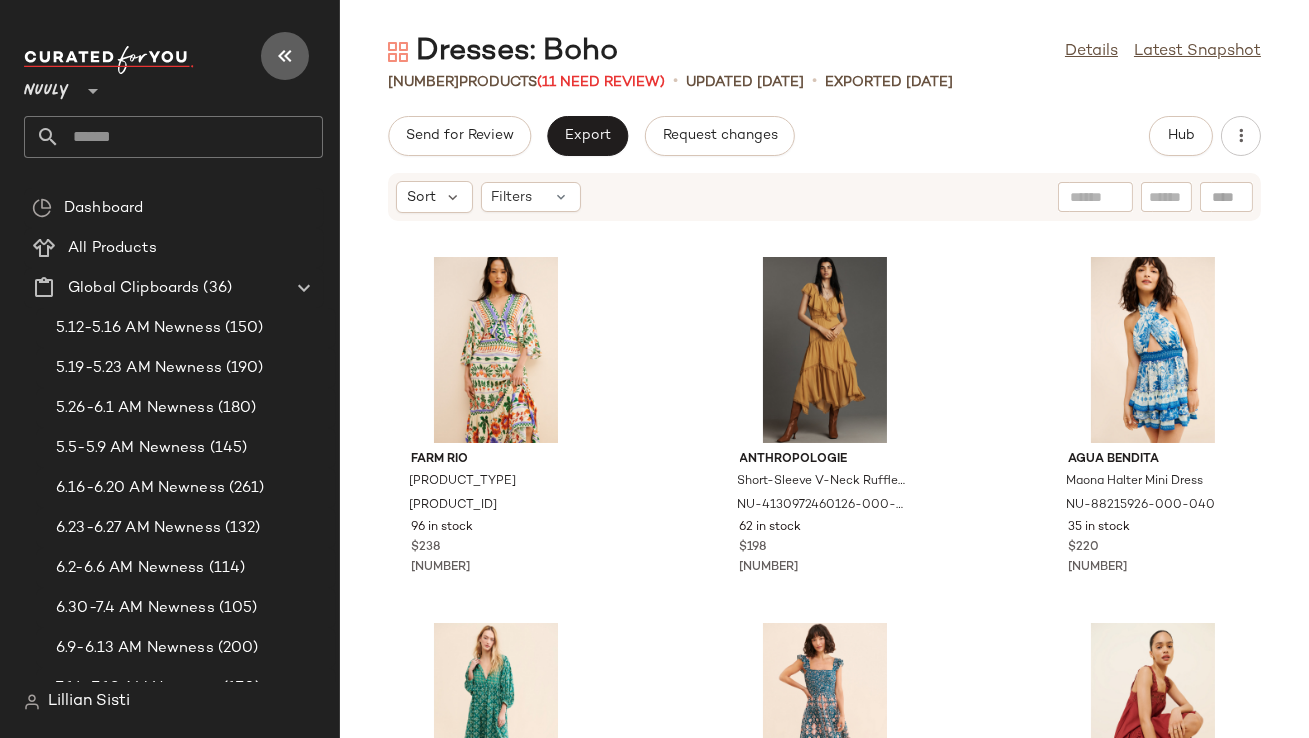 click at bounding box center (285, 56) 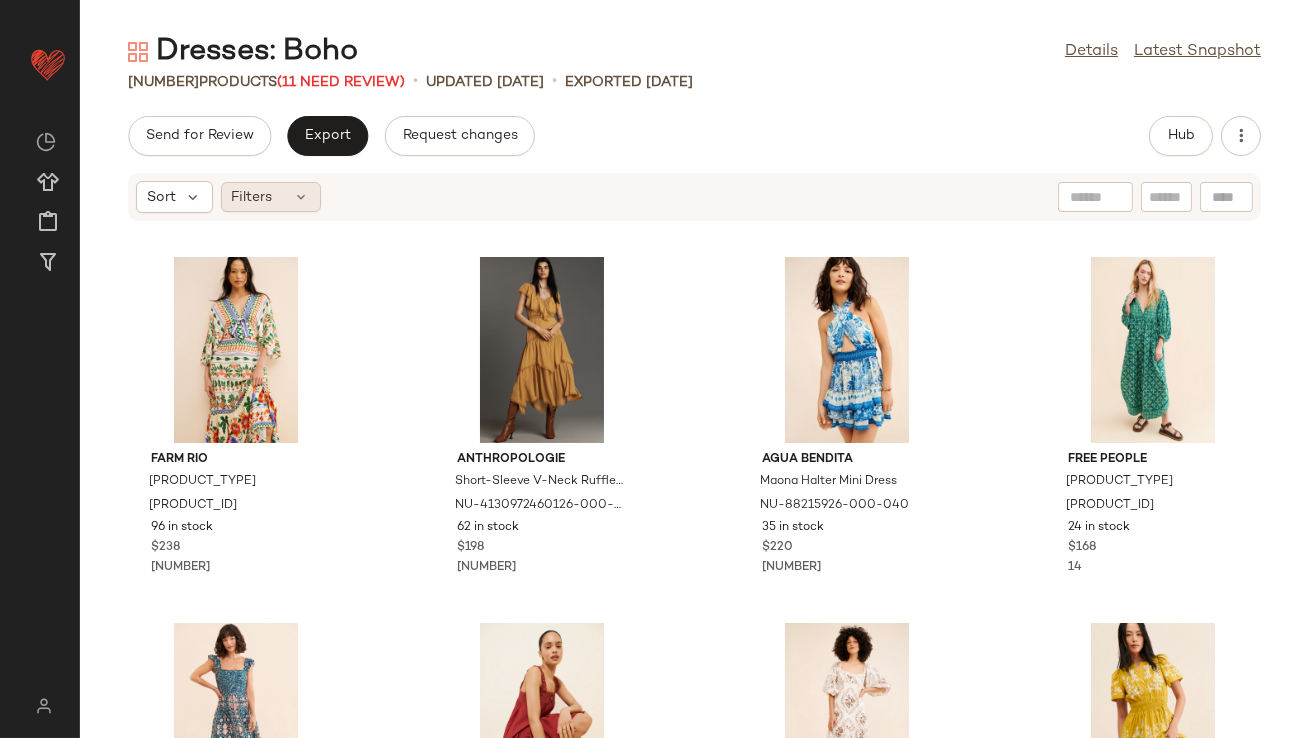 click on "Filters" 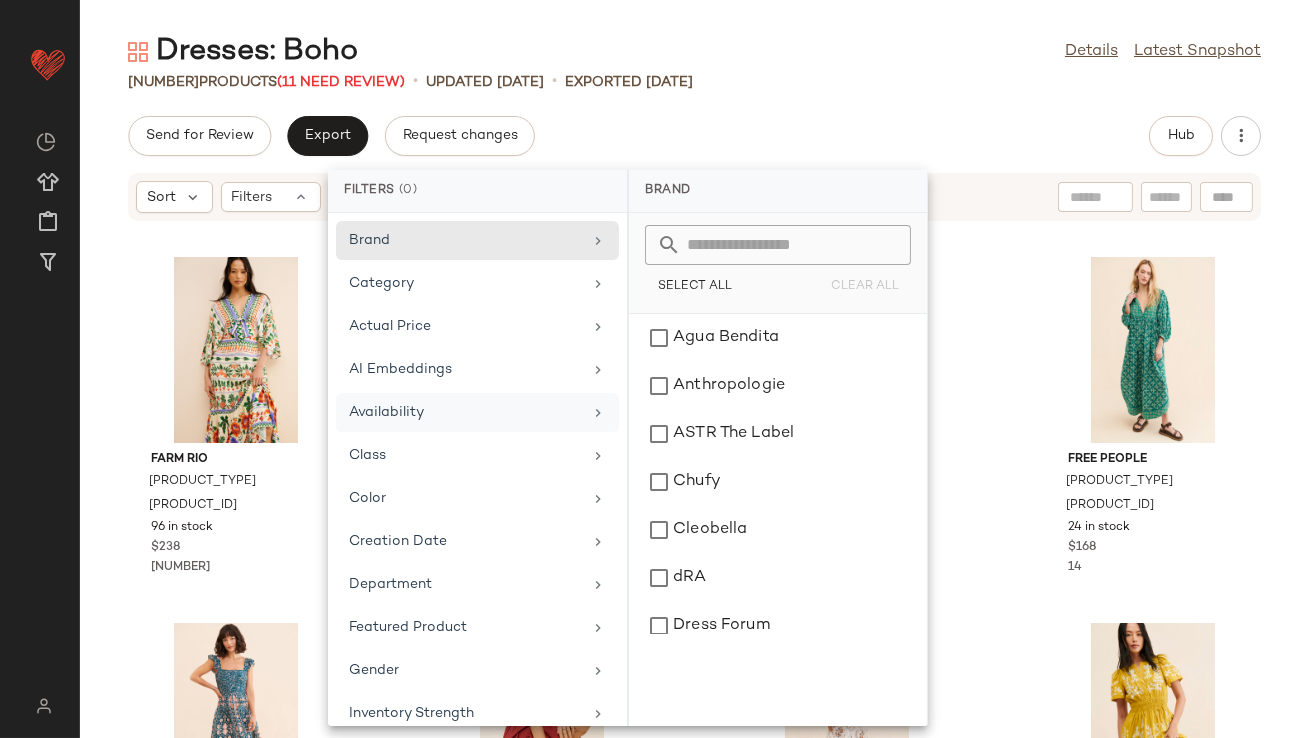 click on "Availability" at bounding box center [465, 412] 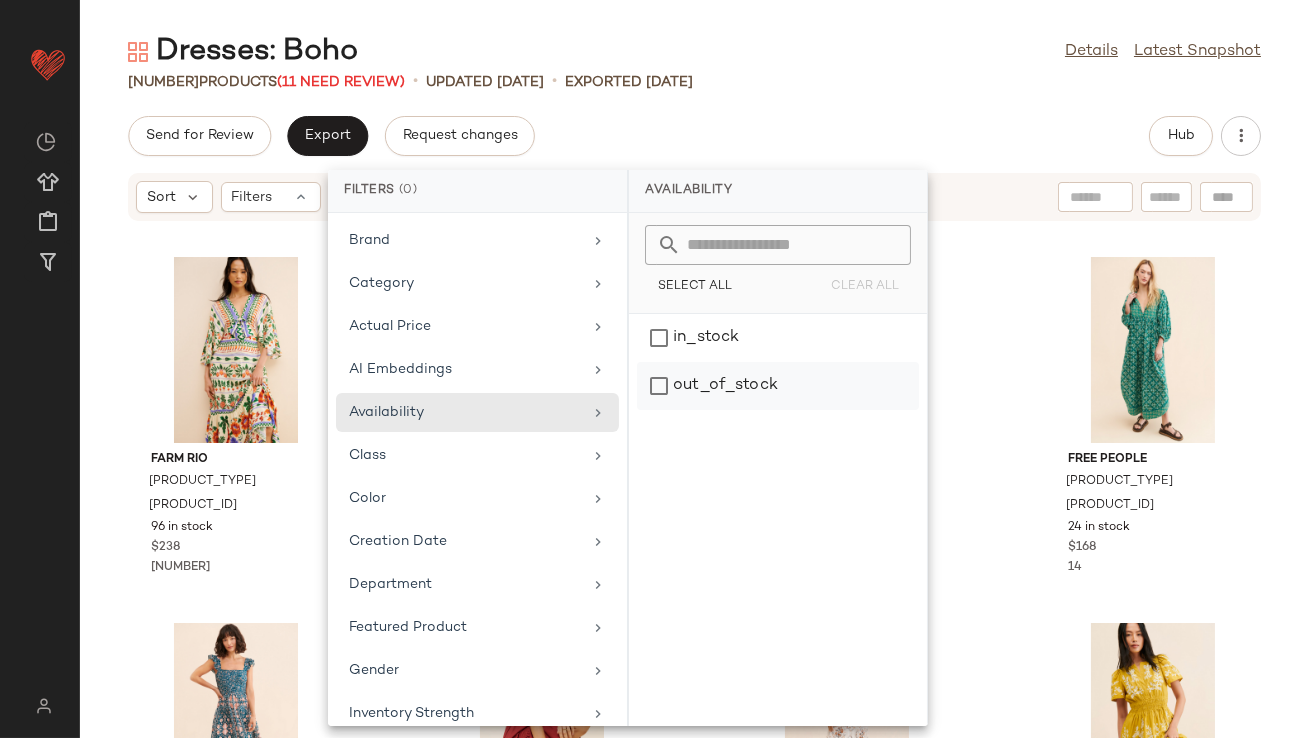 click on "out_of_stock" 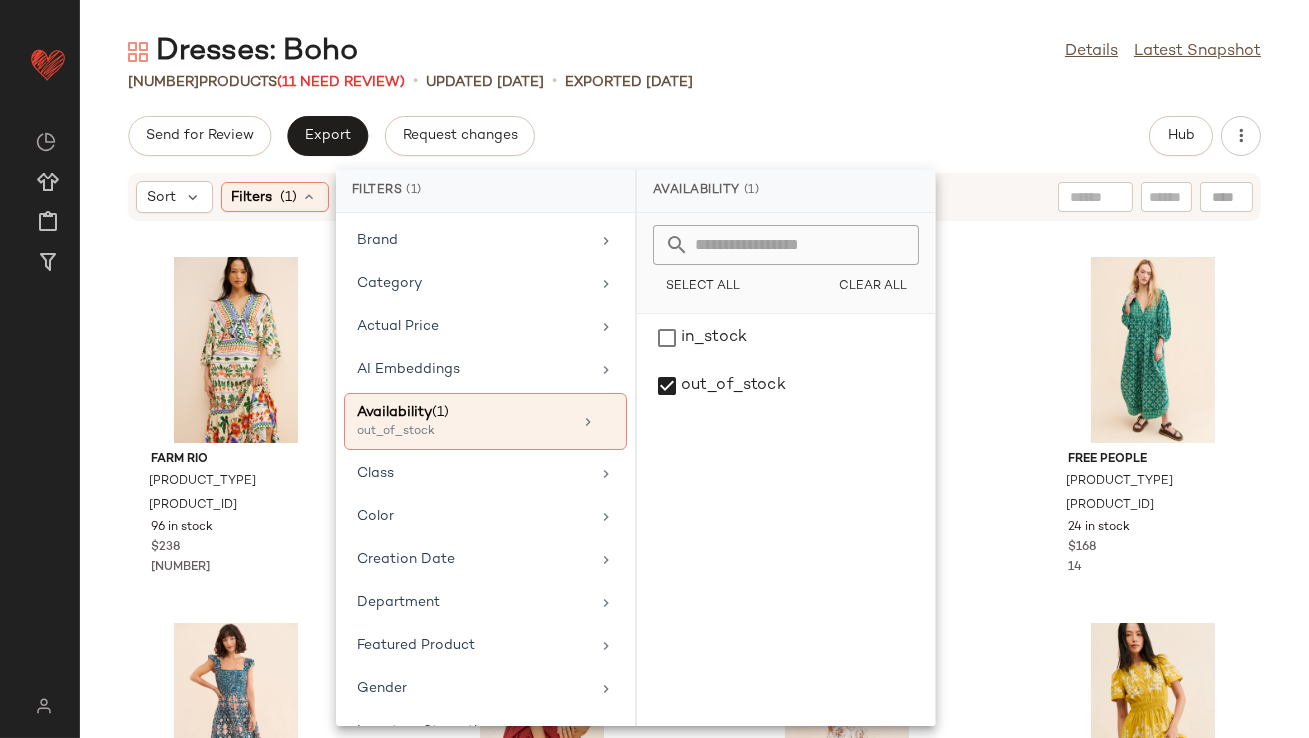 click on "Send for Review   Export   Request changes   Hub" 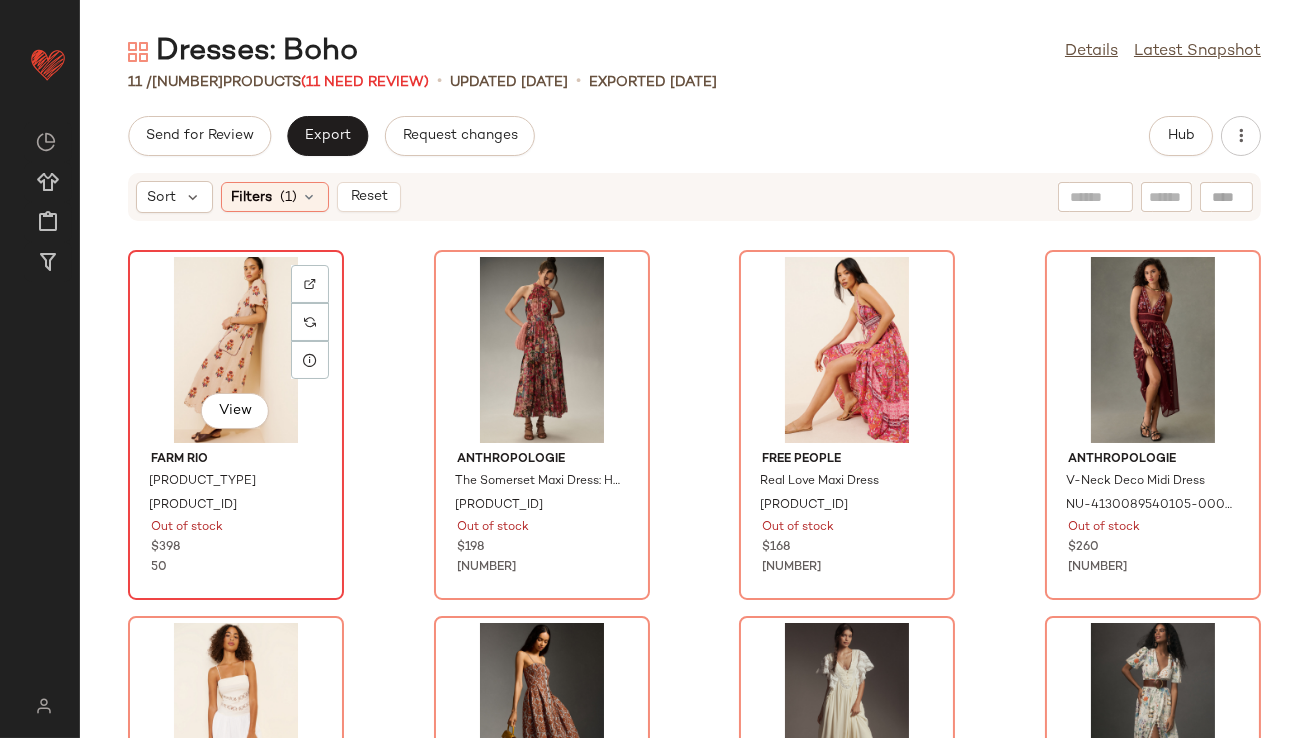 click on "View" 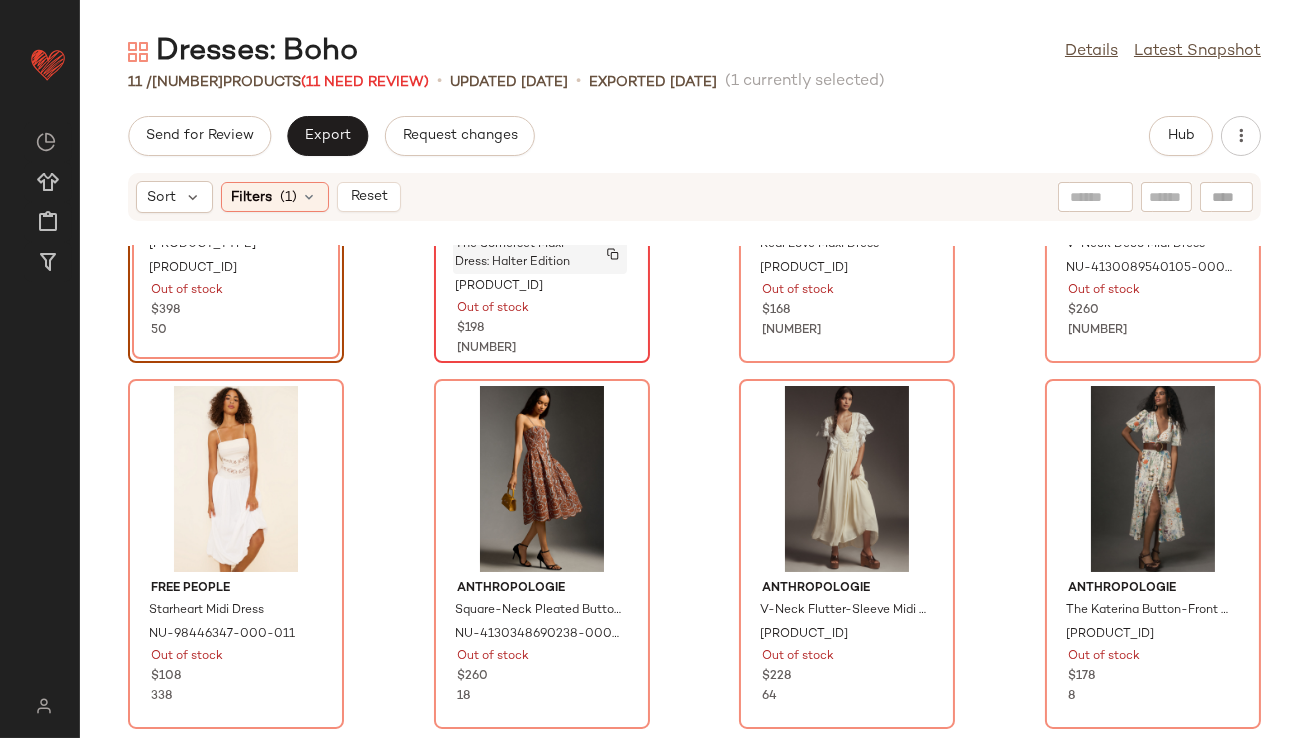 scroll, scrollTop: 609, scrollLeft: 0, axis: vertical 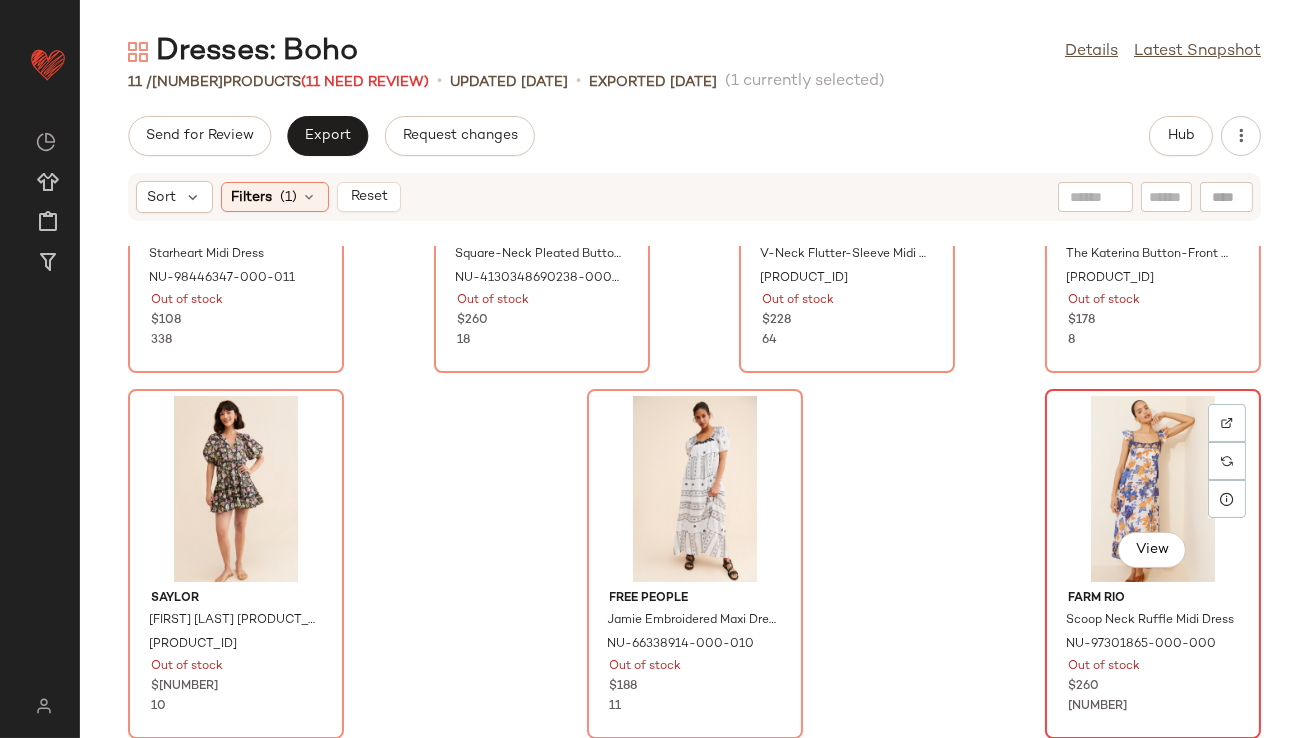 click on "View" 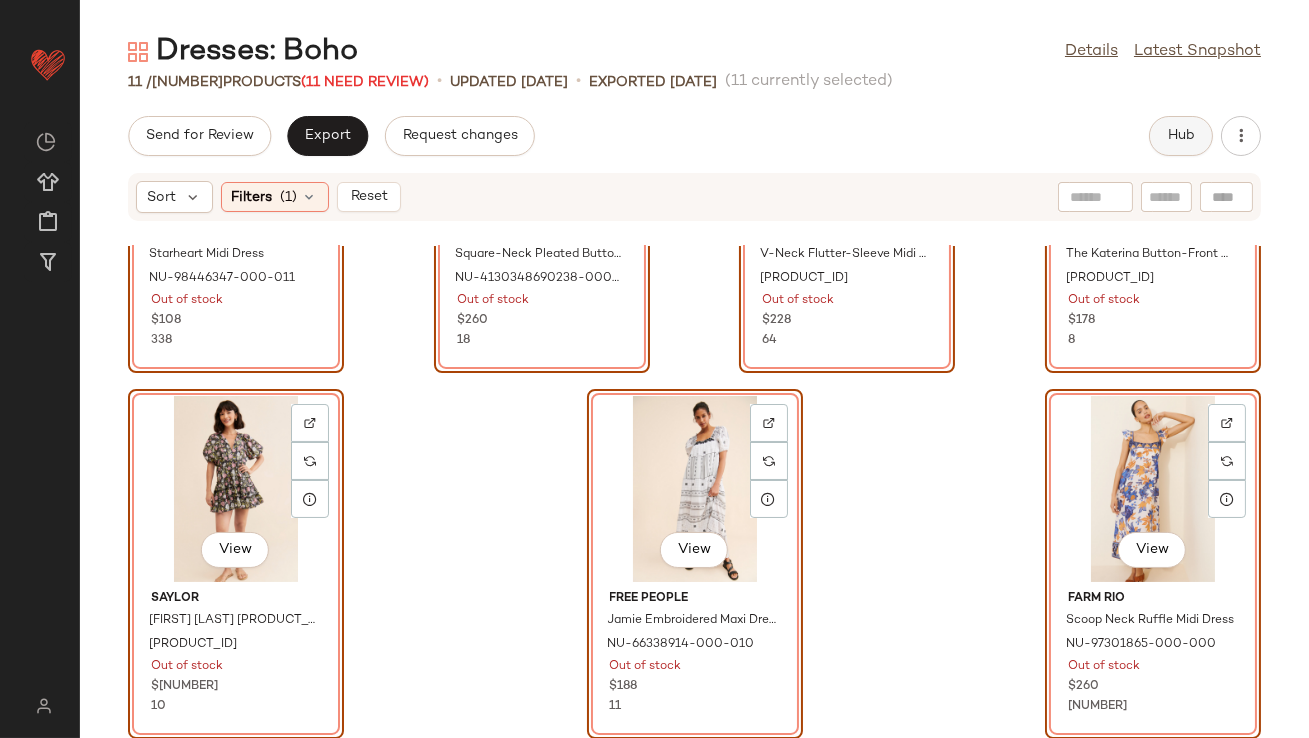 click on "Hub" at bounding box center [1181, 136] 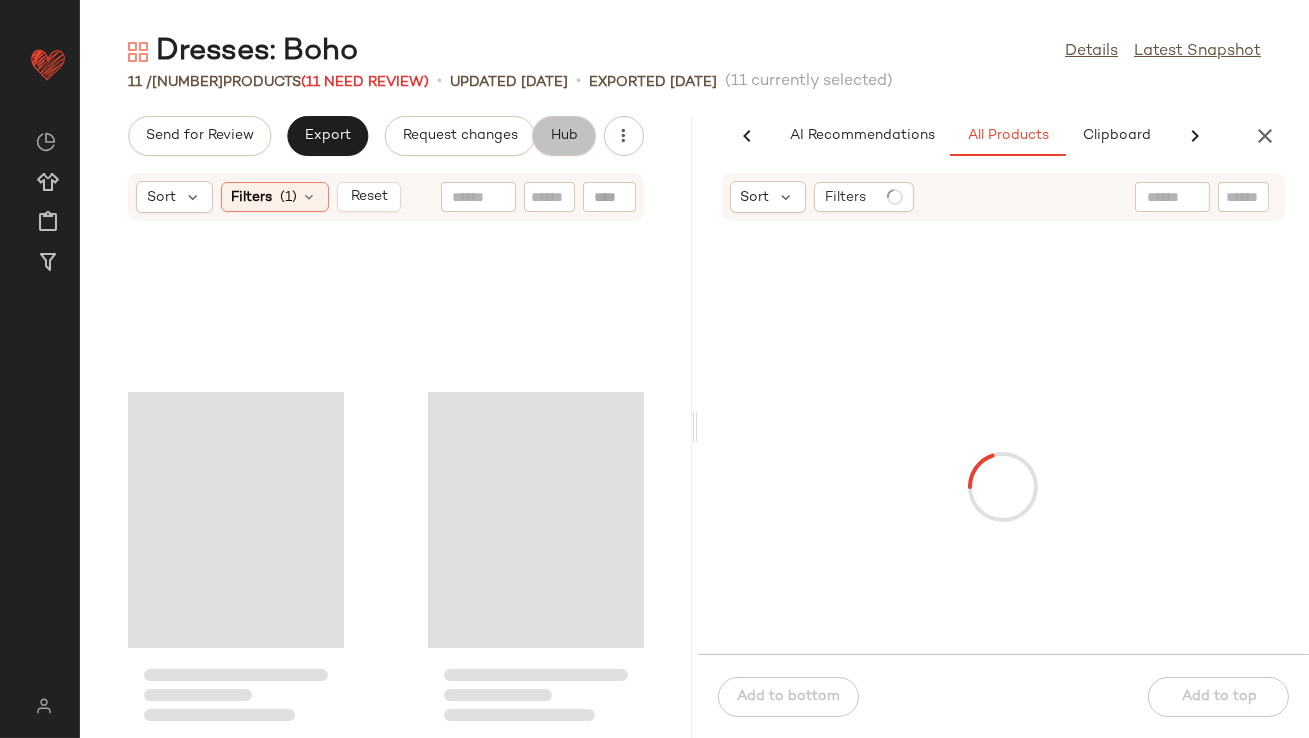 scroll, scrollTop: 975, scrollLeft: 0, axis: vertical 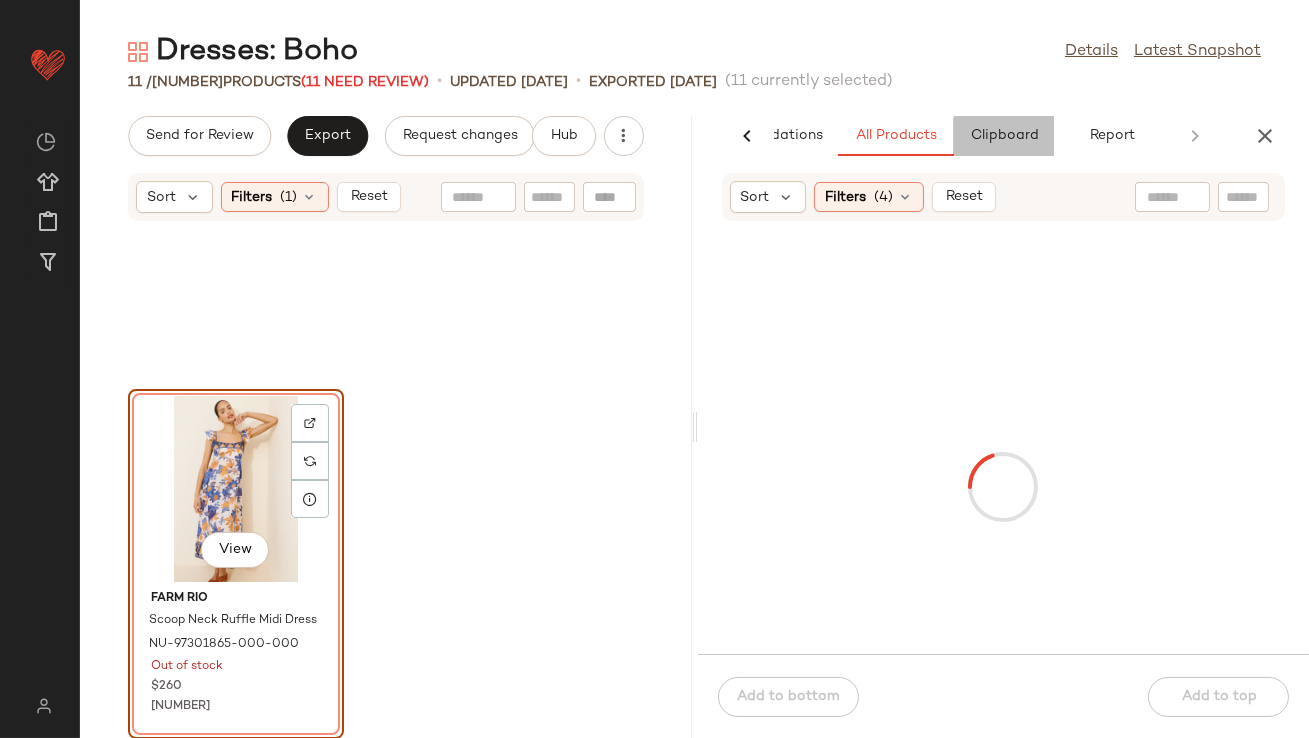 click on "Clipboard" 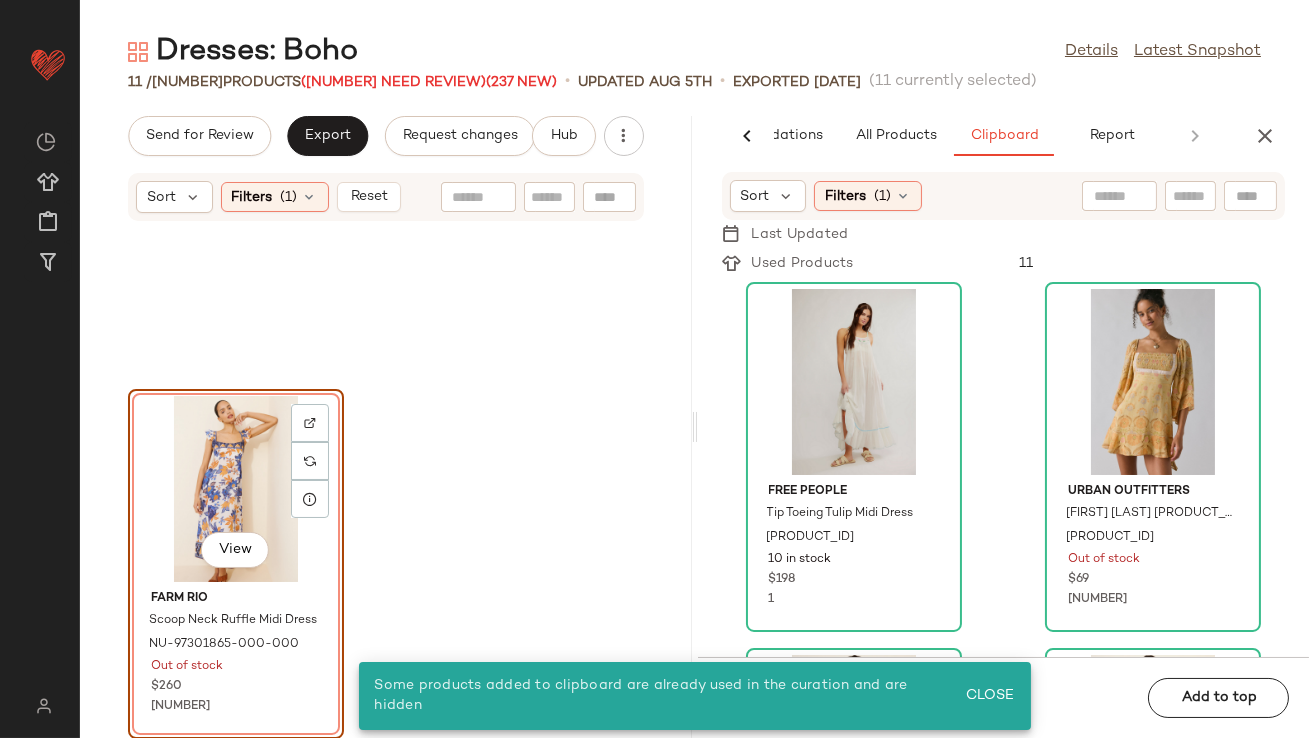 click on "View" 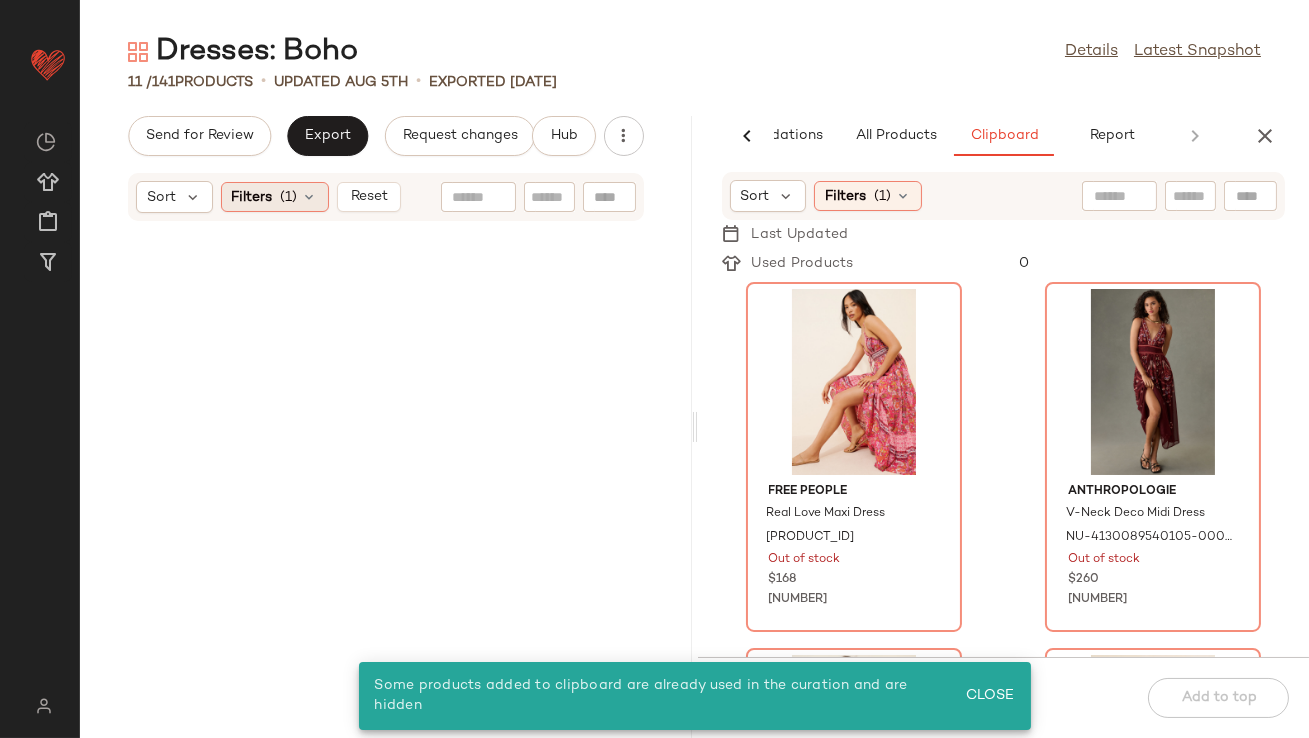 click on "Filters  (1)" 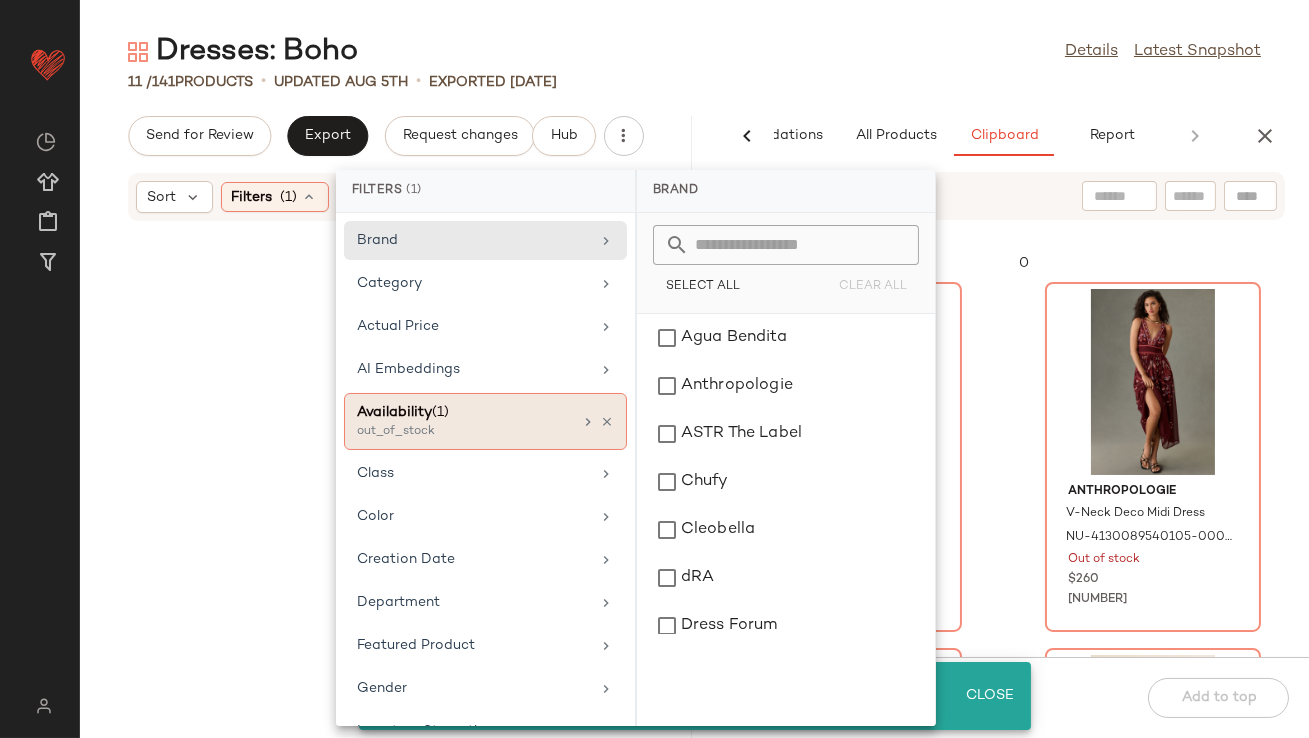 click on "Availability  (1)  out_of_stock" 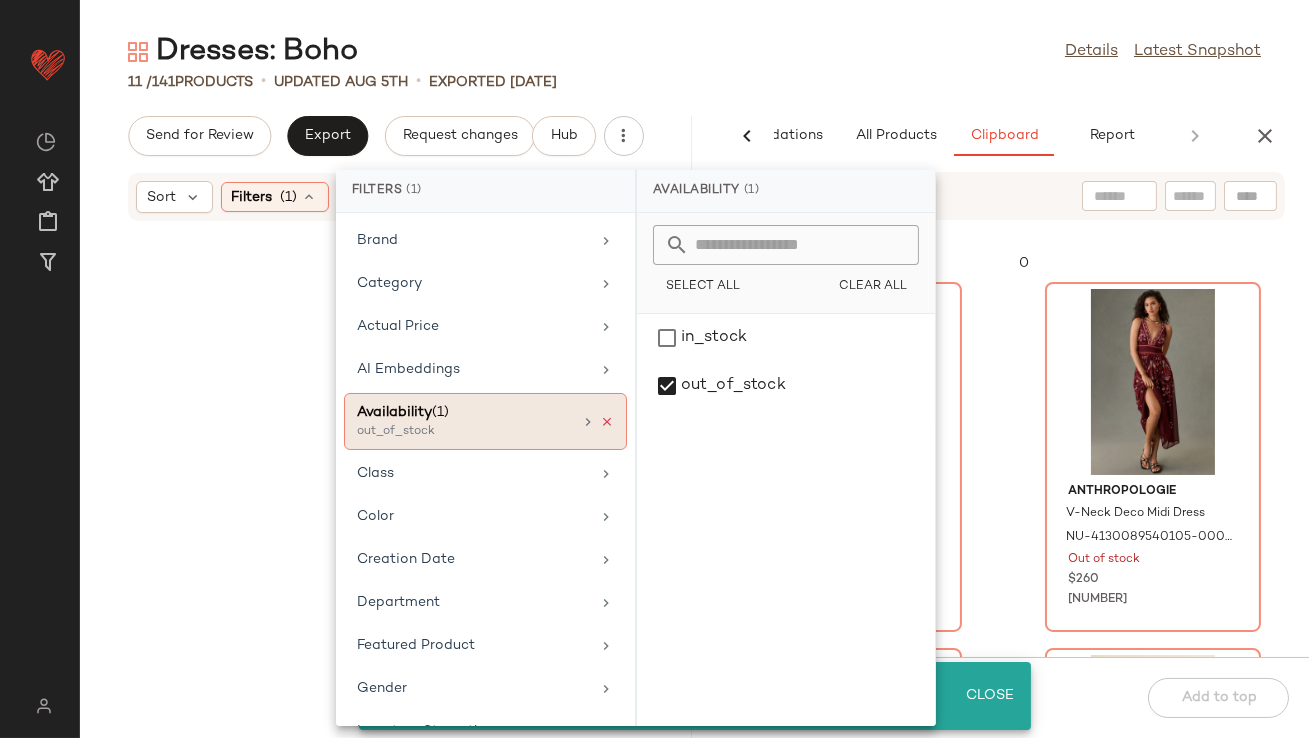 click at bounding box center [607, 422] 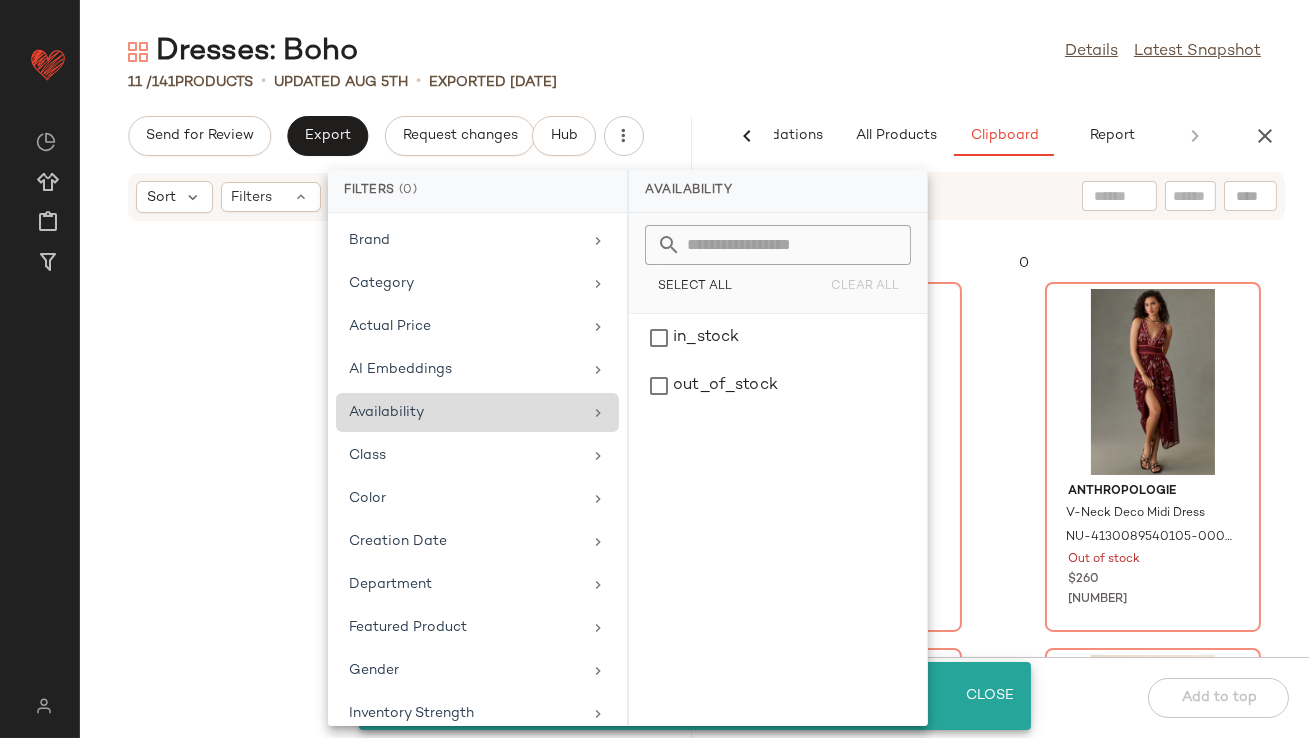 click on "Dresses: Boho  Details   Latest Snapshot" 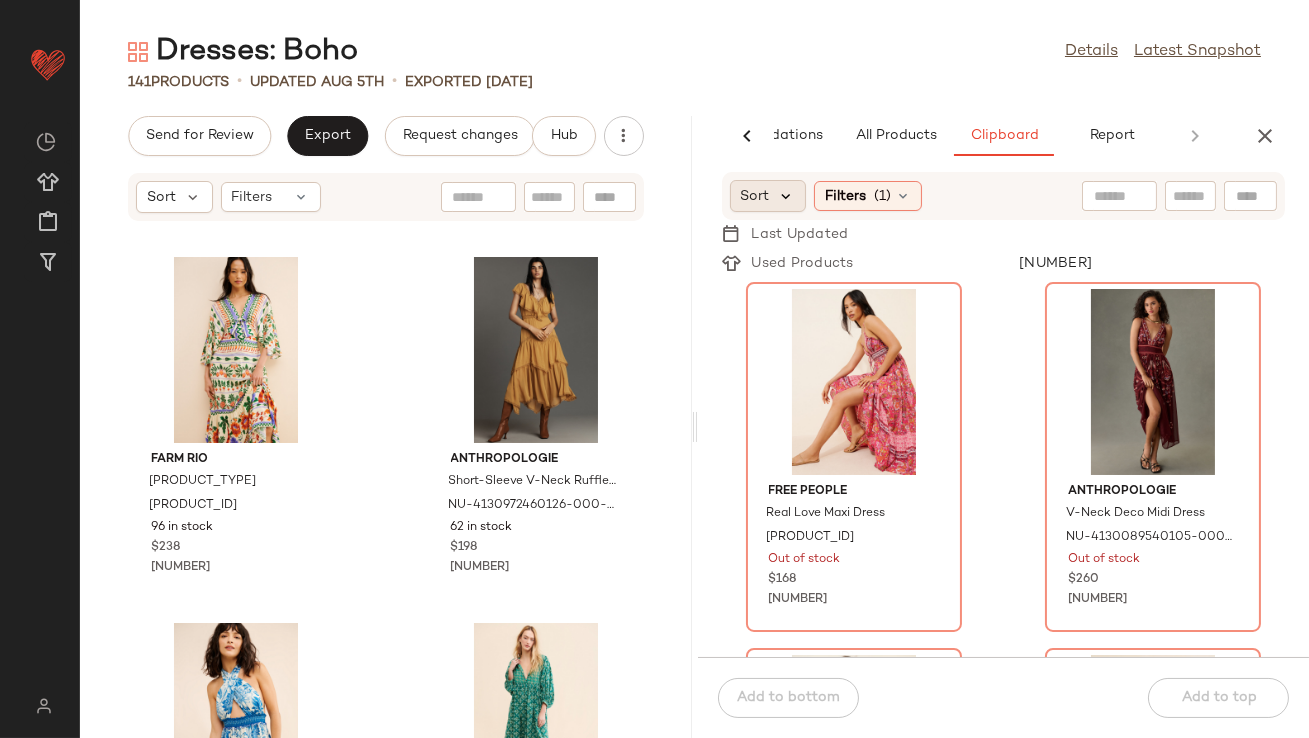 click at bounding box center (787, 196) 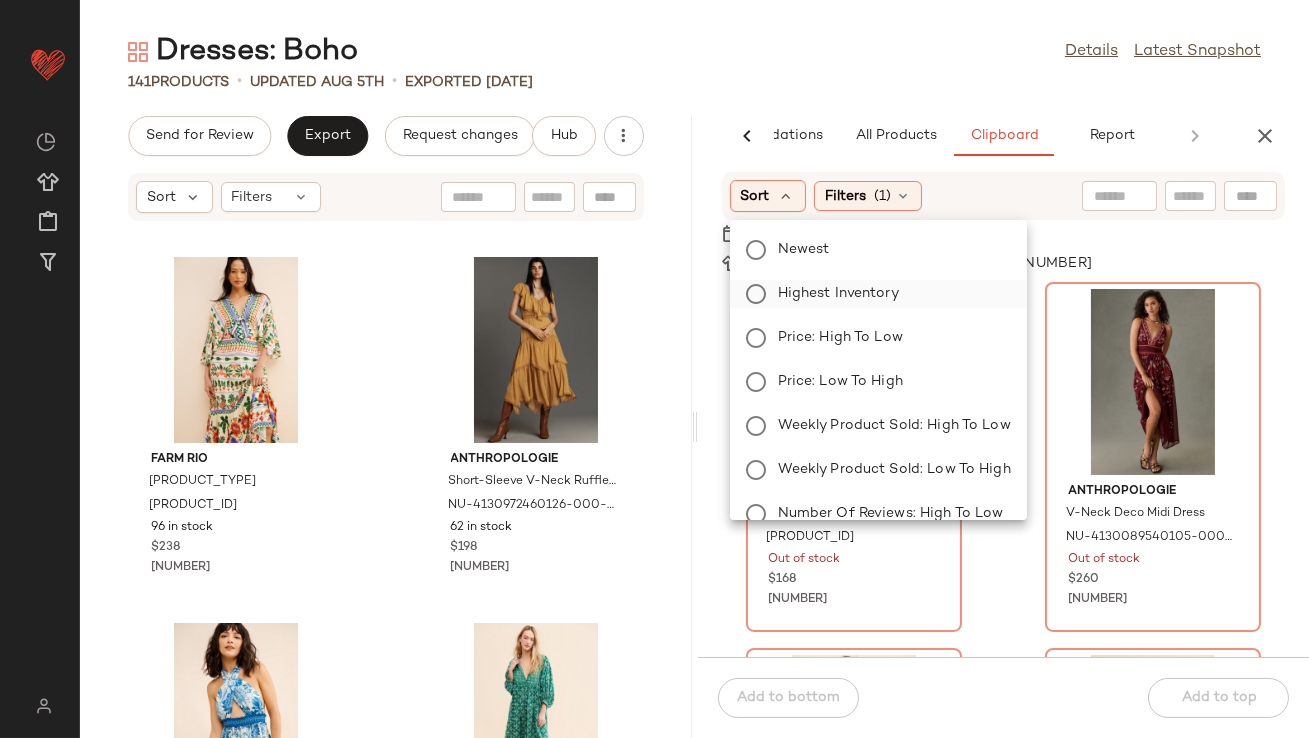 click on "Highest Inventory" 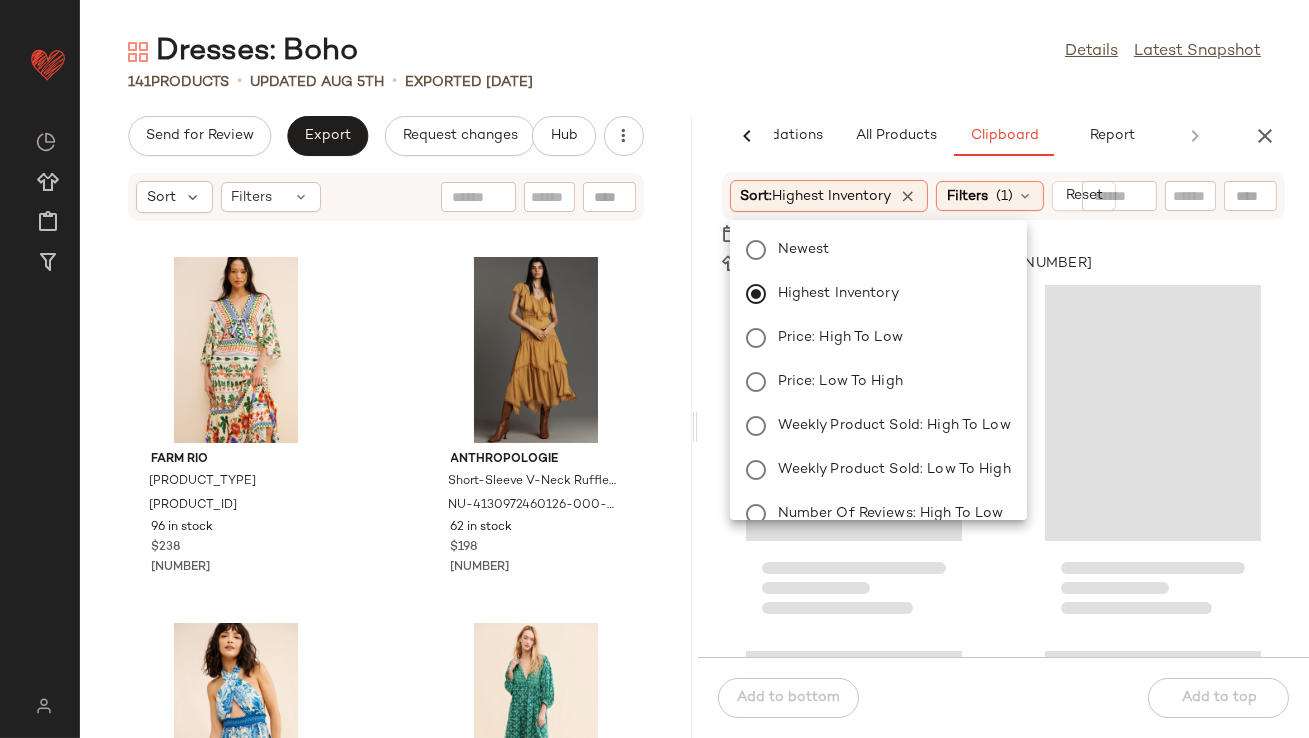 click on "Dresses: Boho  Details   Latest Snapshot" 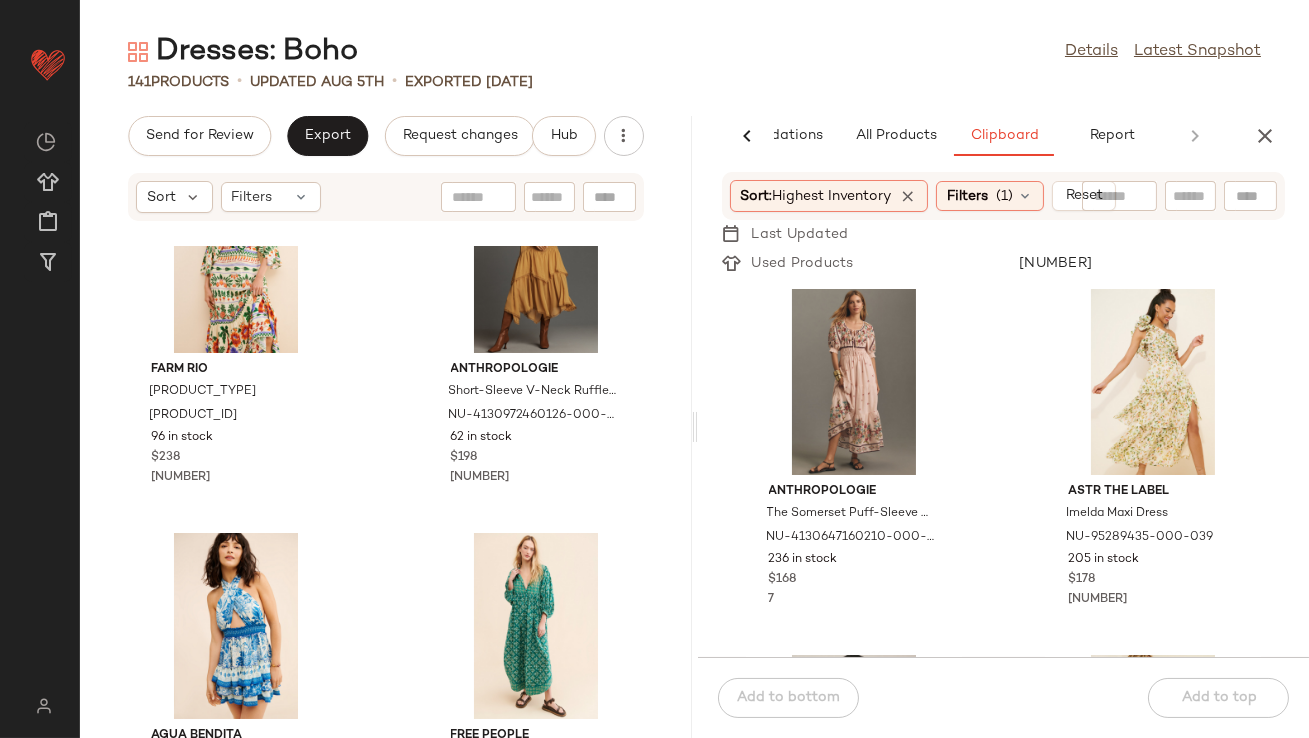 scroll, scrollTop: 93, scrollLeft: 0, axis: vertical 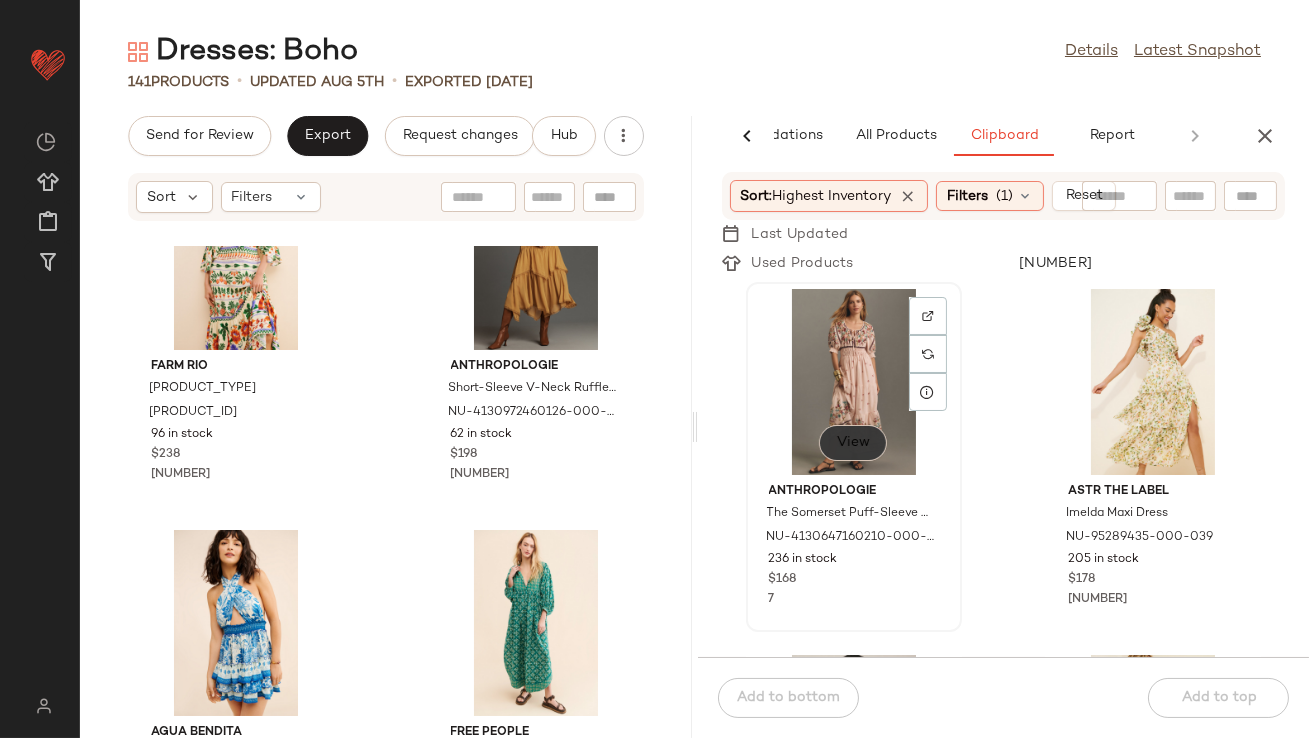 click on "View" 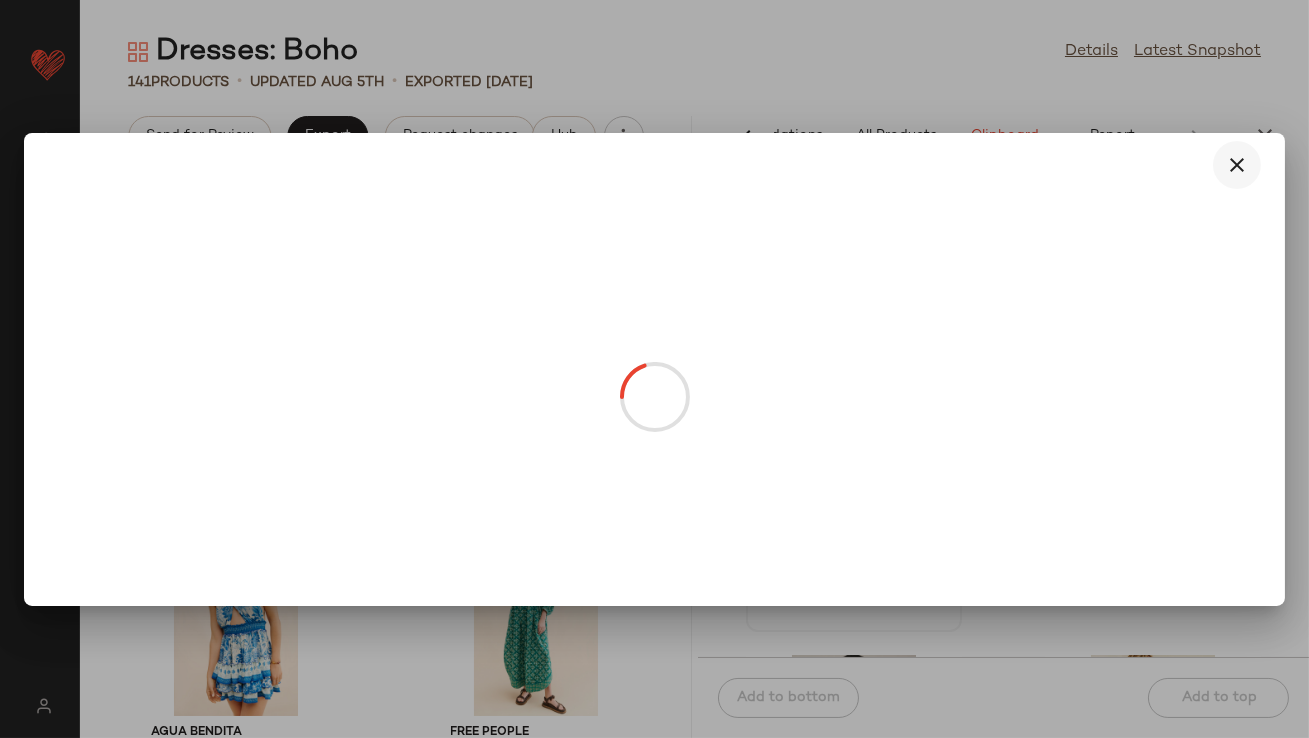 click at bounding box center (1237, 165) 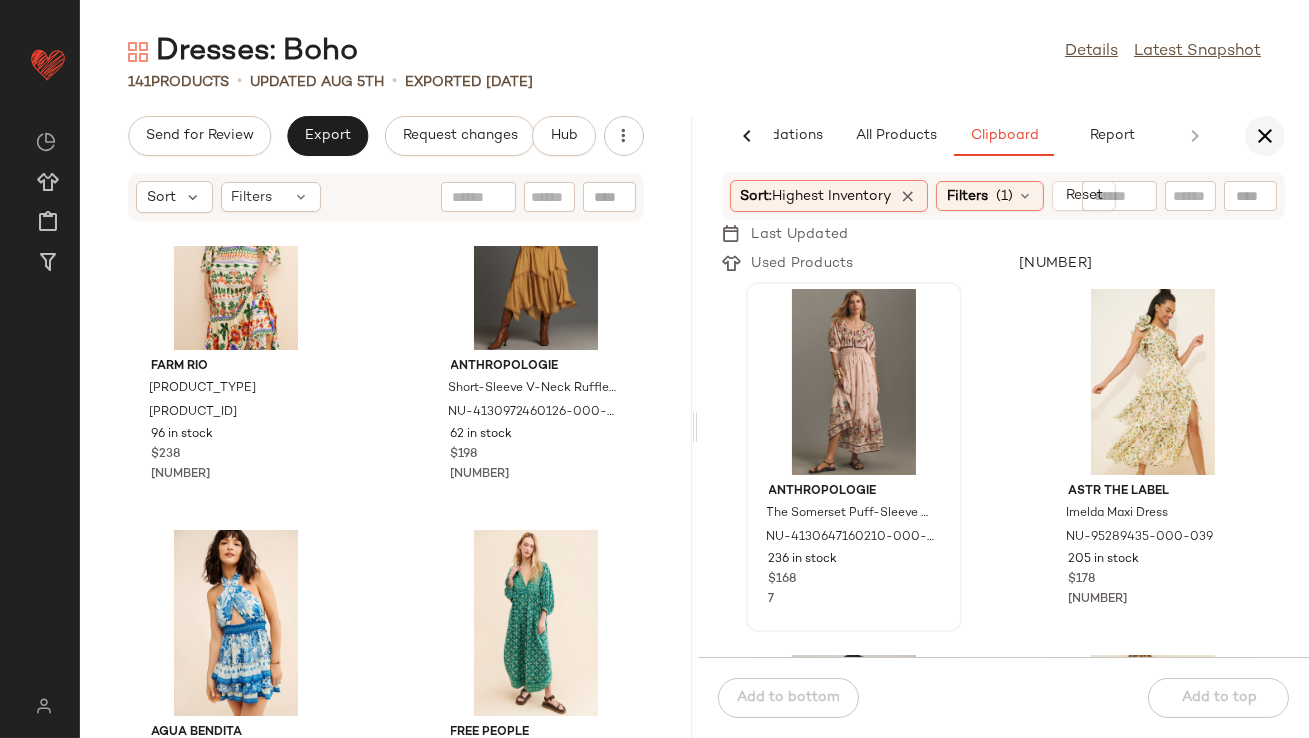 click at bounding box center (1265, 136) 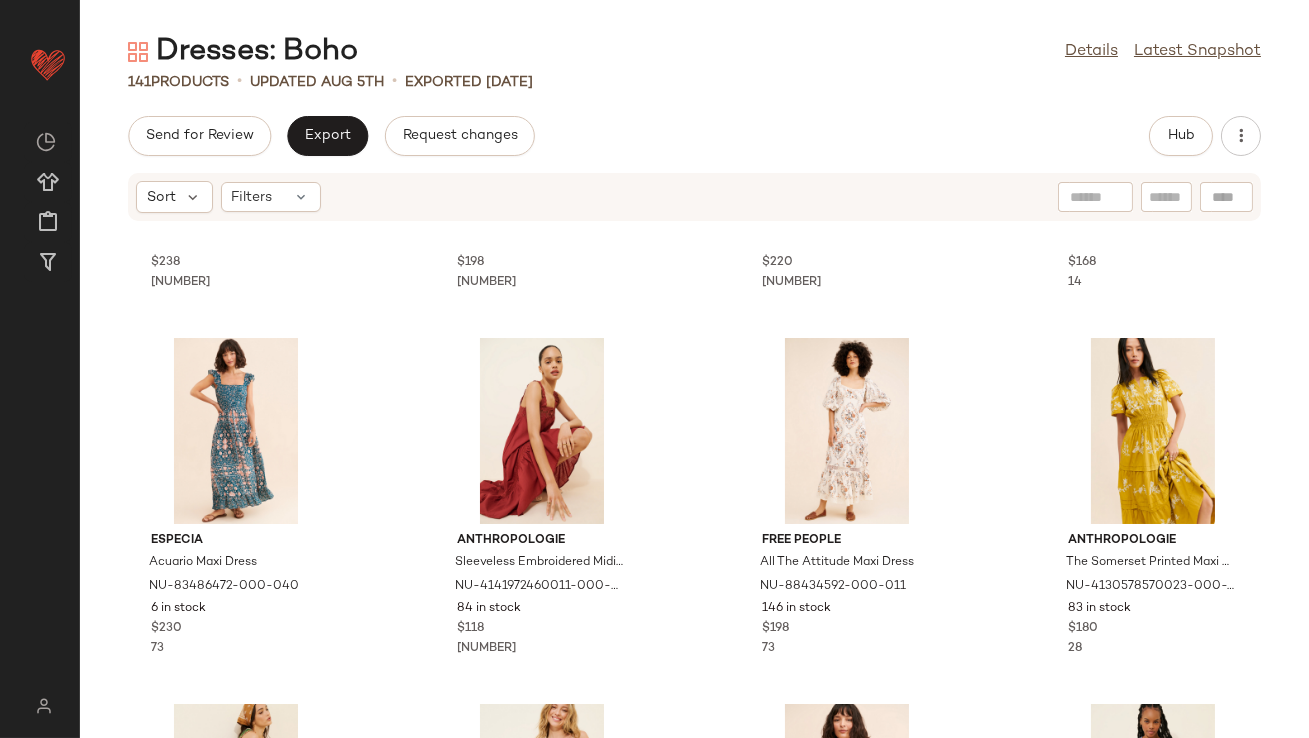 scroll, scrollTop: 0, scrollLeft: 0, axis: both 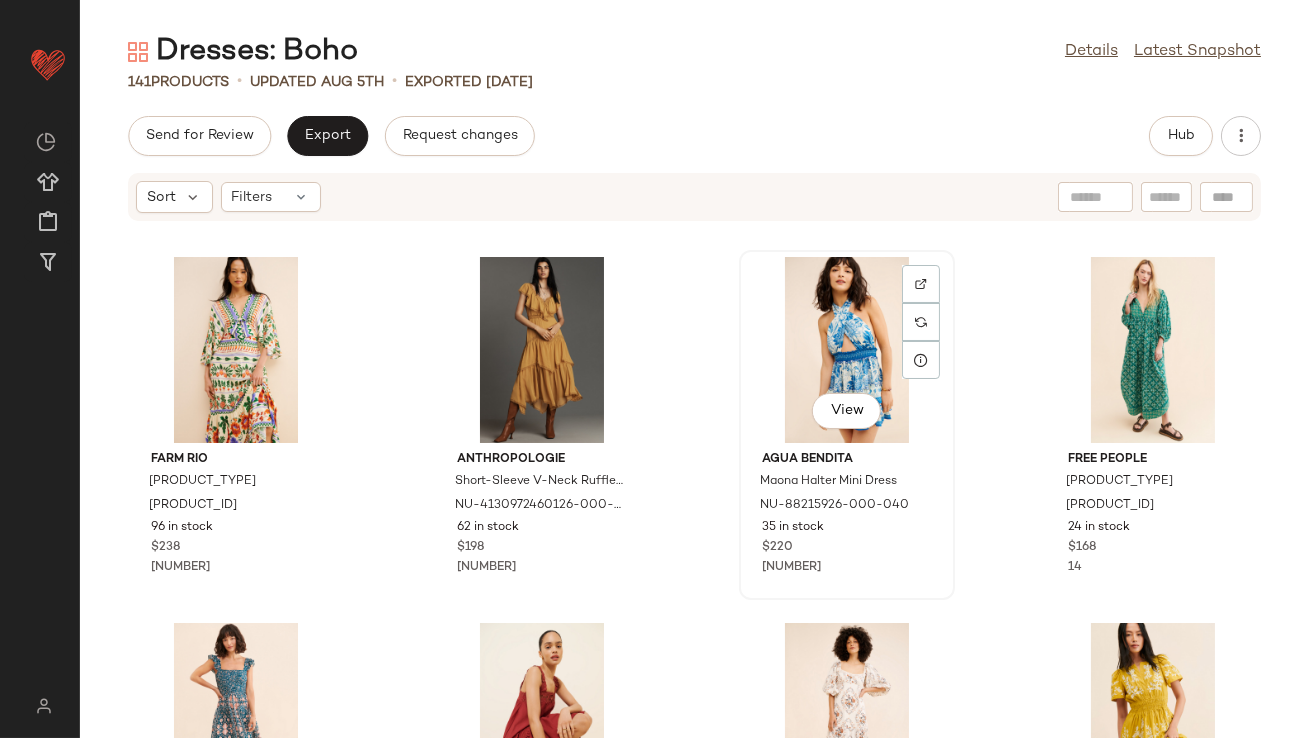 click on "View" 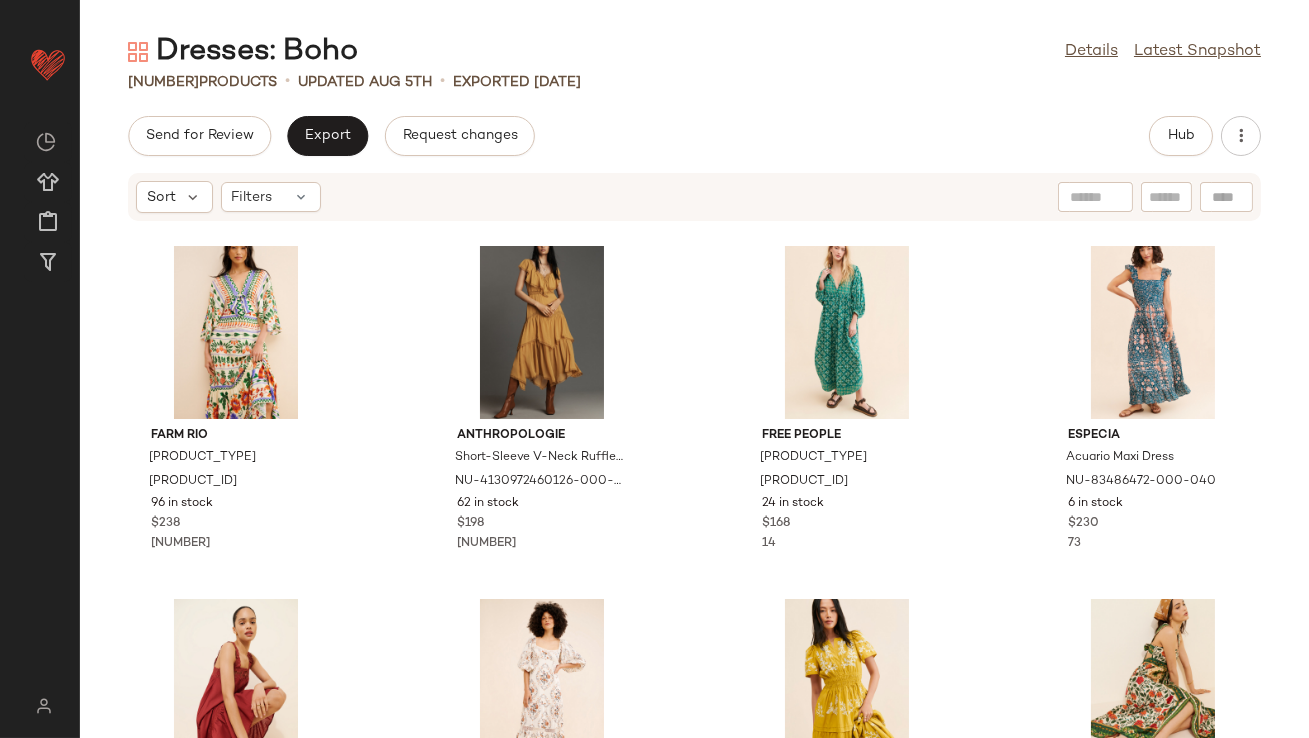 scroll, scrollTop: 11, scrollLeft: 0, axis: vertical 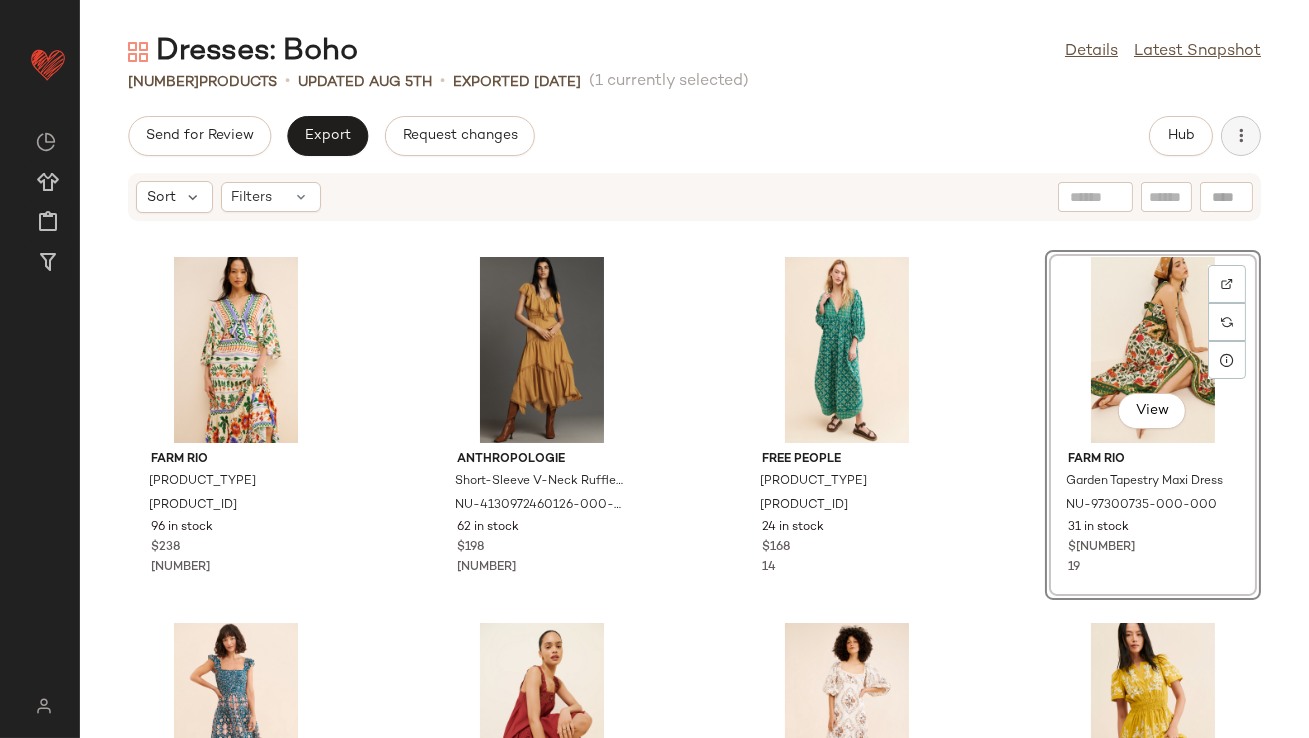 click 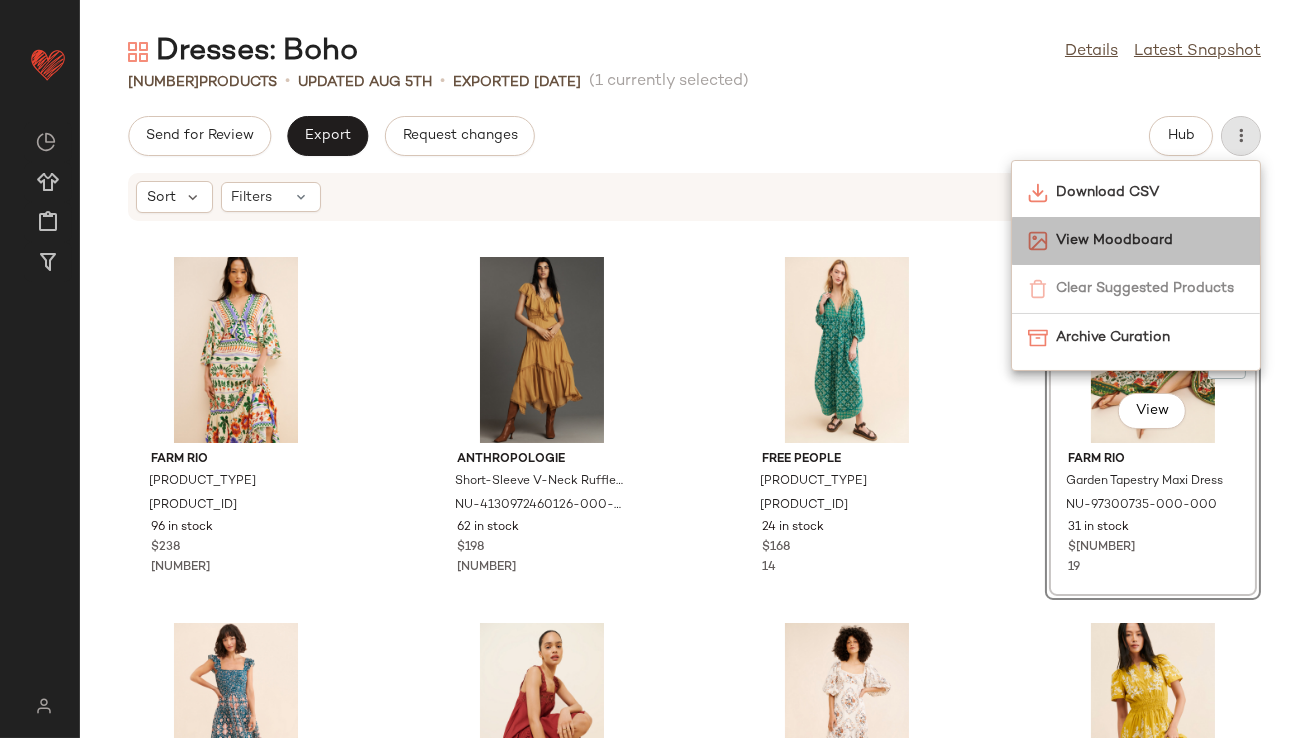 click on "View Moodboard" at bounding box center [1150, 240] 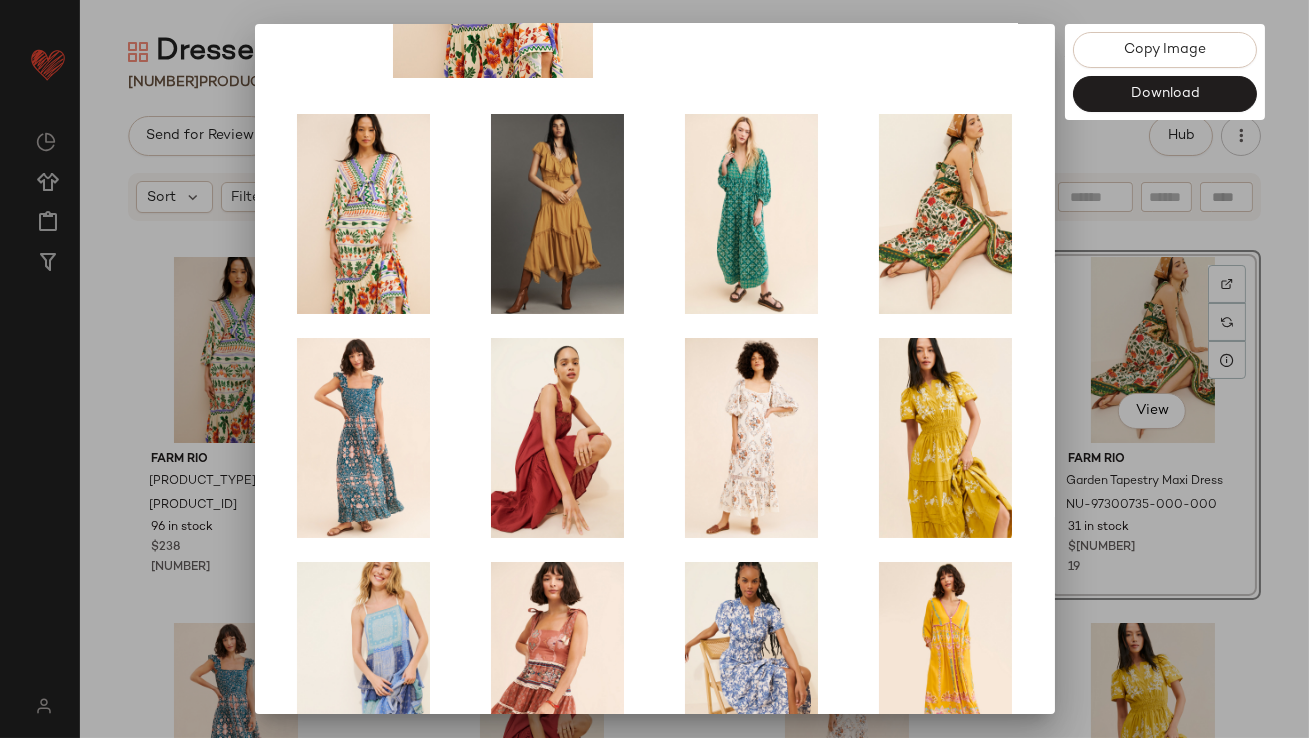 scroll, scrollTop: 341, scrollLeft: 0, axis: vertical 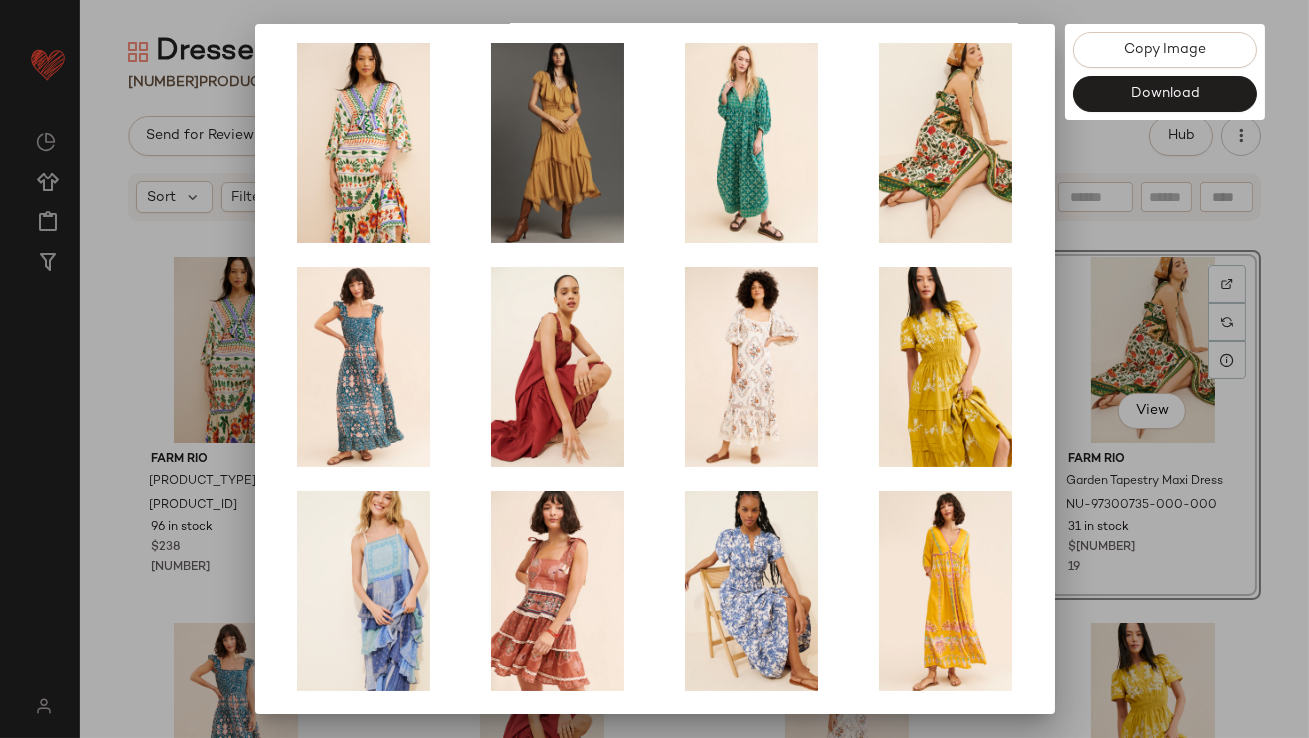 click at bounding box center [654, 369] 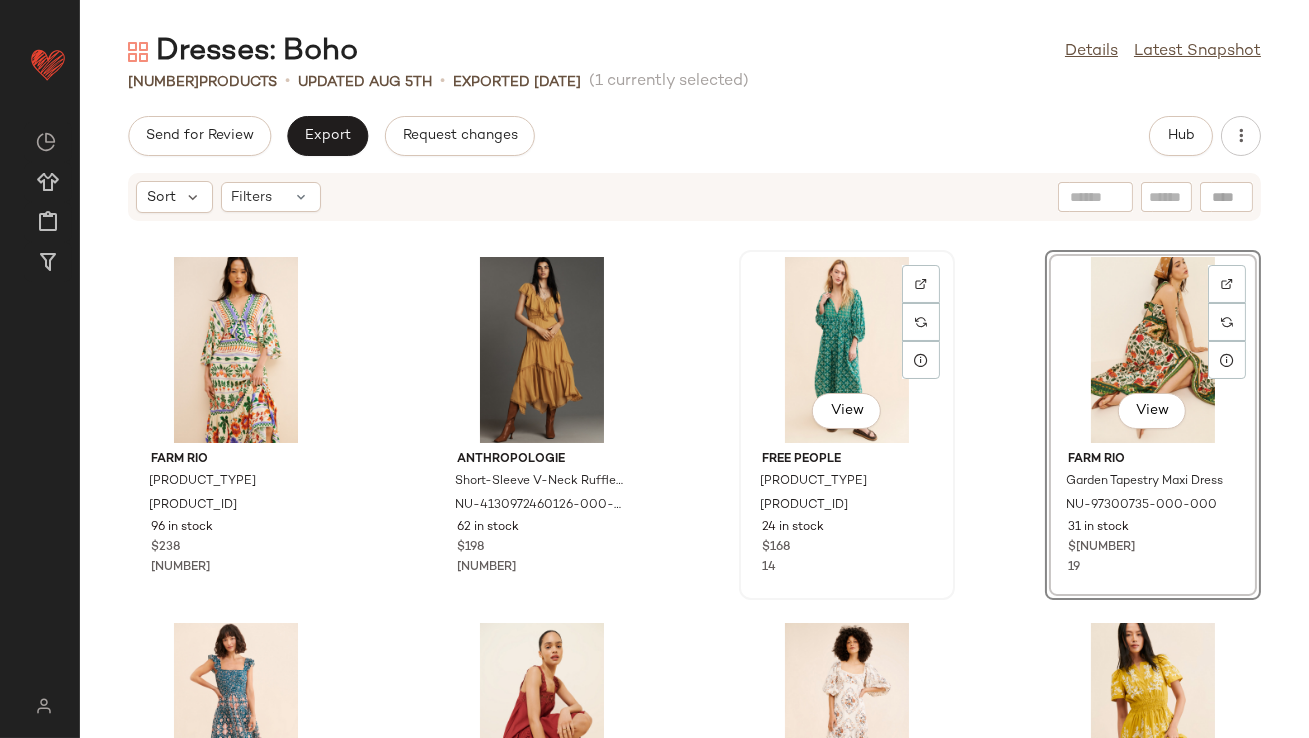 scroll, scrollTop: 368, scrollLeft: 0, axis: vertical 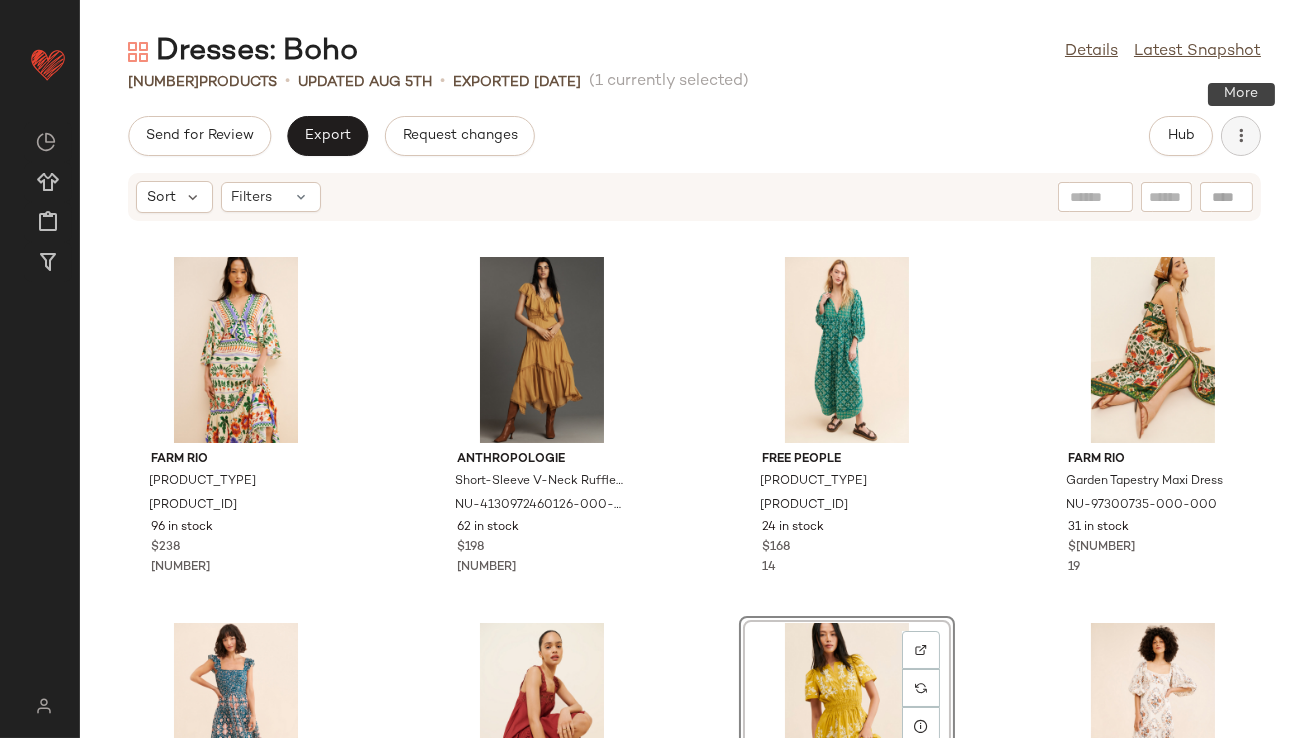 click 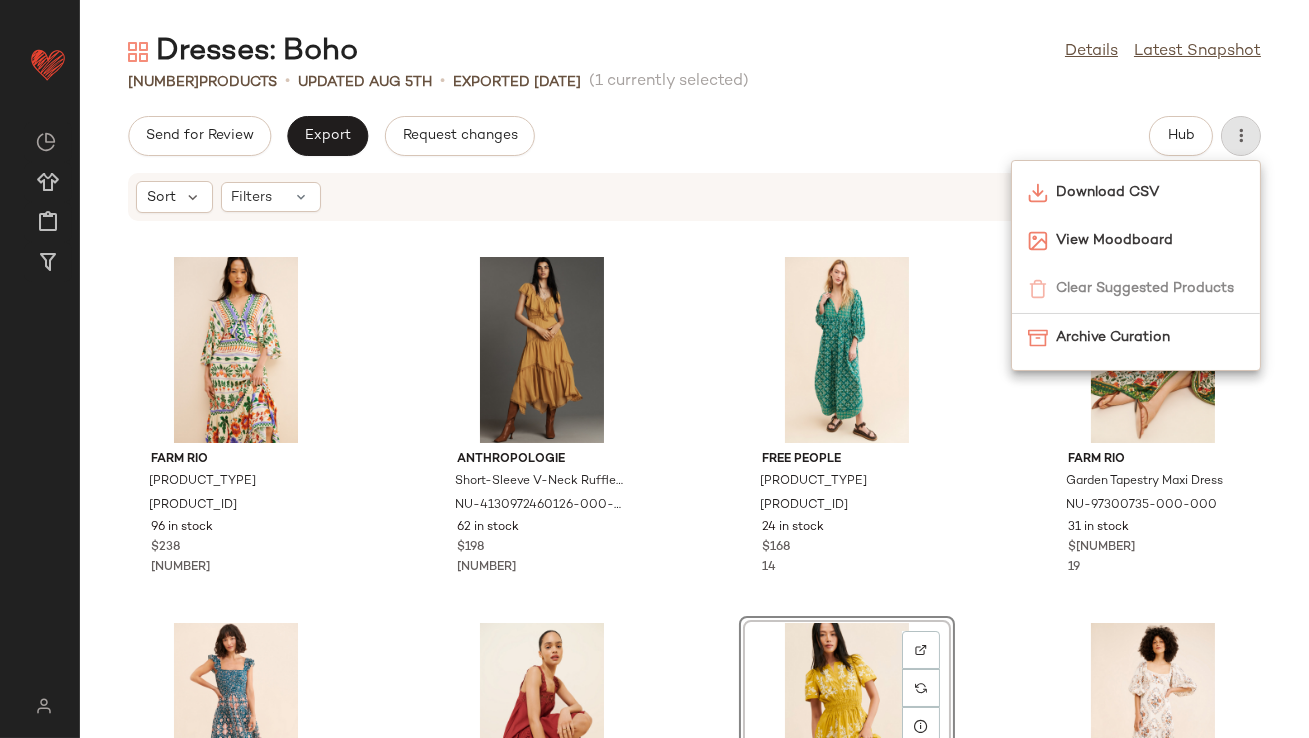 click on "Farm Rio V-Neck Kaftan Maxi Cut-Out Dress NU-4130952480080-000-015 96 in stock $238 30 Anthropologie Short-Sleeve V-Neck Ruffle Midi Dress NU-4130972460126-000-072 62 in stock $198 25 Free People Hazy Maisy Maxi Dress NU-81463952-000-030 24 in stock $168 14 Farm Rio Garden Tapestry Maxi Dress NU-97300735-000-000 31 in stock $290 19 Especia Acuario Maxi Dress NU-83486472-000-040 6 in stock $230 73 Anthropologie Sleeveless Embroidered Midi Nap Dress NU-4141972460011-000-021 84 in stock $118 101  View  Anthropologie The Somerset Printed Maxi Dress NU-4130578570023-000-702 83 in stock $180 28 Free People All The Attitude Maxi Dress NU-88434592-000-011 146 in stock $198 73 Free People Indigo Wishes Maxi Dress NU-89310411-000-047 1 in stock $248 1 Especia Tie Strap Babydoll Mini Dress NU-81032567-000-086 4 in stock $190 15 Anthropologie Somerset Maxi Dress NU-4130646420009-000-011 2 in stock $168 40 Free People Foley Maxi Dress NU-69289320-000-071 1 in stock $168 14 Farm Rio Romantic Nature Mini Dress 237 in stock" 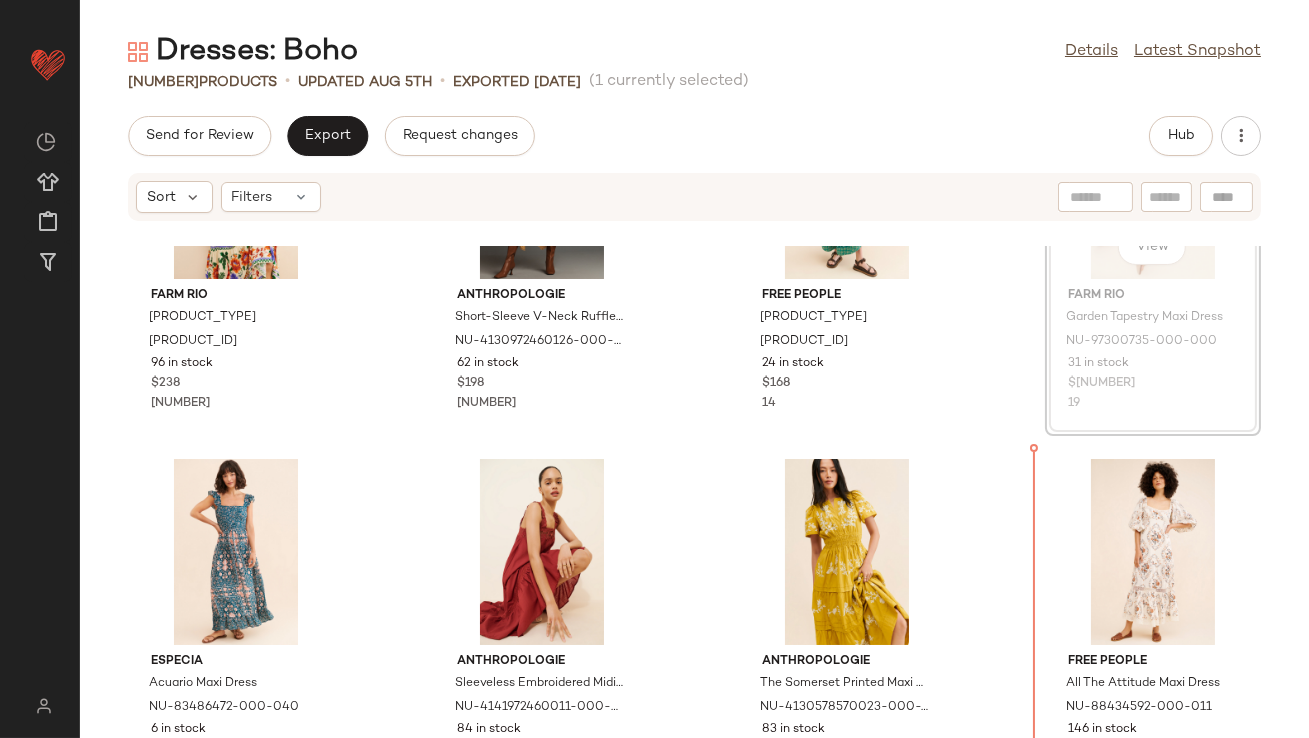 scroll, scrollTop: 171, scrollLeft: 0, axis: vertical 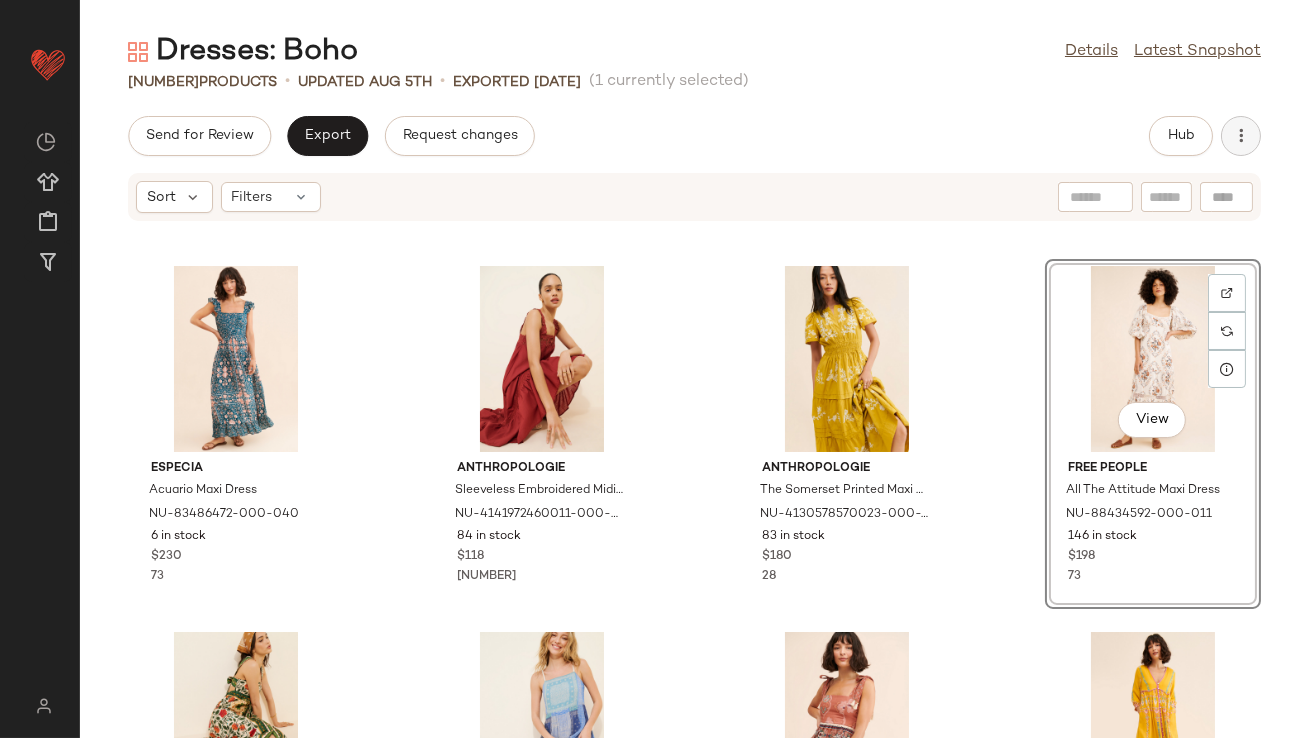 click 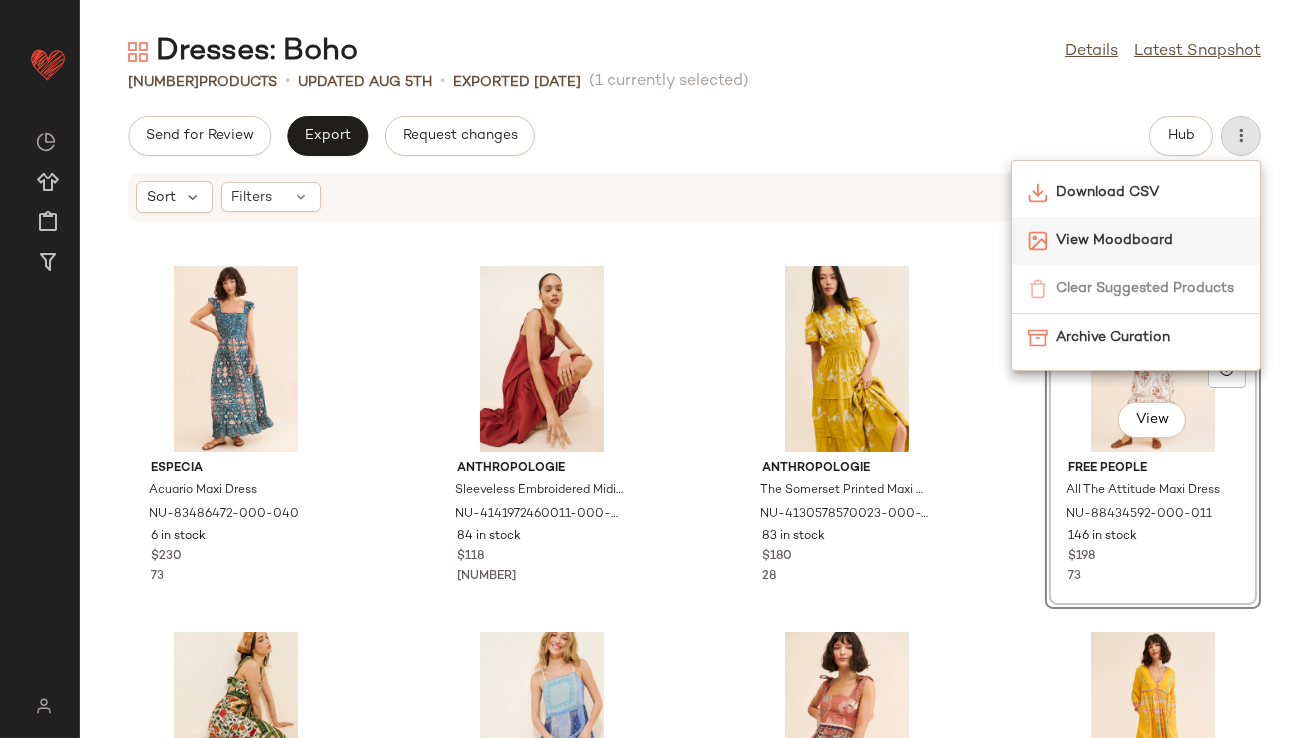 click on "View Moodboard" at bounding box center (1150, 240) 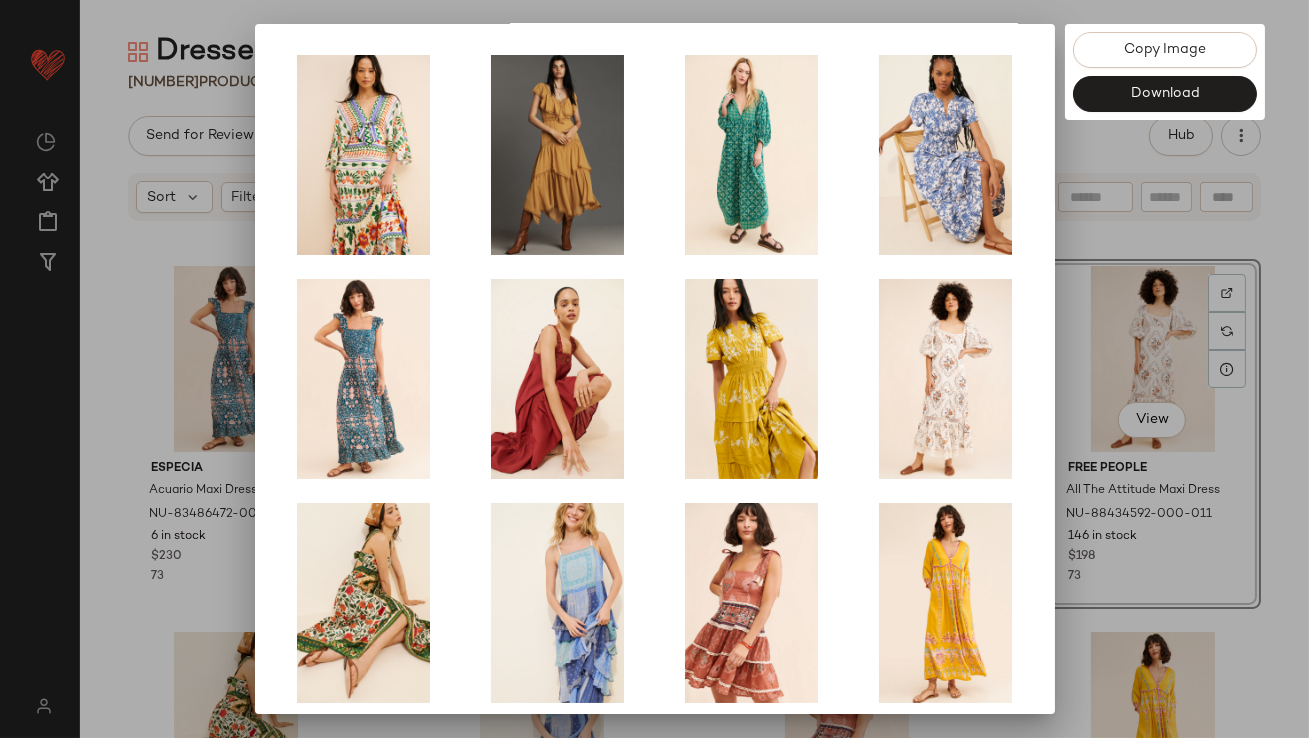 scroll, scrollTop: 341, scrollLeft: 0, axis: vertical 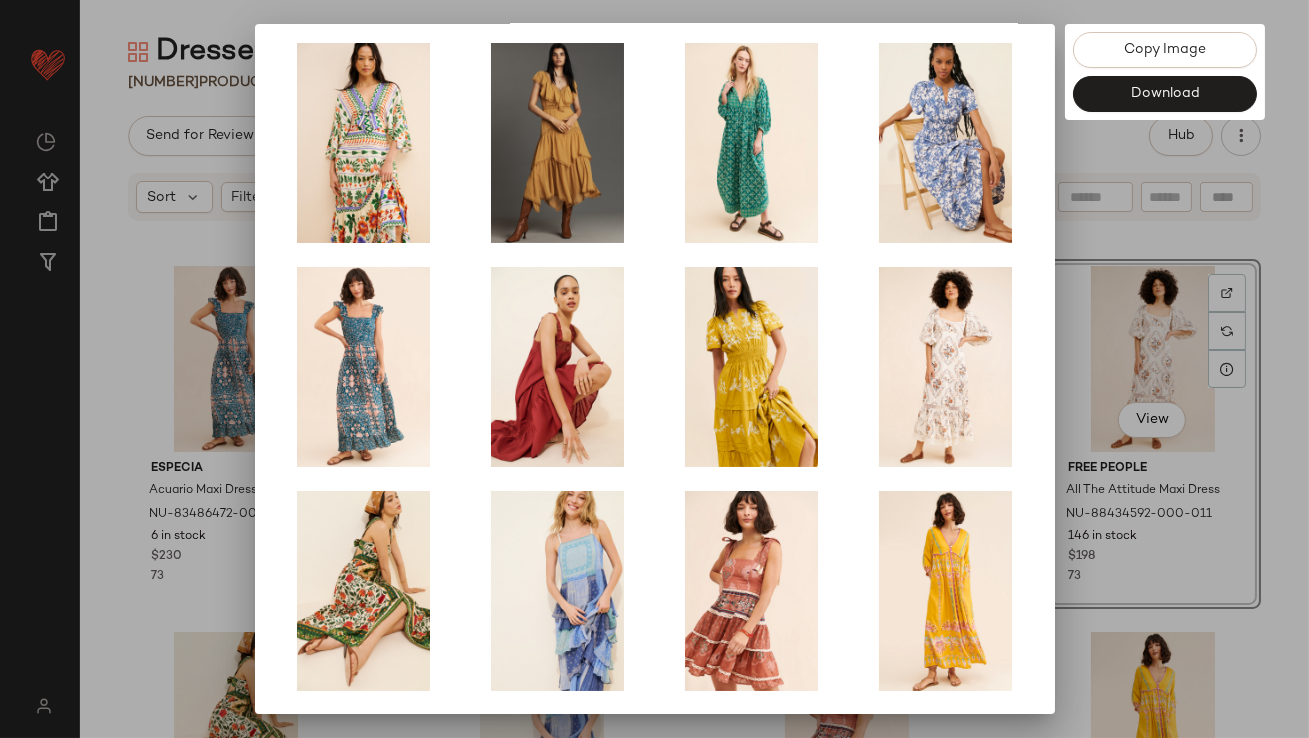 click at bounding box center (654, 369) 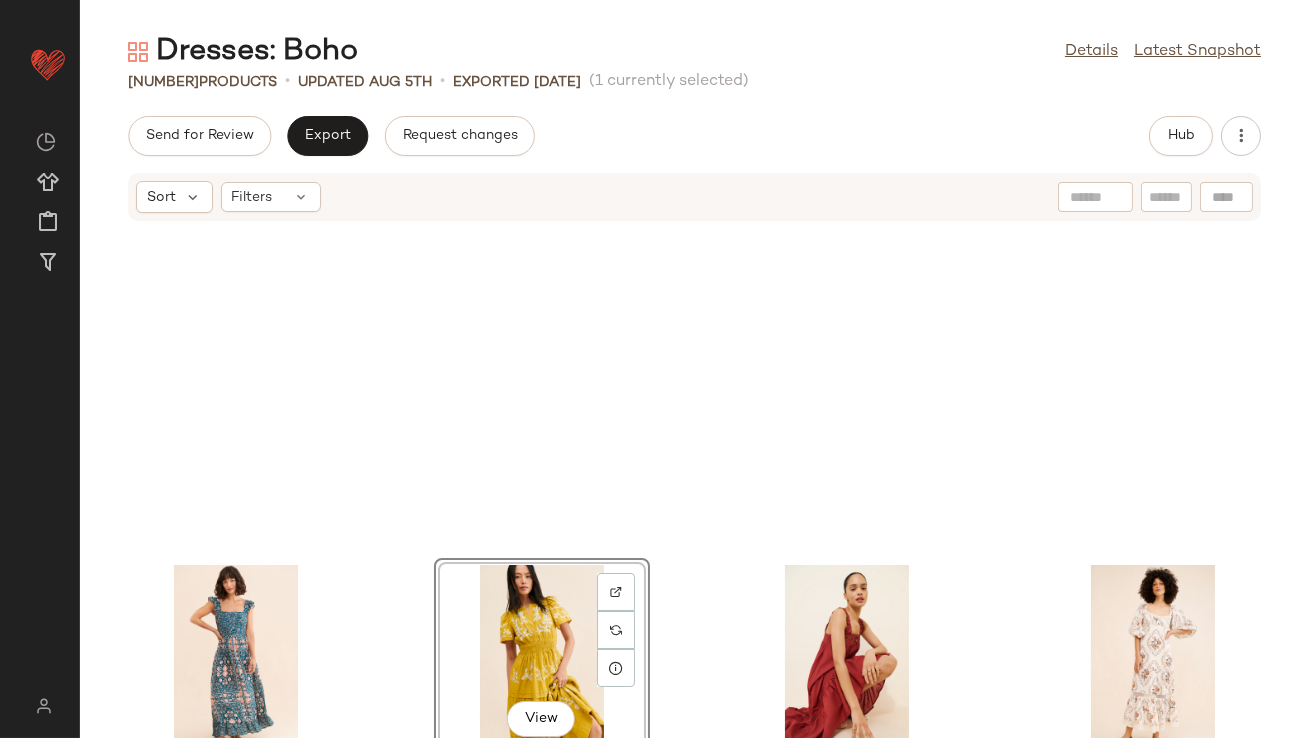 scroll, scrollTop: 0, scrollLeft: 0, axis: both 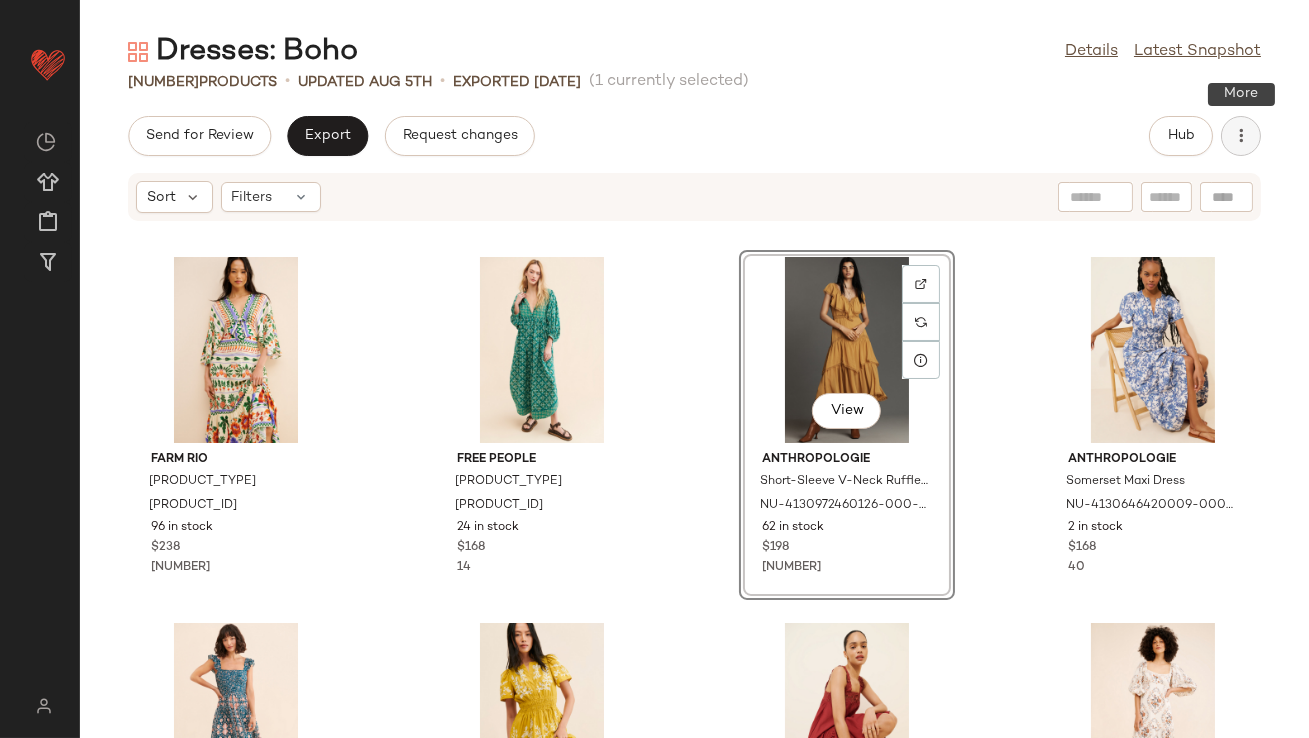 click 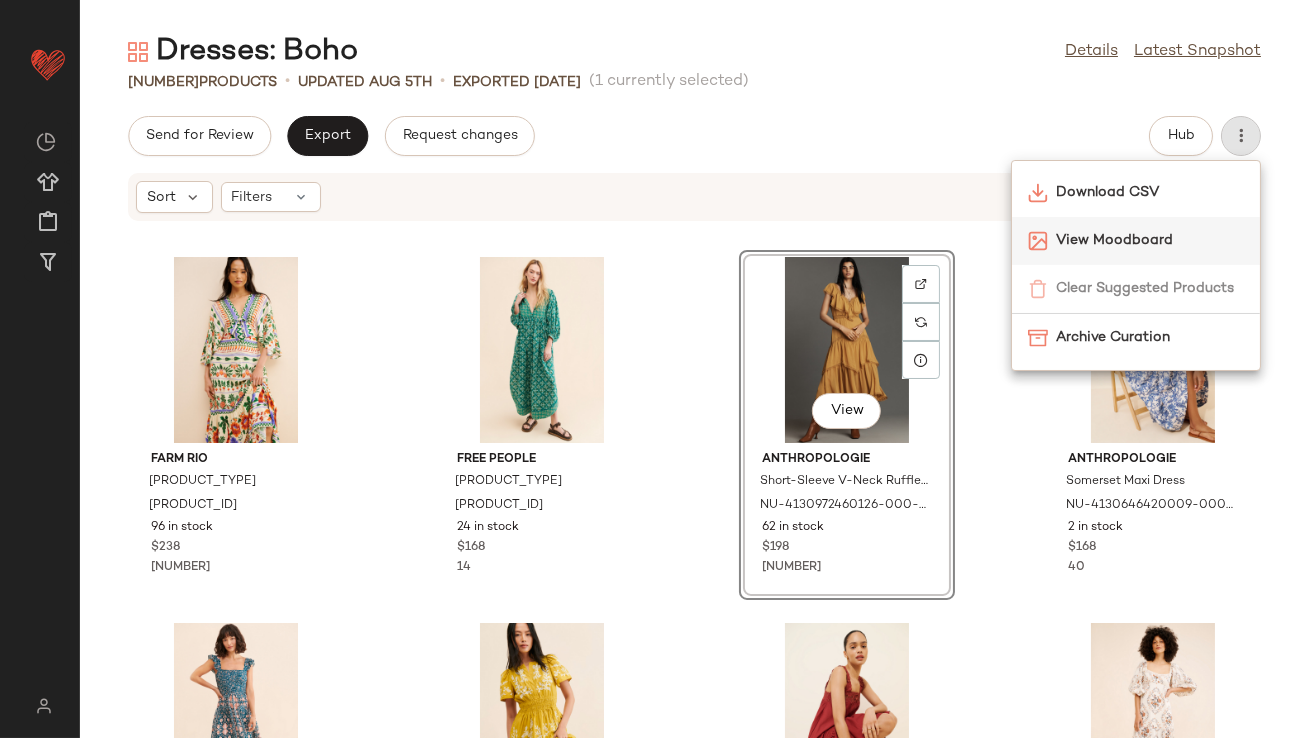 click on "View Moodboard" at bounding box center [1150, 240] 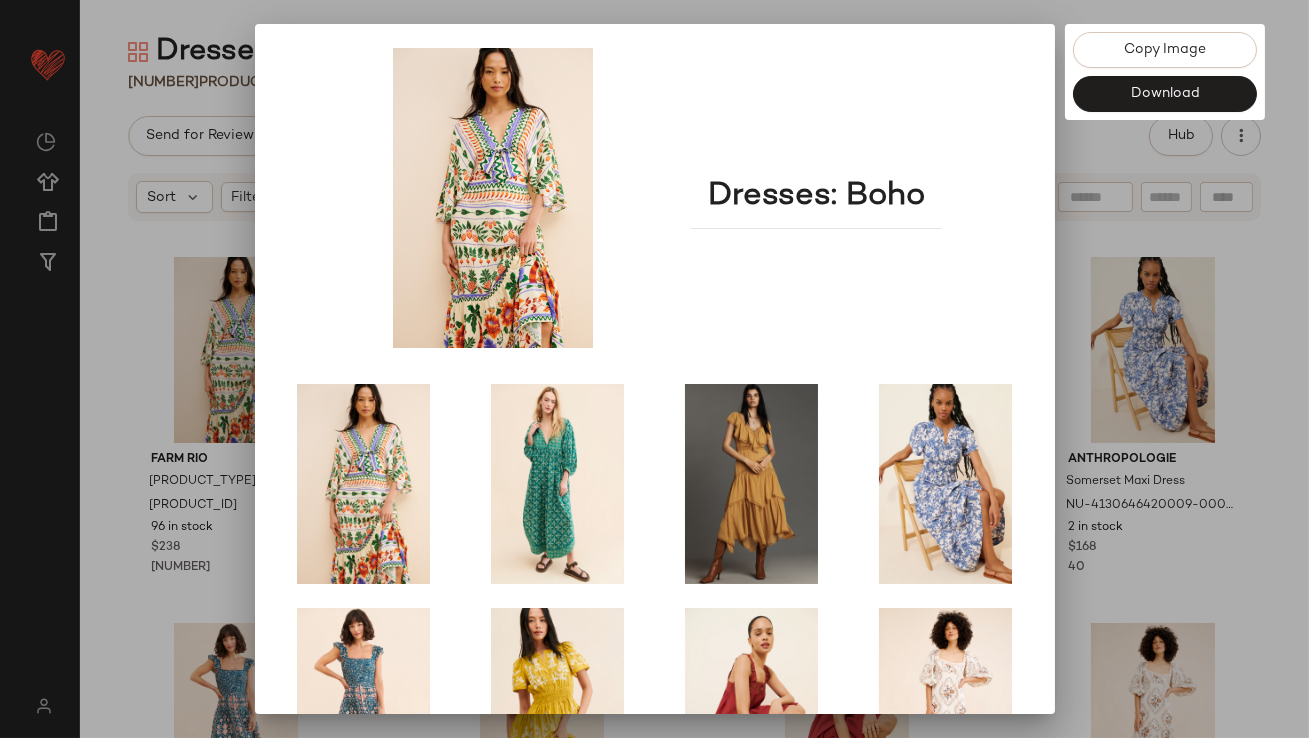 scroll, scrollTop: 341, scrollLeft: 0, axis: vertical 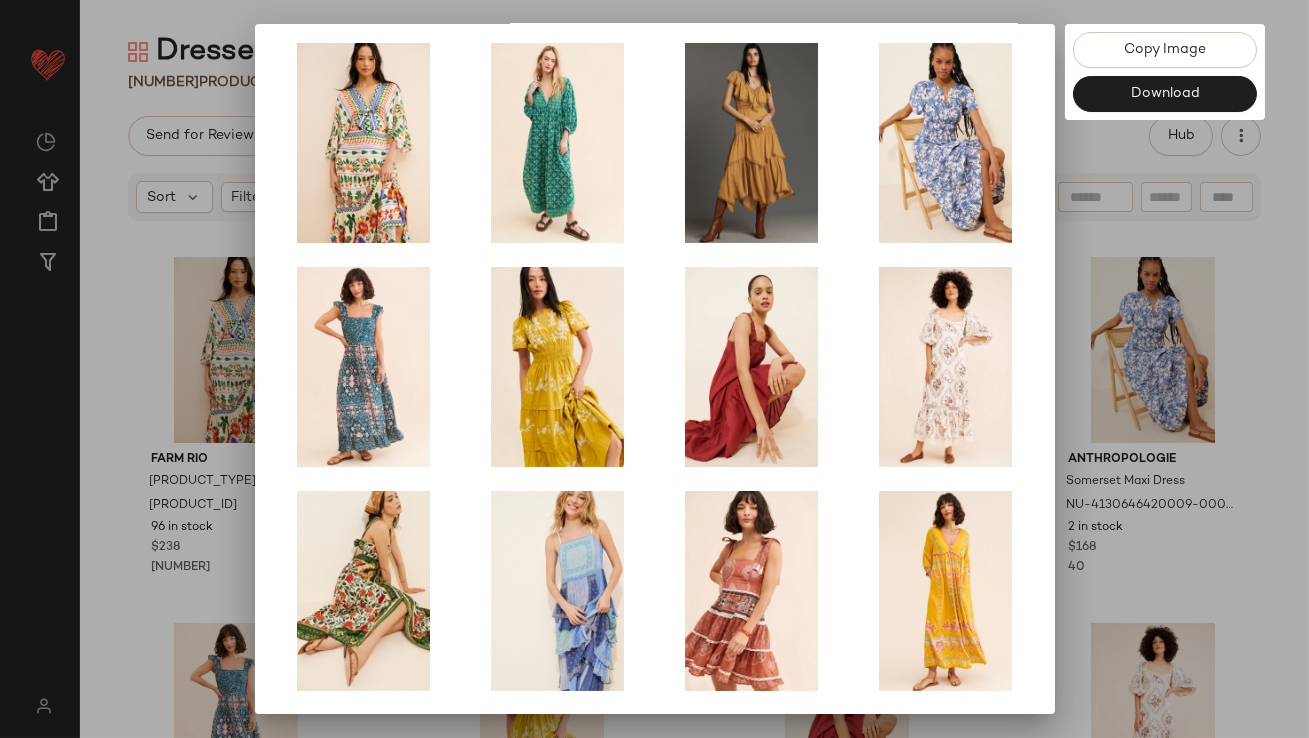click at bounding box center [654, 369] 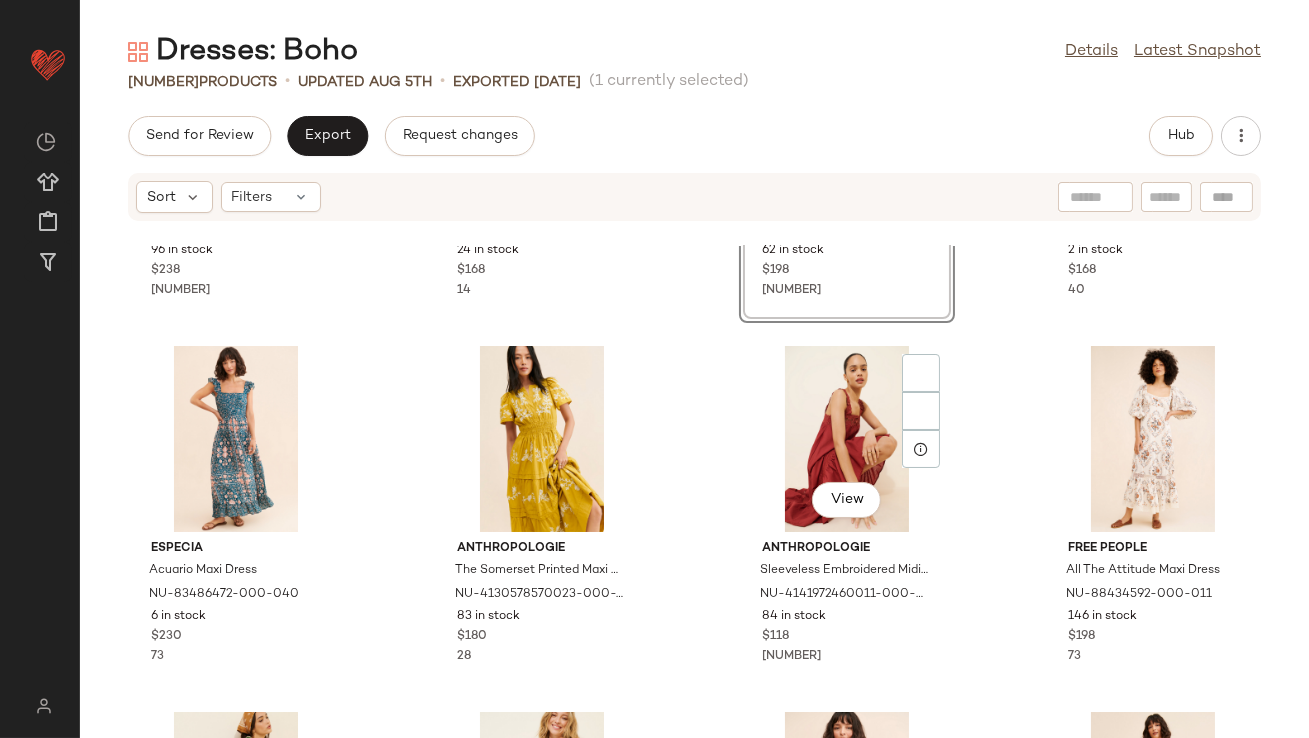 scroll, scrollTop: 333, scrollLeft: 0, axis: vertical 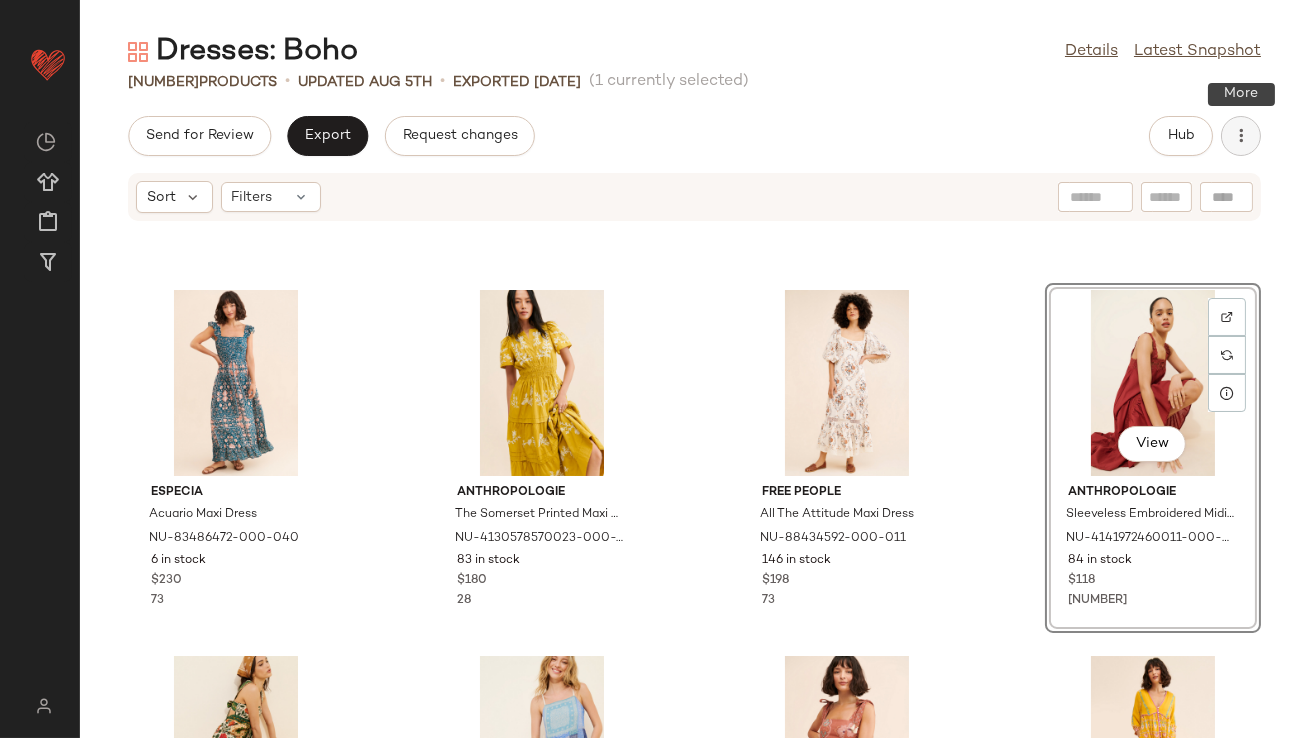 click 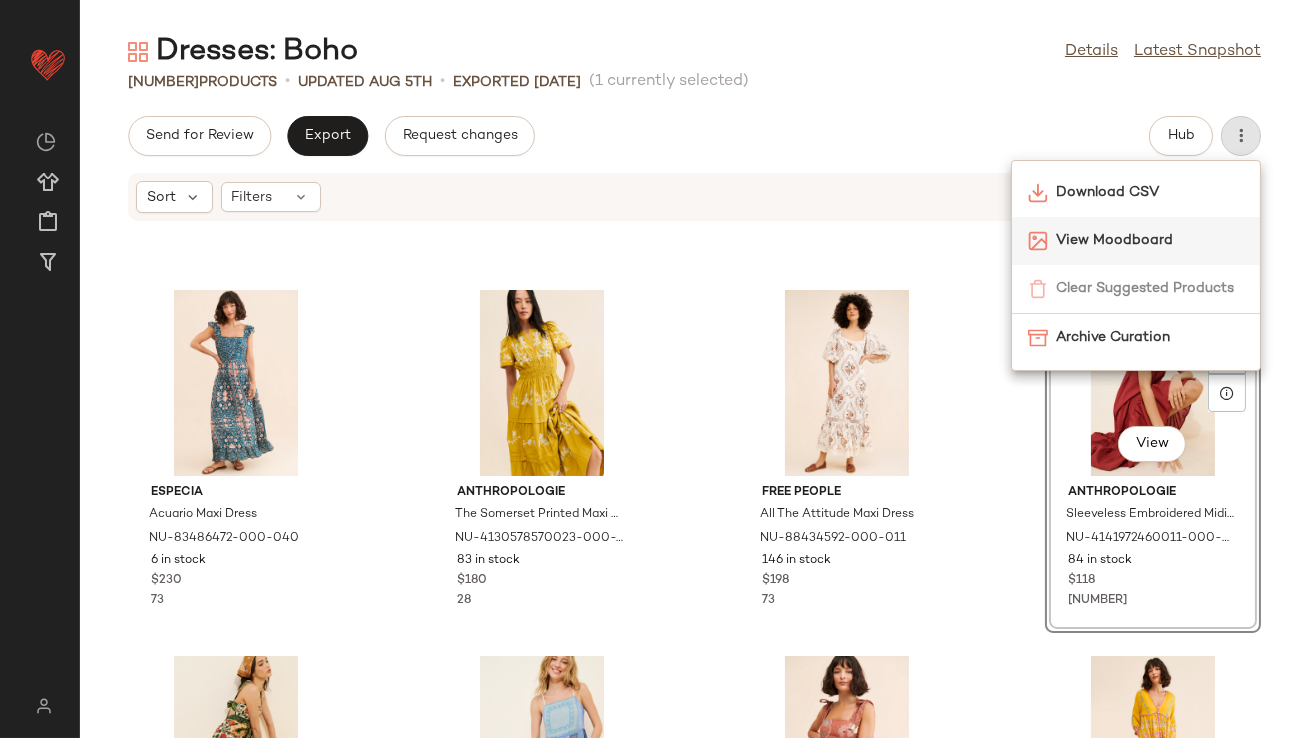 click on "View Moodboard" at bounding box center (1150, 240) 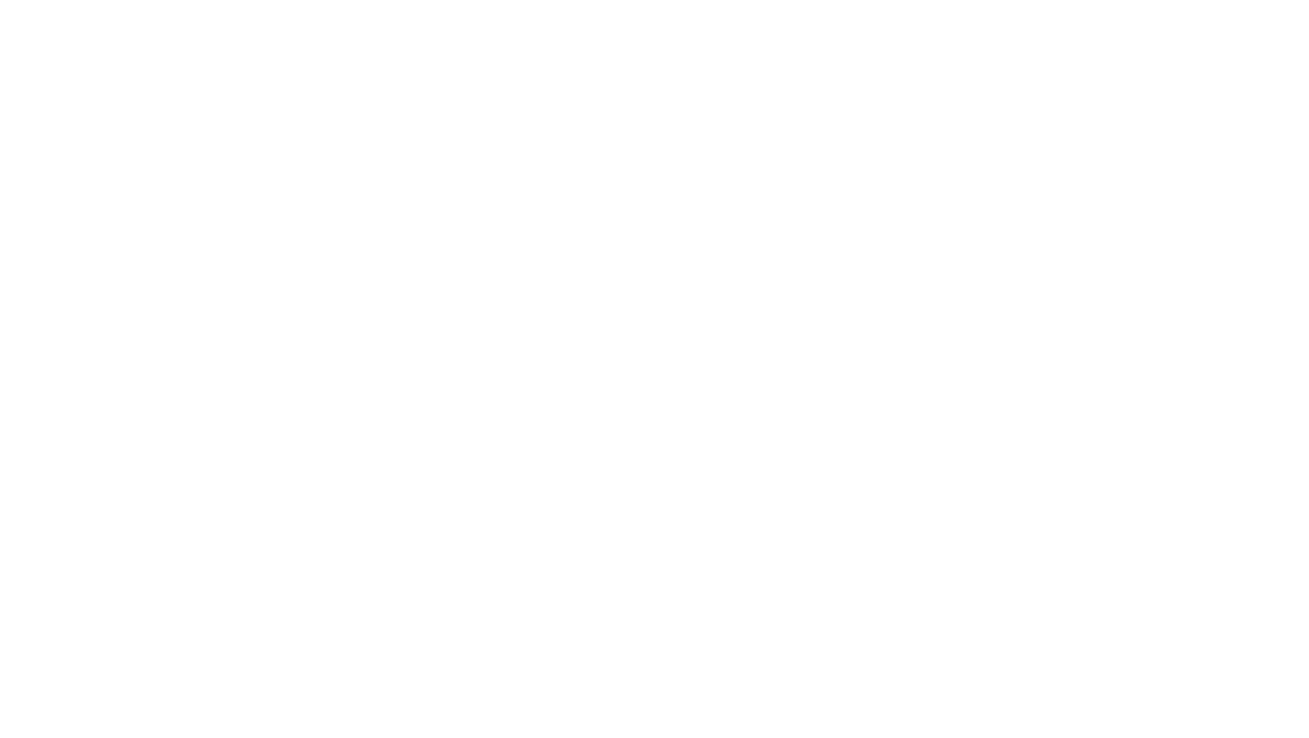 scroll, scrollTop: 0, scrollLeft: 0, axis: both 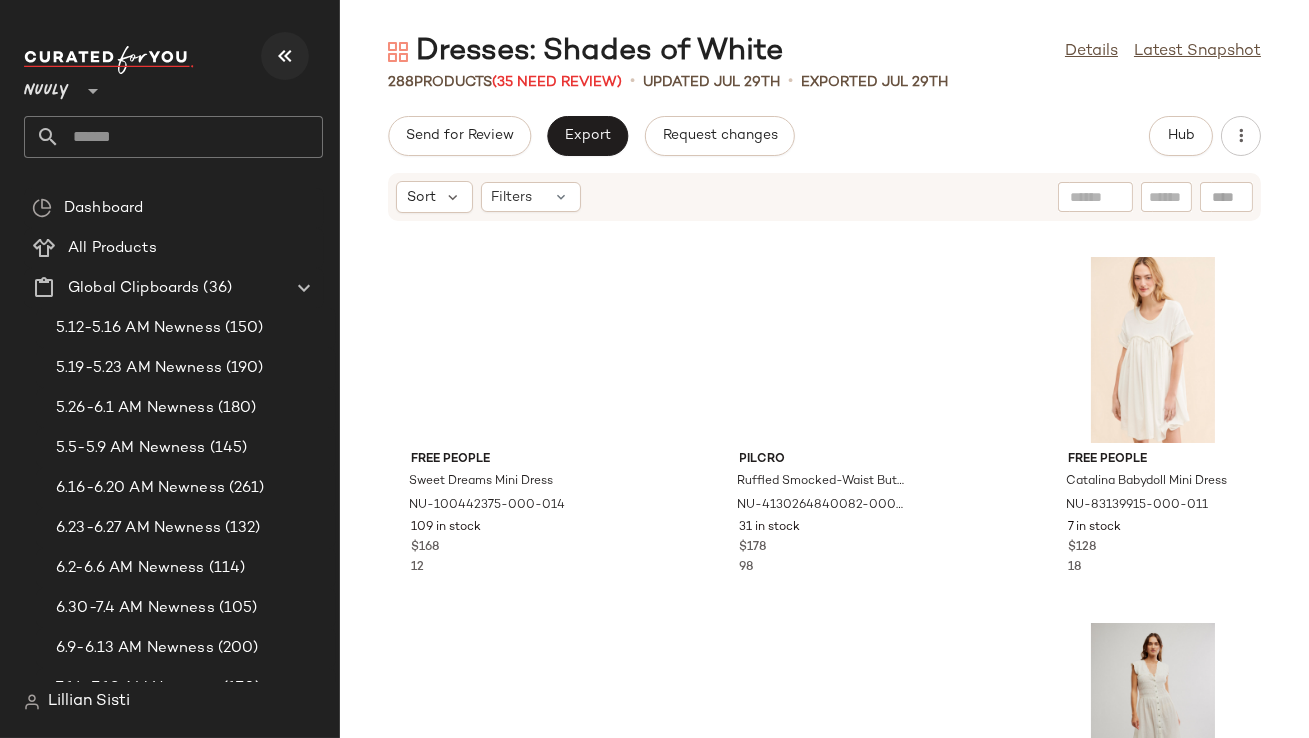 click at bounding box center [285, 56] 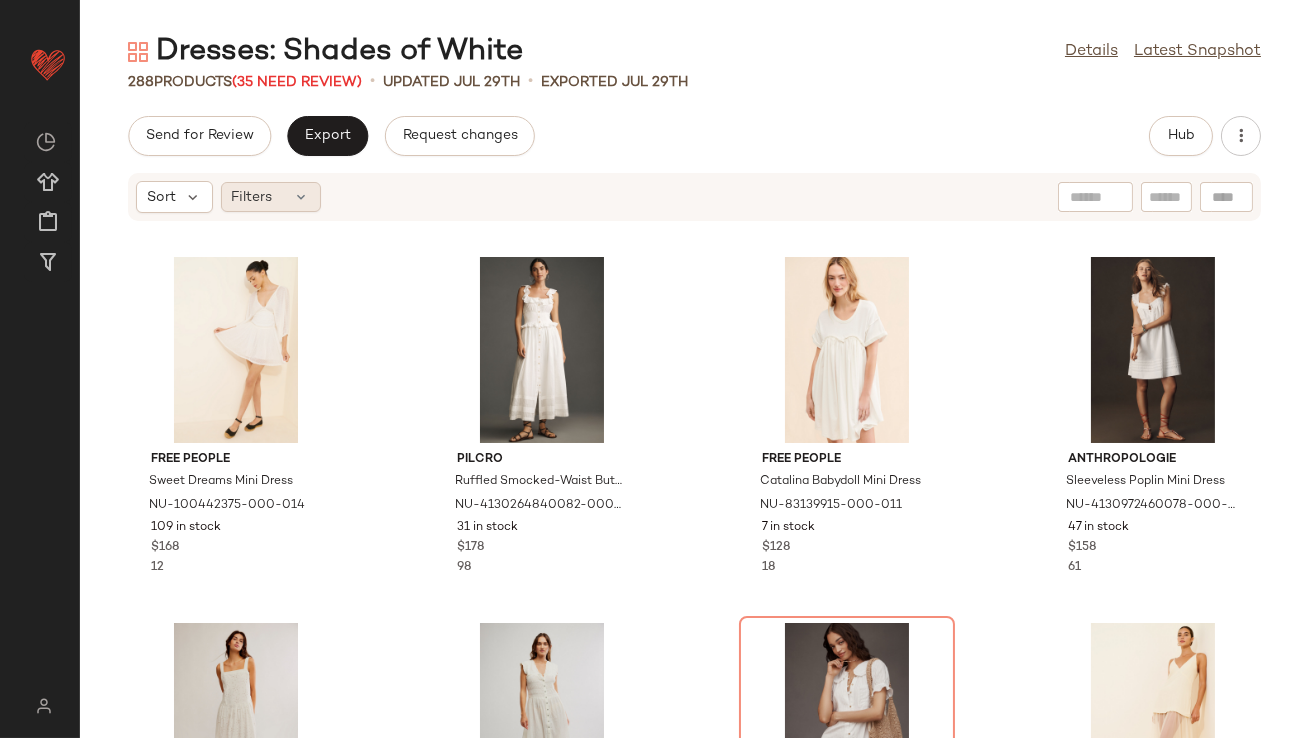 click on "Filters" 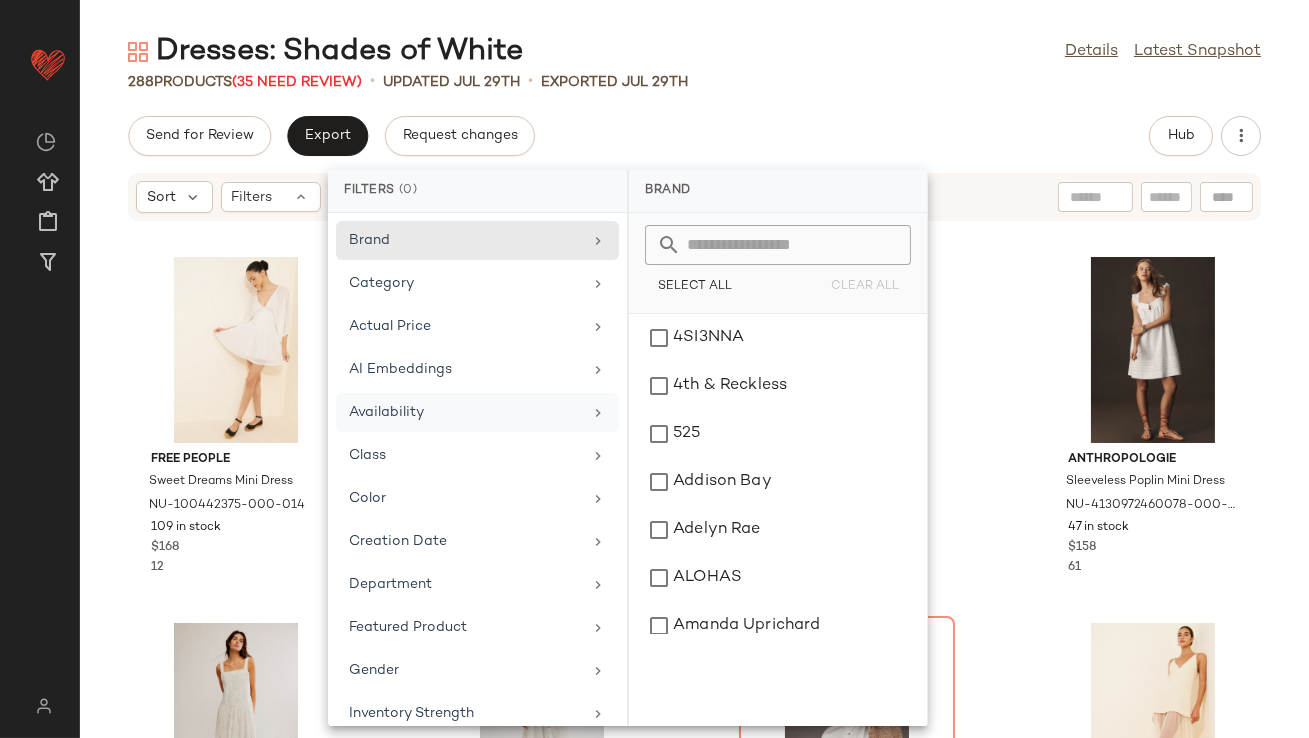click on "Availability" 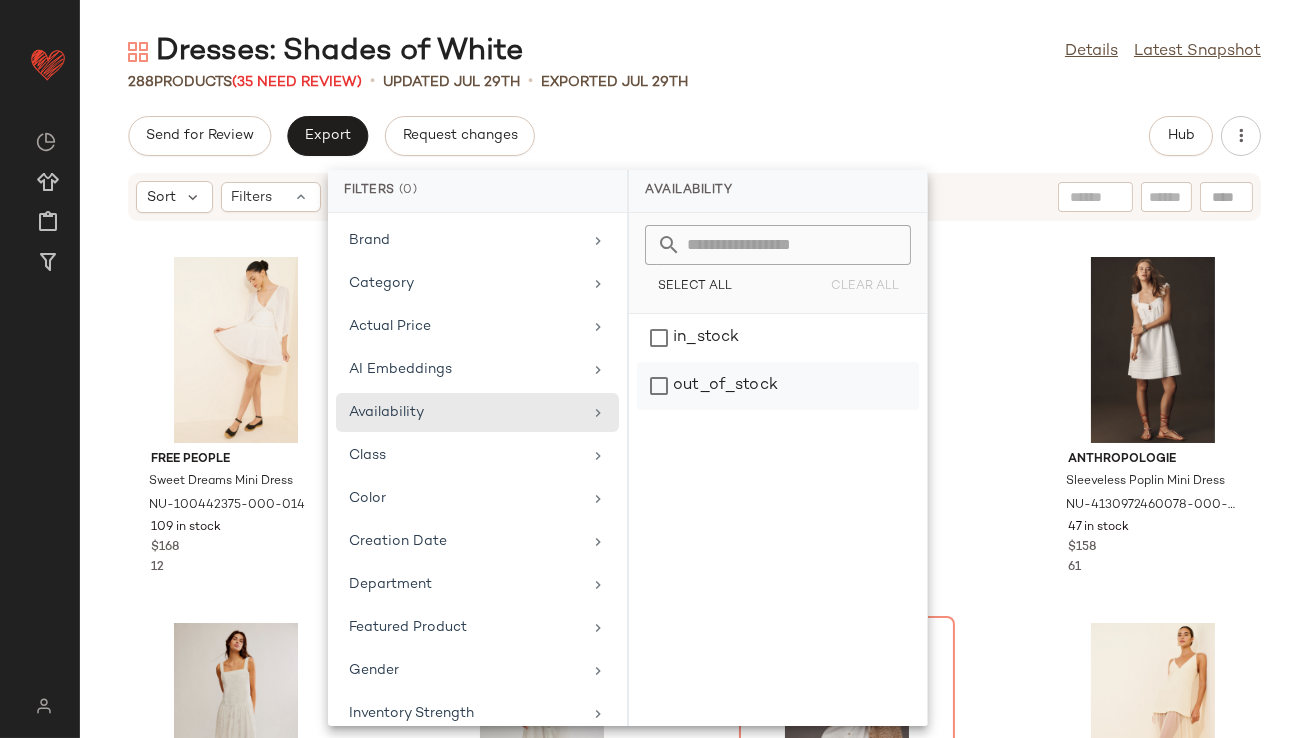 click on "out_of_stock" 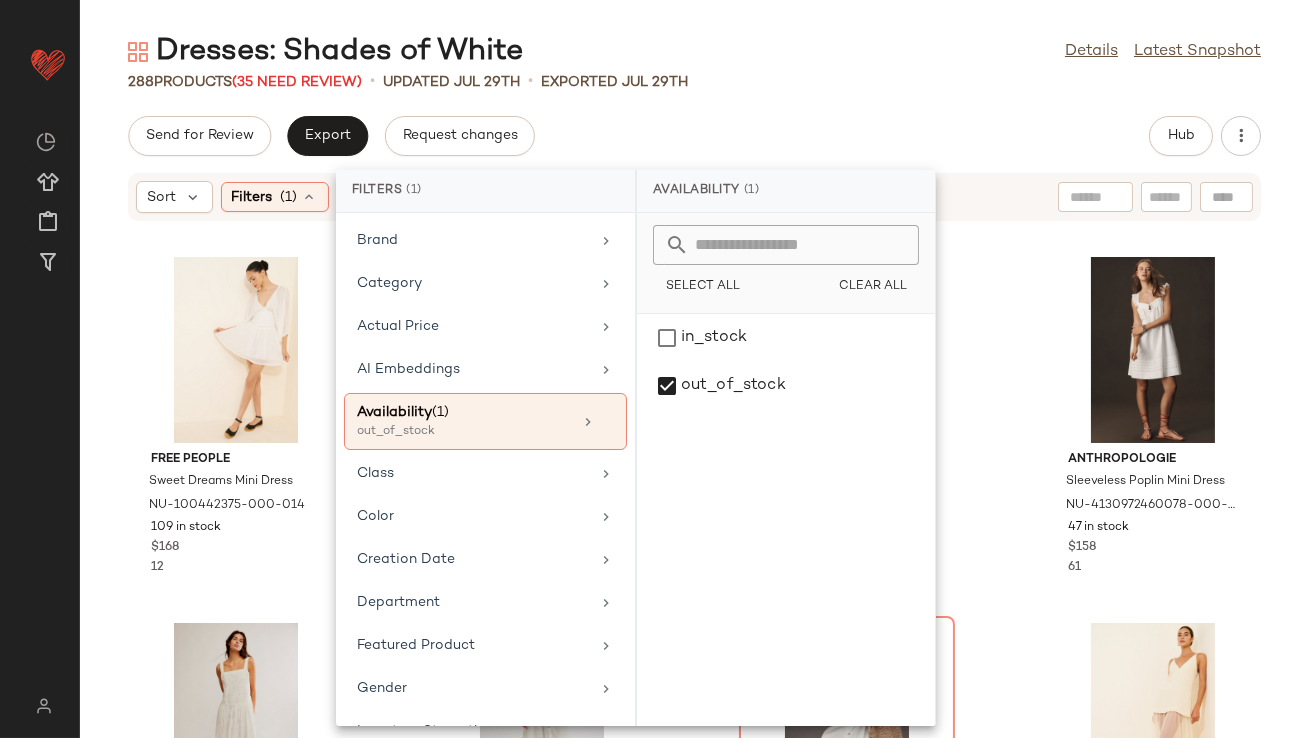 click on "288   Products   (35 Need Review)   •   updated Jul 29th  •  Exported Jul 29th" 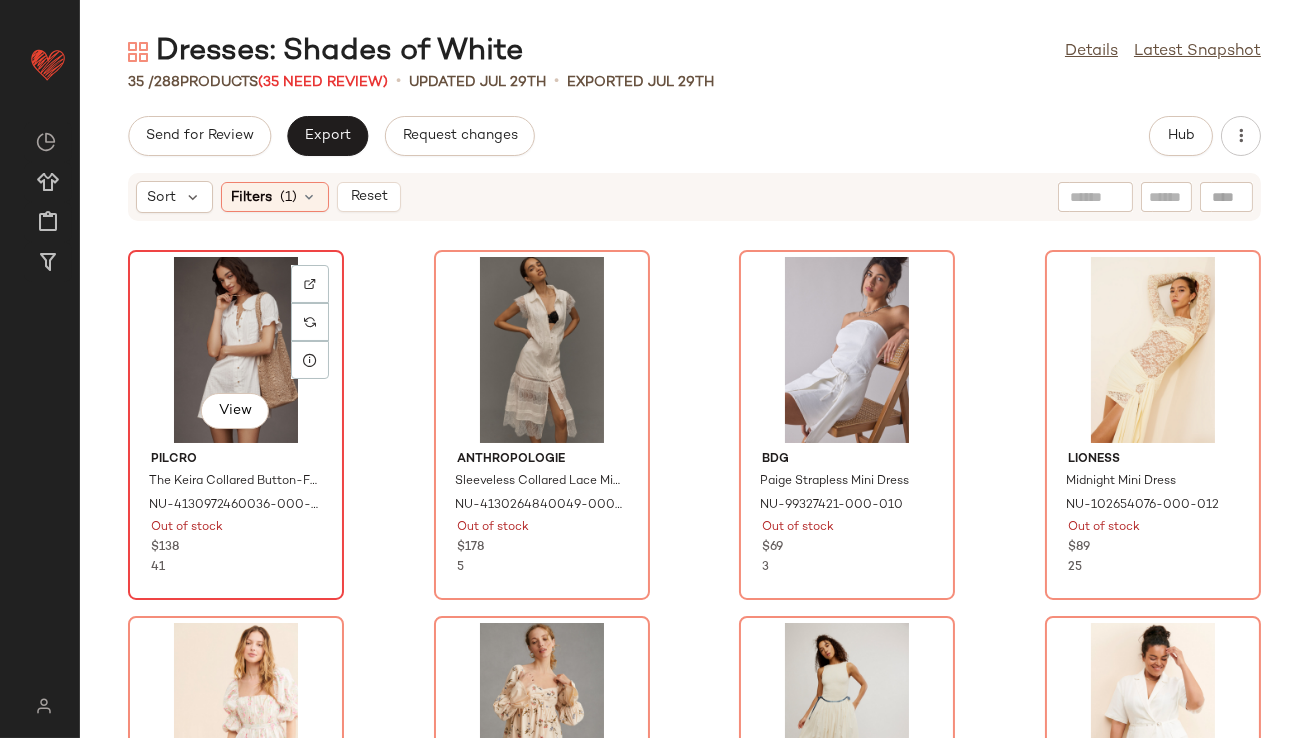 click on "View" 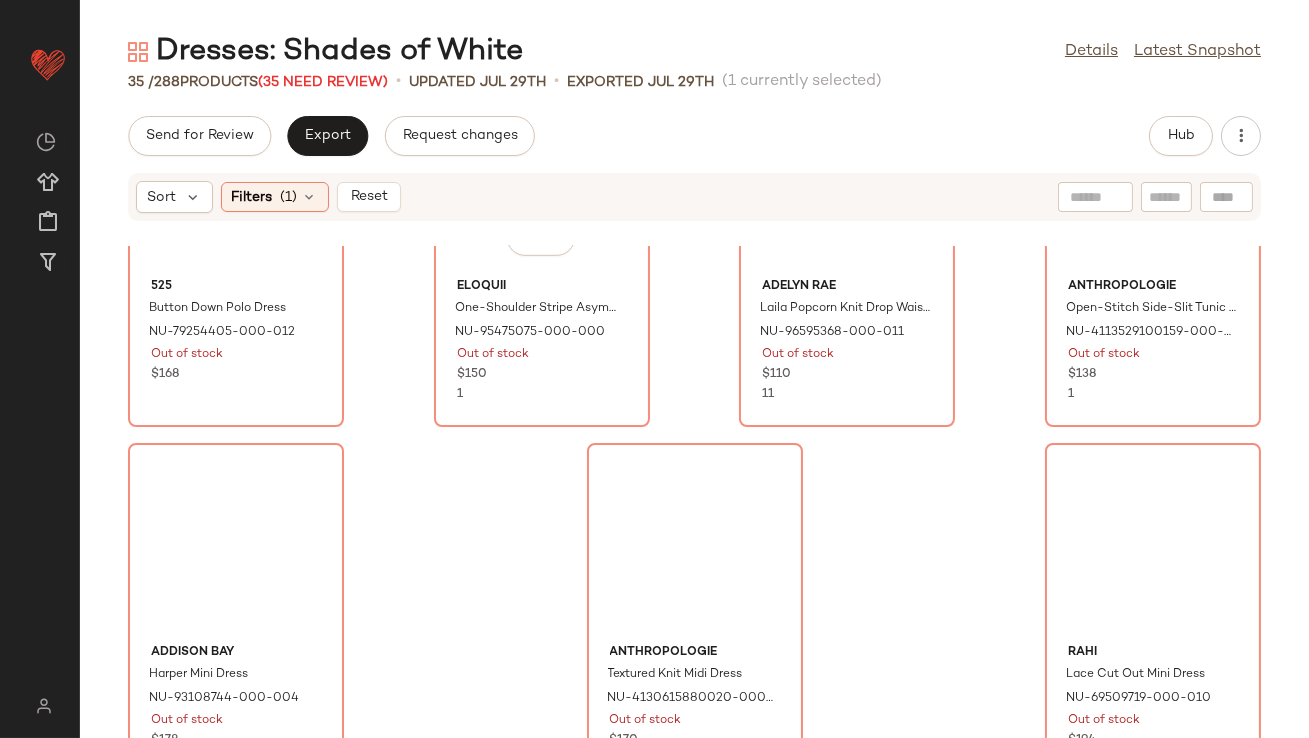 scroll, scrollTop: 2805, scrollLeft: 0, axis: vertical 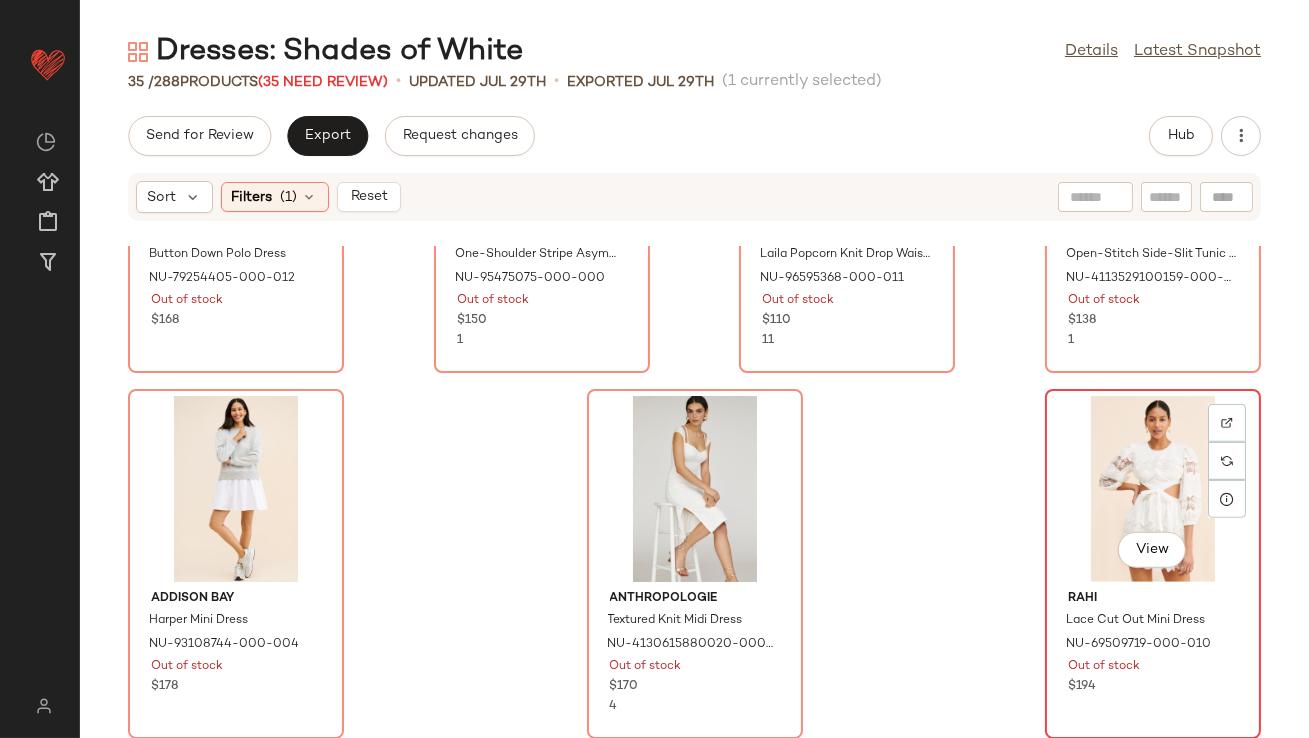click on "View" 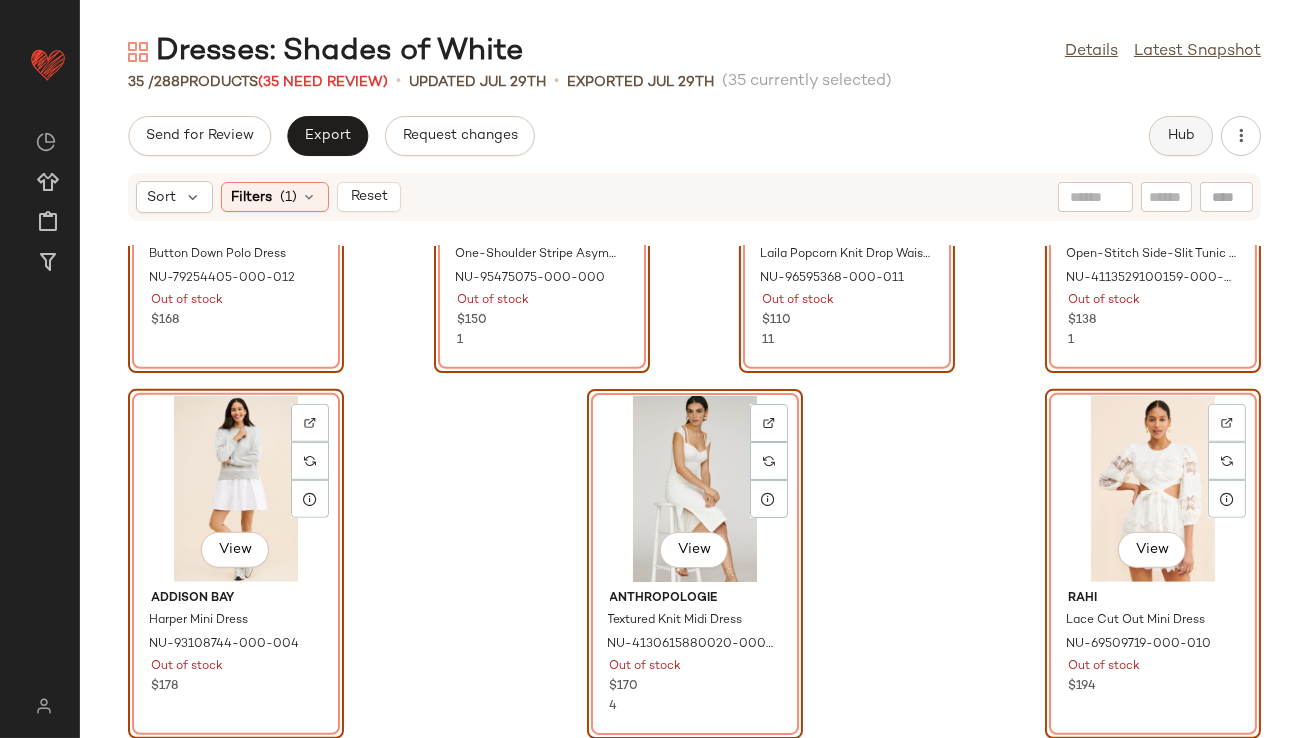 click on "Hub" 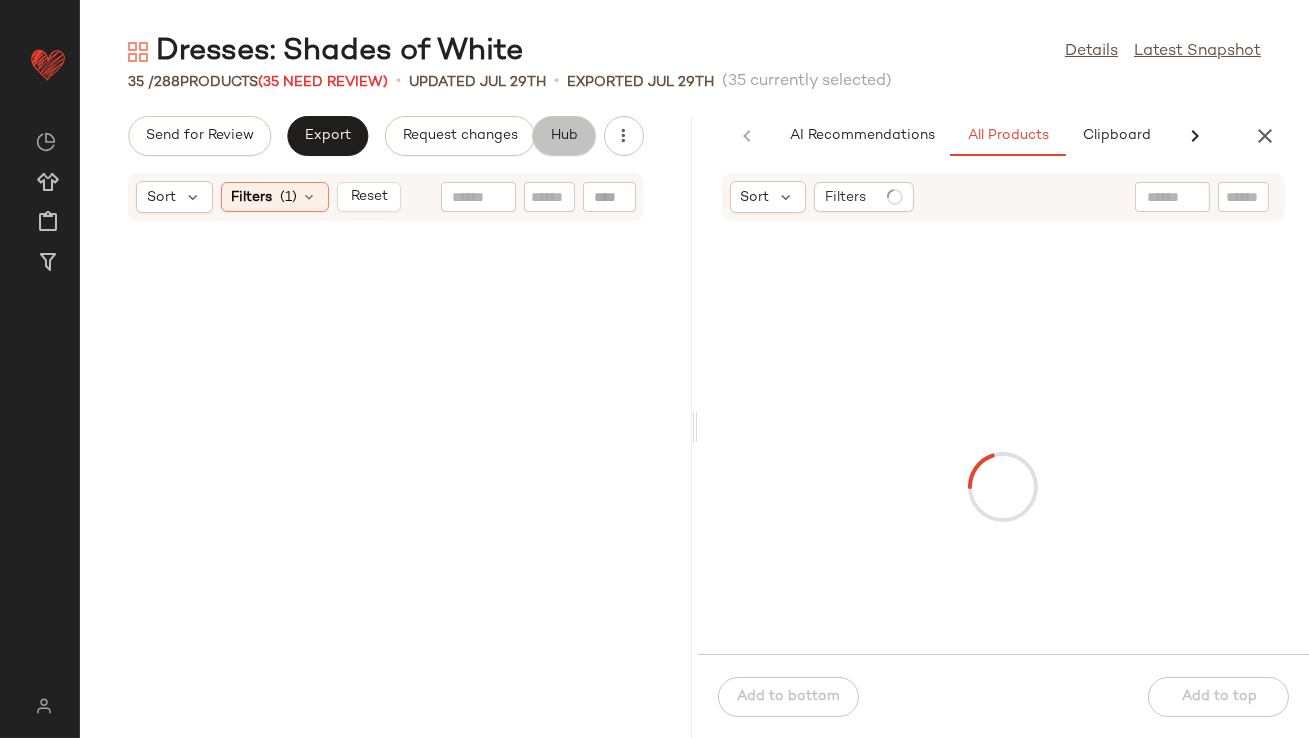scroll, scrollTop: 3537, scrollLeft: 0, axis: vertical 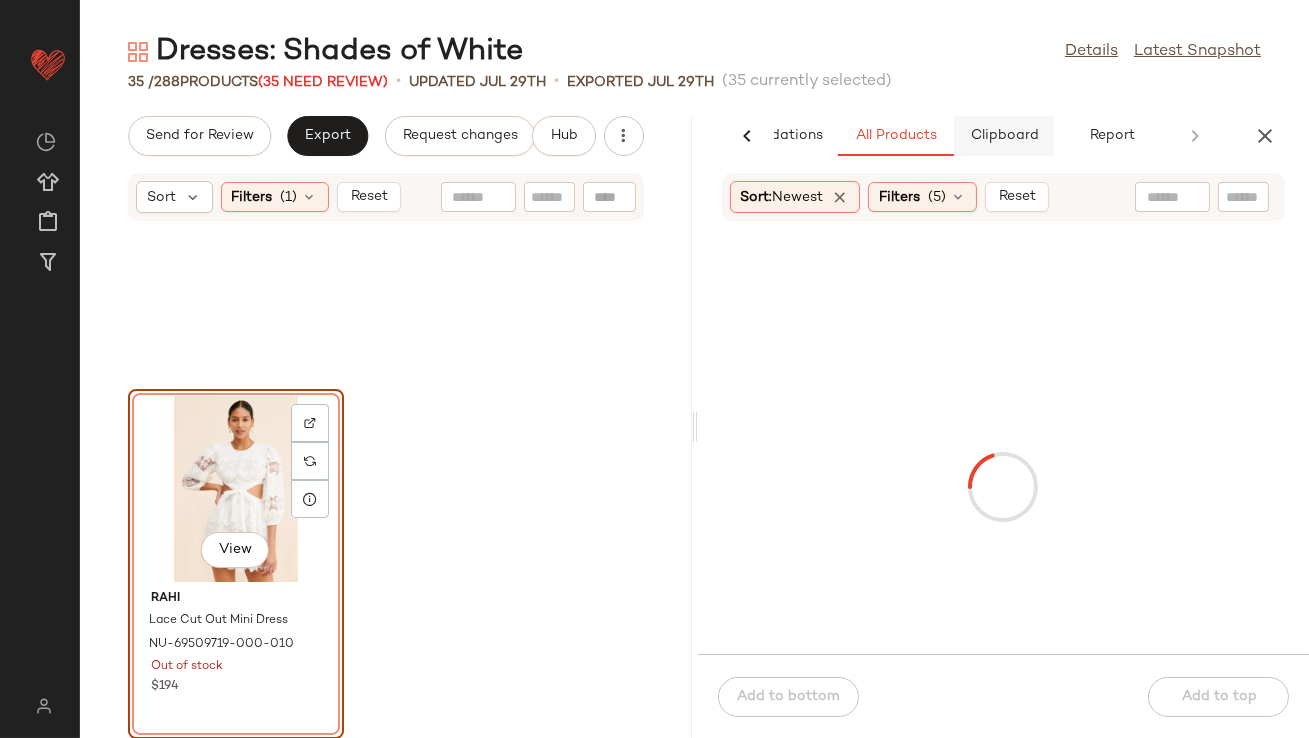 click on "Clipboard" 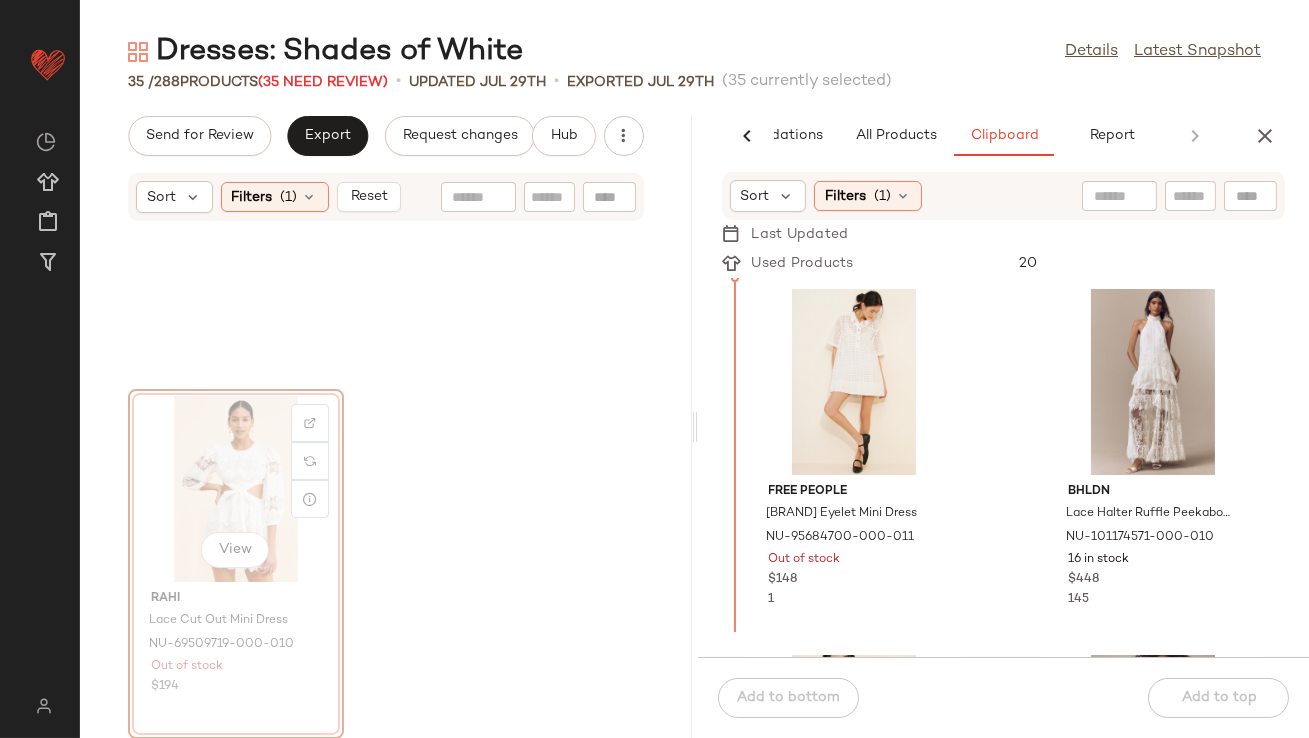 drag, startPoint x: 216, startPoint y: 447, endPoint x: 235, endPoint y: 447, distance: 19 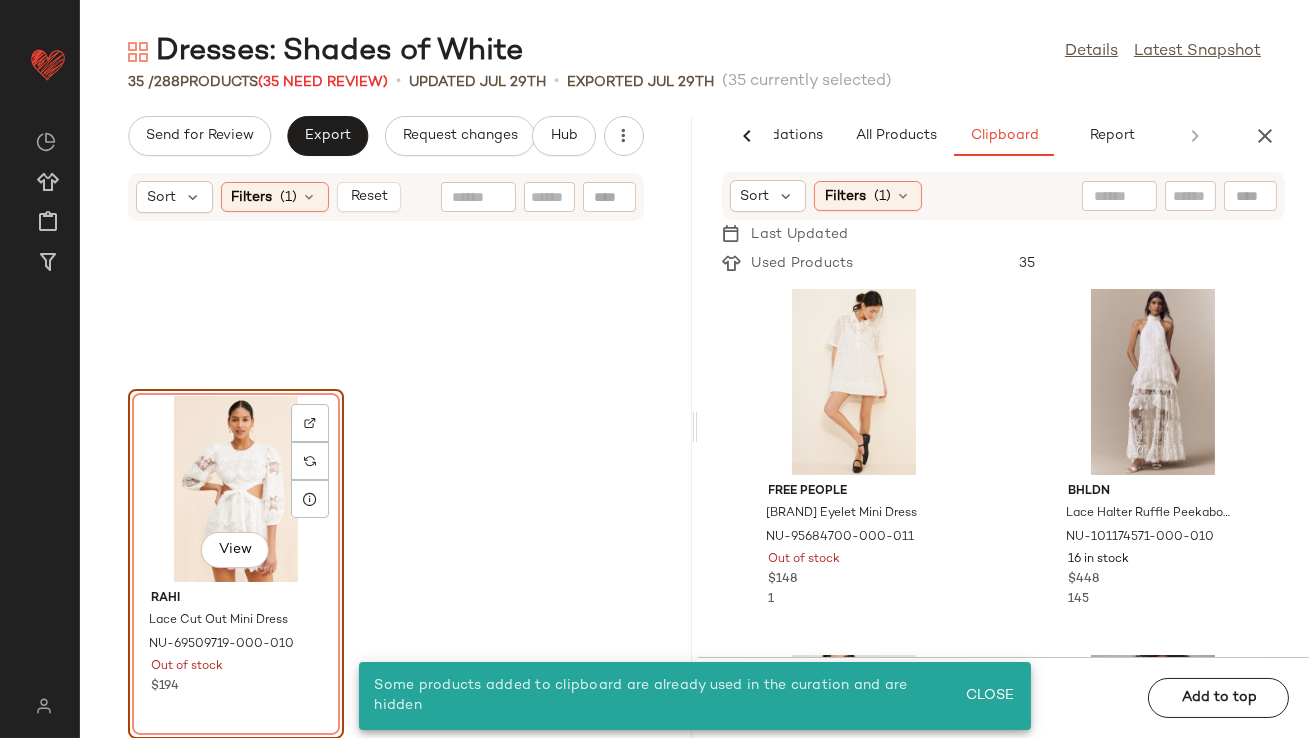 click on "View" 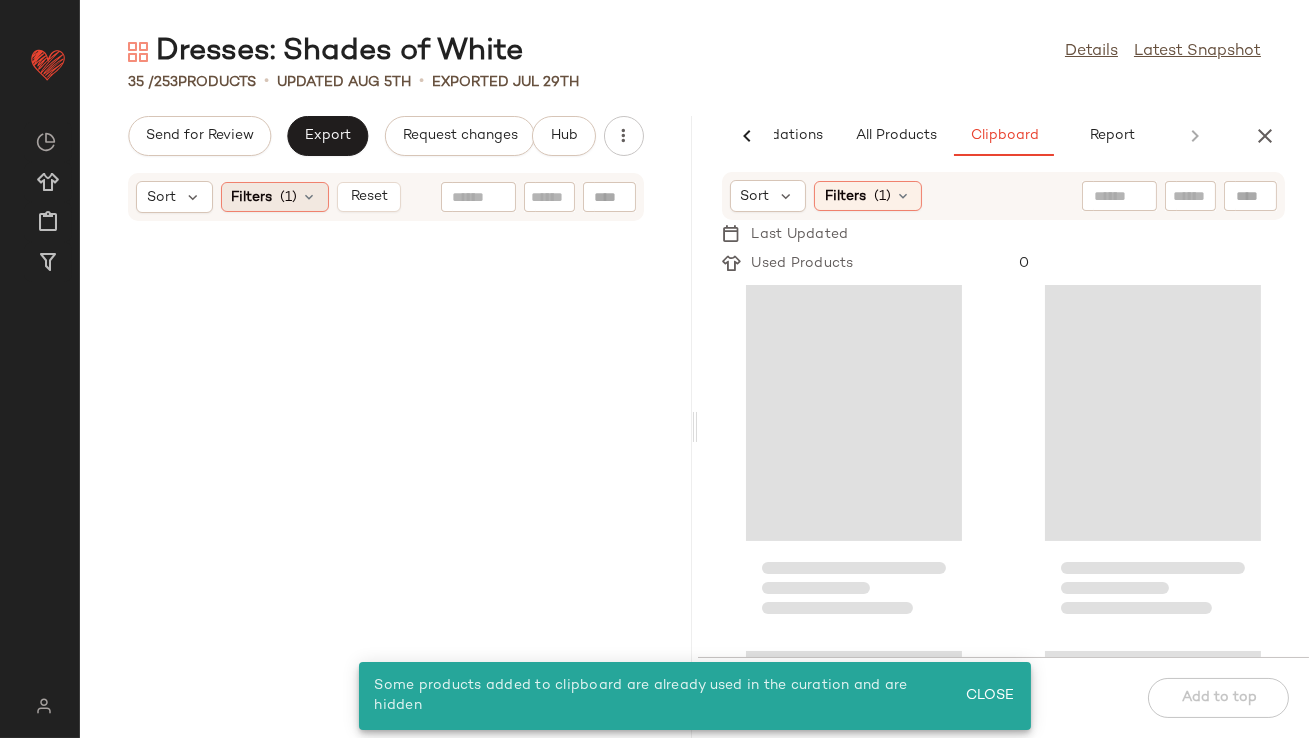 scroll, scrollTop: 0, scrollLeft: 0, axis: both 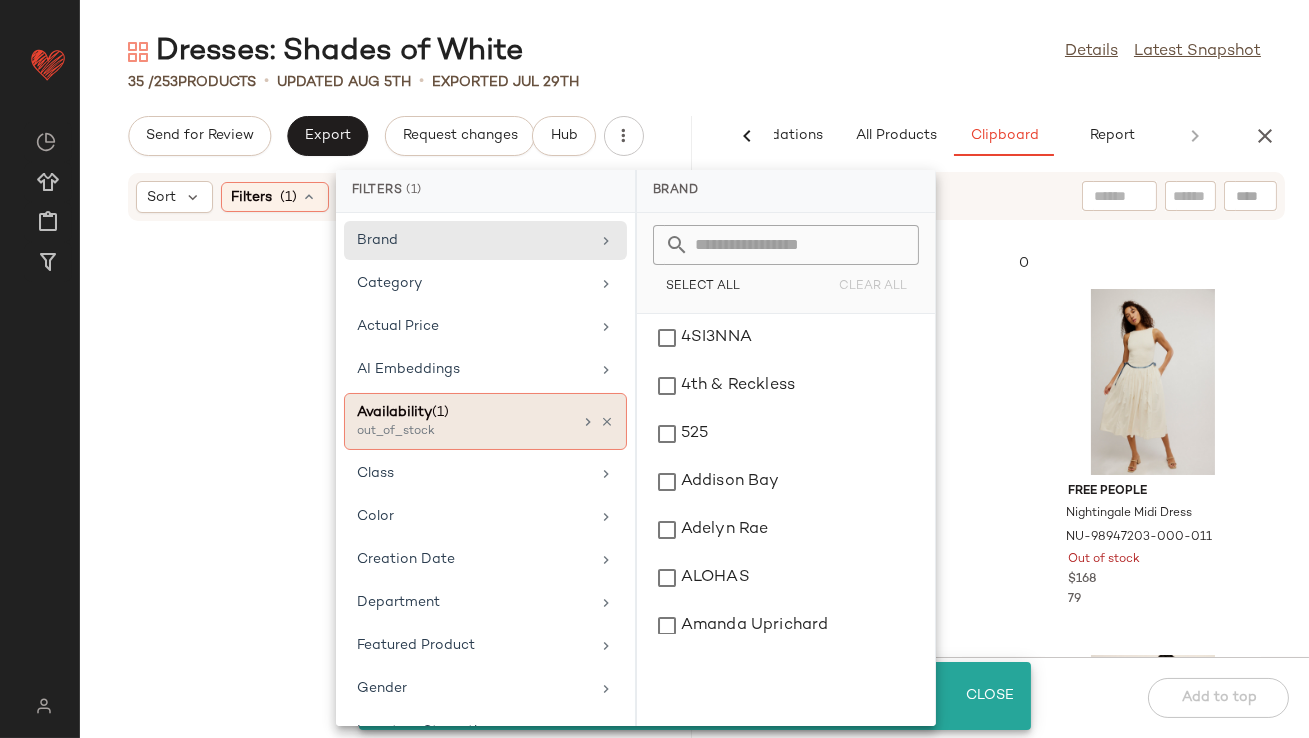 click on "Availability  (1)  out_of_stock" 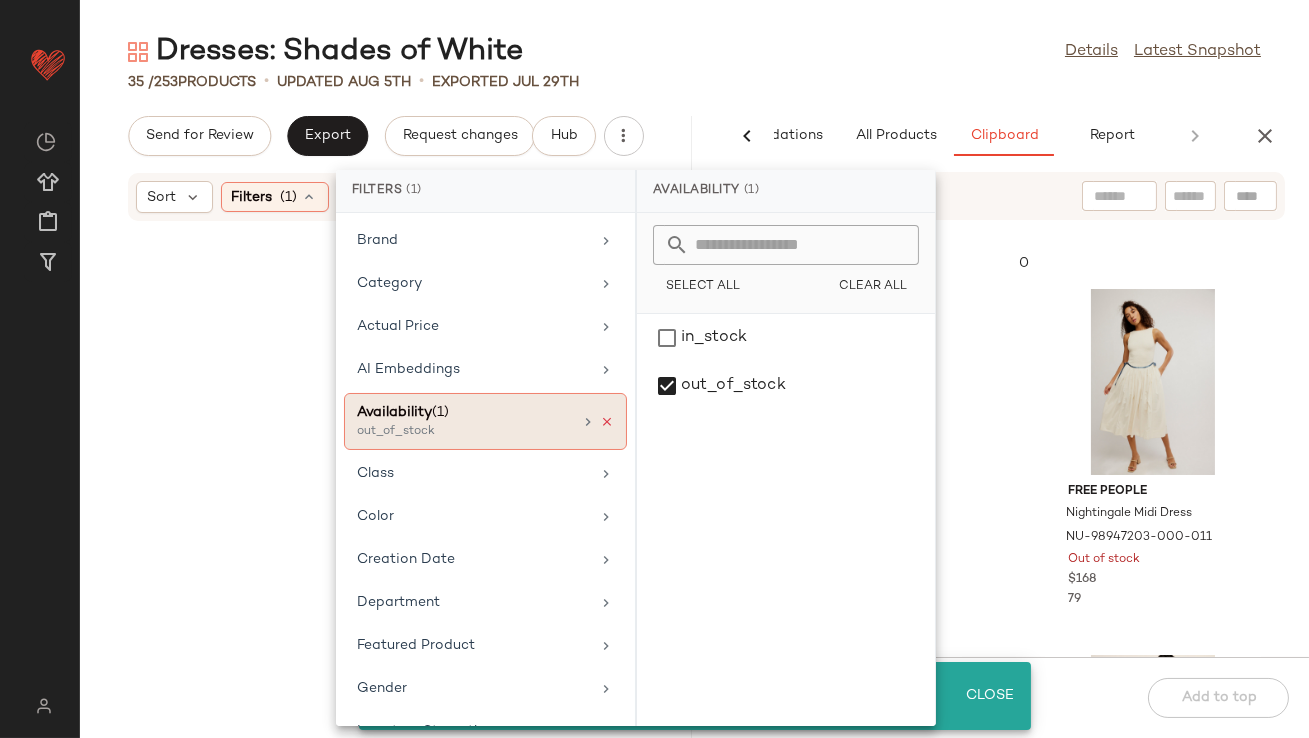 click at bounding box center [607, 422] 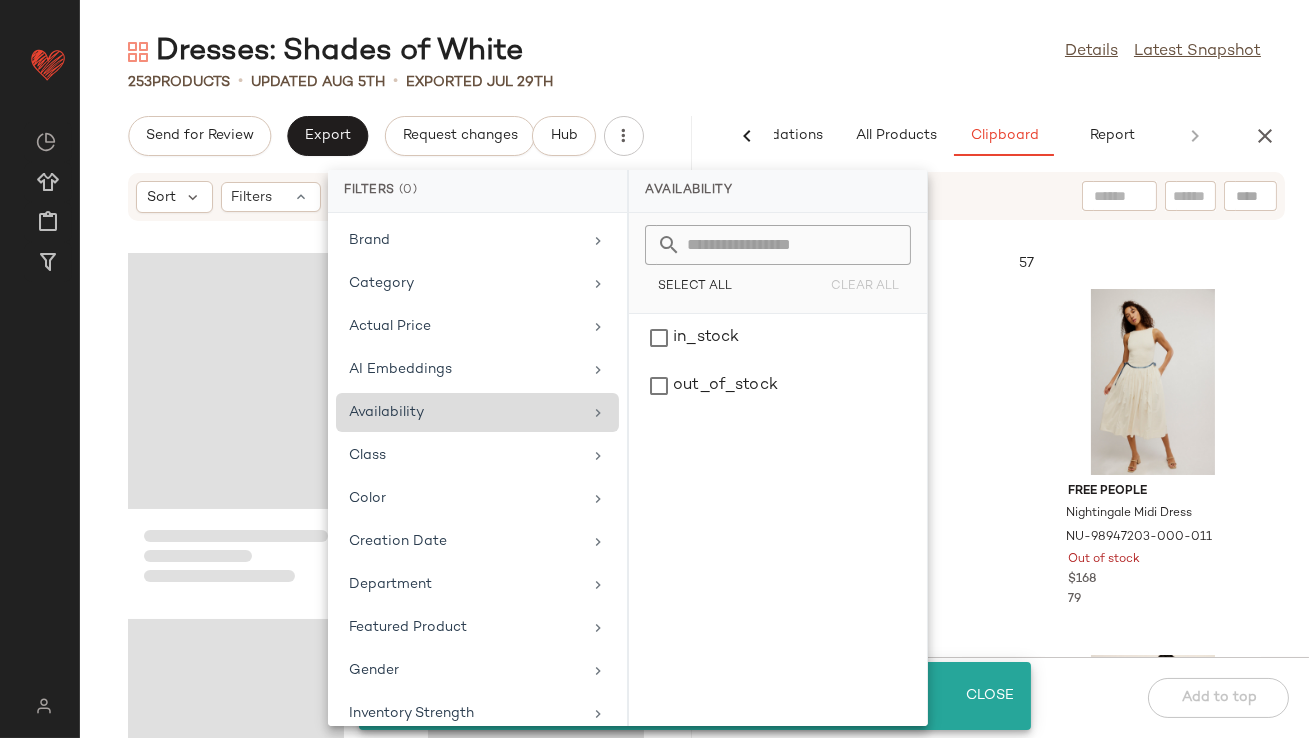 click on "Dresses: Shades of White  Details   Latest Snapshot" 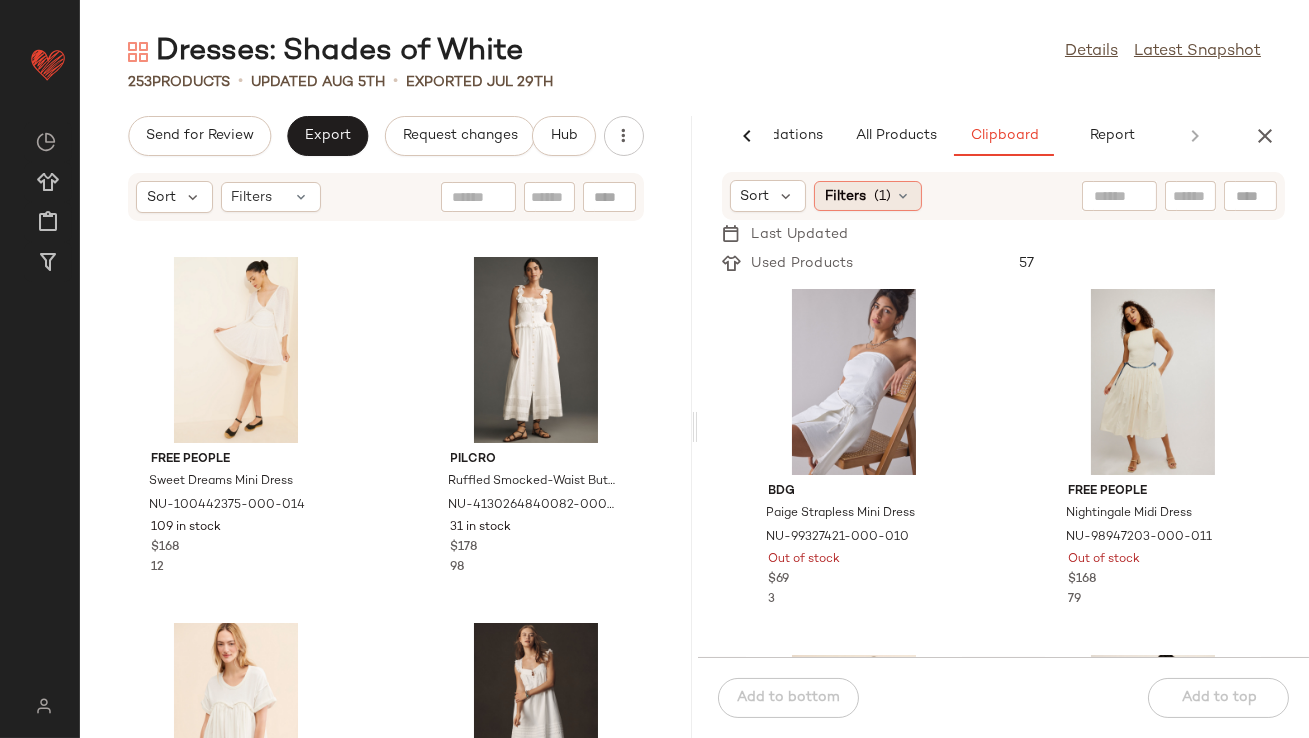 click on "Filters" at bounding box center (845, 196) 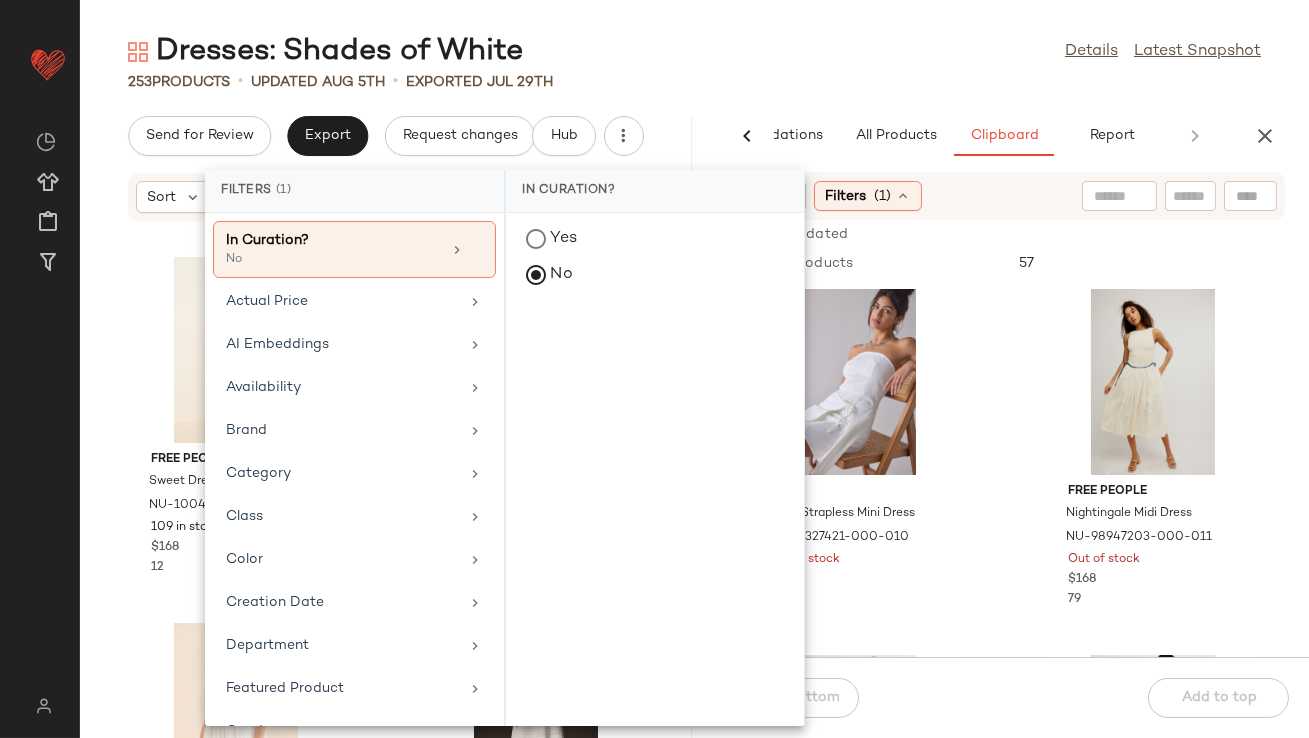 click on "Dresses: Shades of White  Details   Latest Snapshot" 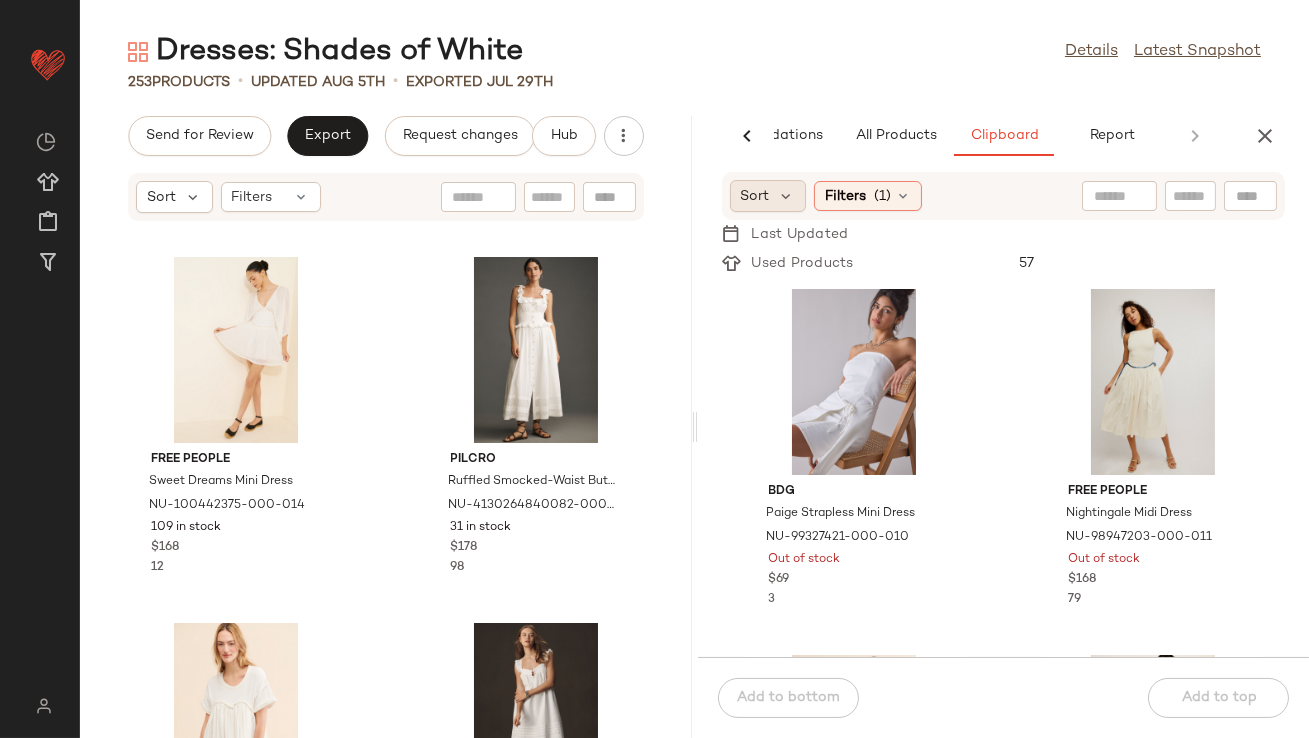 click on "Sort" at bounding box center [755, 196] 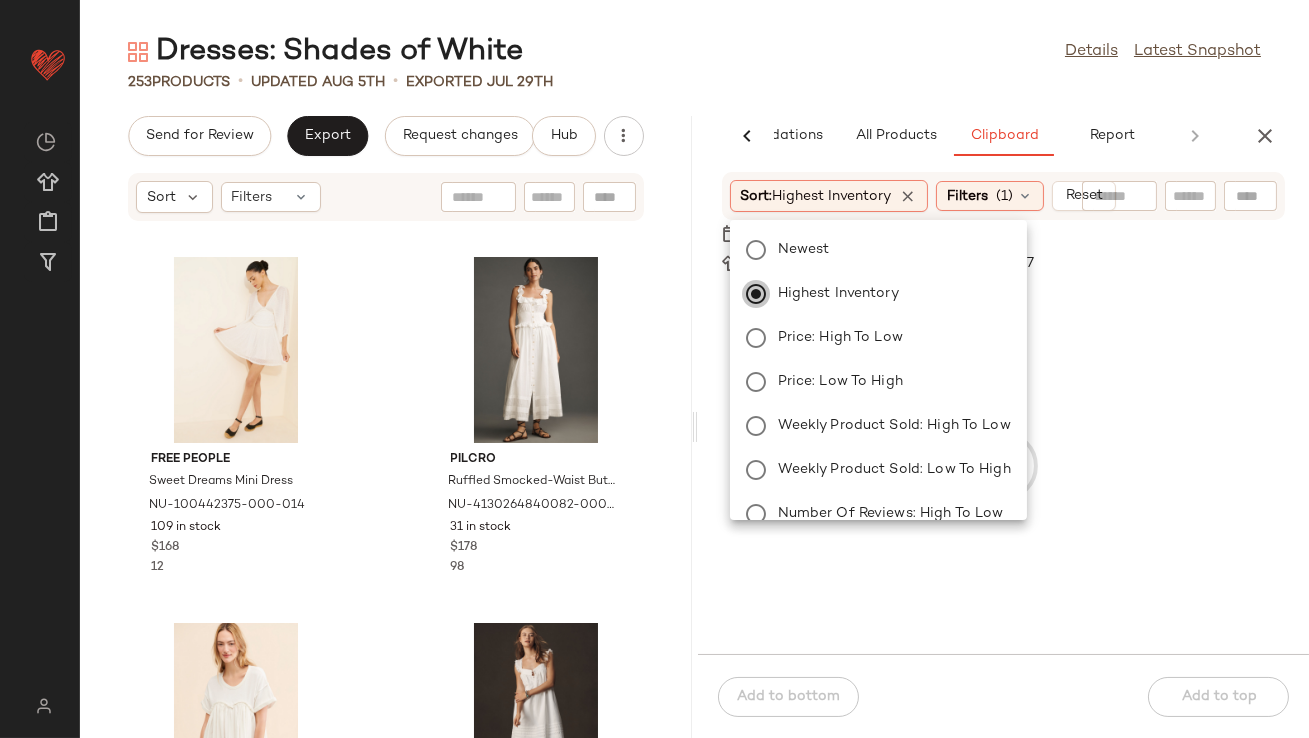 click on "Dresses: Shades of White  Details   Latest Snapshot  253   Products   •   updated Aug 5th  •  Exported Jul 29th  Send for Review   Export   Request changes   Hub  Sort  Filters Free People Sweet Dreams Mini Dress NU-100442375-000-014 109 in stock $168 12 Pilcro Ruffled Smocked-Waist Button-Front Midi Dress NU-4130264840082-000-010 31 in stock $178 98 Free People Catalina Babydoll Mini Dress NU-83139915-000-011 7 in stock $128 18 Anthropologie Sleeveless Poplin Mini Dress NU-4130972460078-000-010 47 in stock $158 61 Free People Primavera Eyelet Midi Dress NU-97064257-000-010 12 in stock $168 88 Free People Desert Dazed Midi Dress NU-96280391-000-010 39 in stock $168 11 Celandine Sleeveless Sheer Linen Maxi Slip Dress NU-99488355-000-012 51 in stock $138 113 English Factory Tiered Scallop Sleeveless Midi Dress NU-90399577-000-010 17 in stock $175 29  AI Recommendations   All Products   Clipboard   Report  Sort:   Newest Filters  (5)   Reset  Anthropologie The Thea Twofer Sweater Dress 31 in stock $158 7" at bounding box center (694, 385) 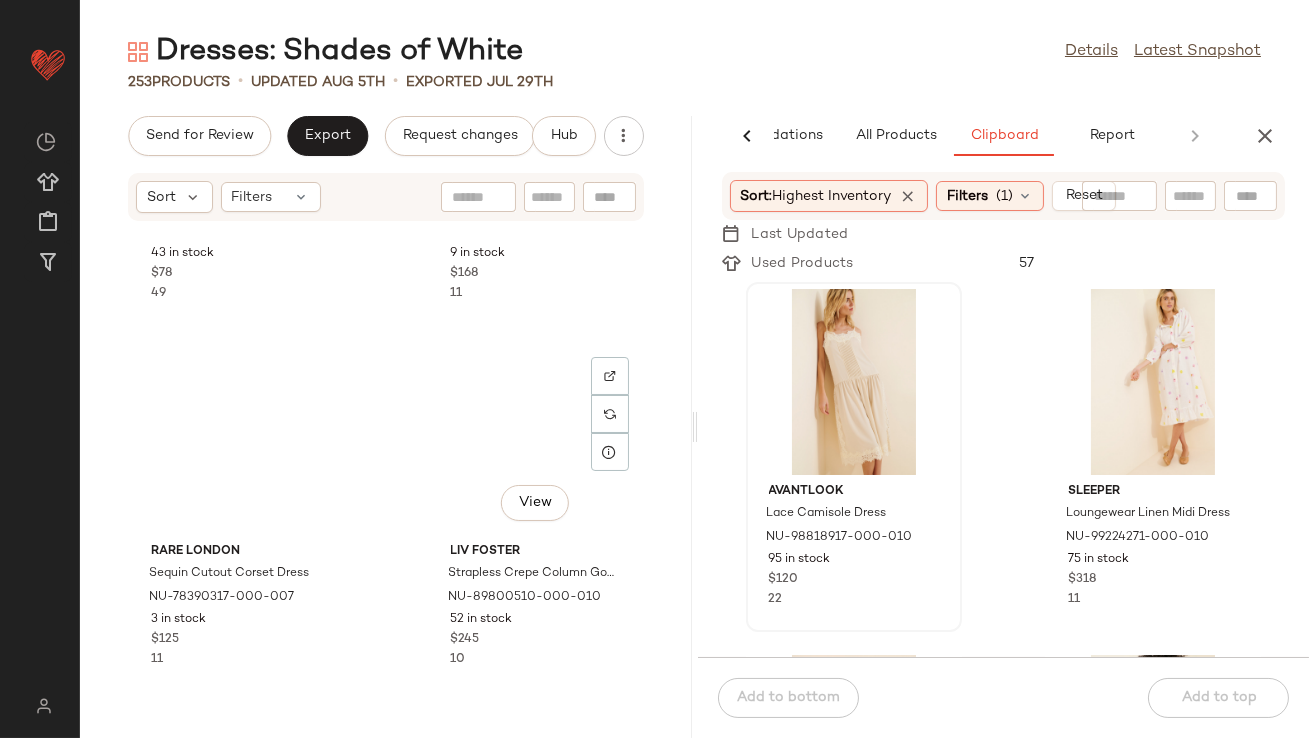scroll, scrollTop: 5181, scrollLeft: 0, axis: vertical 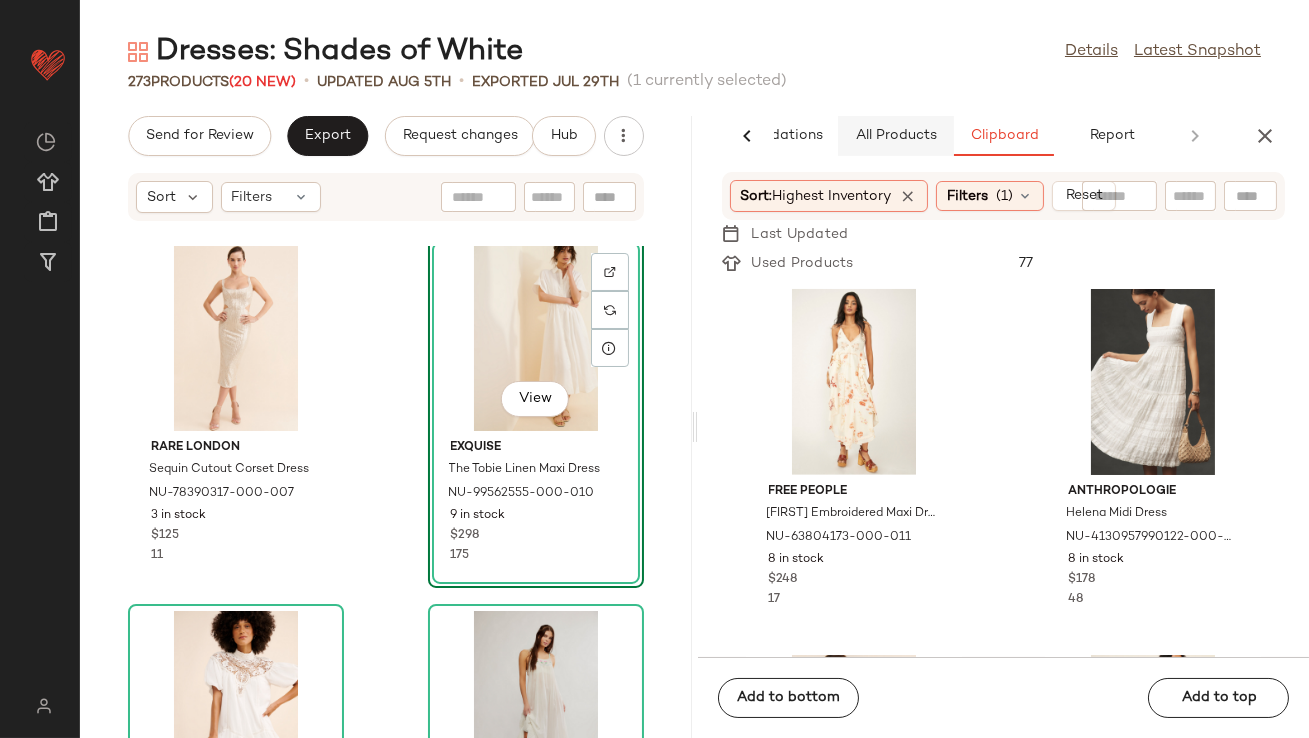click on "All Products" 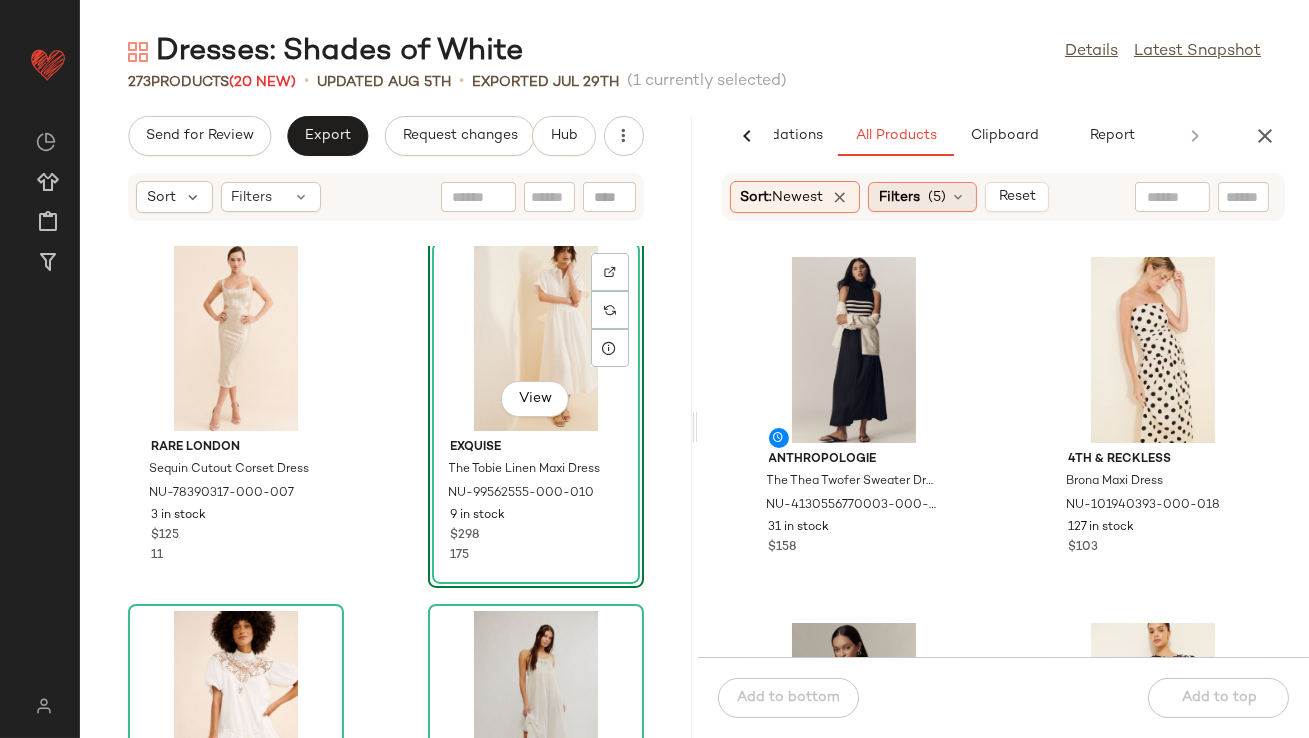 click on "Filters" at bounding box center (899, 197) 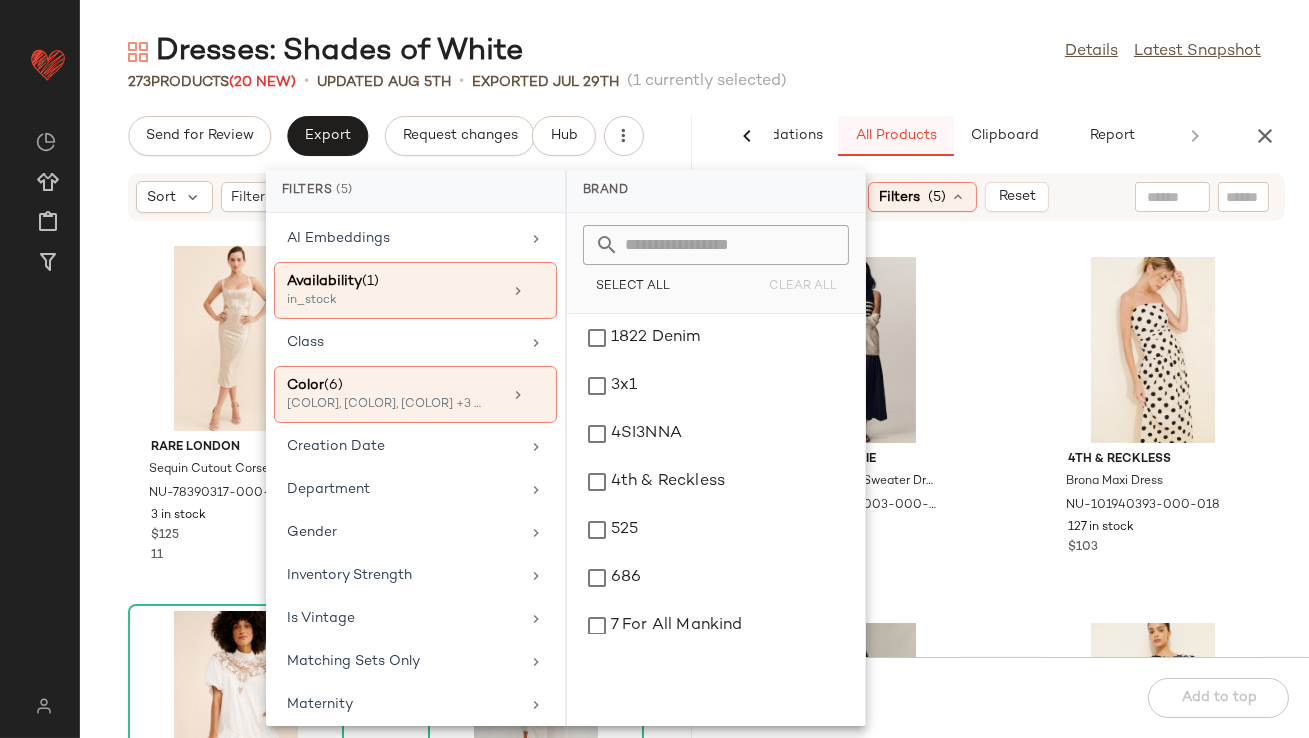 scroll, scrollTop: 215, scrollLeft: 0, axis: vertical 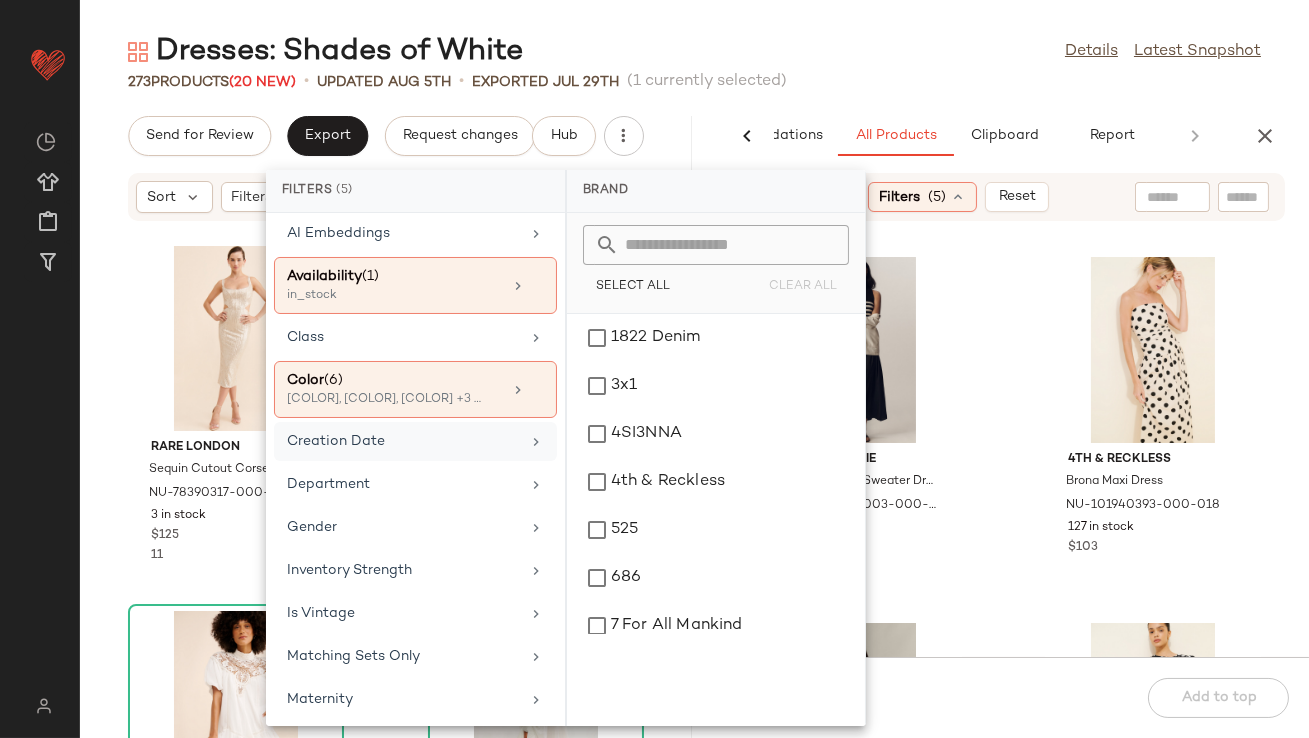 click on "Creation Date" at bounding box center [403, 441] 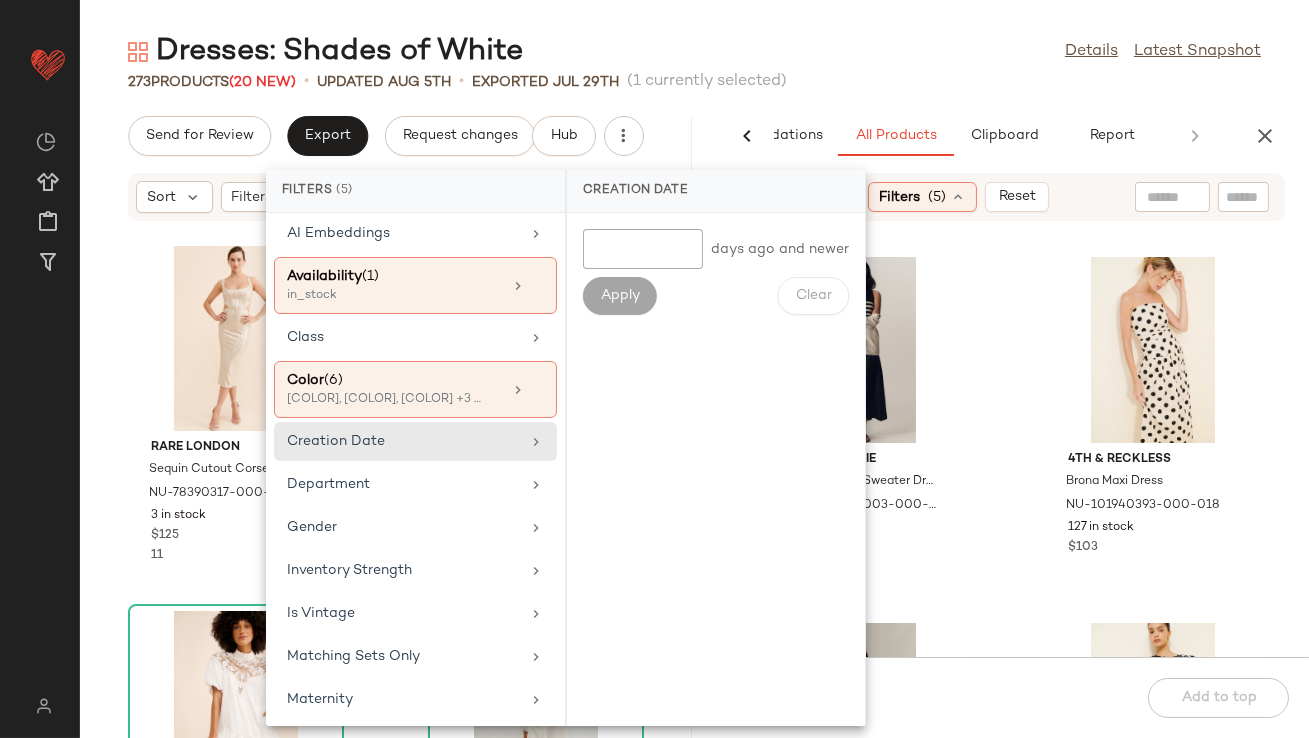 click 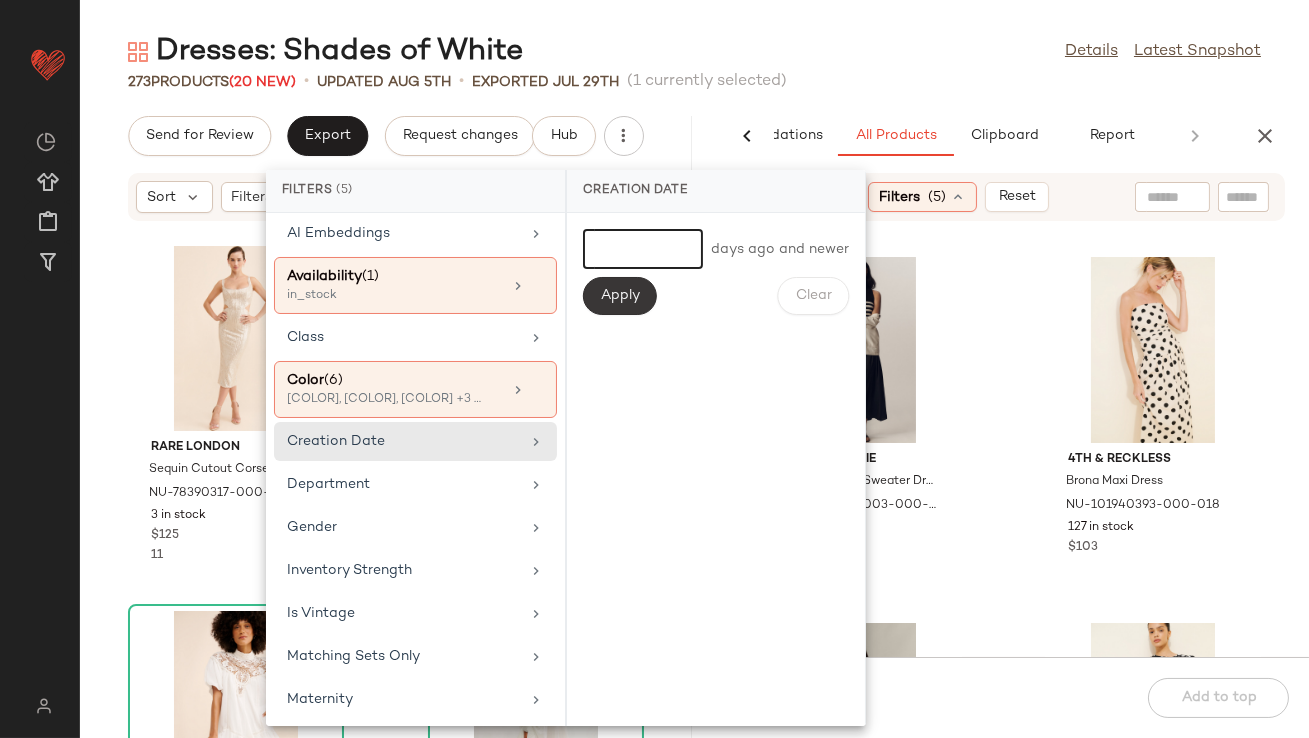 type on "*" 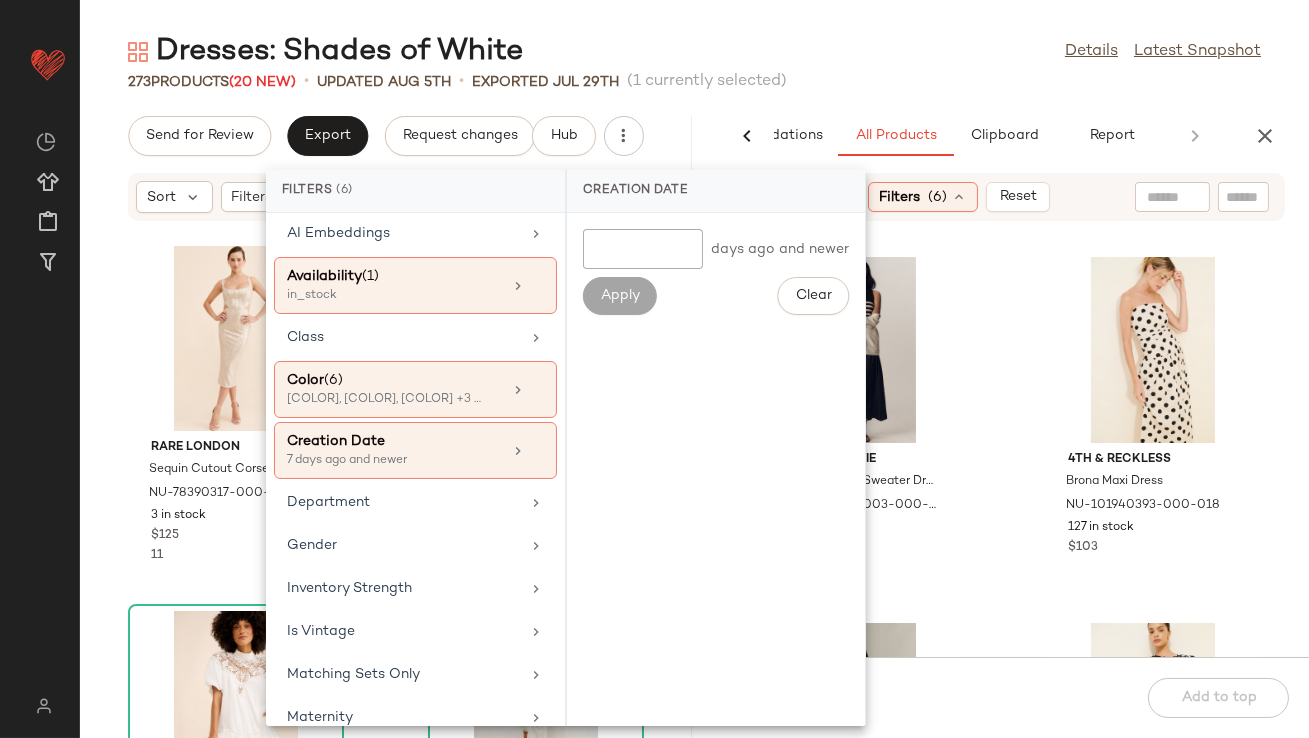 click on "Dresses: Shades of White  Details   Latest Snapshot" 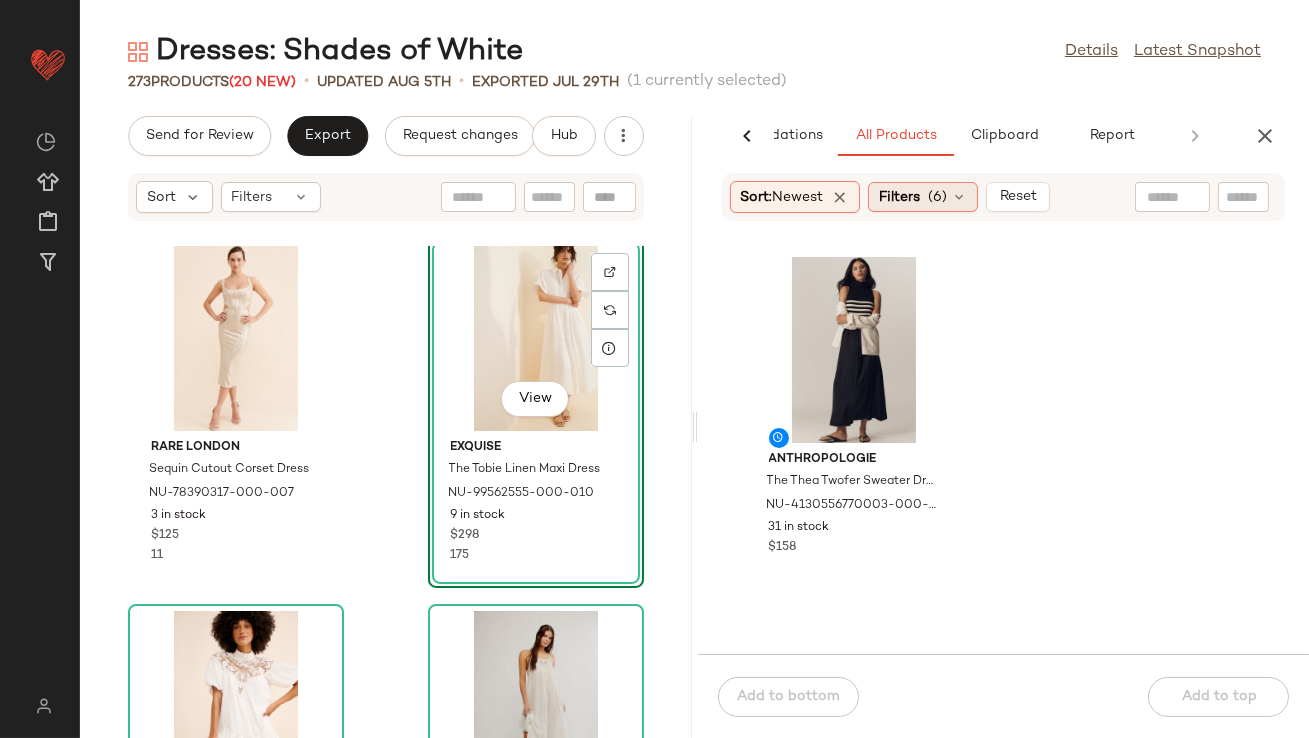 click on "Filters  (6)" 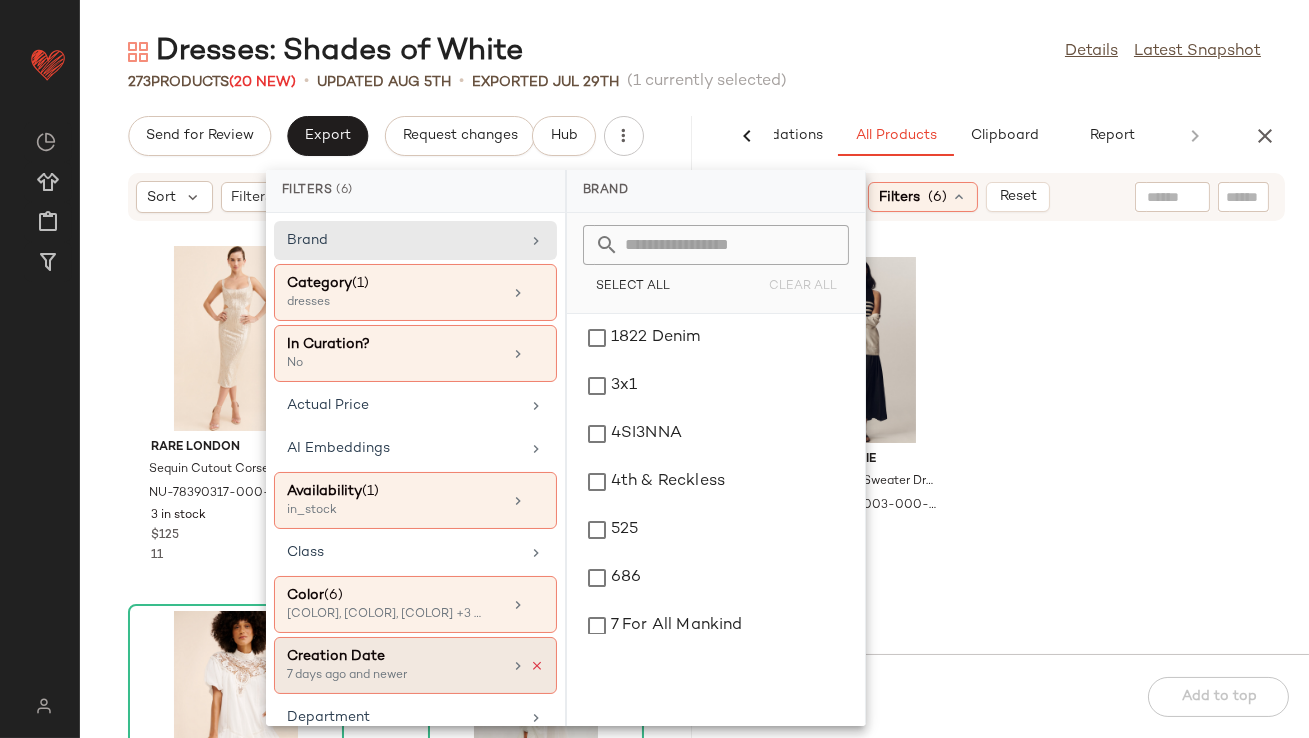 click at bounding box center (537, 666) 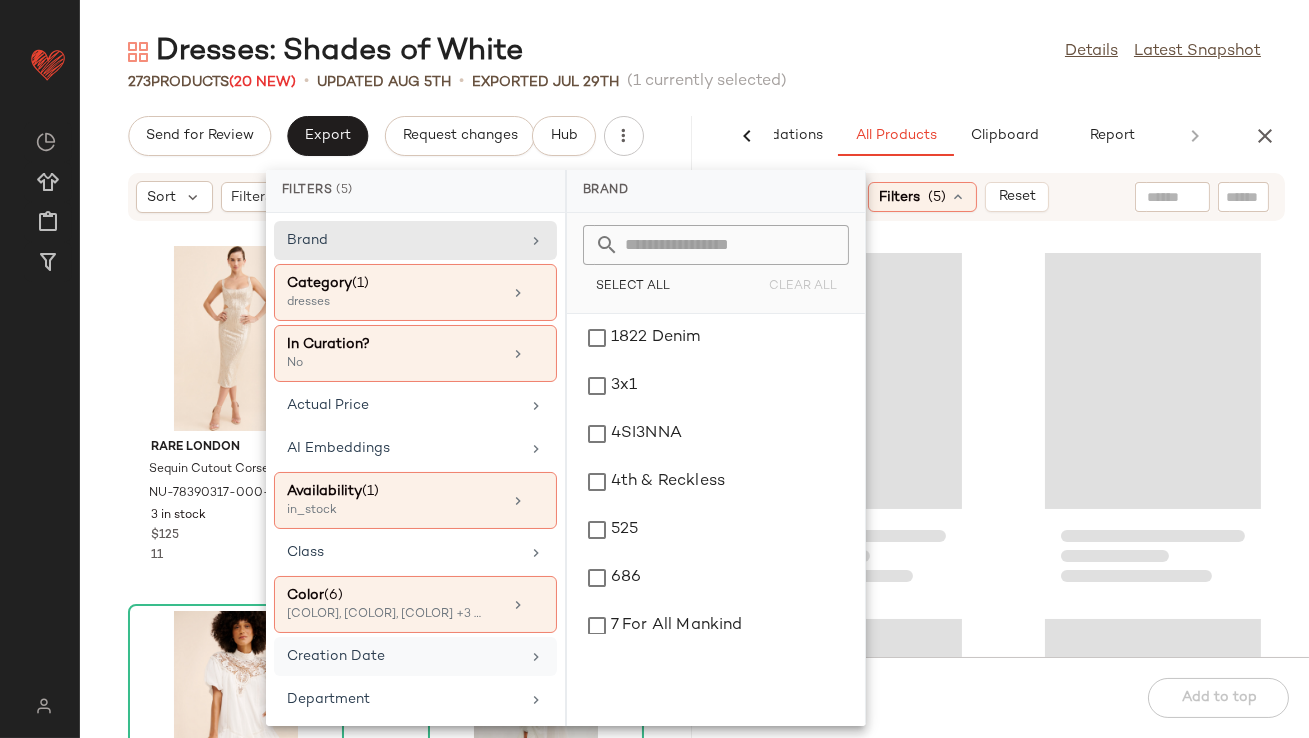 drag, startPoint x: 939, startPoint y: 87, endPoint x: 923, endPoint y: 99, distance: 20 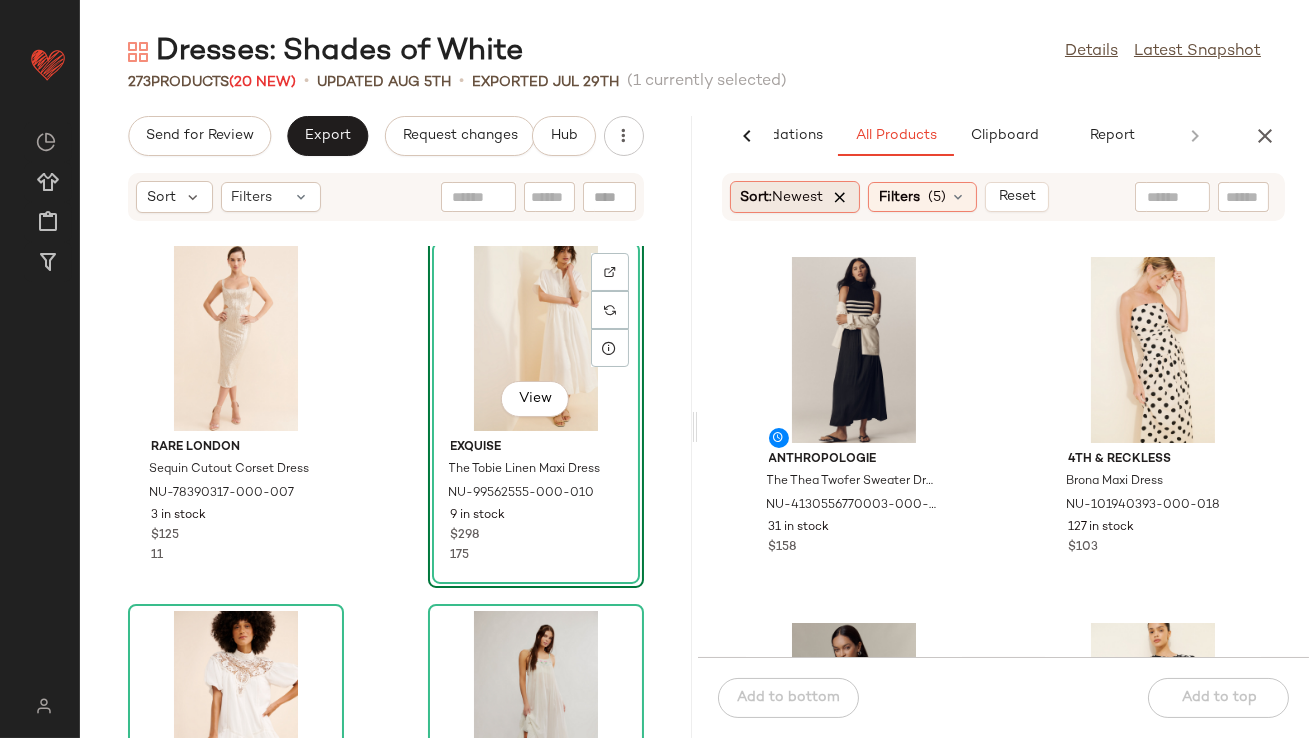 click at bounding box center (841, 197) 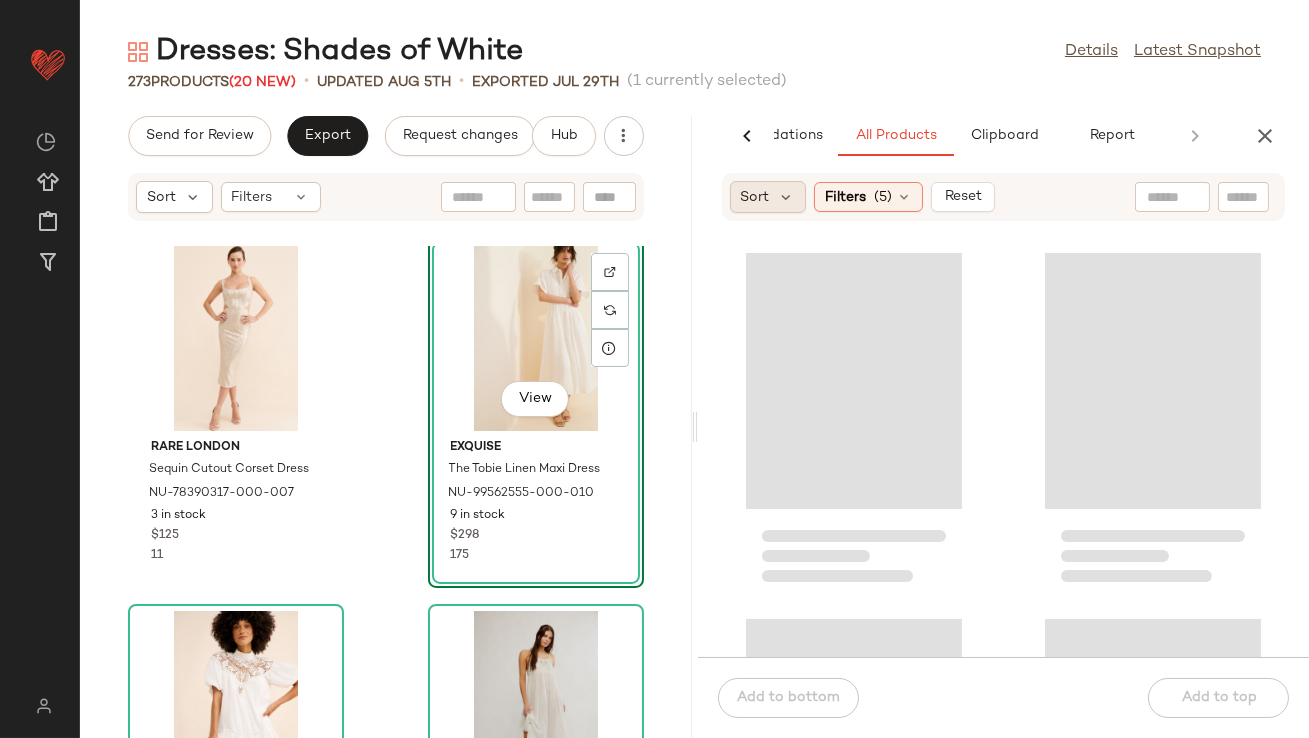 click on "Sort" at bounding box center [755, 197] 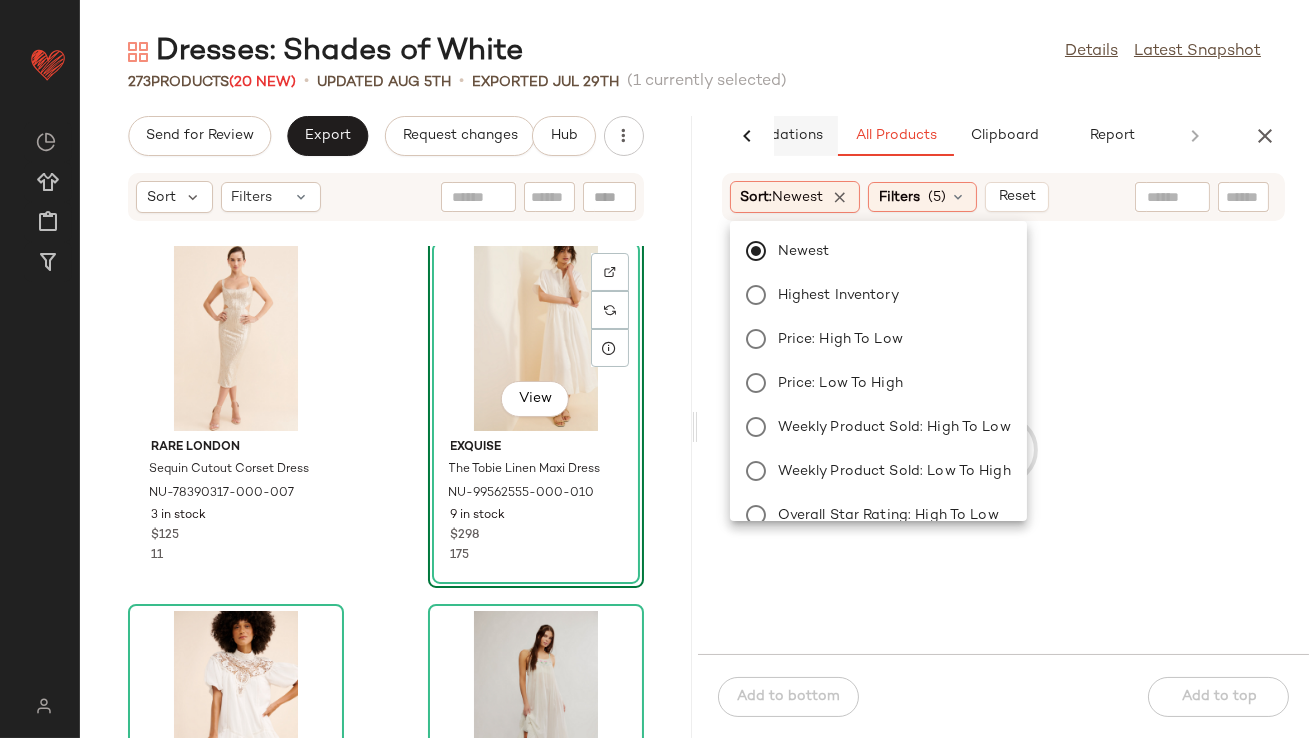 click on "AI Recommendations" 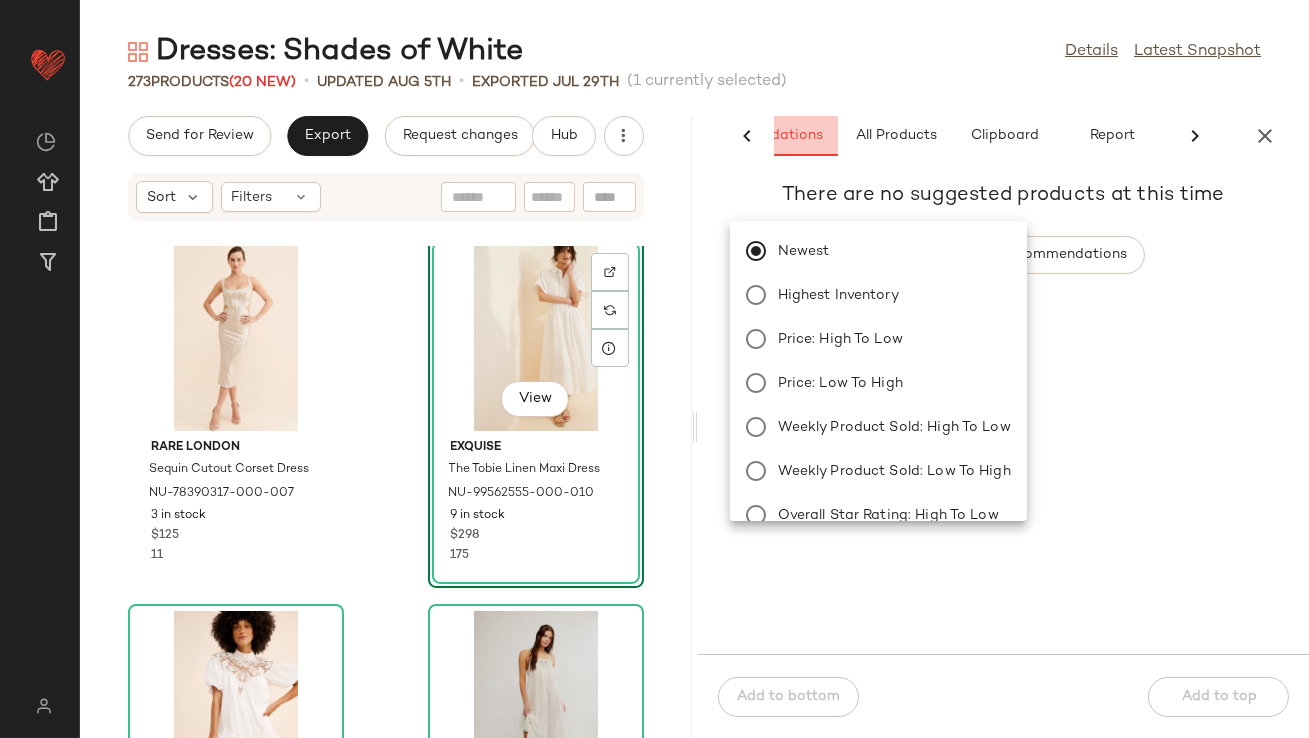 scroll, scrollTop: 0, scrollLeft: 0, axis: both 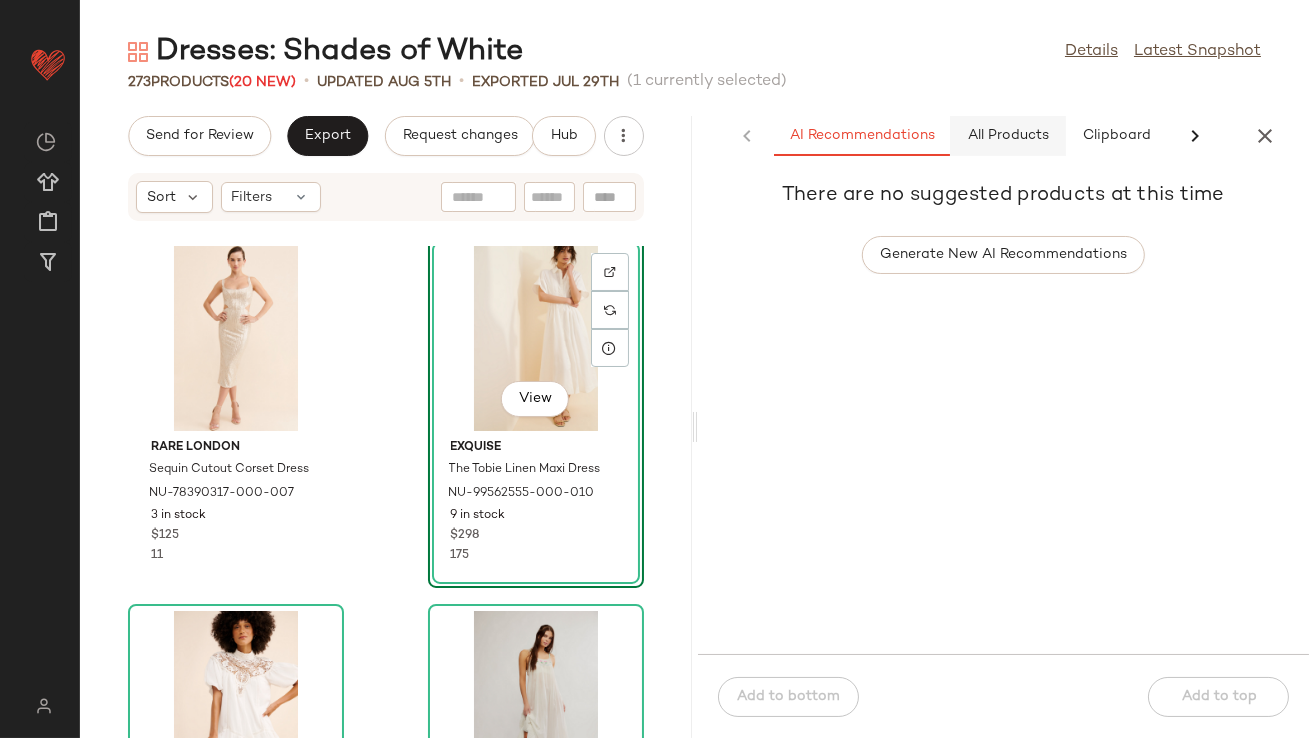 click on "All Products" 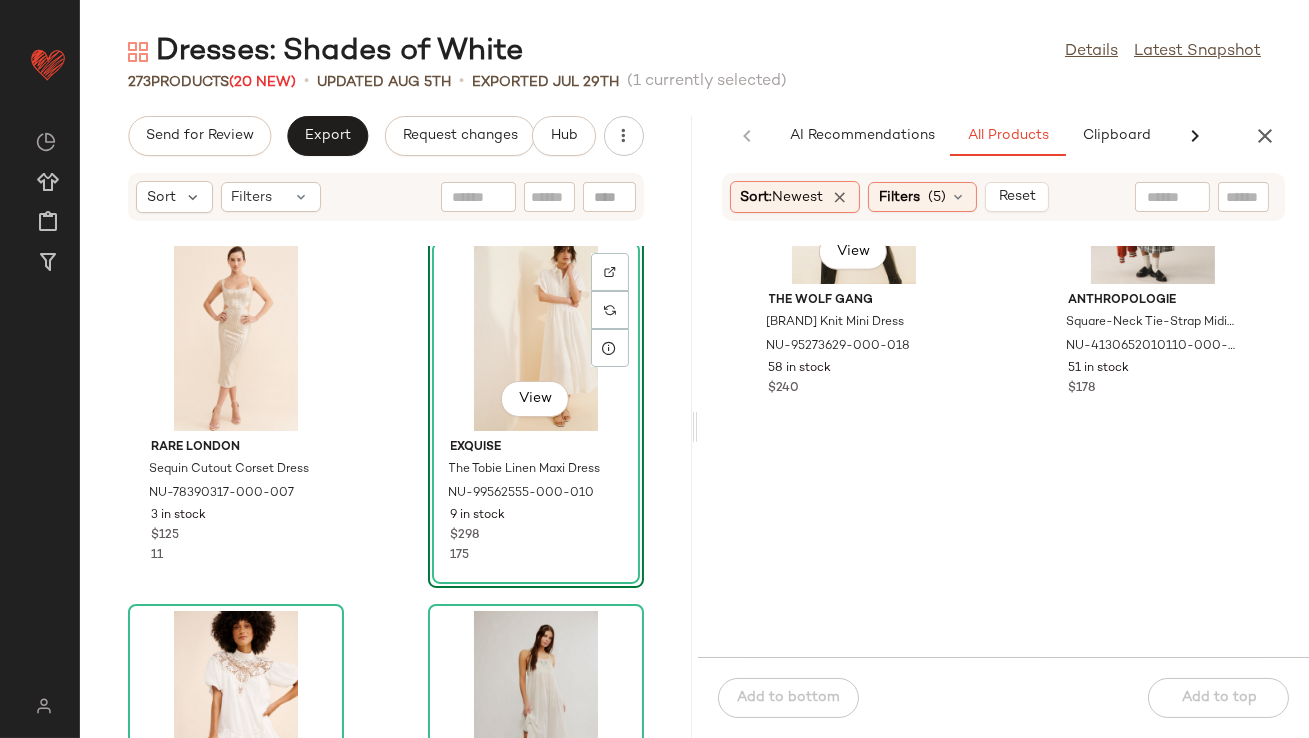 scroll, scrollTop: 4297, scrollLeft: 0, axis: vertical 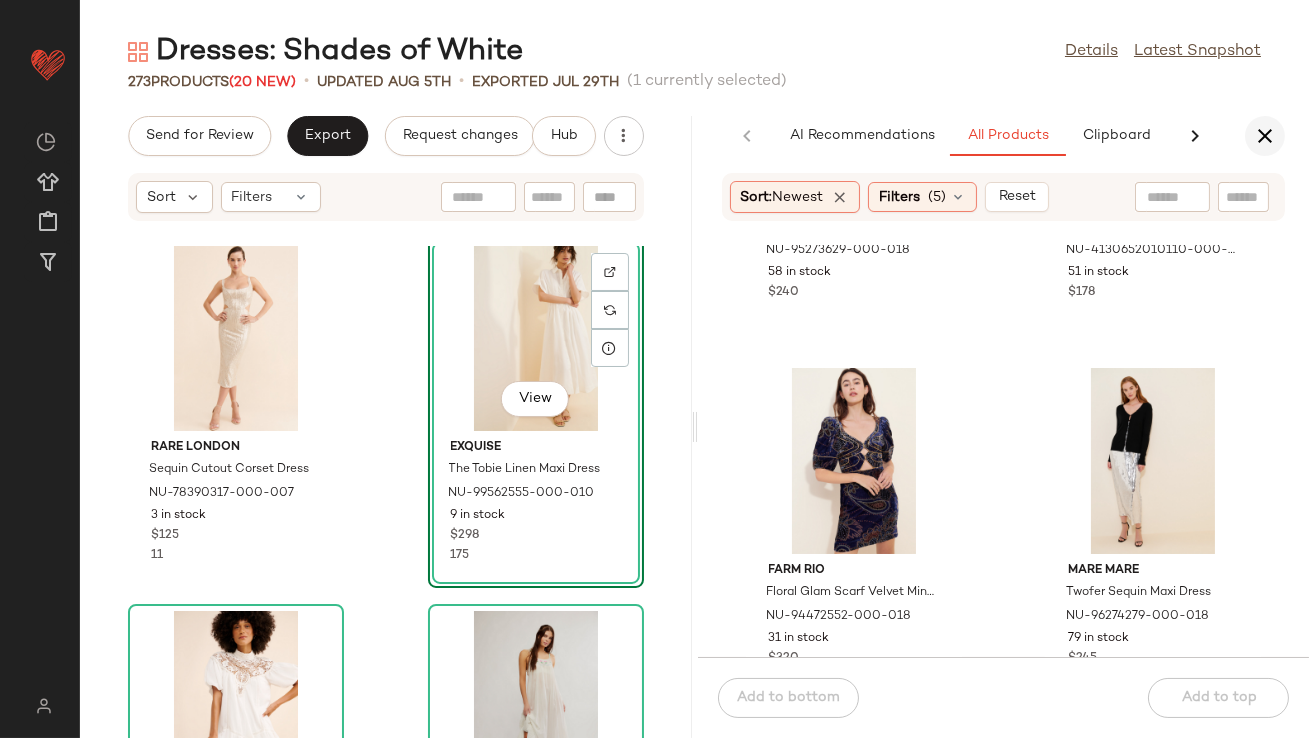 click at bounding box center [1265, 136] 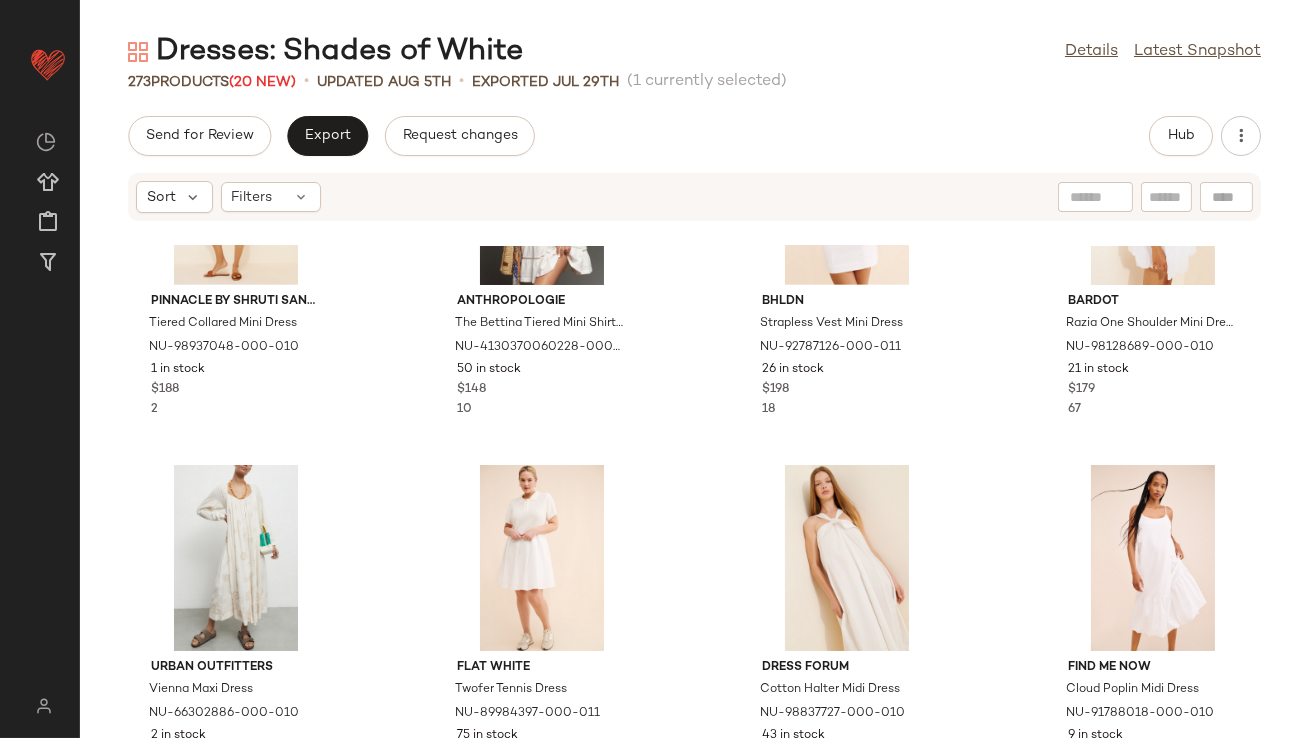 scroll, scrollTop: 0, scrollLeft: 0, axis: both 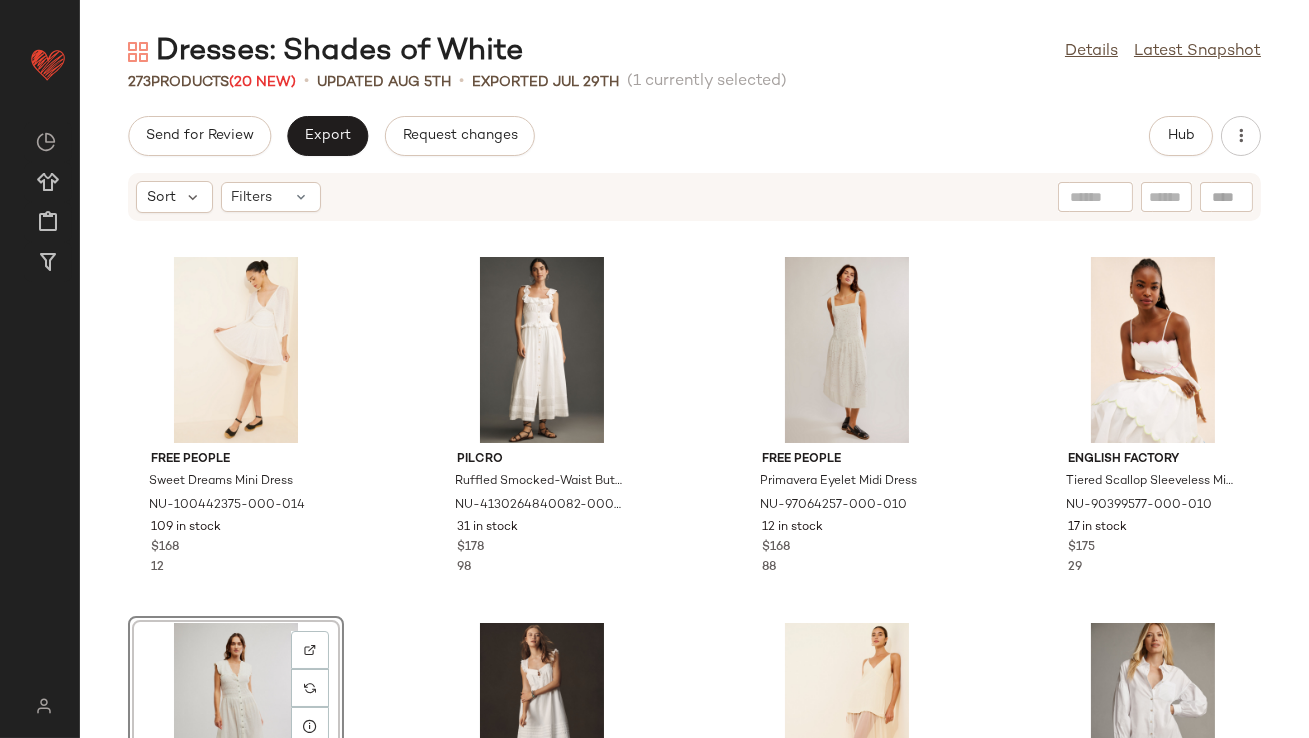 click on "Sort  Filters" at bounding box center (694, 197) 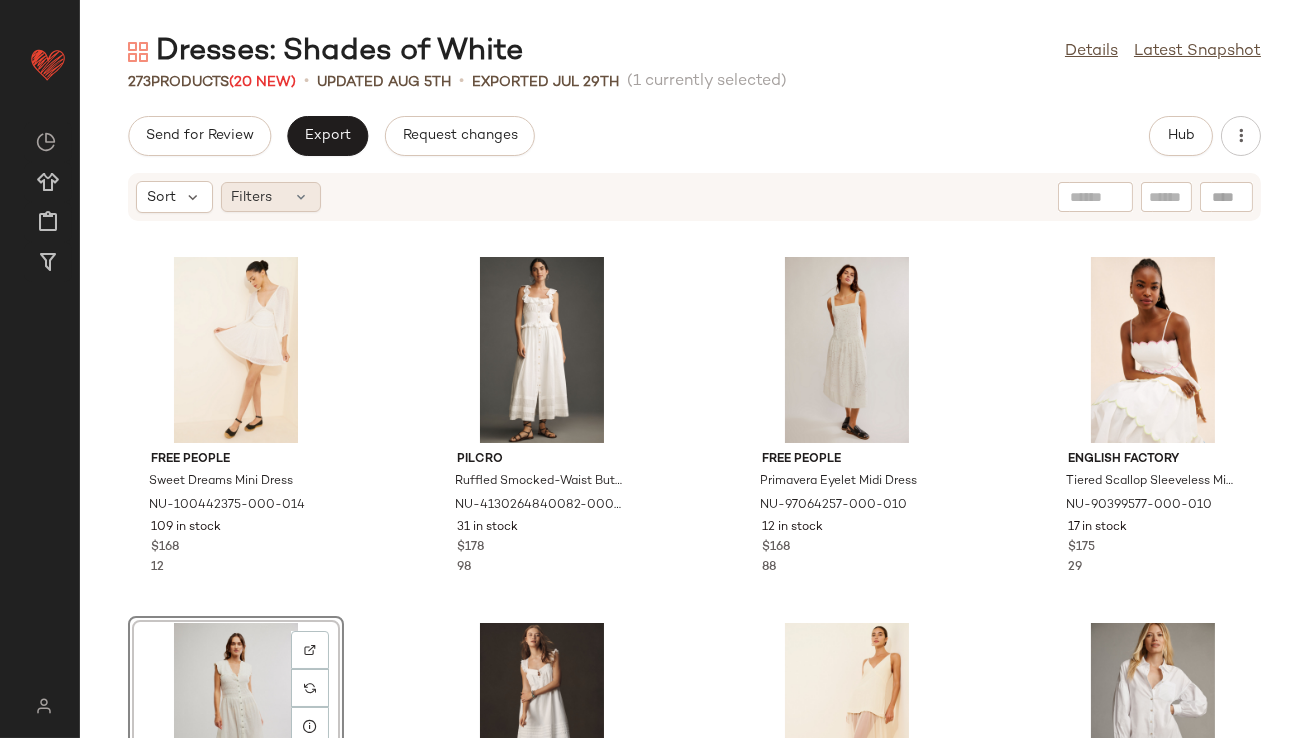 click on "Filters" 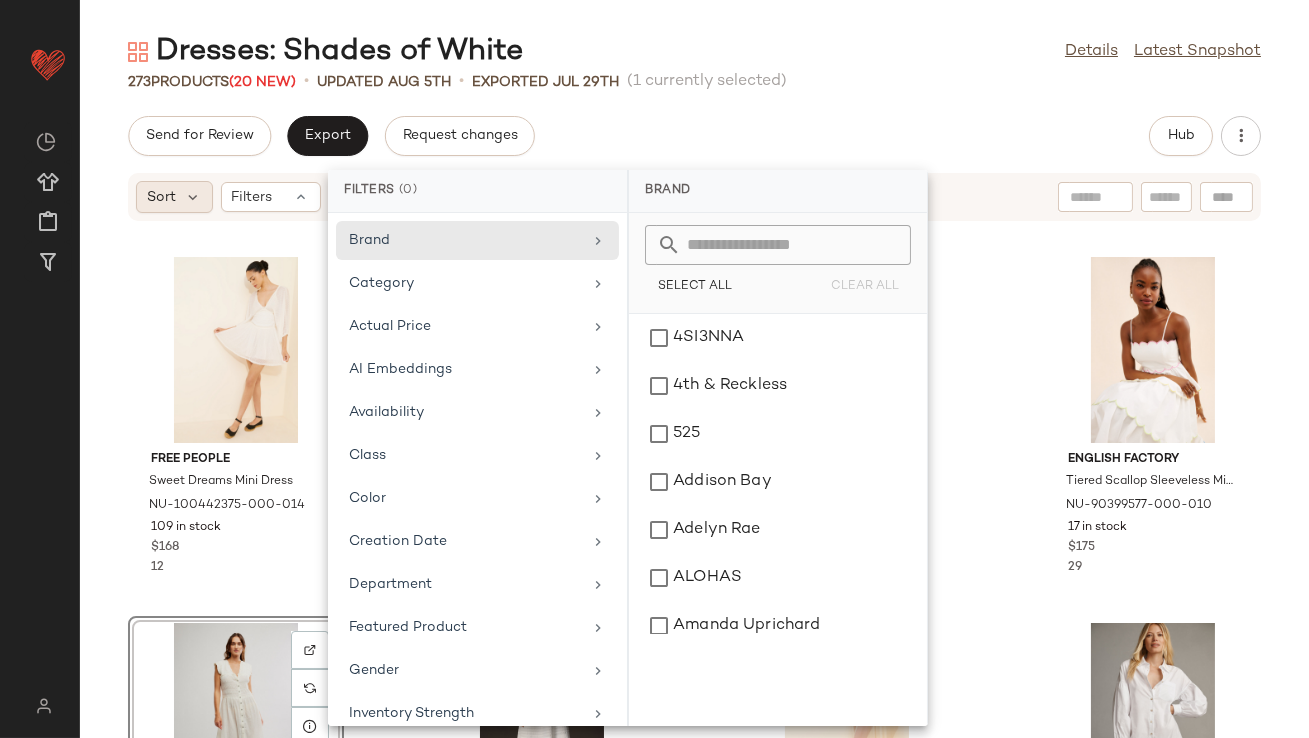 click on "Sort" at bounding box center (161, 197) 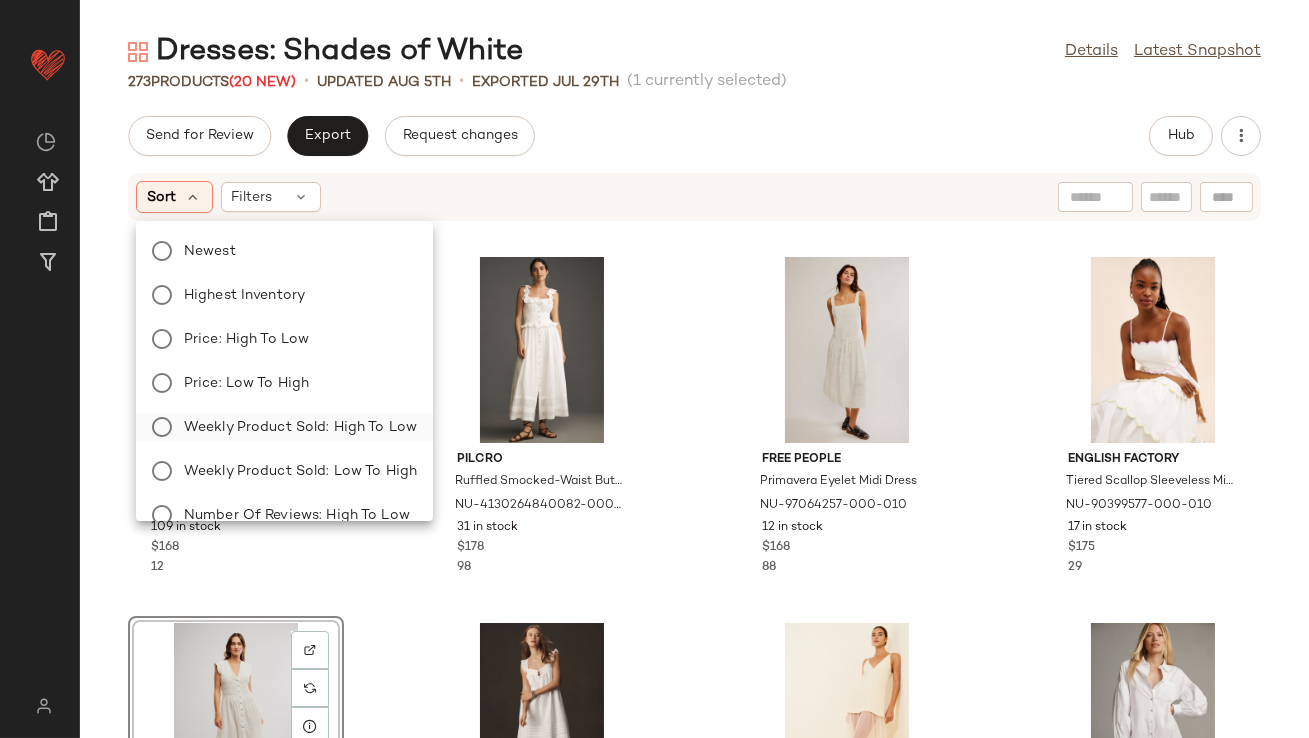 click on "Weekly Product Sold: High to Low" 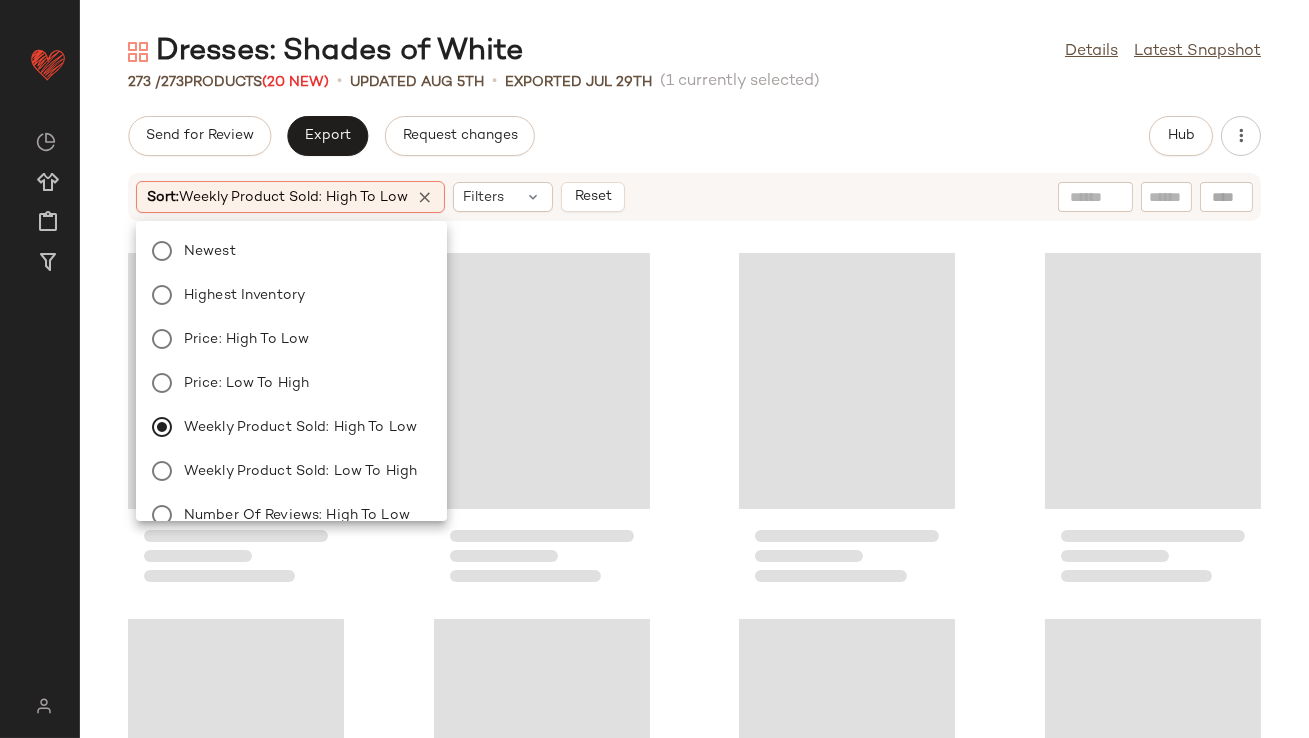 click on "Dresses: Shades of White  Details   Latest Snapshot  273 /  273   Products  (20 New)  •   updated Aug 5th  •  Exported Jul 29th   (1 currently selected)   Send for Review   Export   Request changes   Hub  Sort:   Weekly Product Sold: High to Low Filters  Reset" at bounding box center (694, 385) 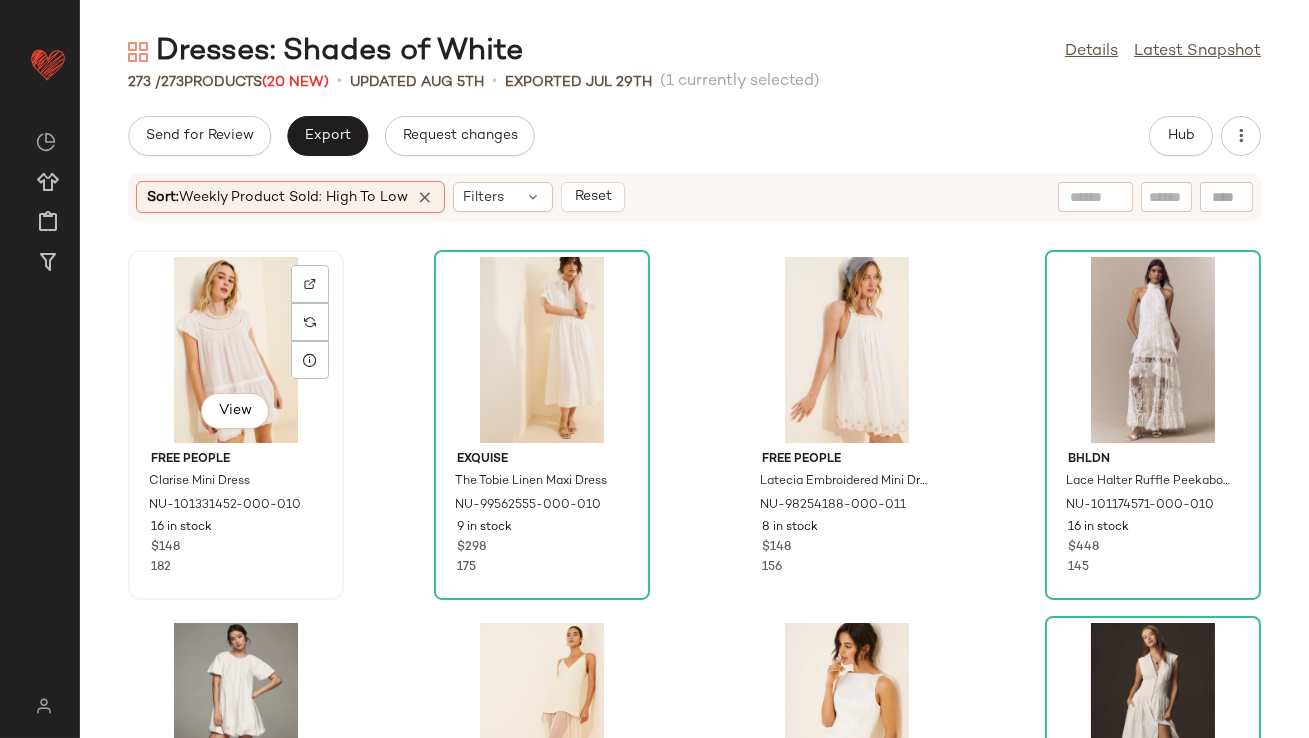 click on "View" 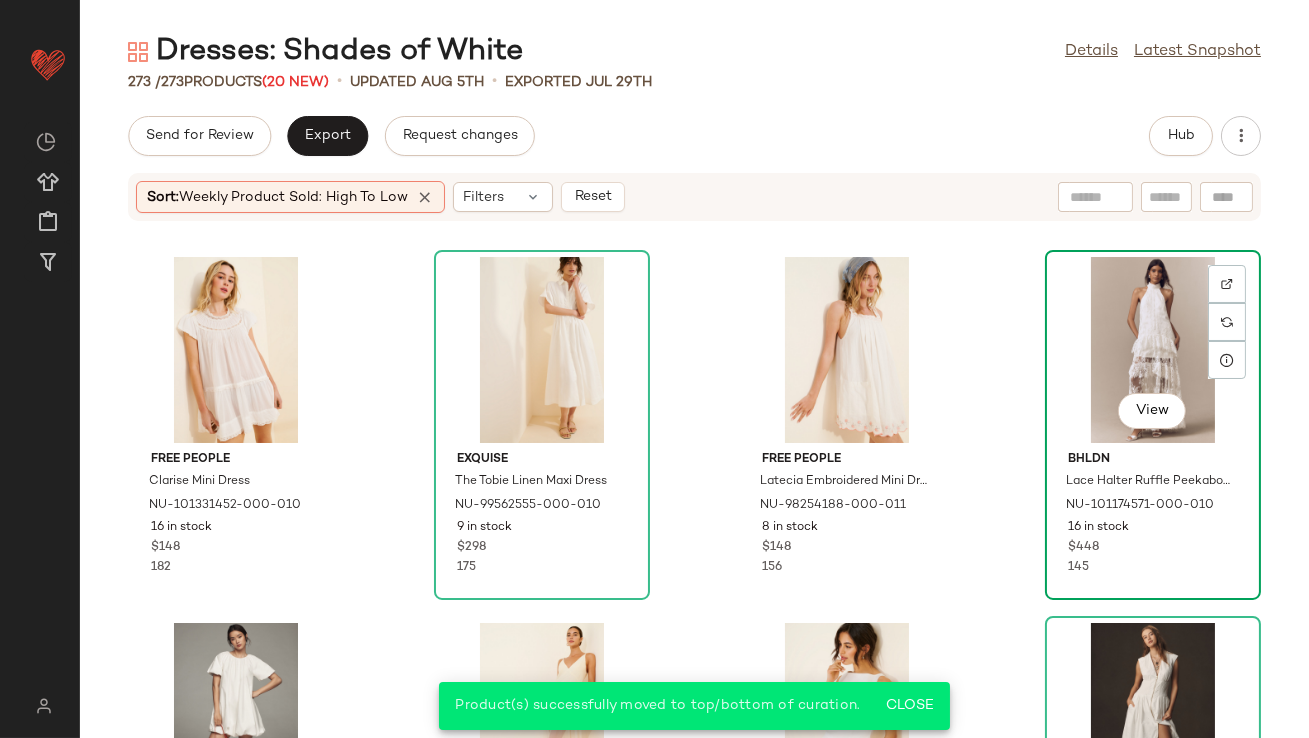 click on "View" 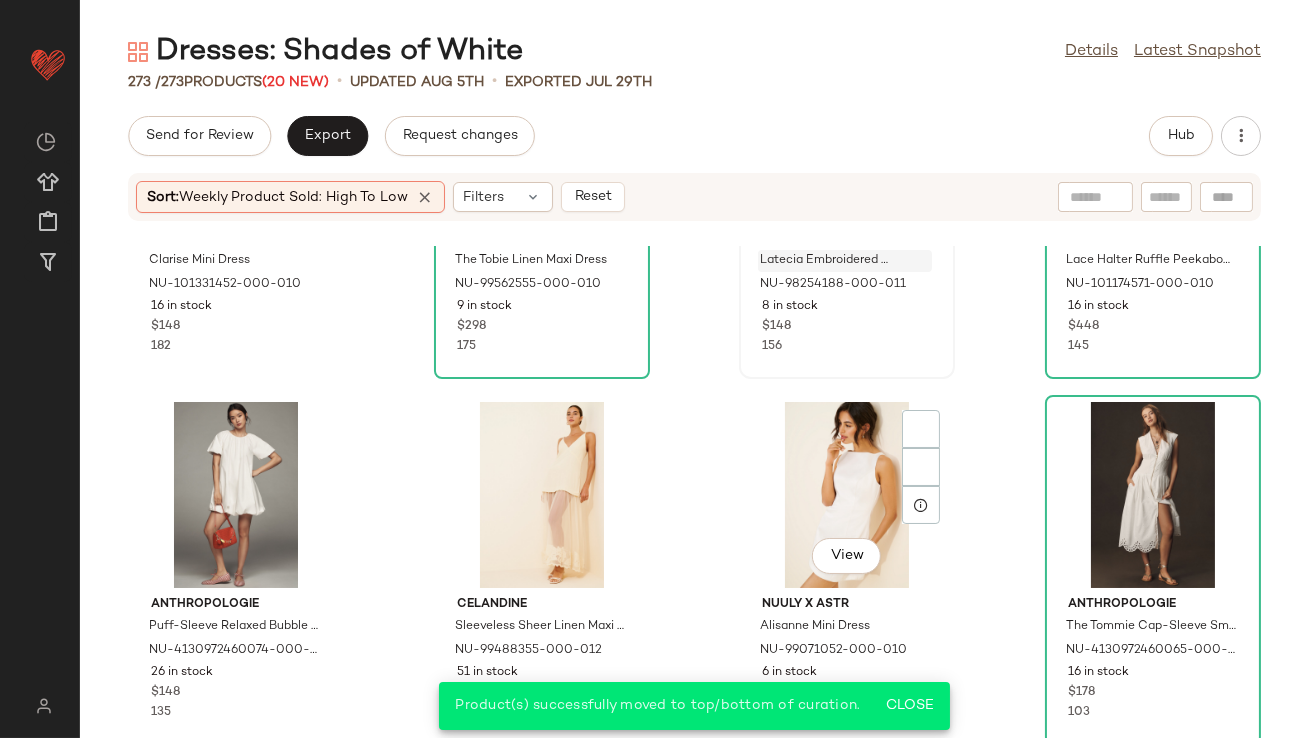 scroll, scrollTop: 434, scrollLeft: 0, axis: vertical 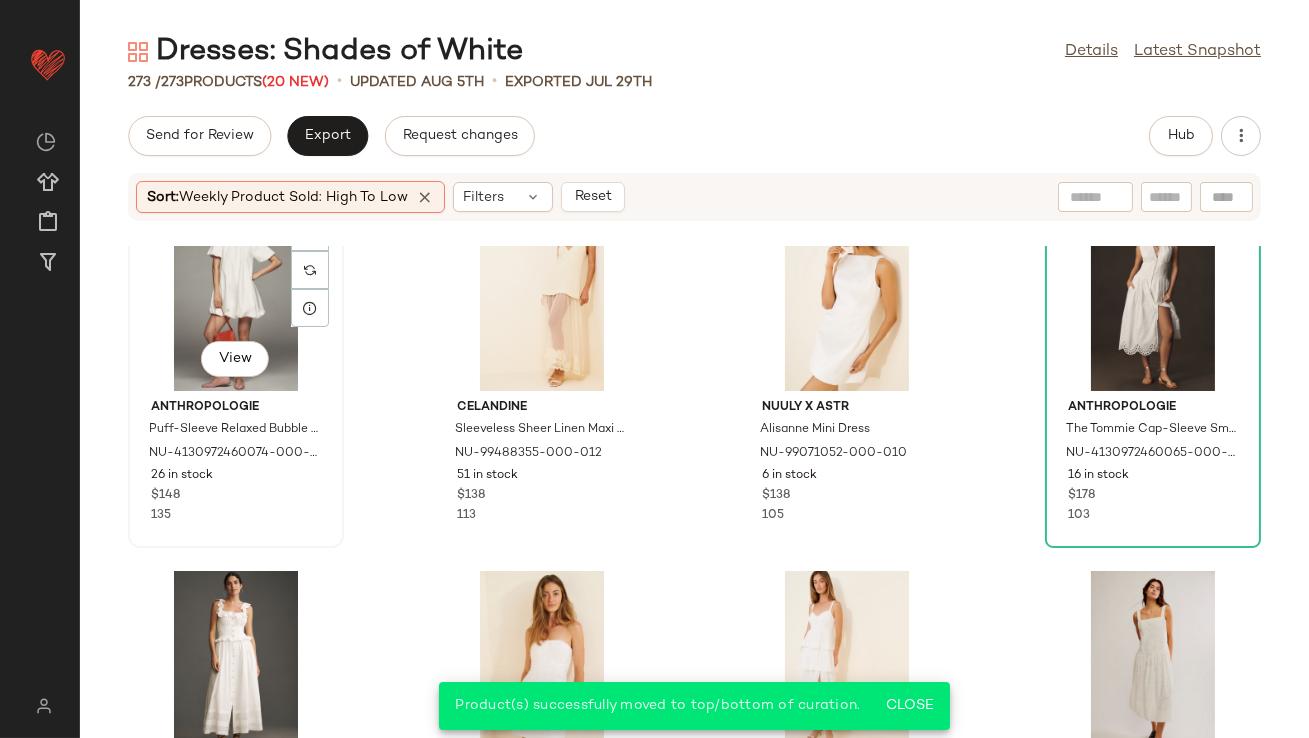 click on "View" 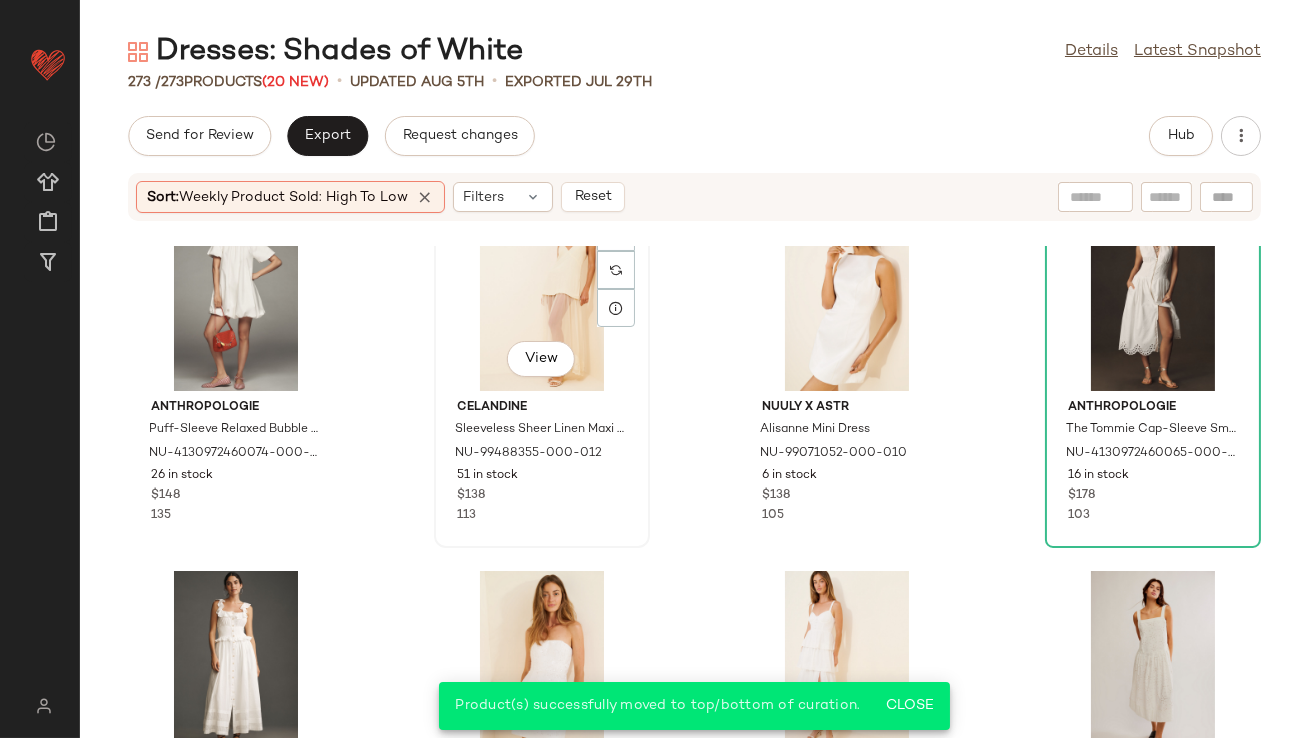 click on "View" 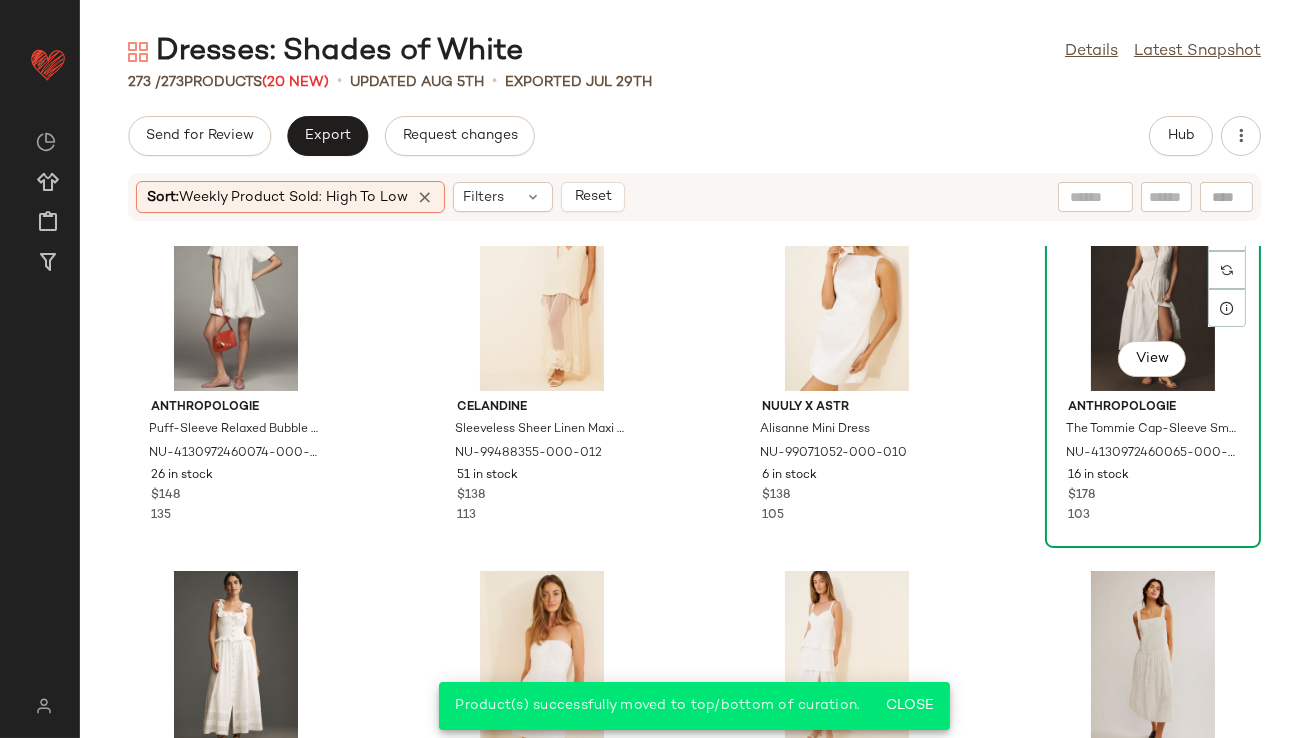 click on "View" 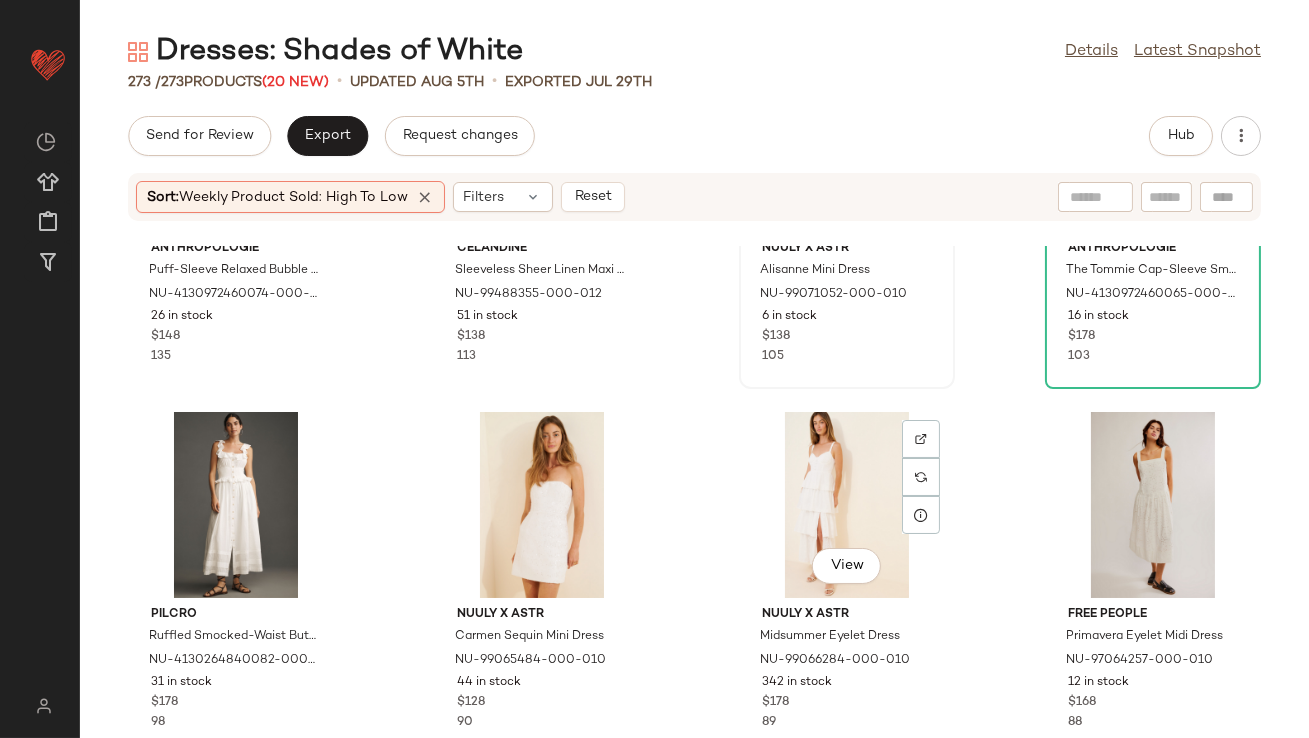 scroll, scrollTop: 719, scrollLeft: 0, axis: vertical 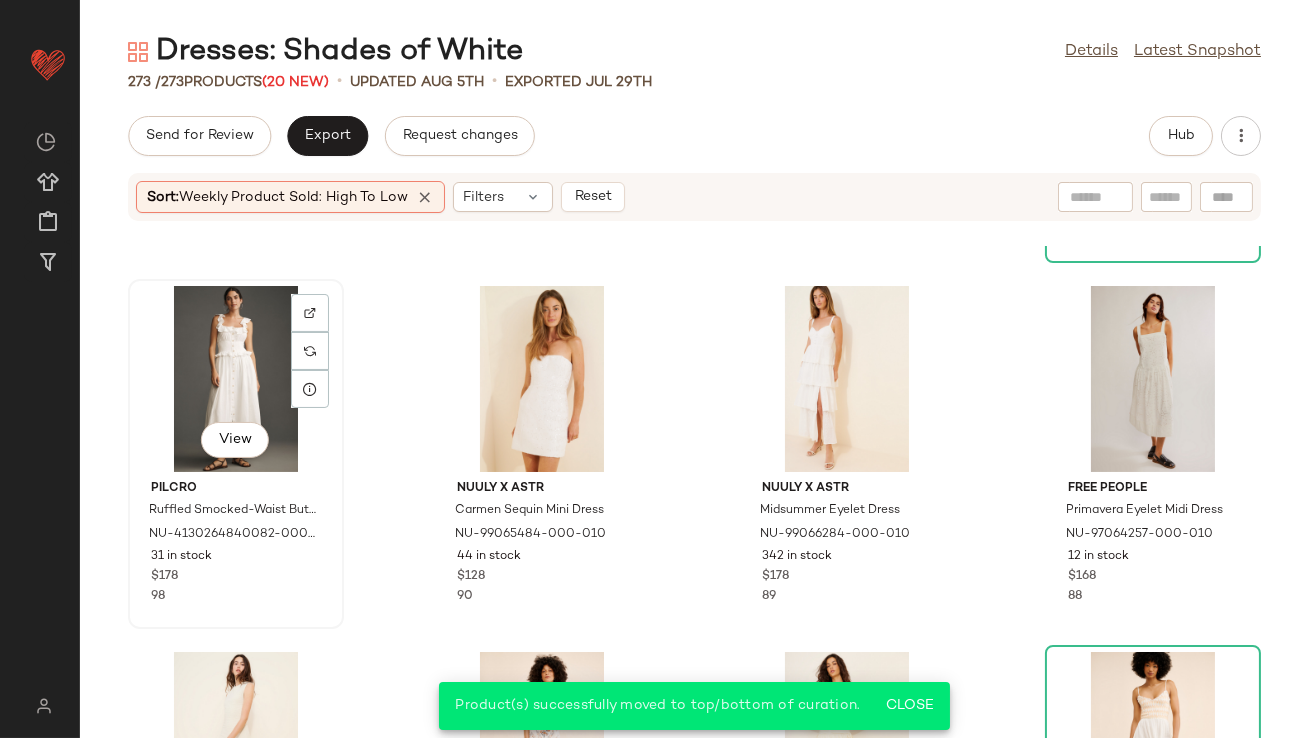 click on "View" 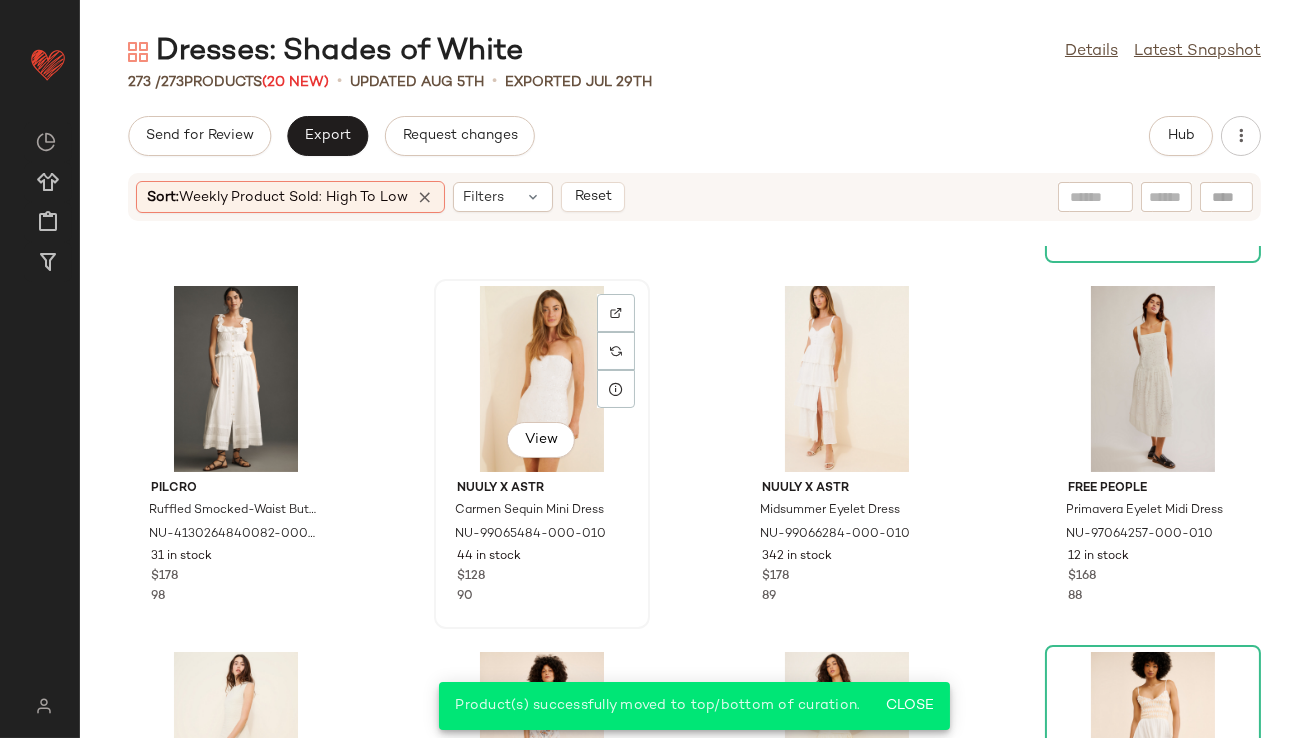 click on "View" 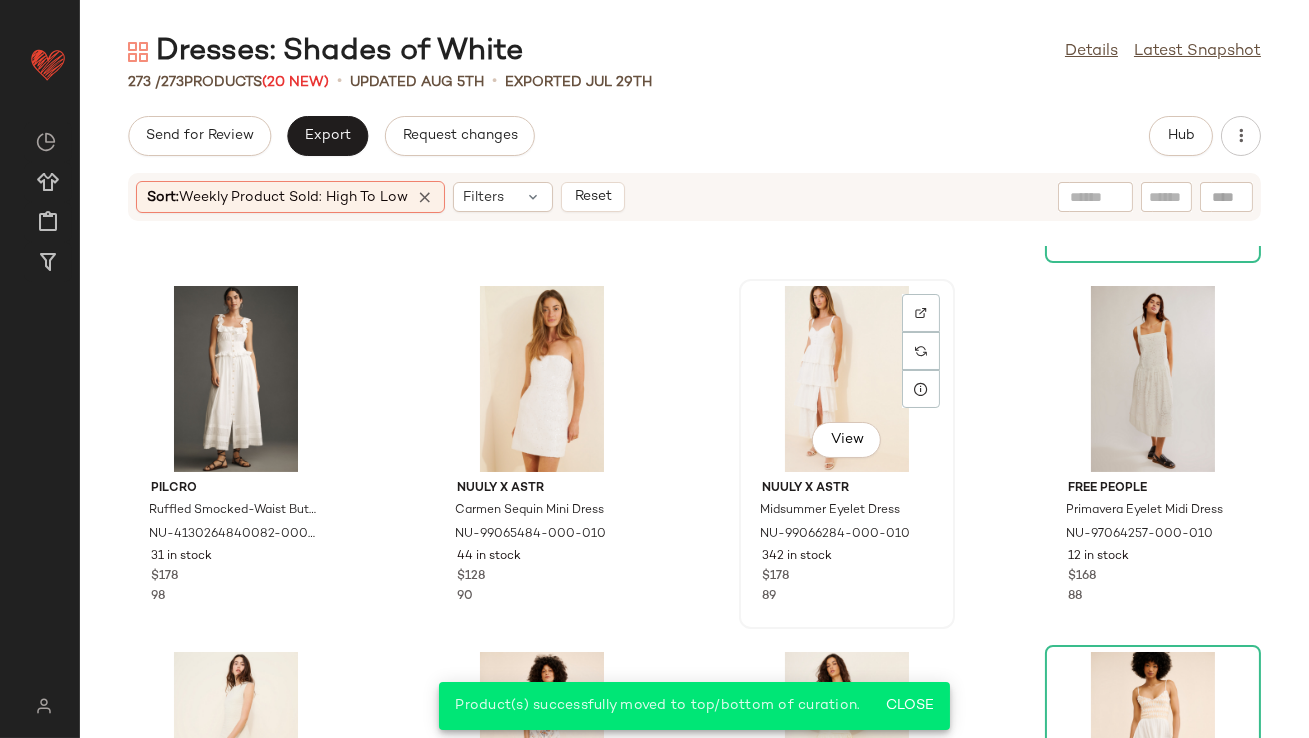 click on "View" 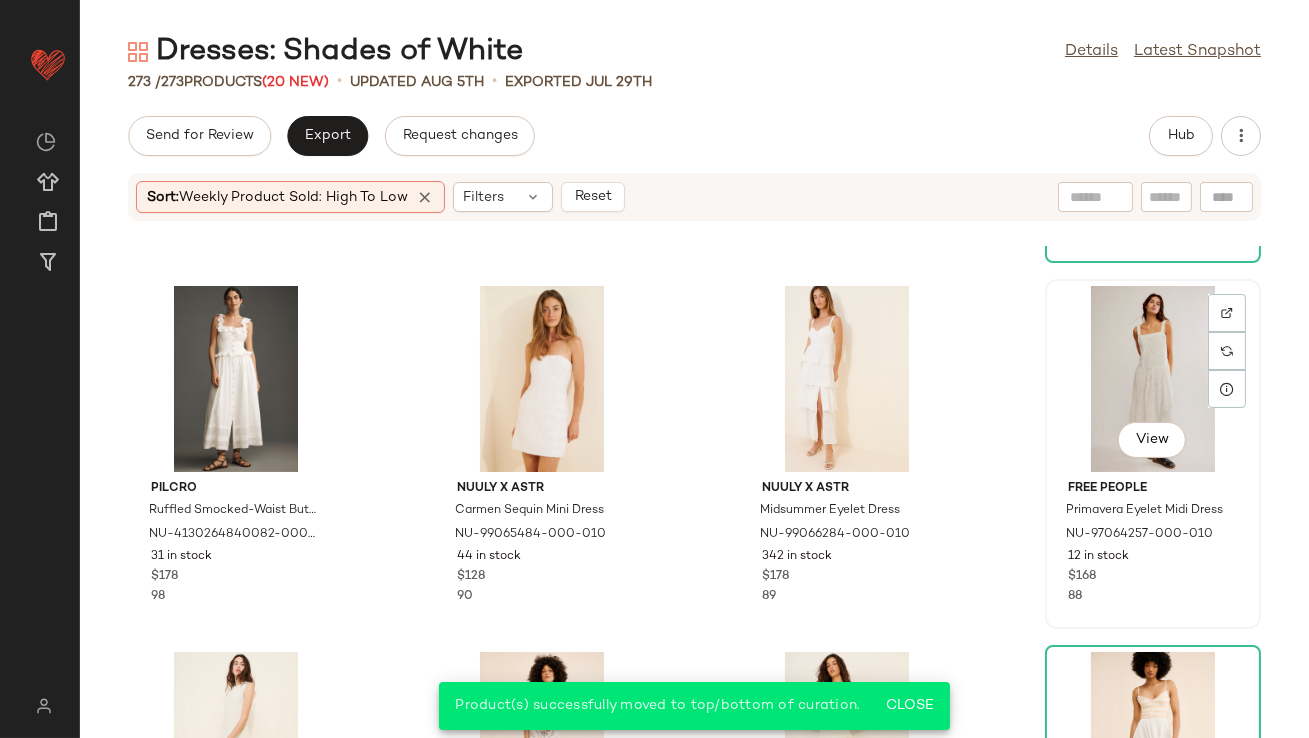 click on "View" 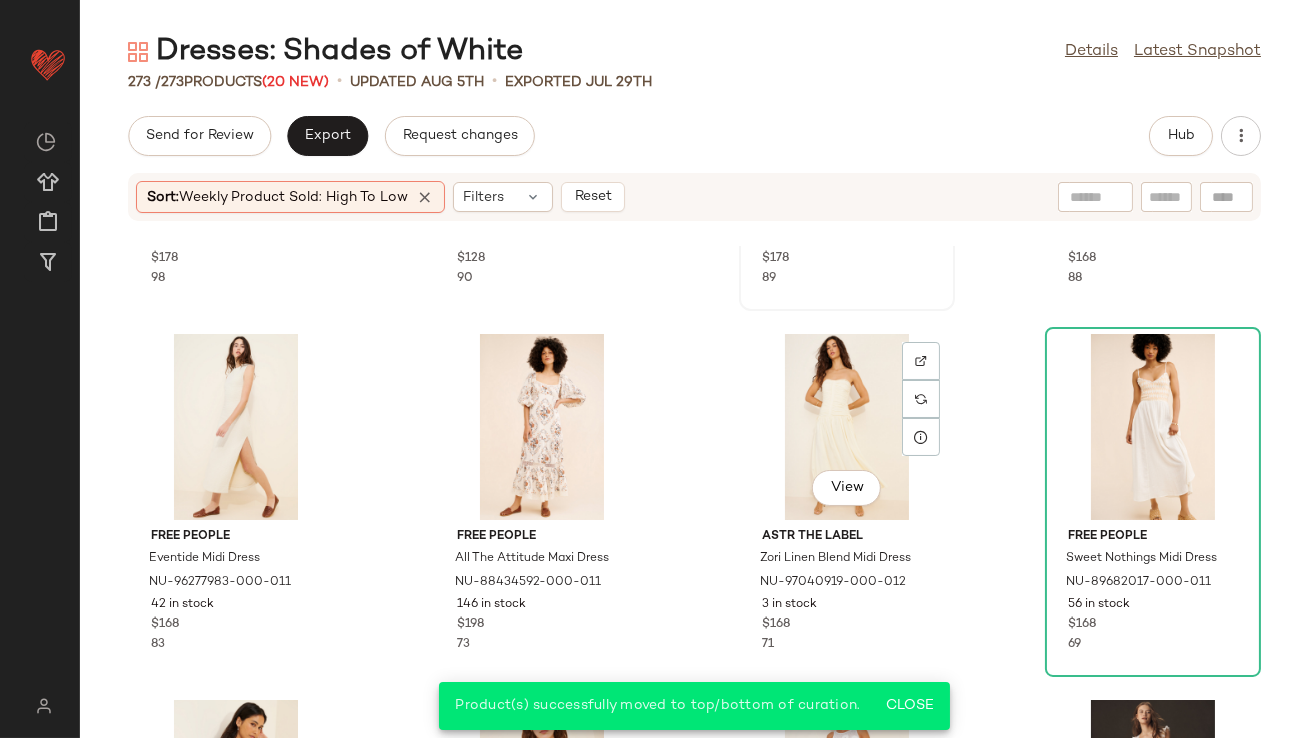 scroll, scrollTop: 1051, scrollLeft: 0, axis: vertical 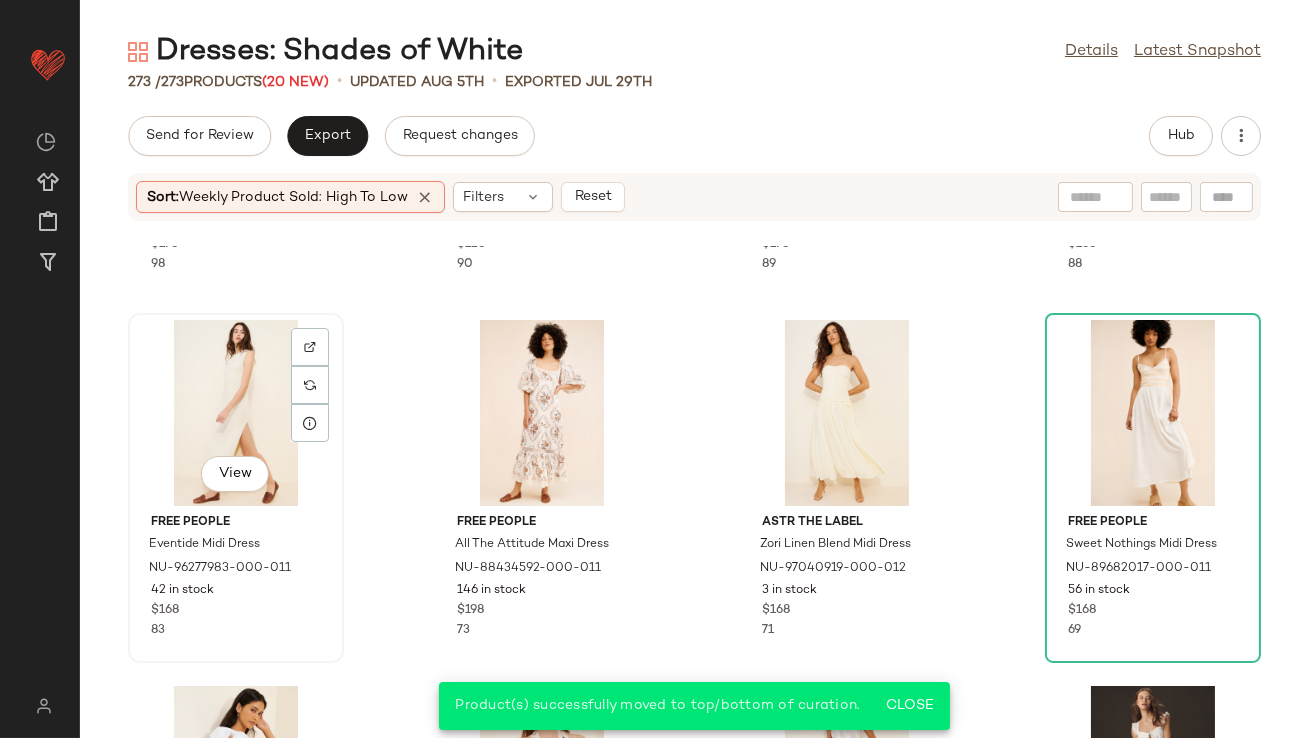 click on "View" 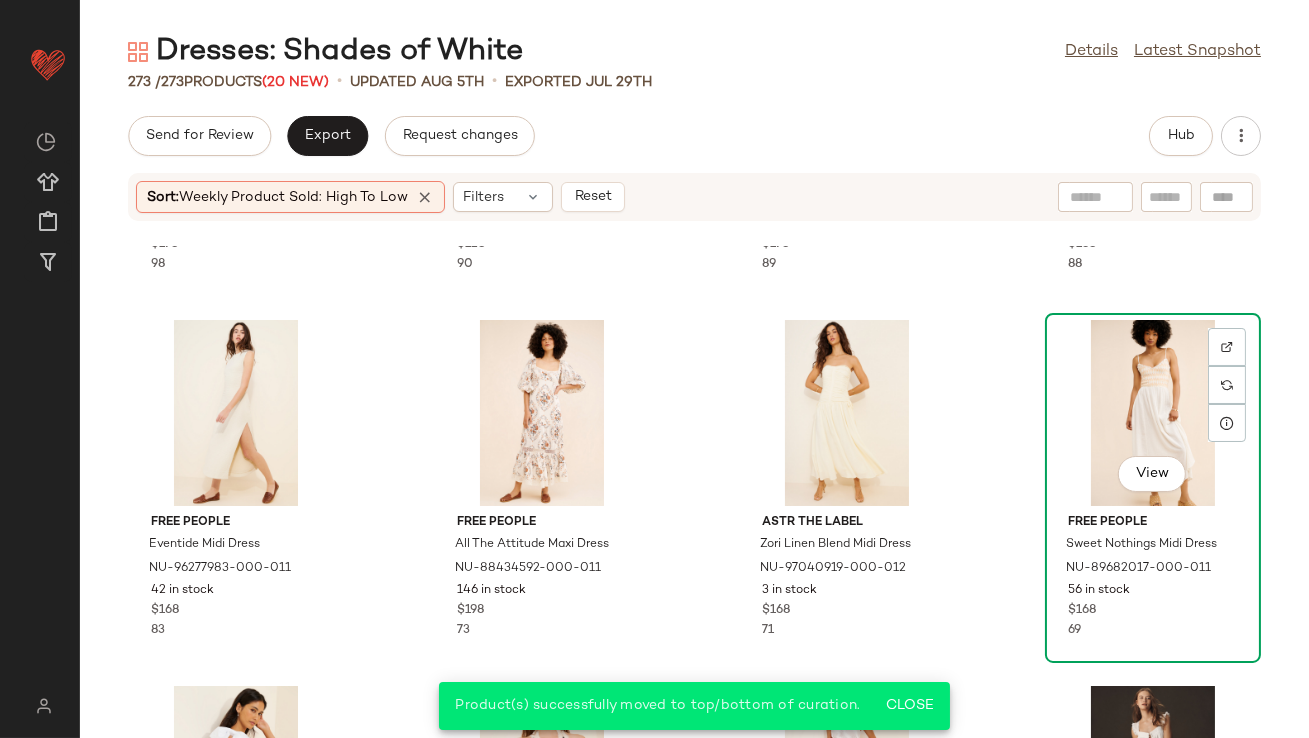 click on "View" 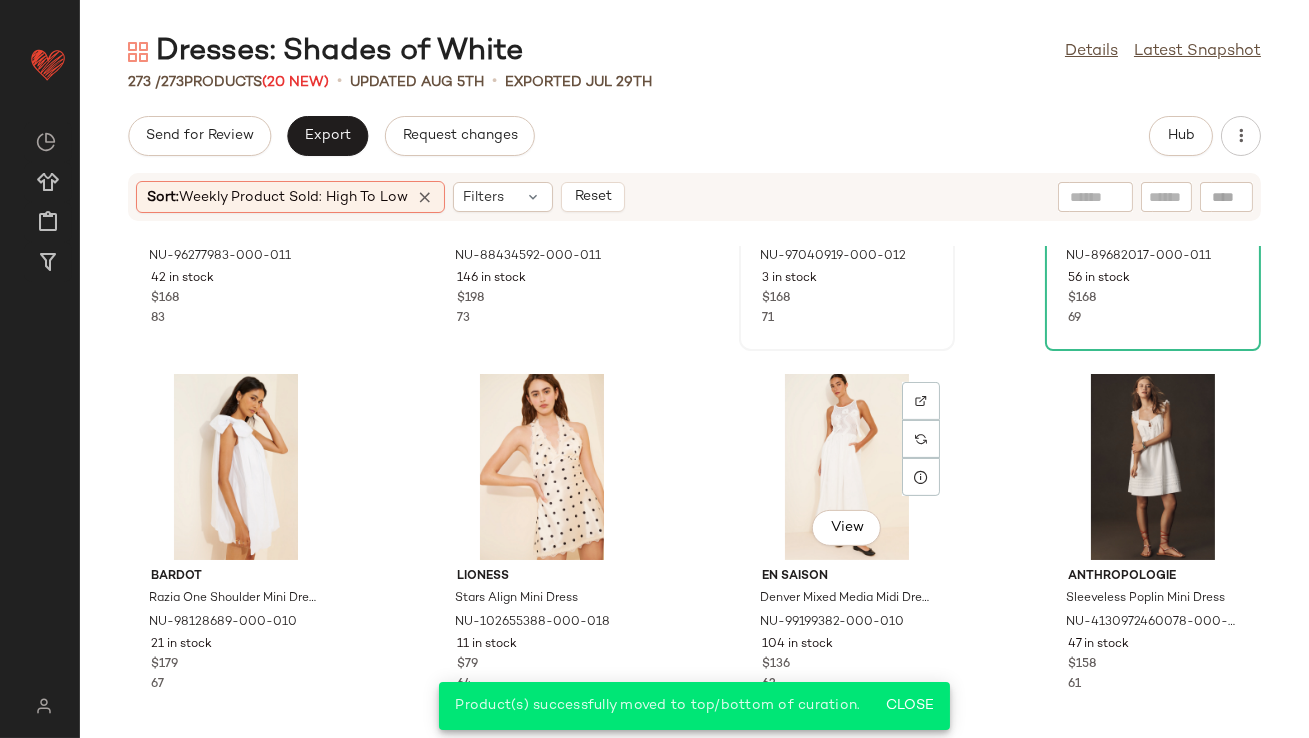scroll, scrollTop: 1429, scrollLeft: 0, axis: vertical 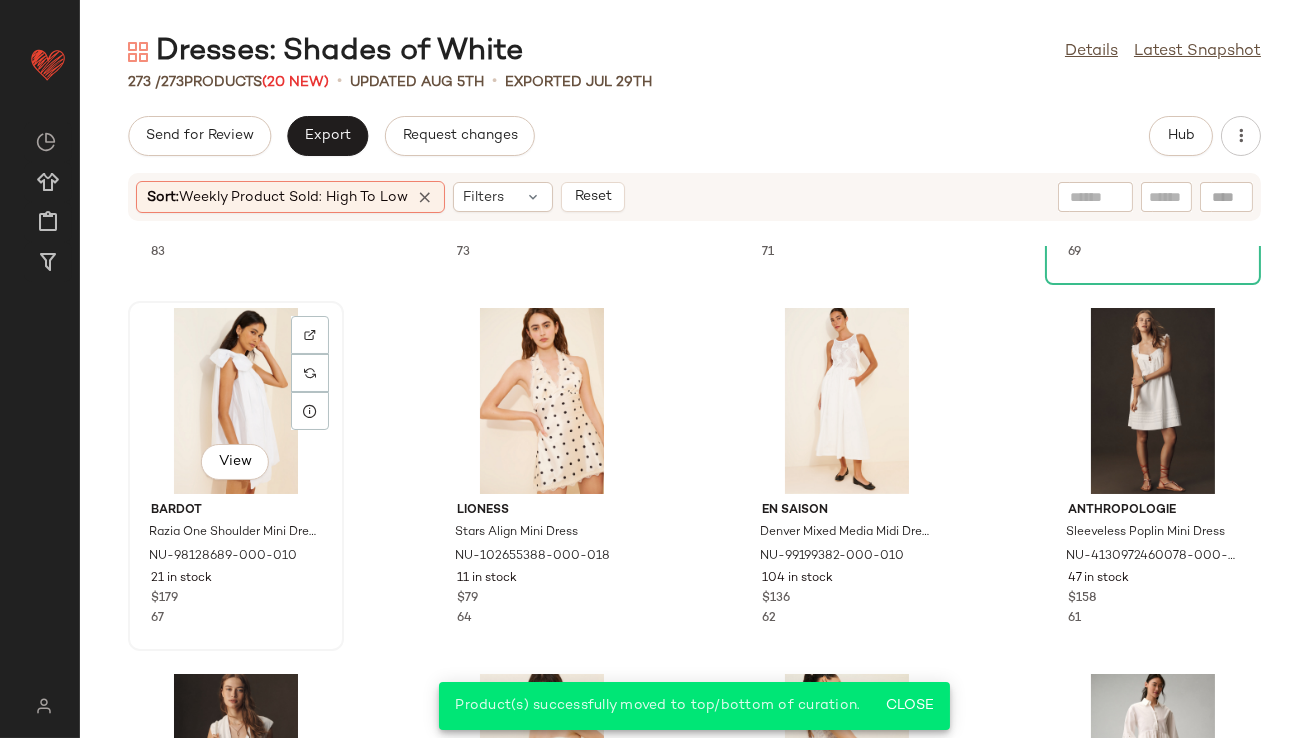 click on "View" 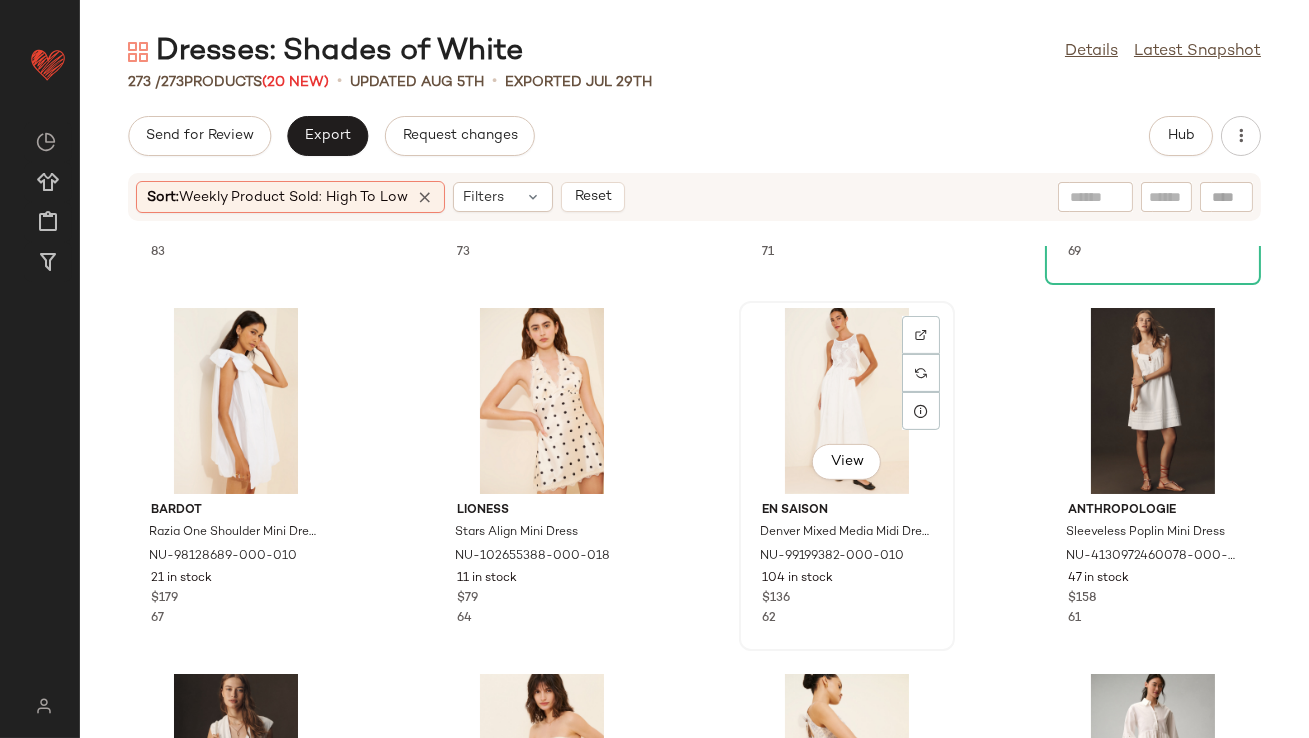 click on "View" 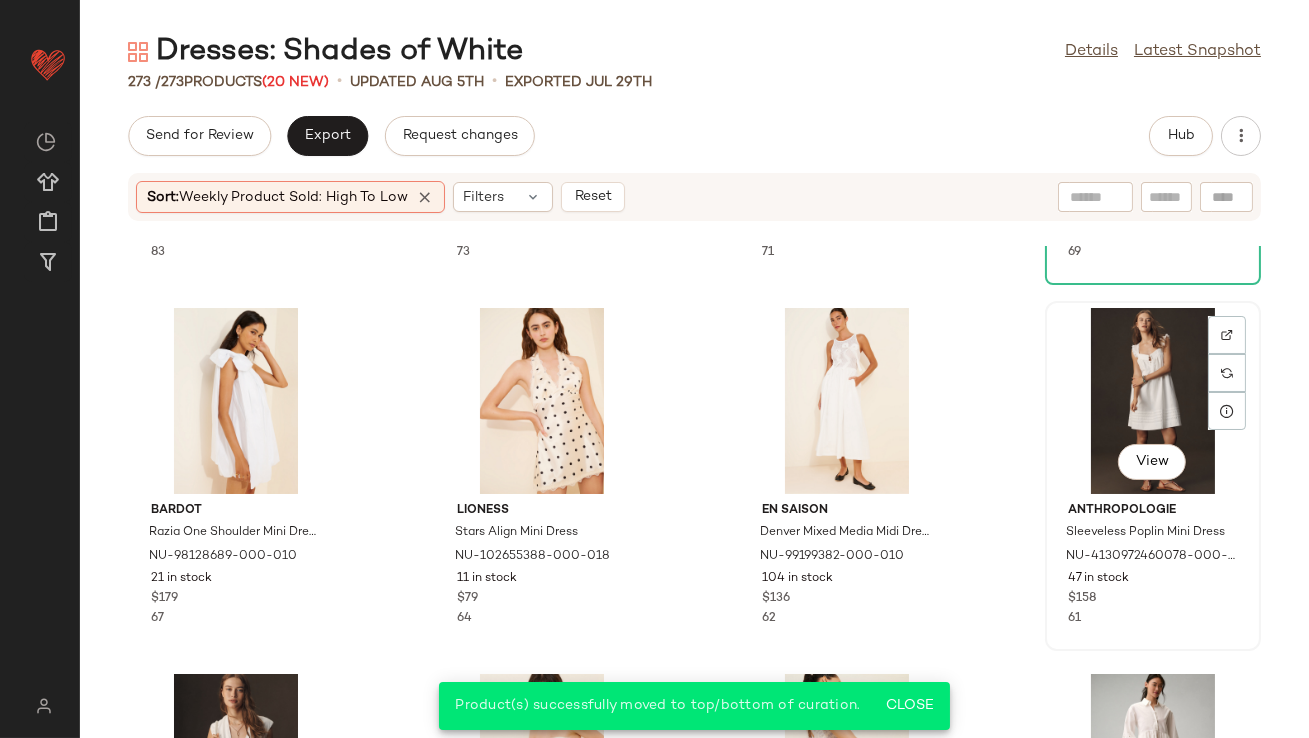click on "View" 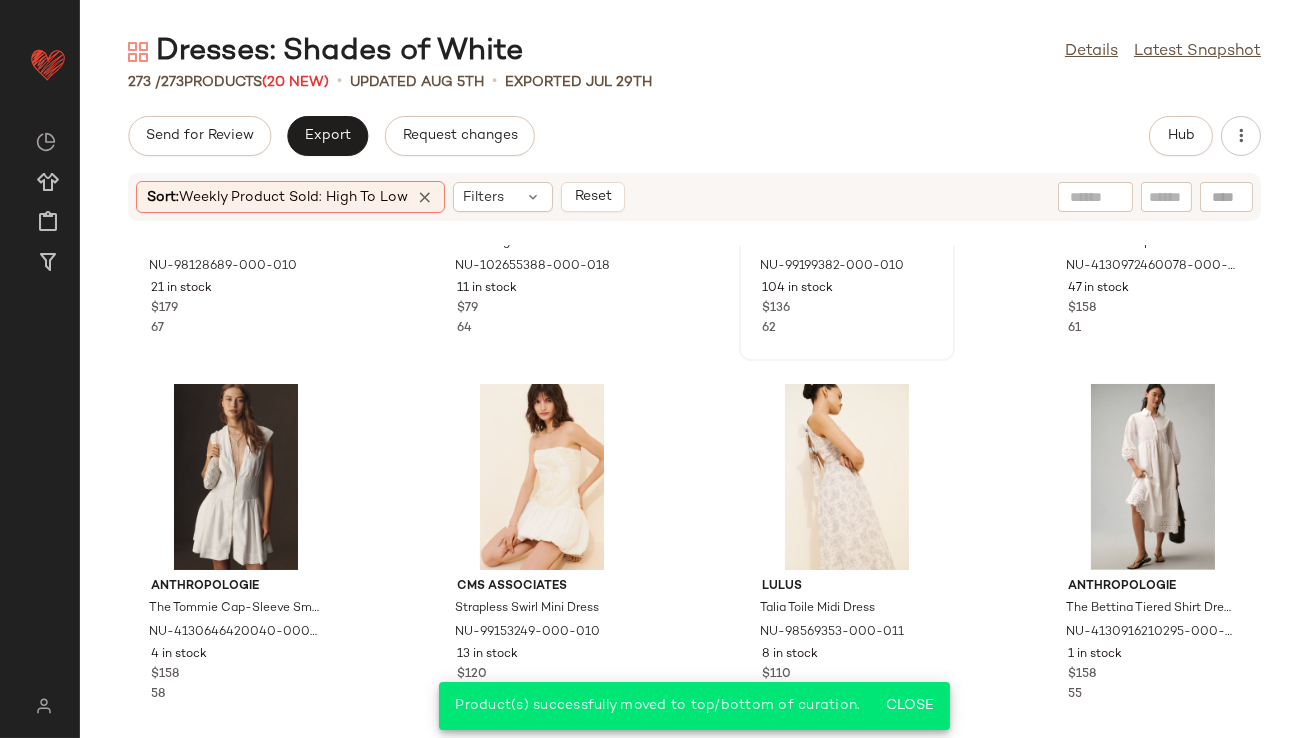 scroll, scrollTop: 1765, scrollLeft: 0, axis: vertical 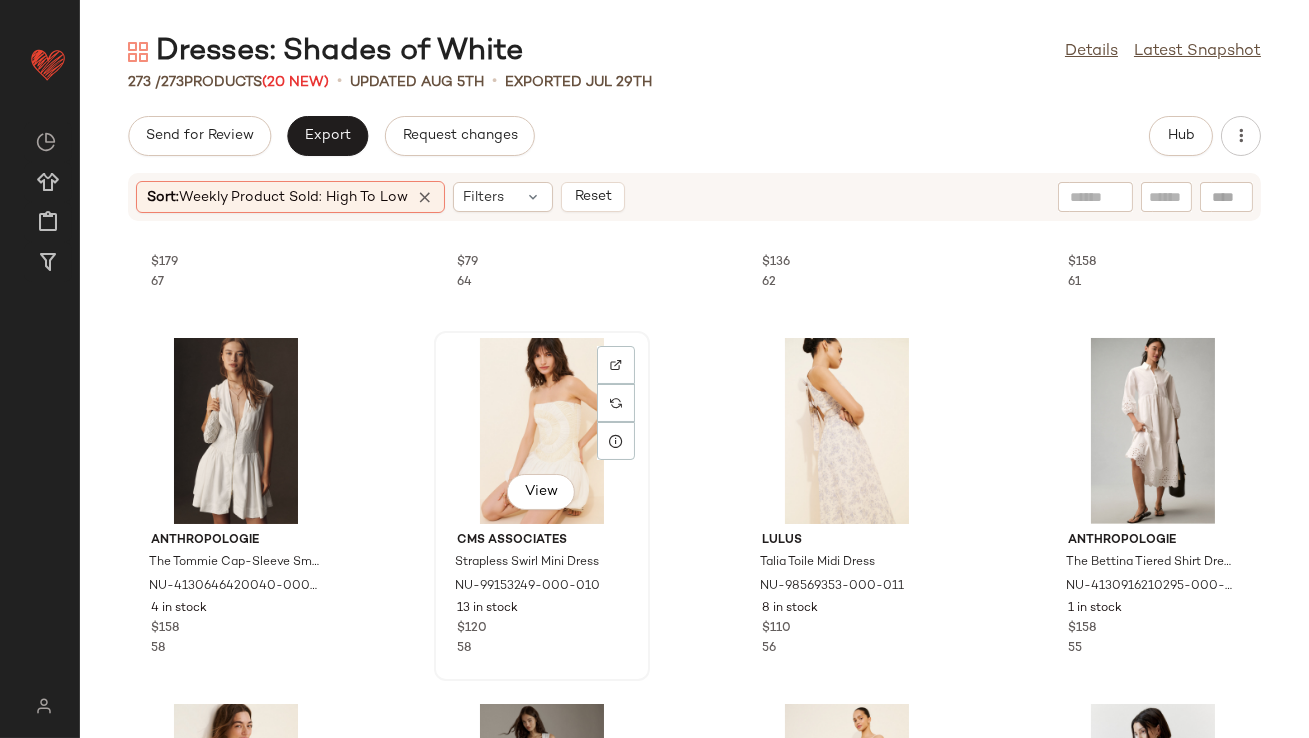 click on "View" 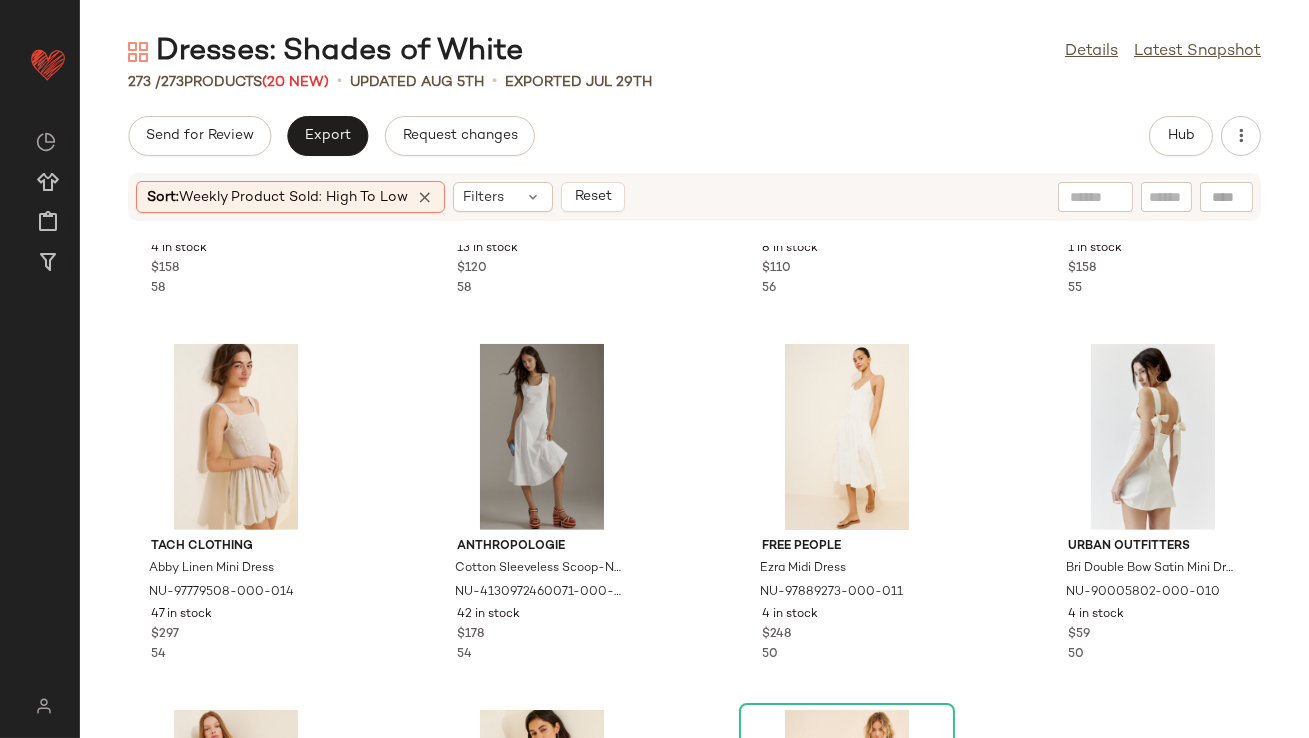 scroll, scrollTop: 2157, scrollLeft: 0, axis: vertical 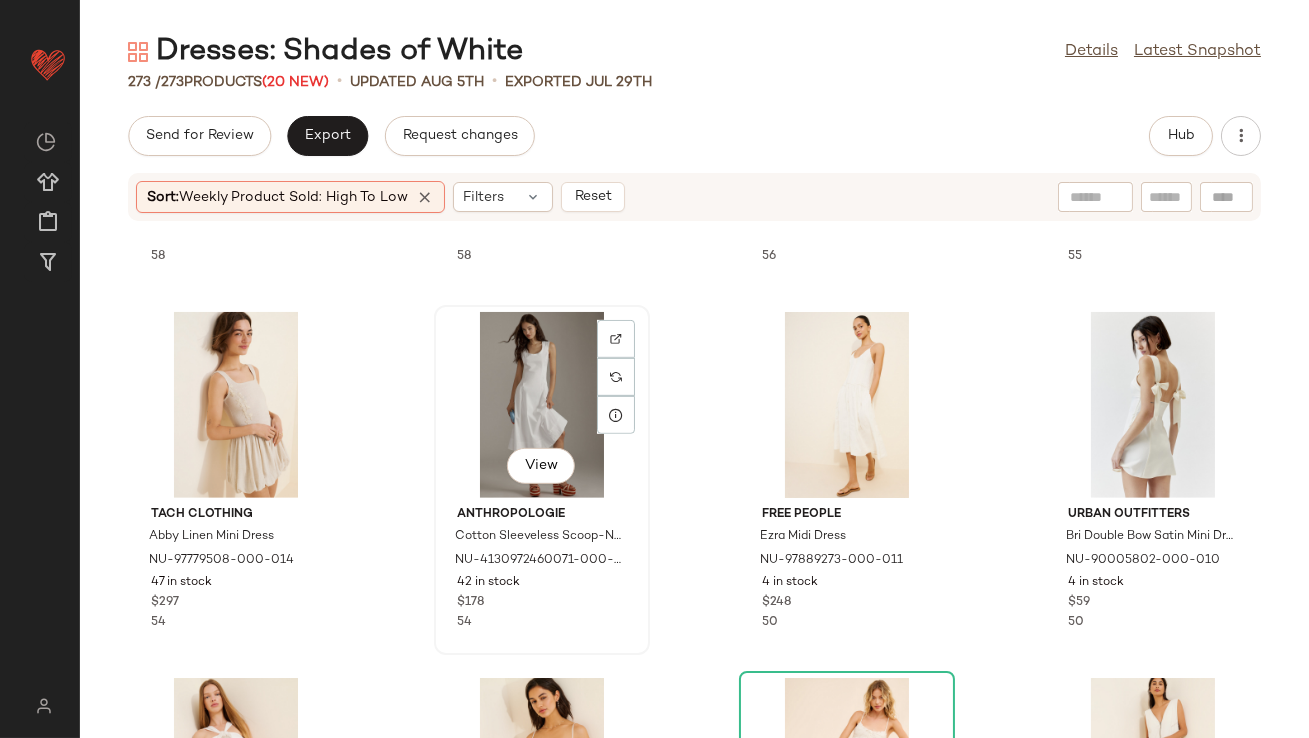 click on "View" 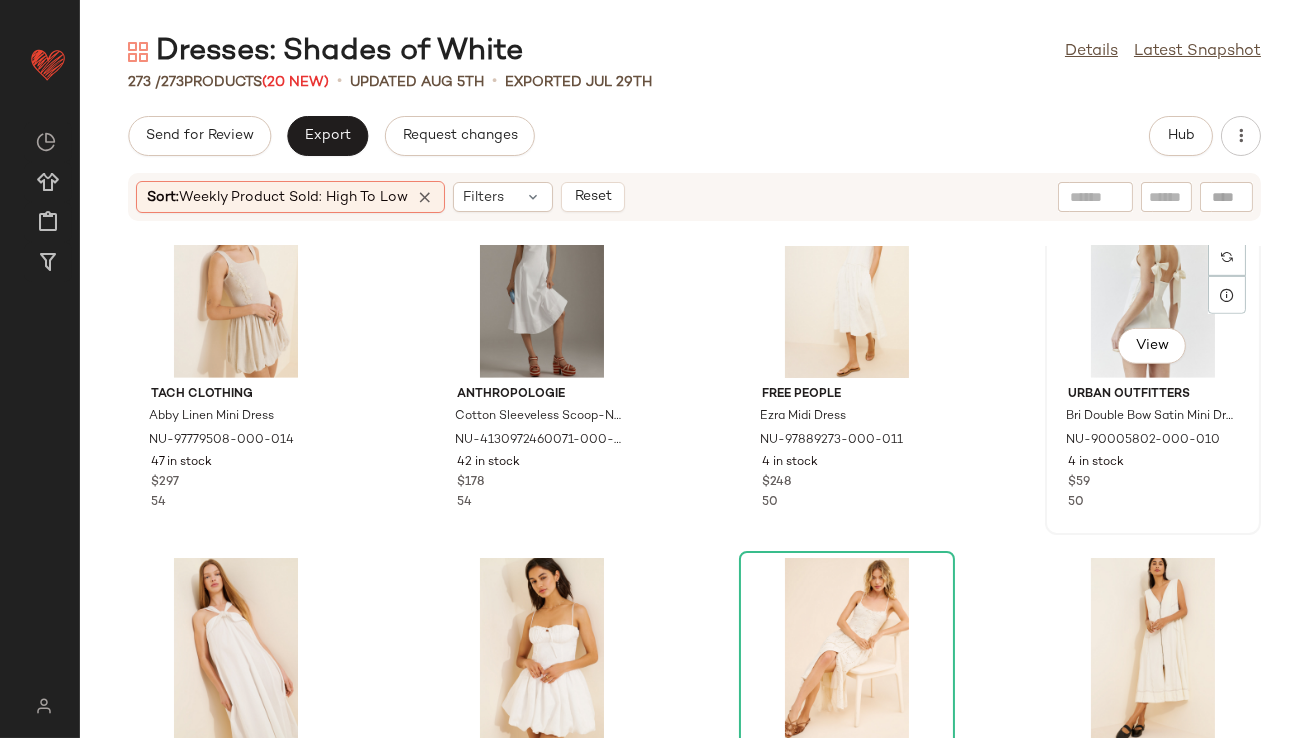 scroll, scrollTop: 2544, scrollLeft: 0, axis: vertical 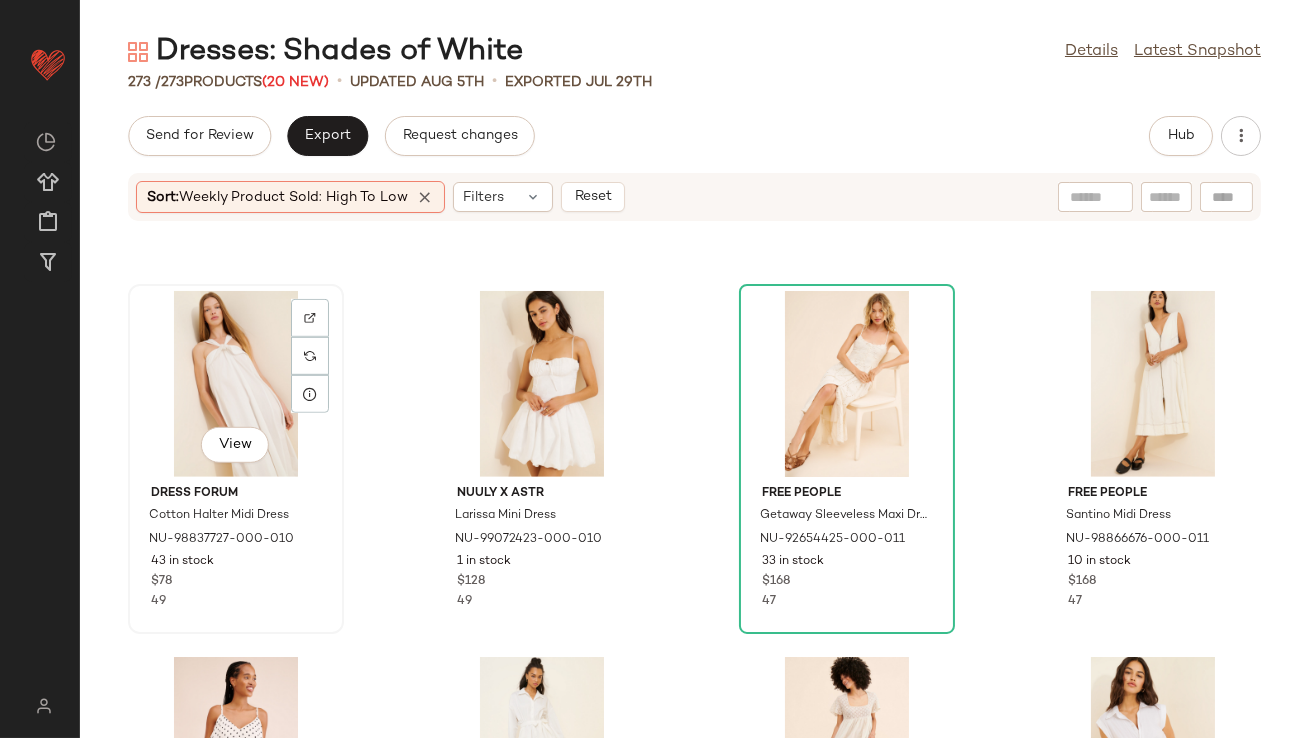 click on "View" 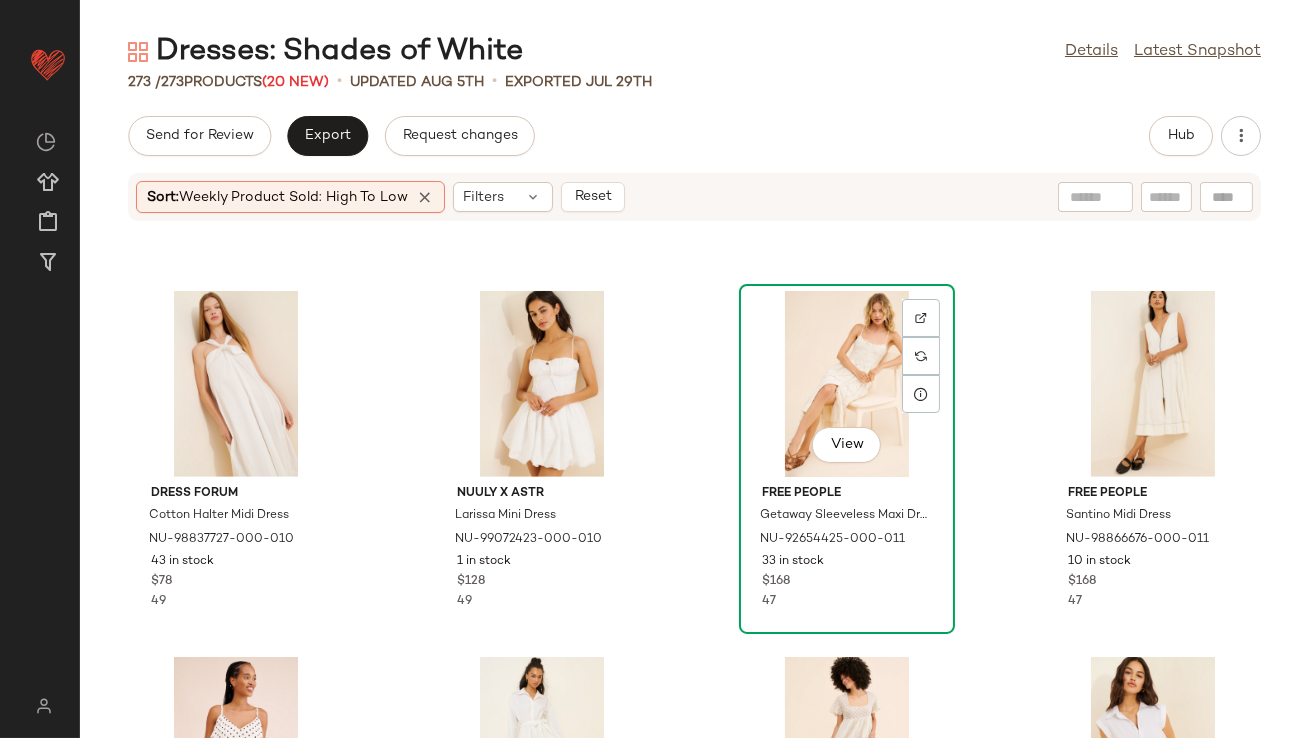 click on "View" 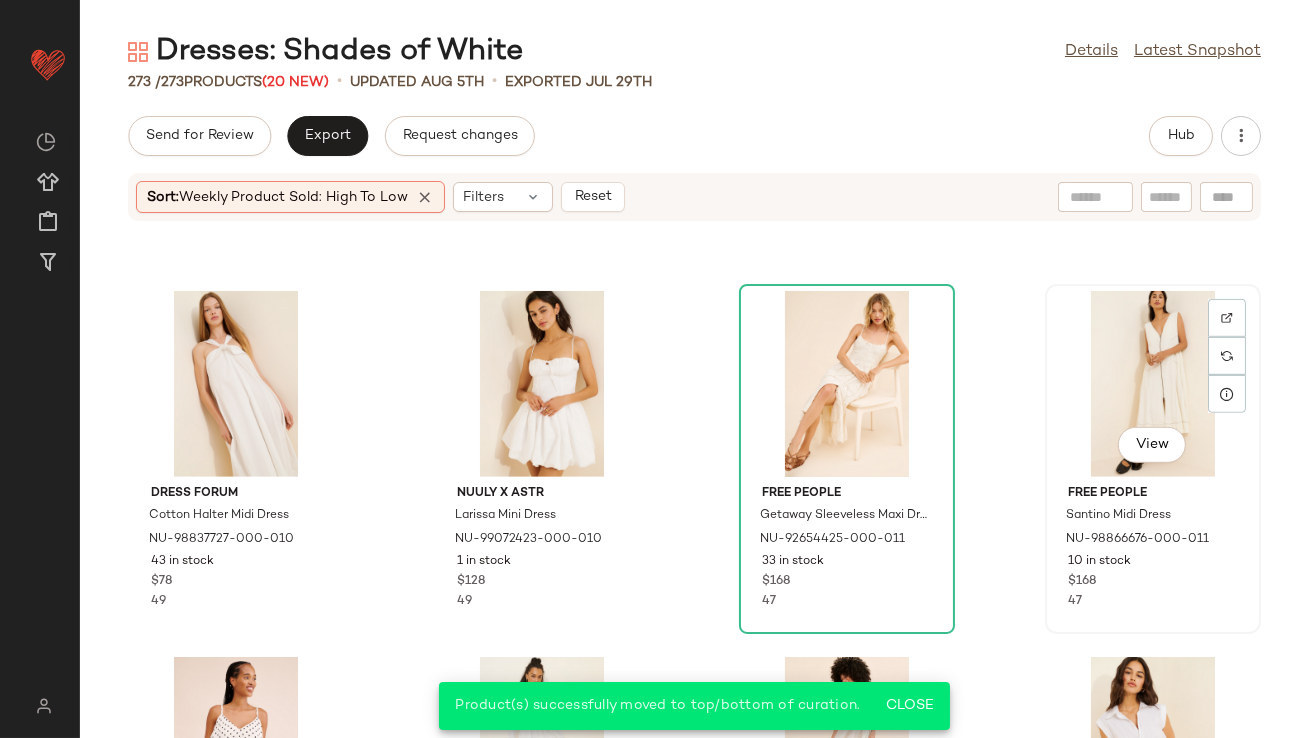 click on "View" 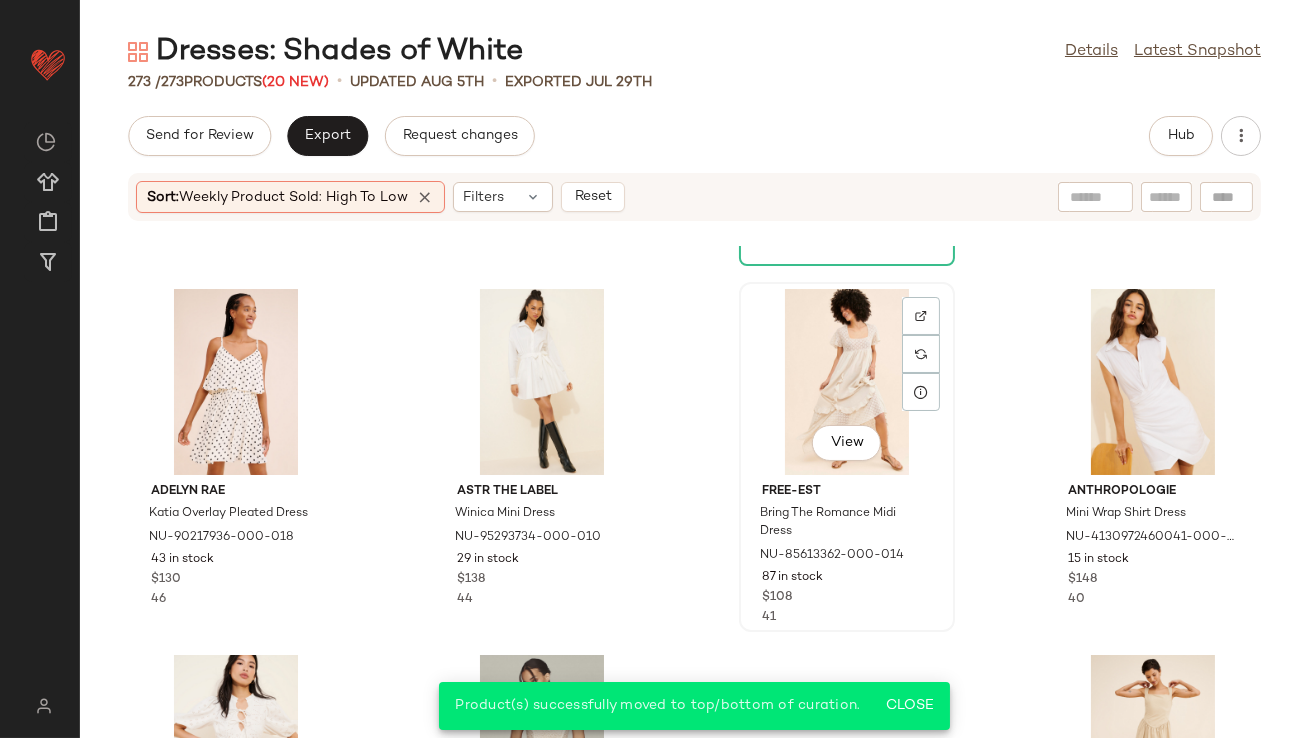 scroll, scrollTop: 2938, scrollLeft: 0, axis: vertical 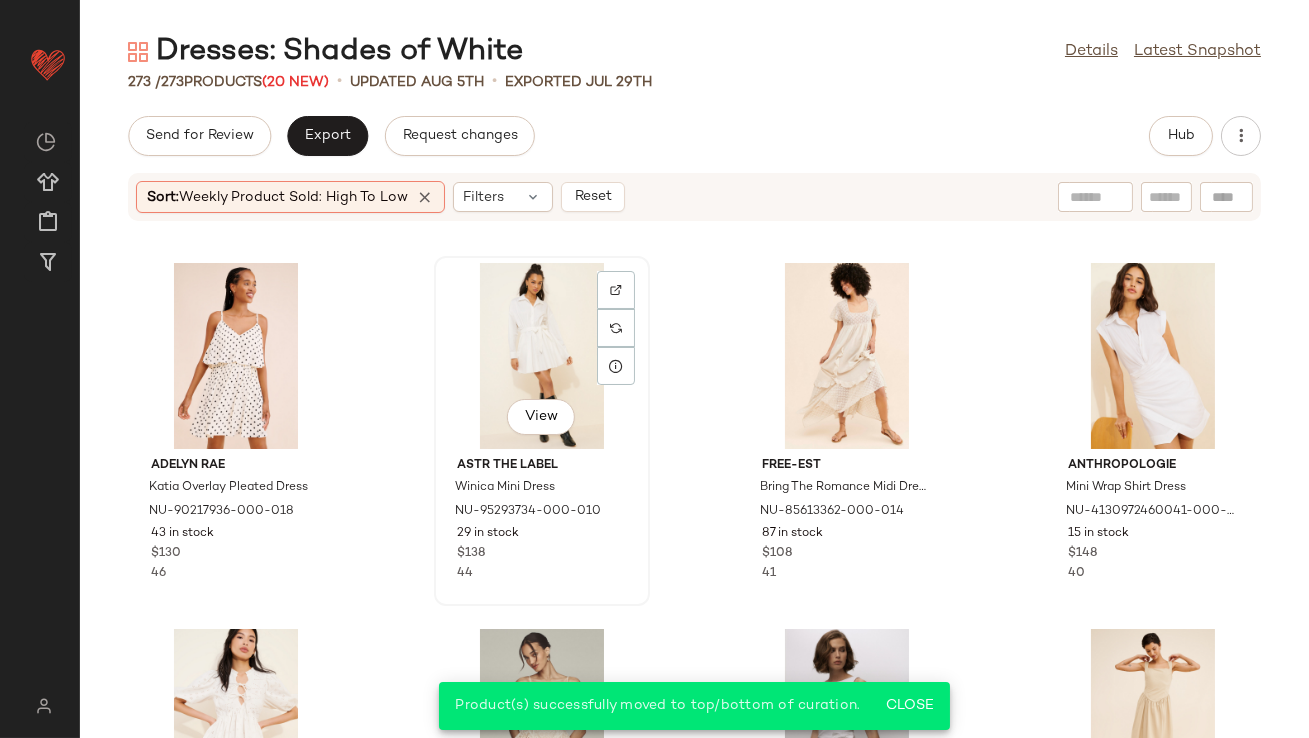 click on "View" 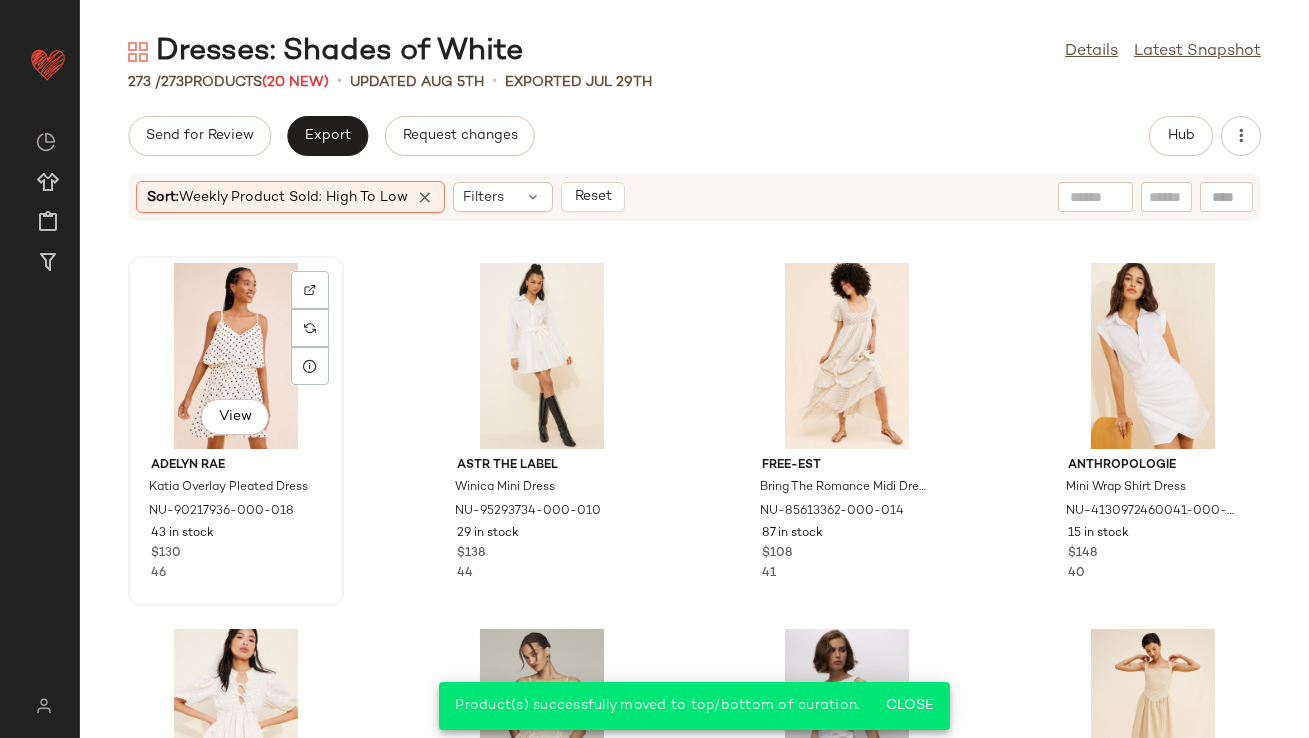 click on "View" 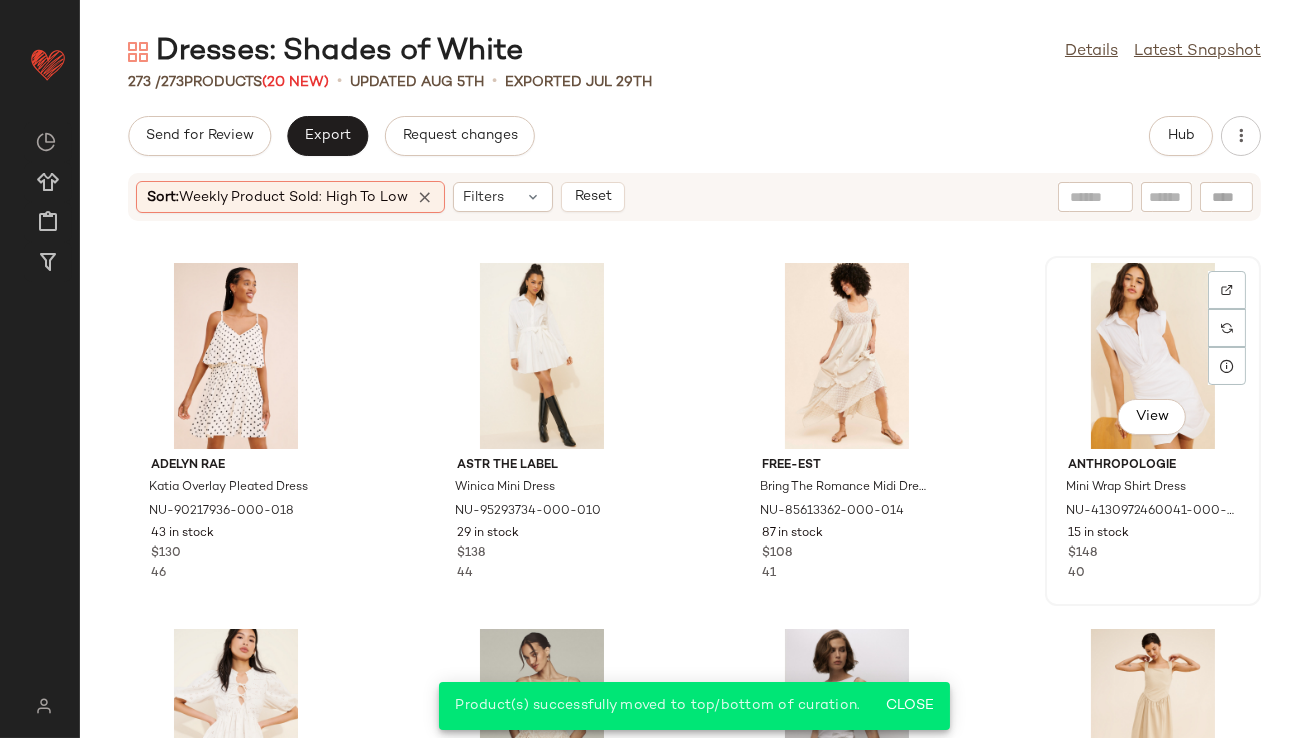click on "View" 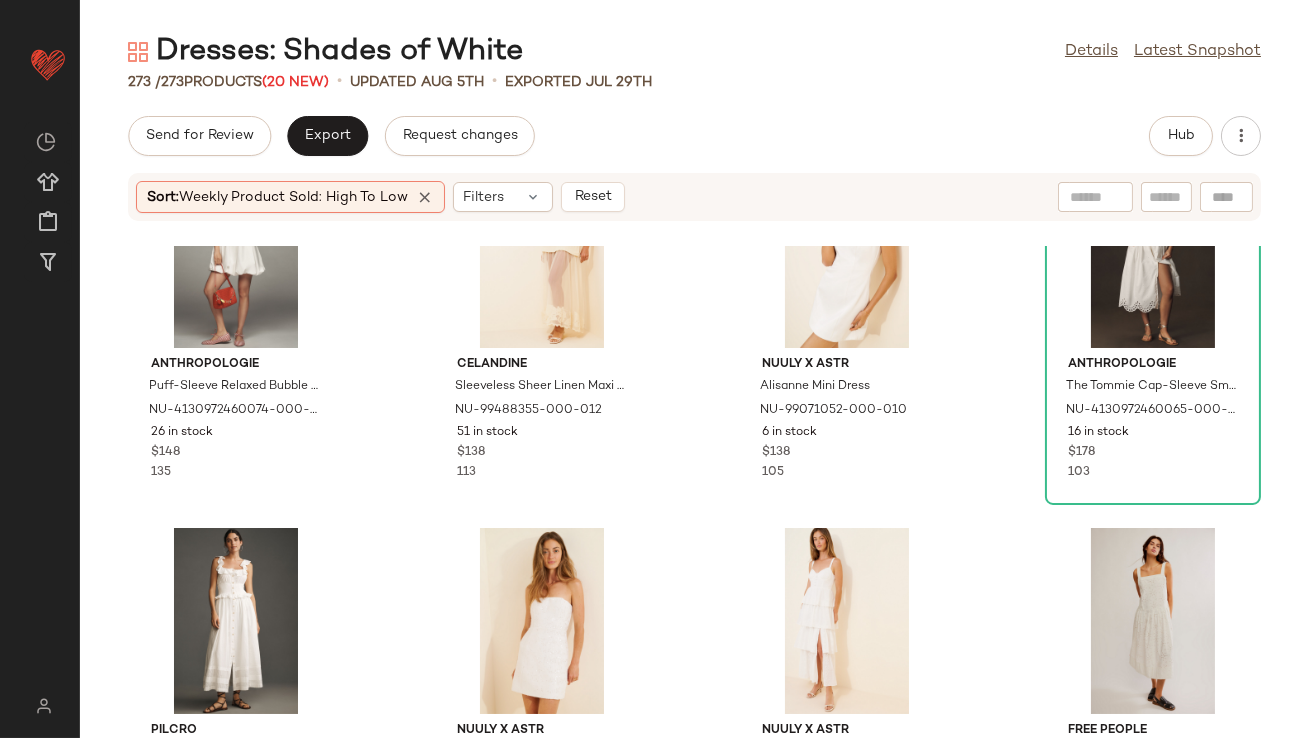 scroll, scrollTop: 0, scrollLeft: 0, axis: both 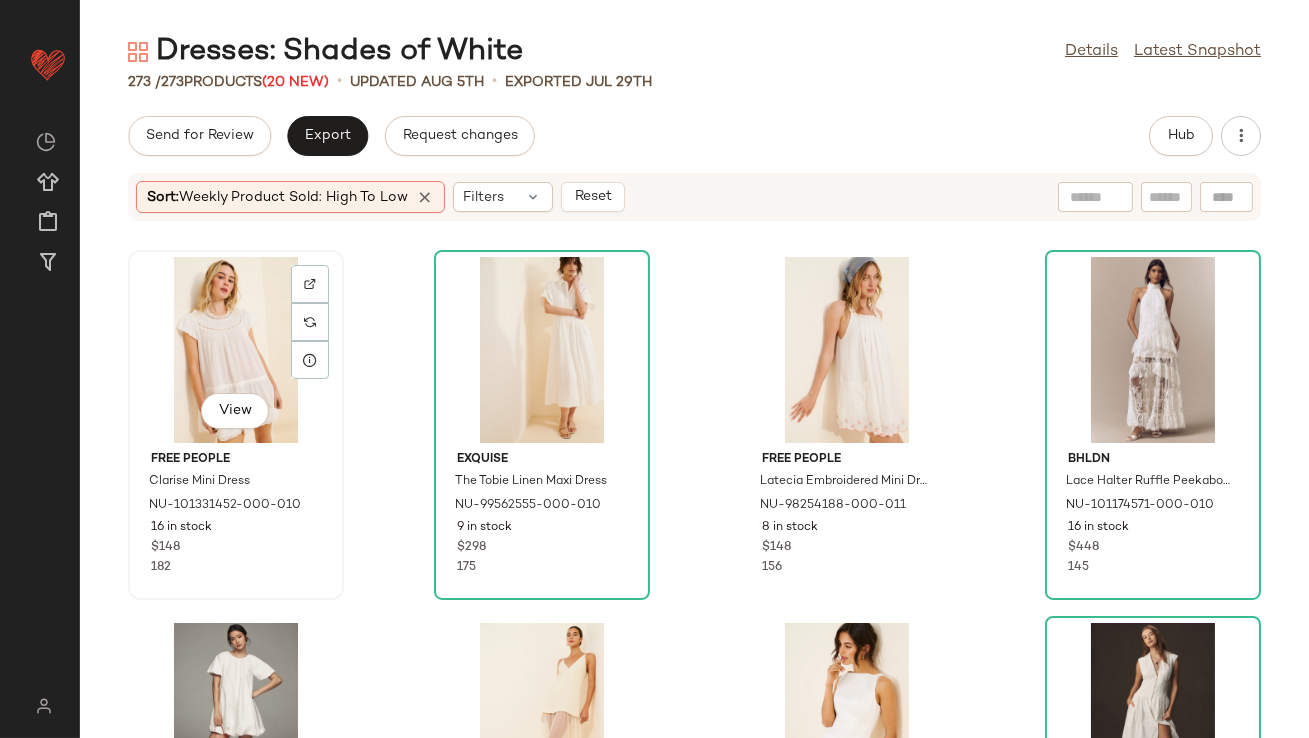 click on "View" 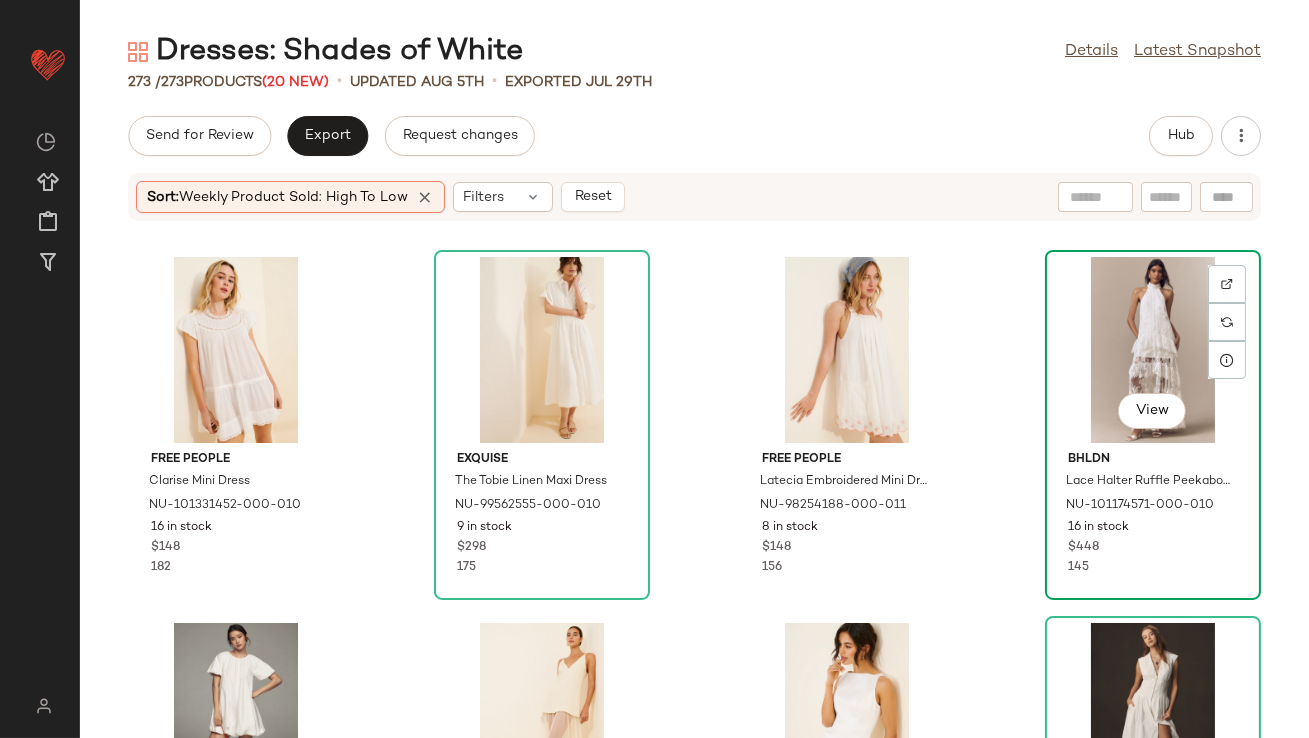 click on "View" 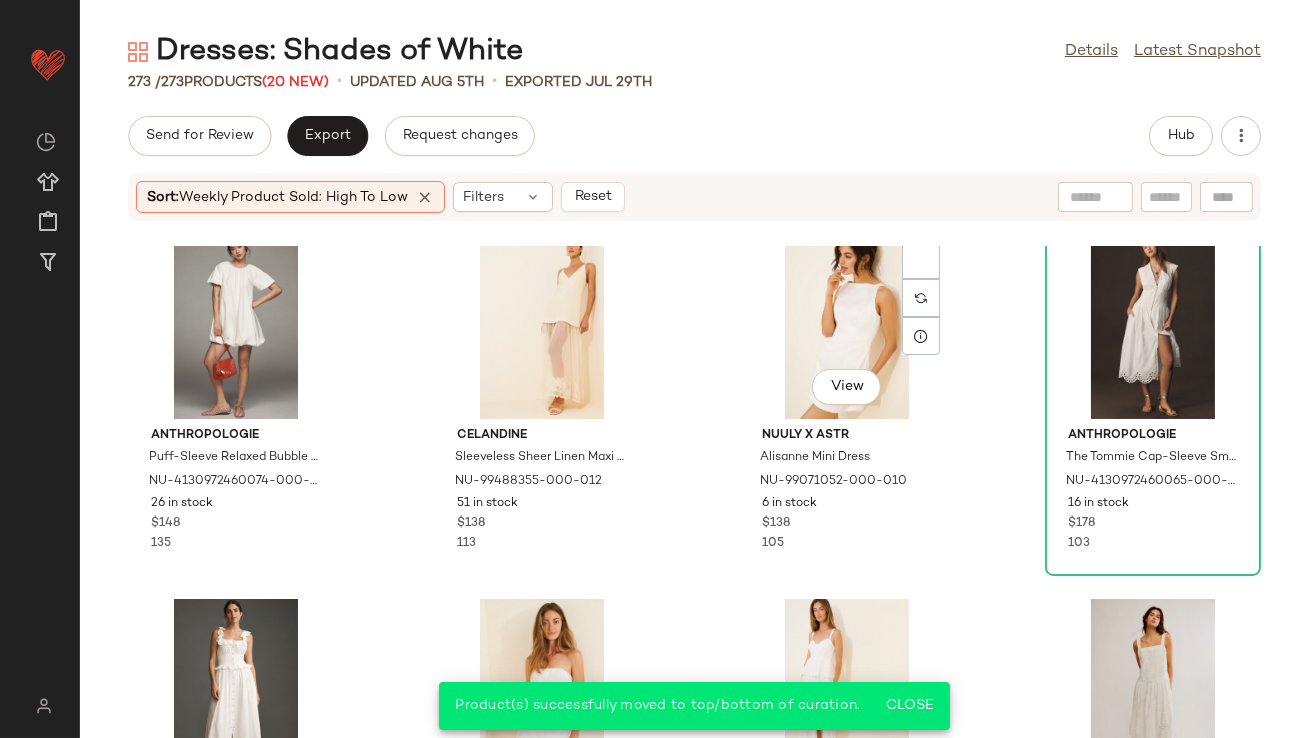 scroll, scrollTop: 434, scrollLeft: 0, axis: vertical 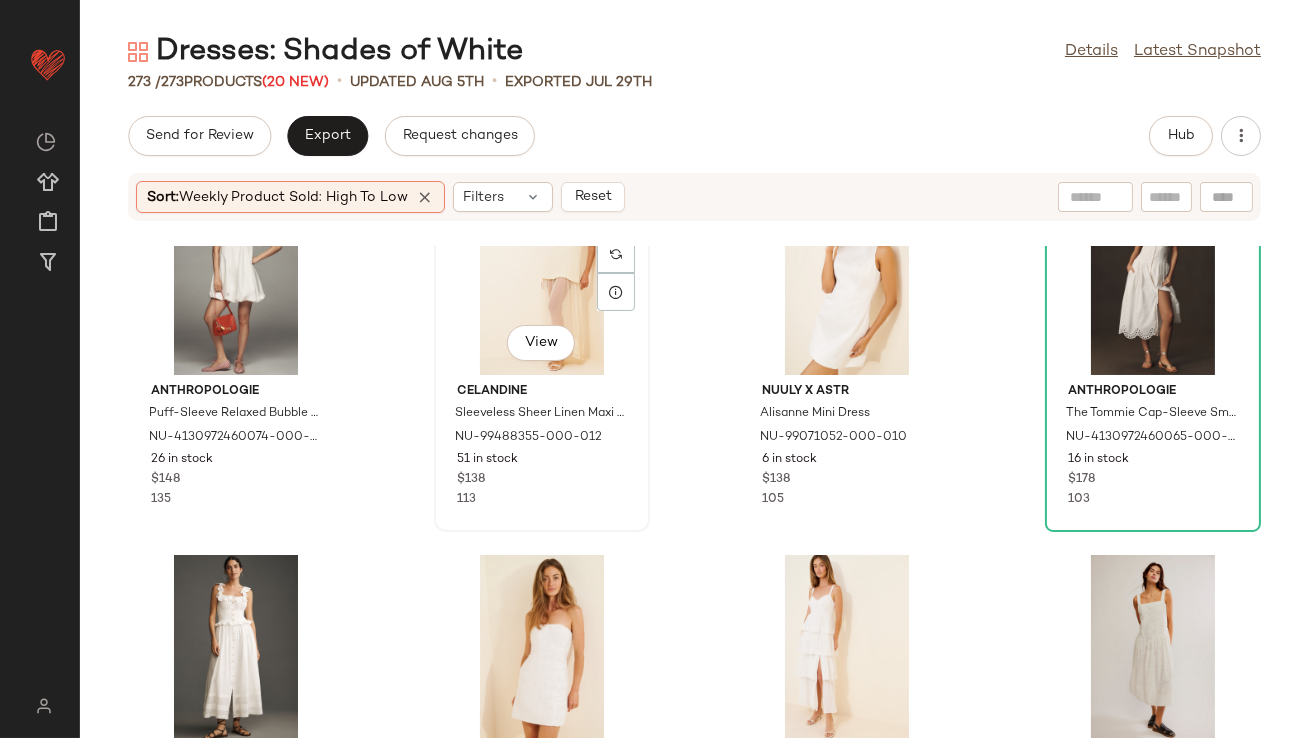 click on "View" 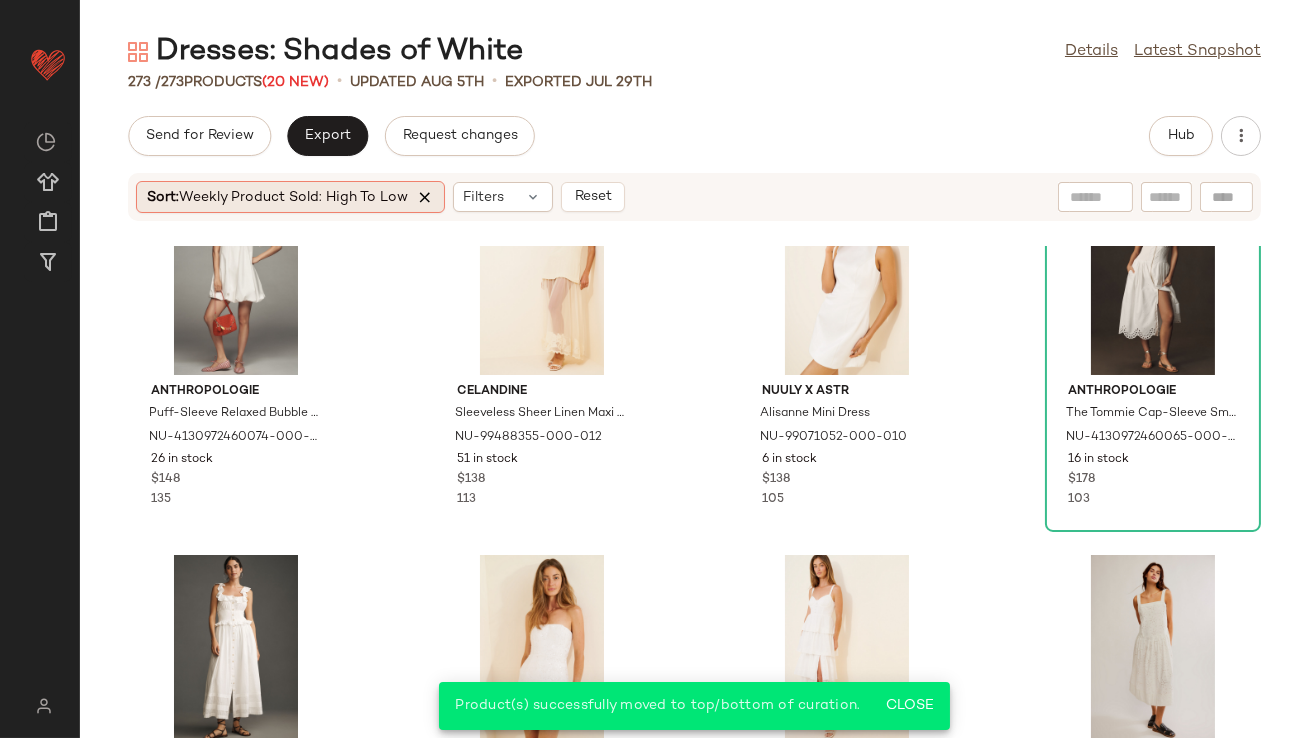 click at bounding box center (425, 197) 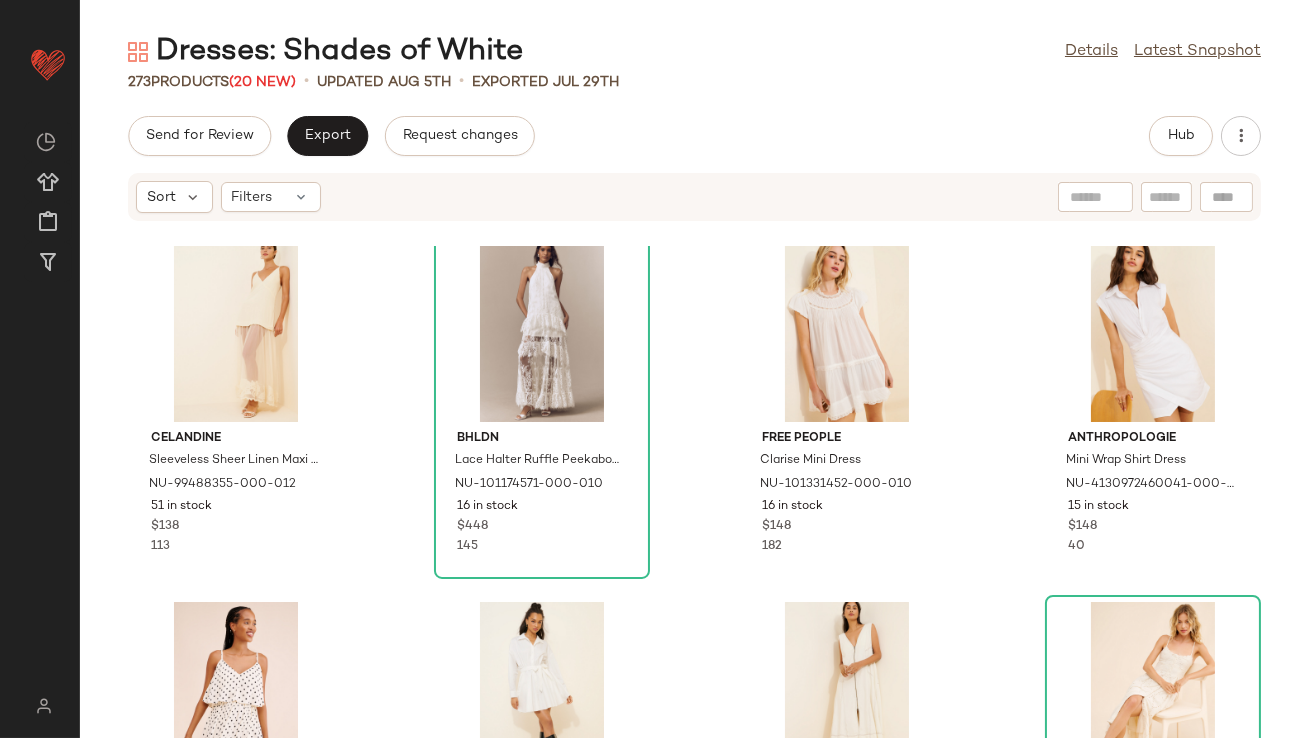 scroll, scrollTop: 24, scrollLeft: 0, axis: vertical 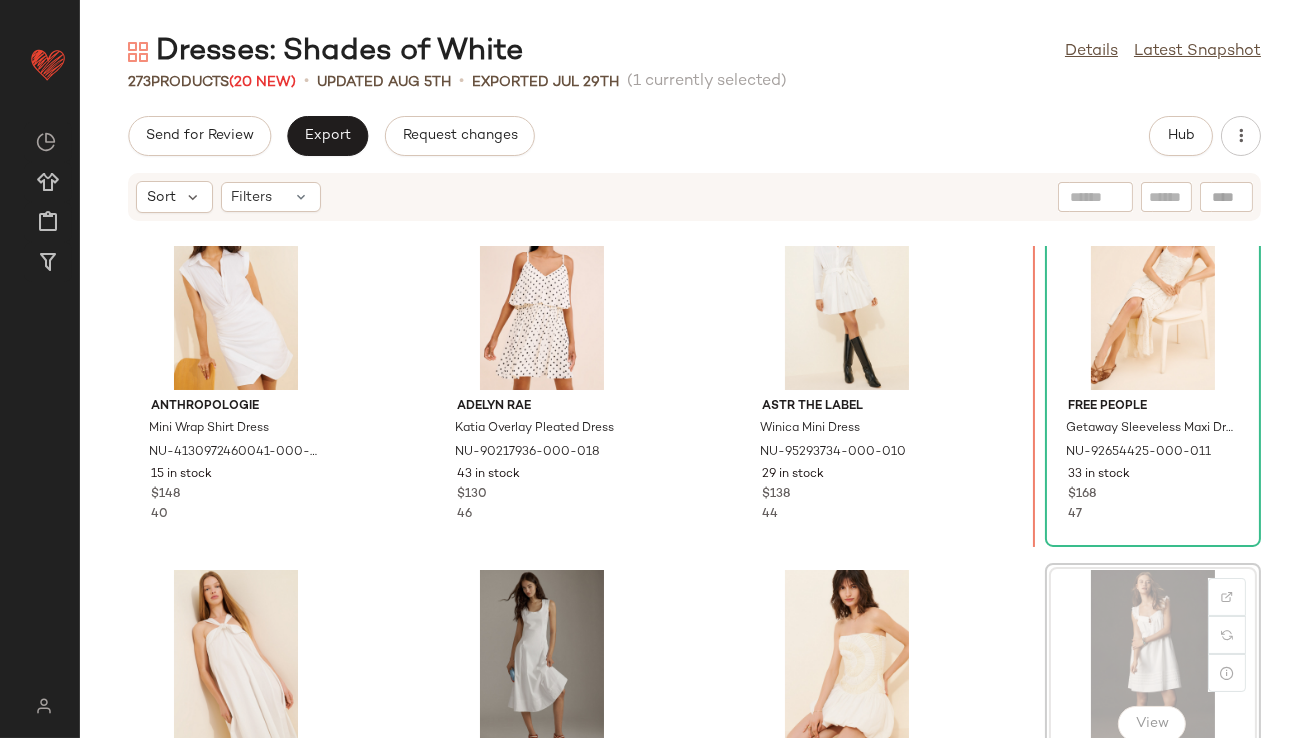 drag, startPoint x: 1144, startPoint y: 478, endPoint x: 1131, endPoint y: 470, distance: 15.264338 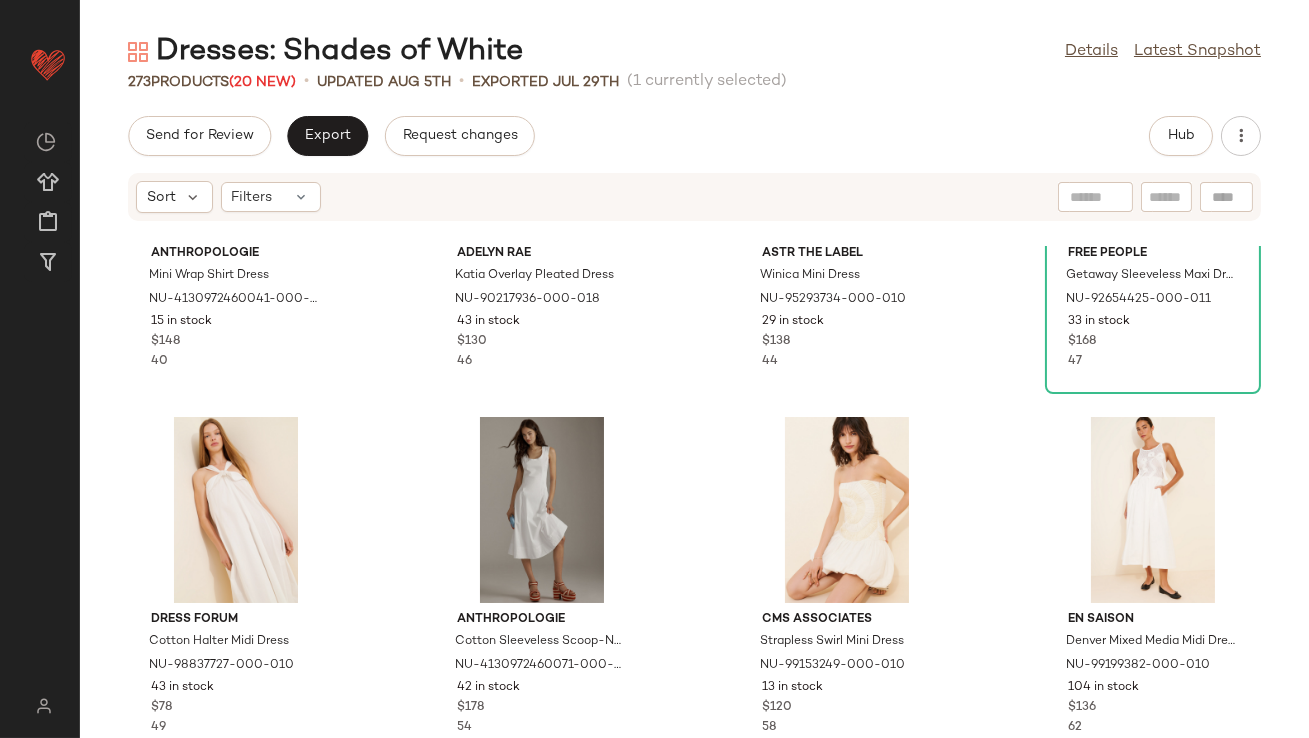 scroll, scrollTop: 0, scrollLeft: 0, axis: both 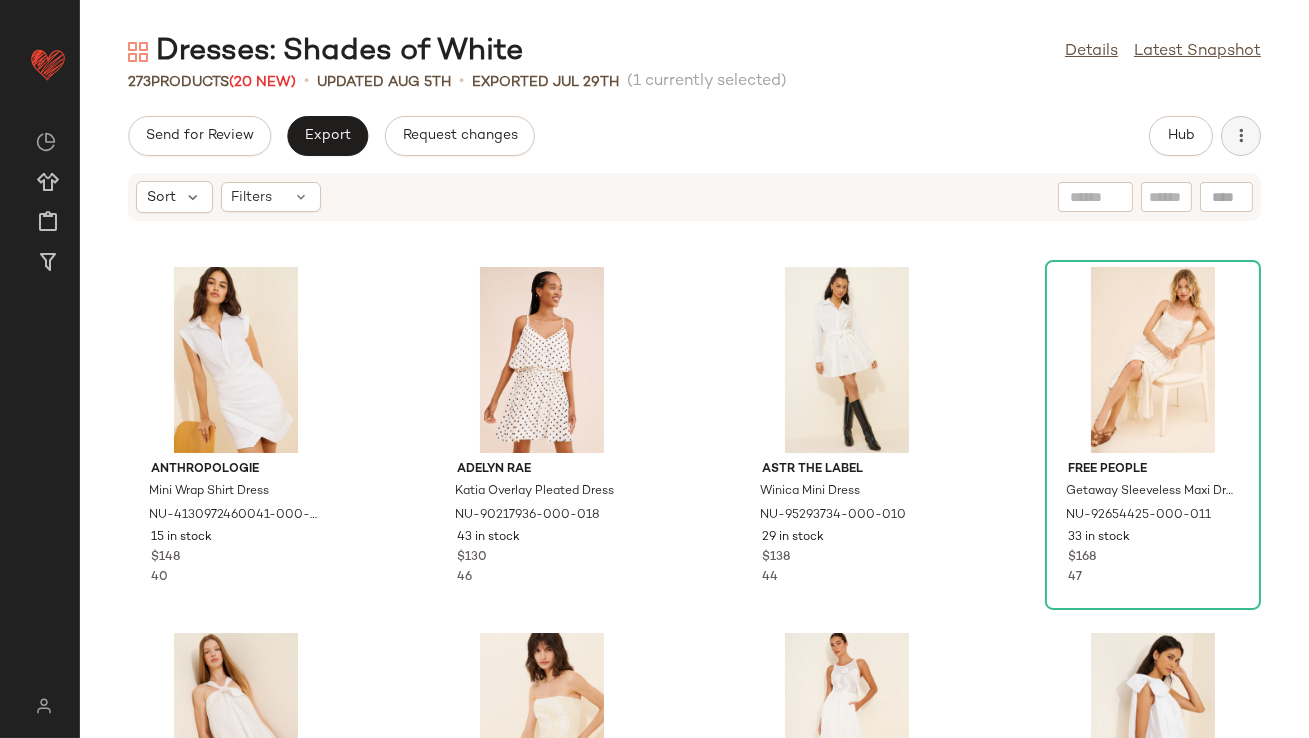 click 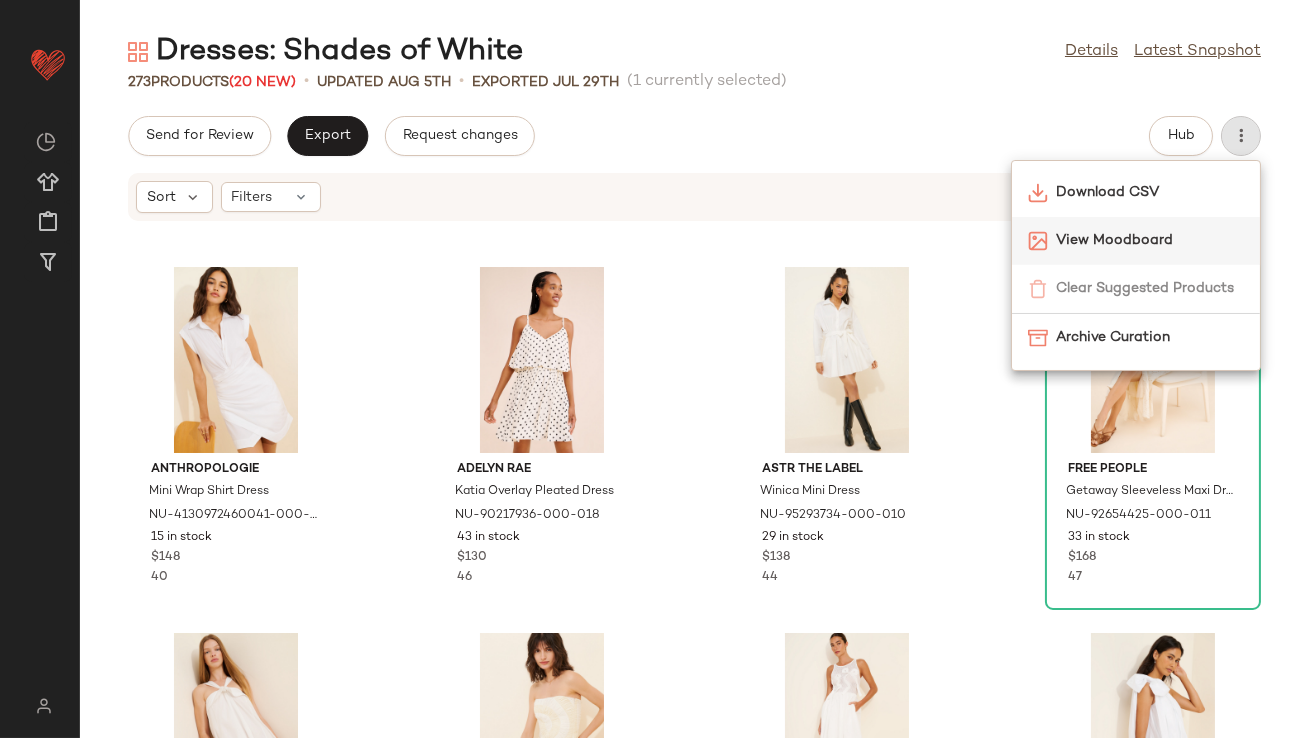 click on "View Moodboard" at bounding box center (1150, 240) 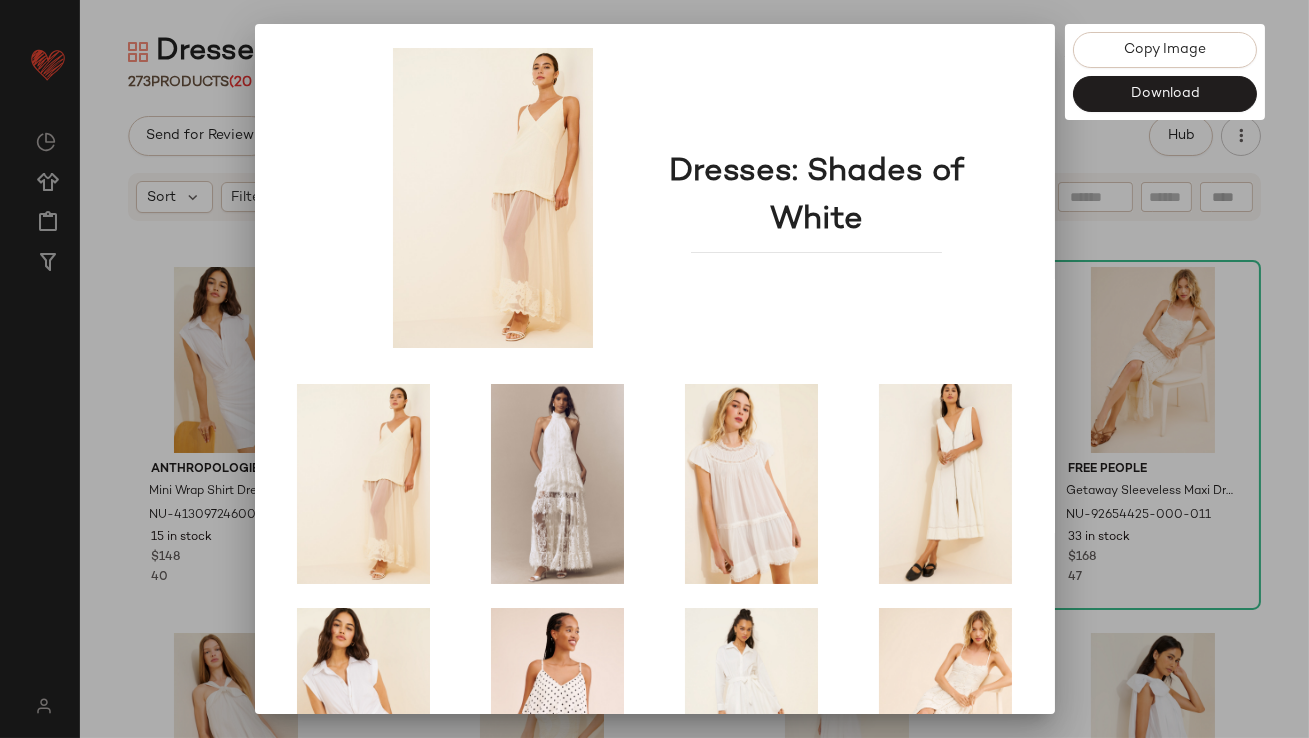 scroll, scrollTop: 341, scrollLeft: 0, axis: vertical 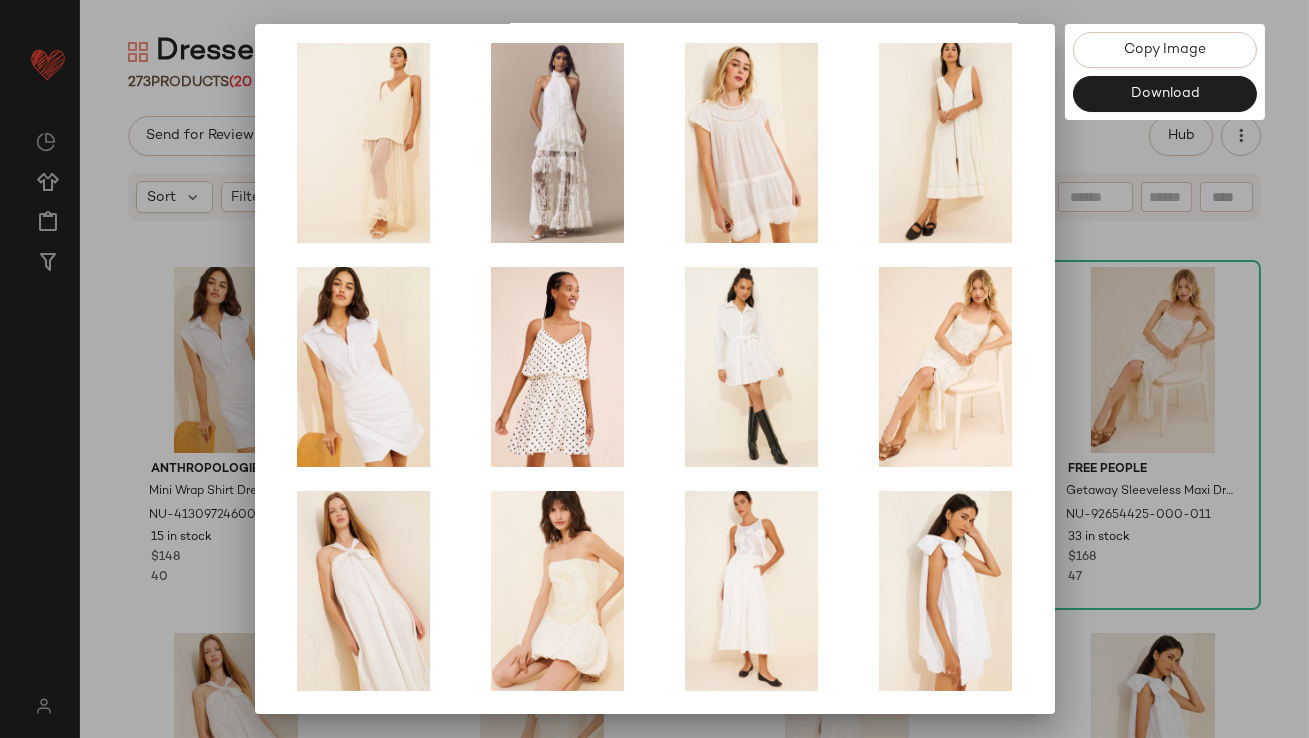 click at bounding box center (654, 369) 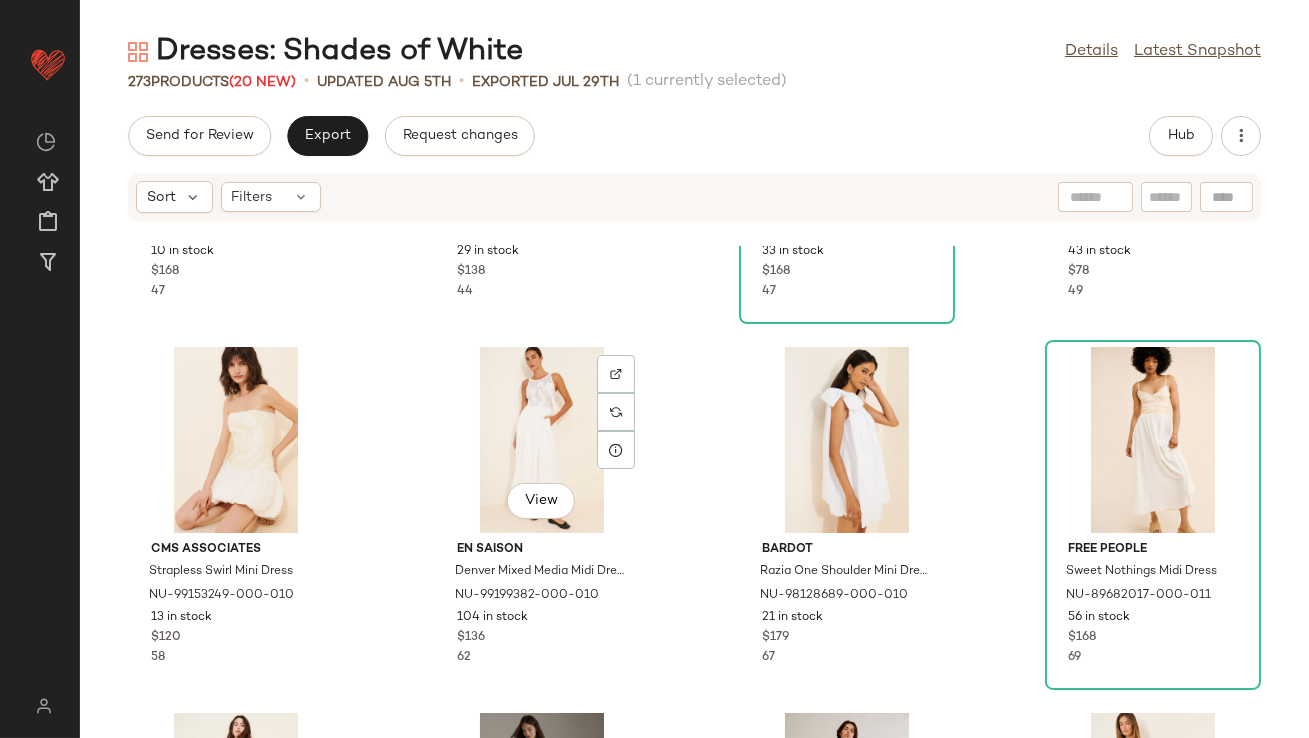 scroll, scrollTop: 683, scrollLeft: 0, axis: vertical 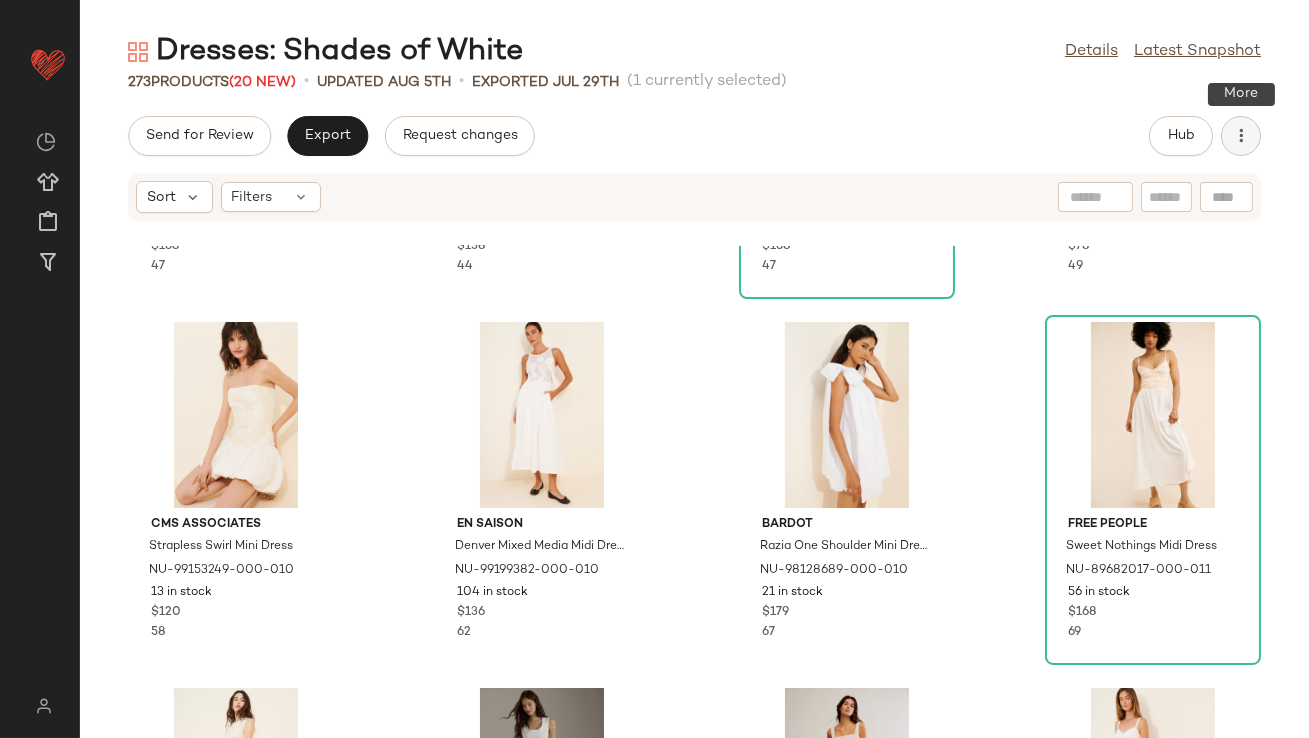 click 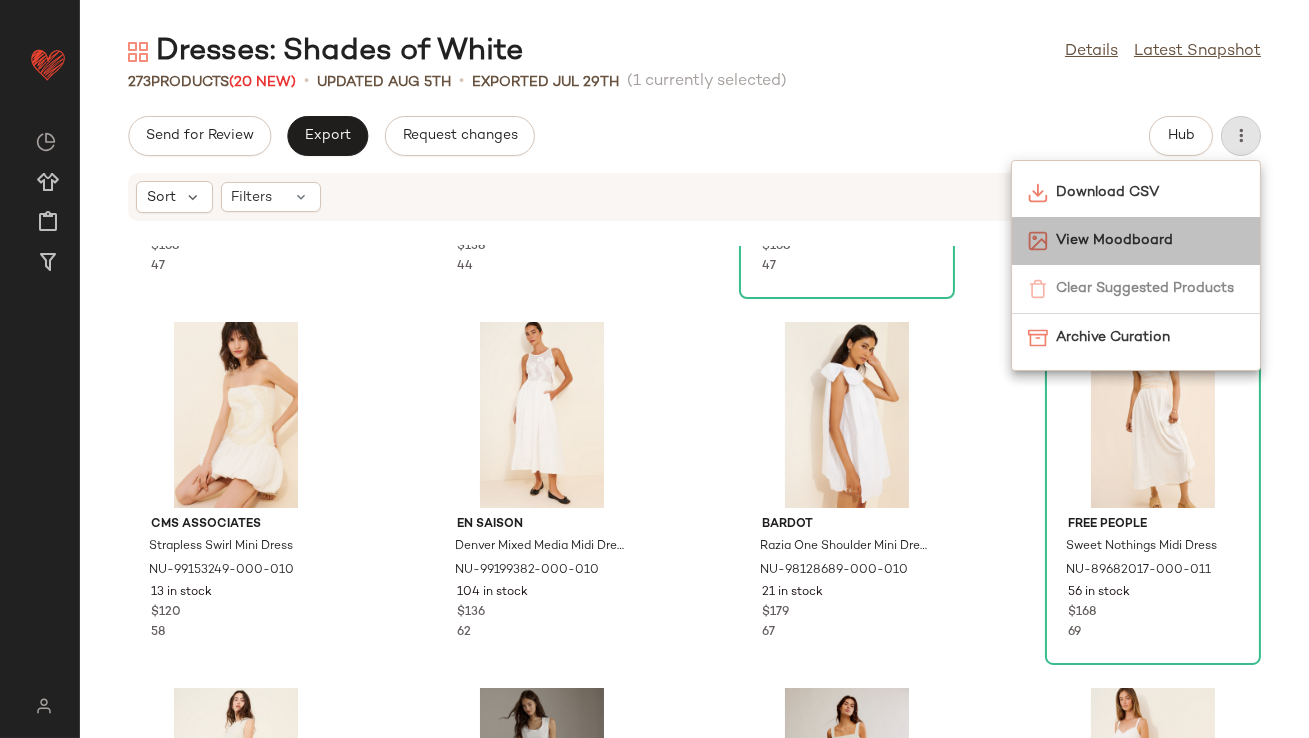 click on "View Moodboard" at bounding box center [1150, 240] 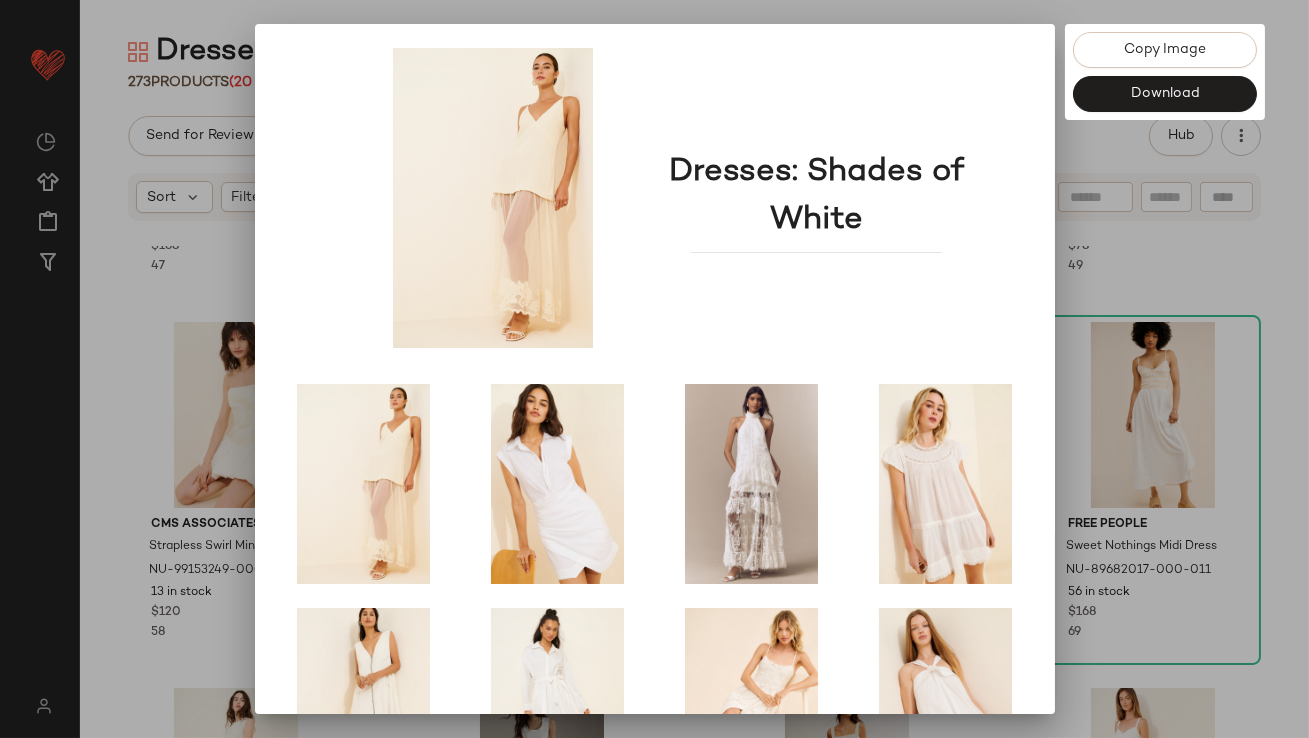 scroll, scrollTop: 341, scrollLeft: 0, axis: vertical 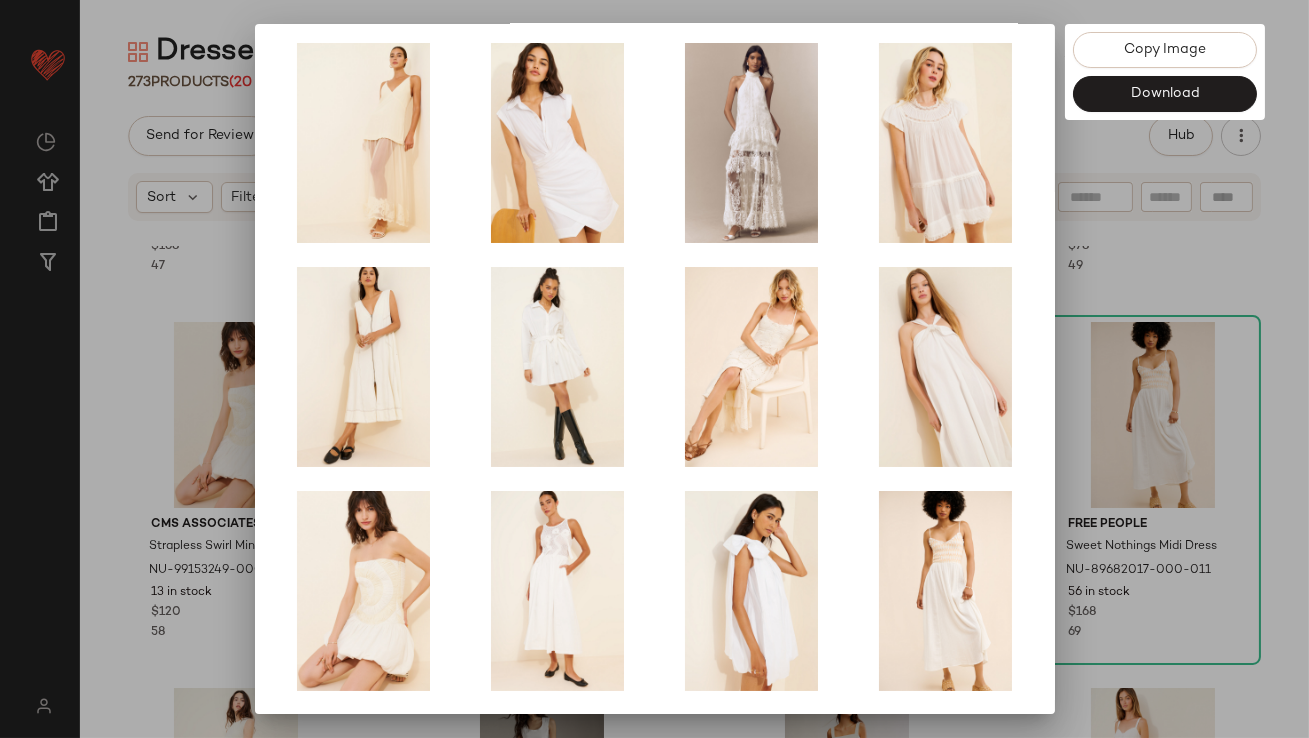 click at bounding box center [654, 369] 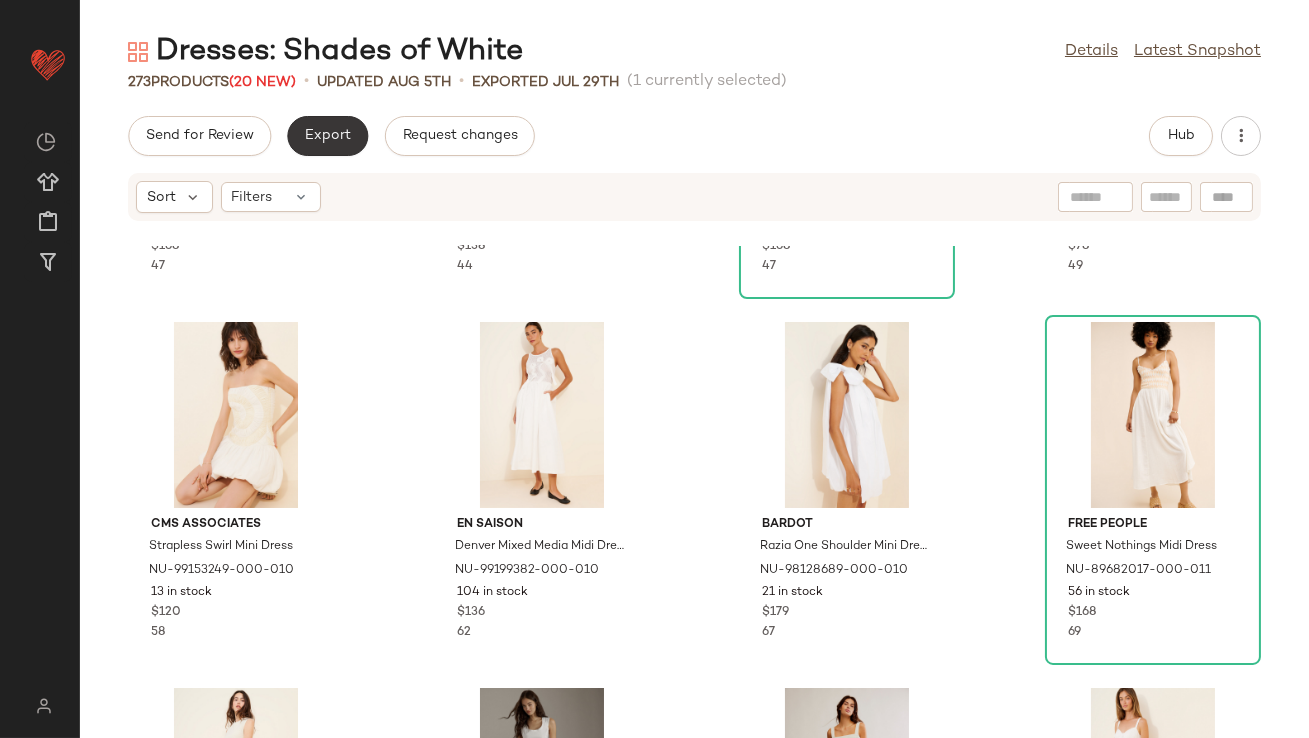 click on "Export" 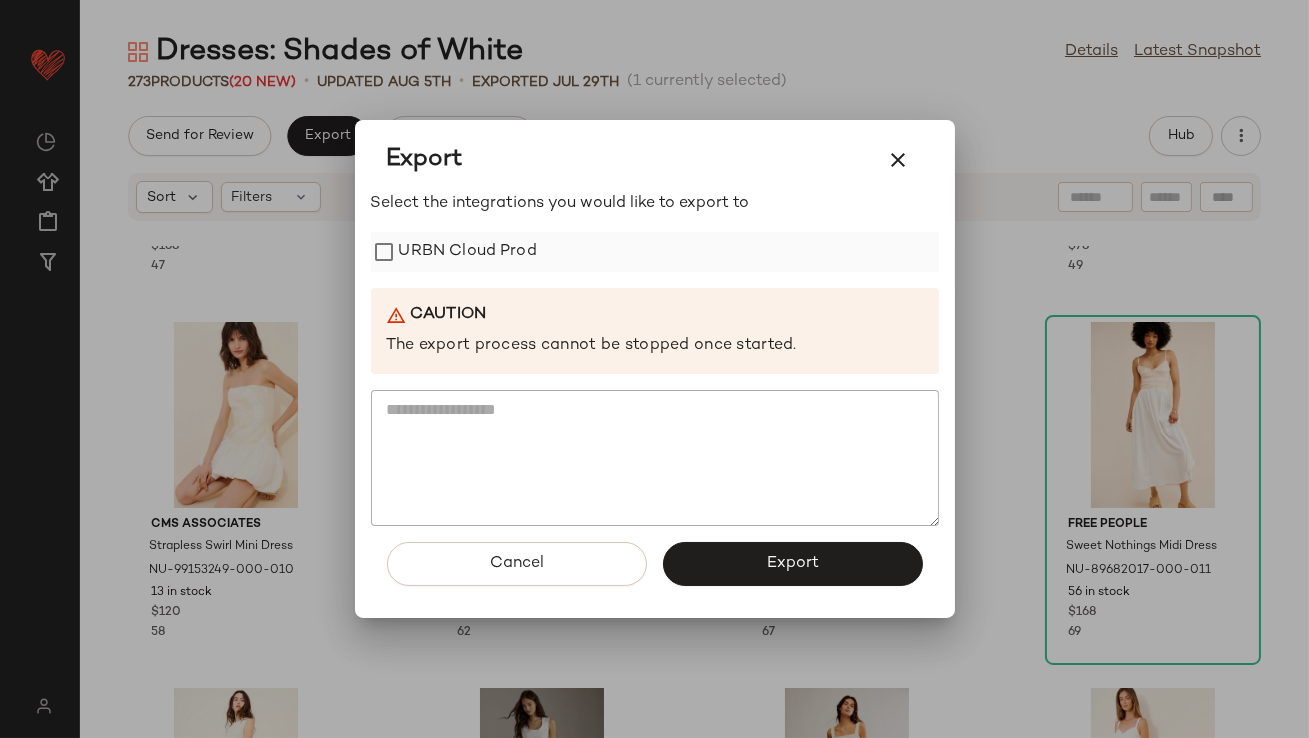 click on "URBN Cloud Prod" at bounding box center [468, 252] 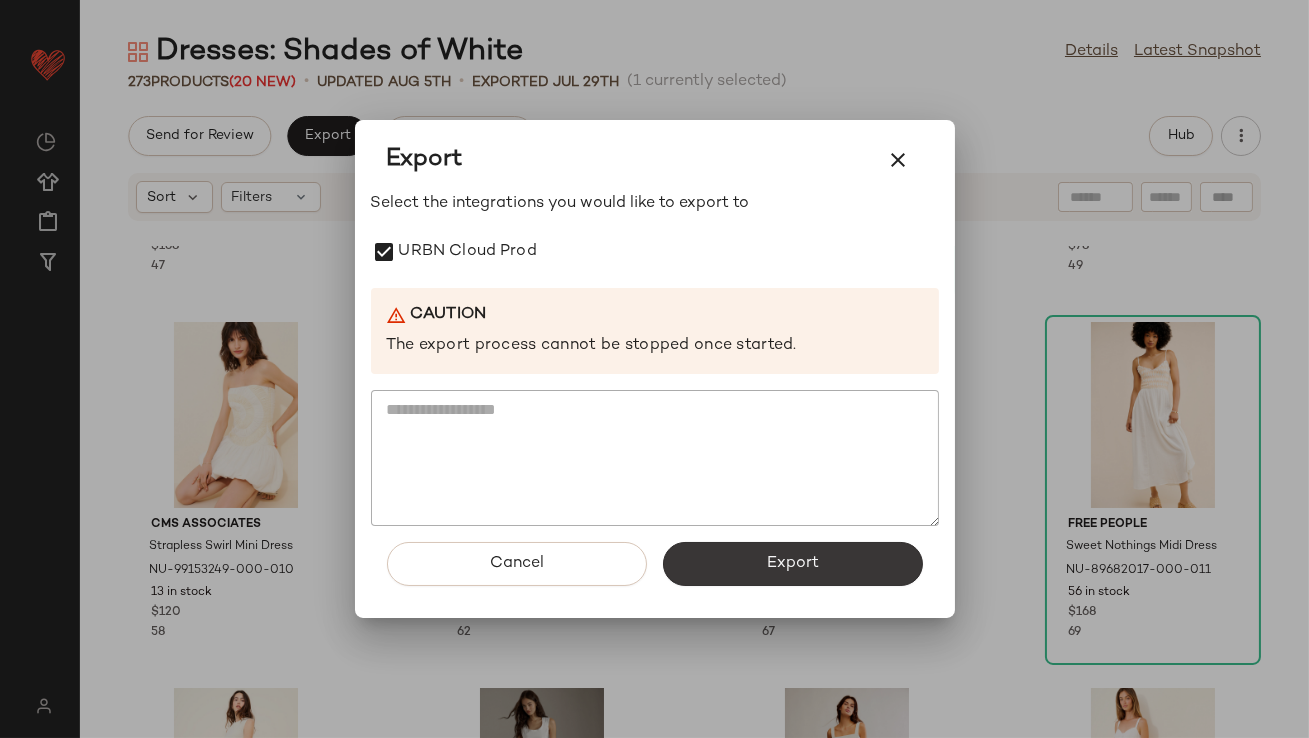 click on "Export" at bounding box center (793, 564) 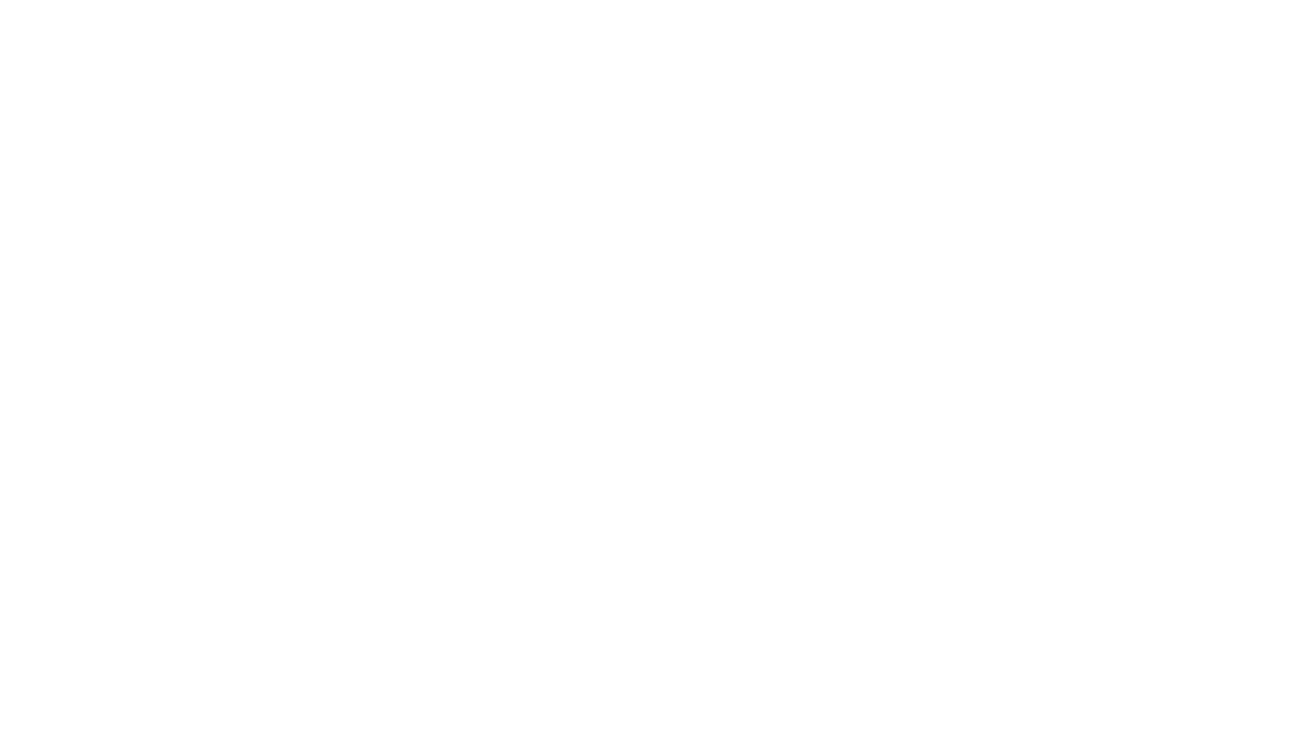 scroll, scrollTop: 0, scrollLeft: 0, axis: both 